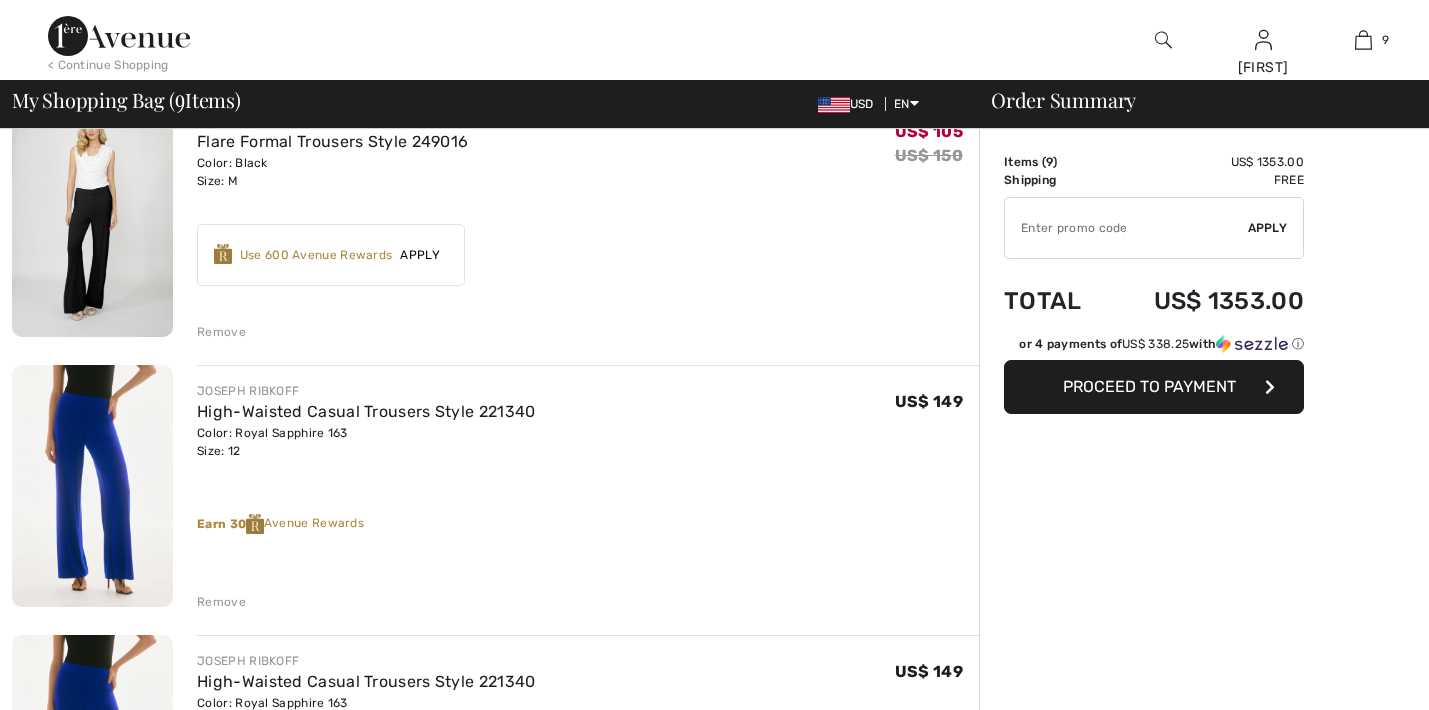 scroll, scrollTop: 0, scrollLeft: 0, axis: both 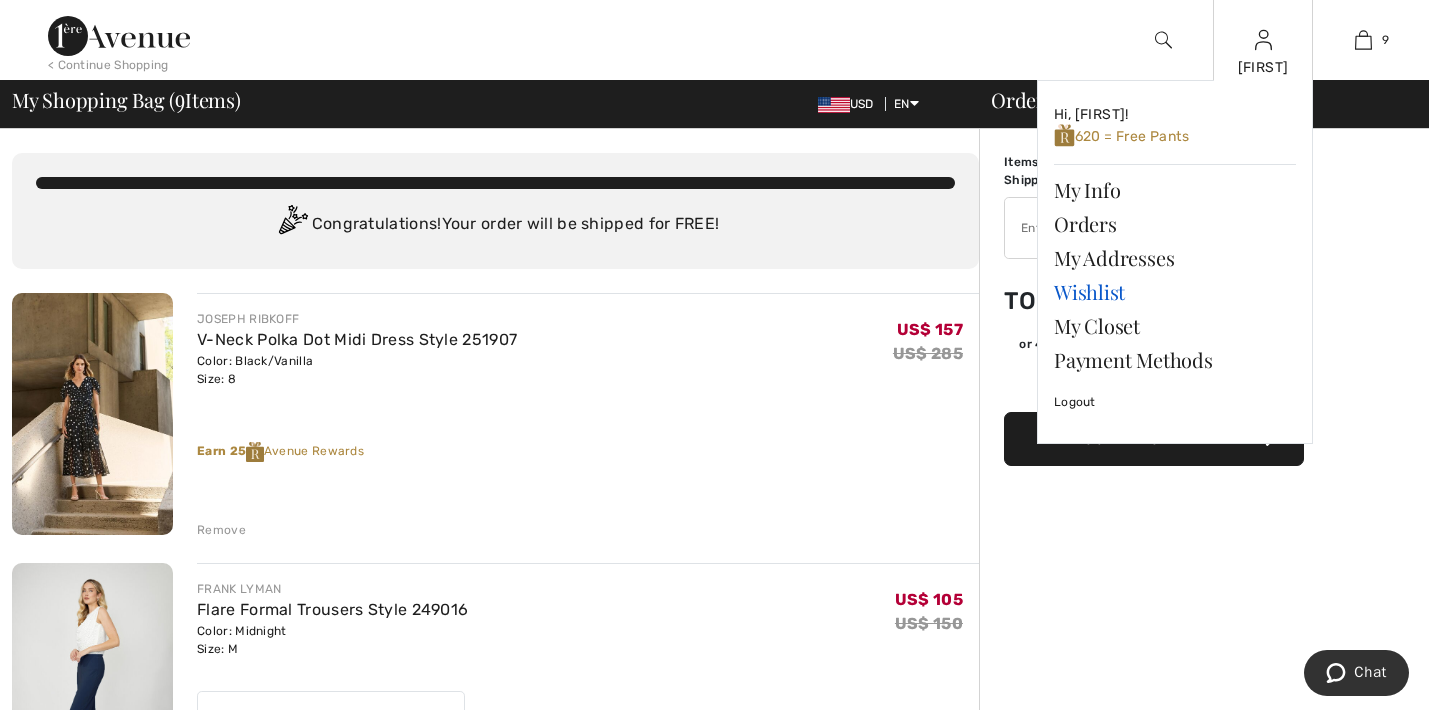 click on "Wishlist" at bounding box center (1175, 292) 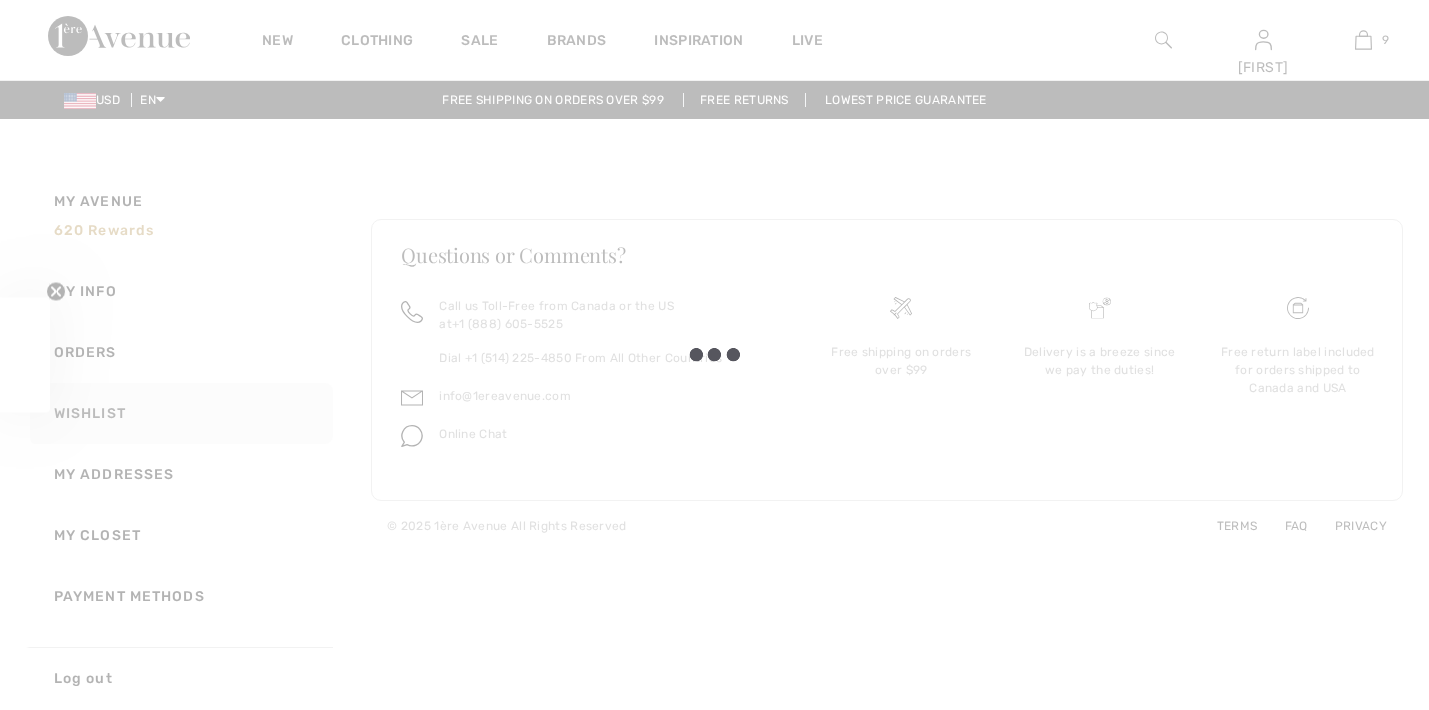 scroll, scrollTop: 0, scrollLeft: 0, axis: both 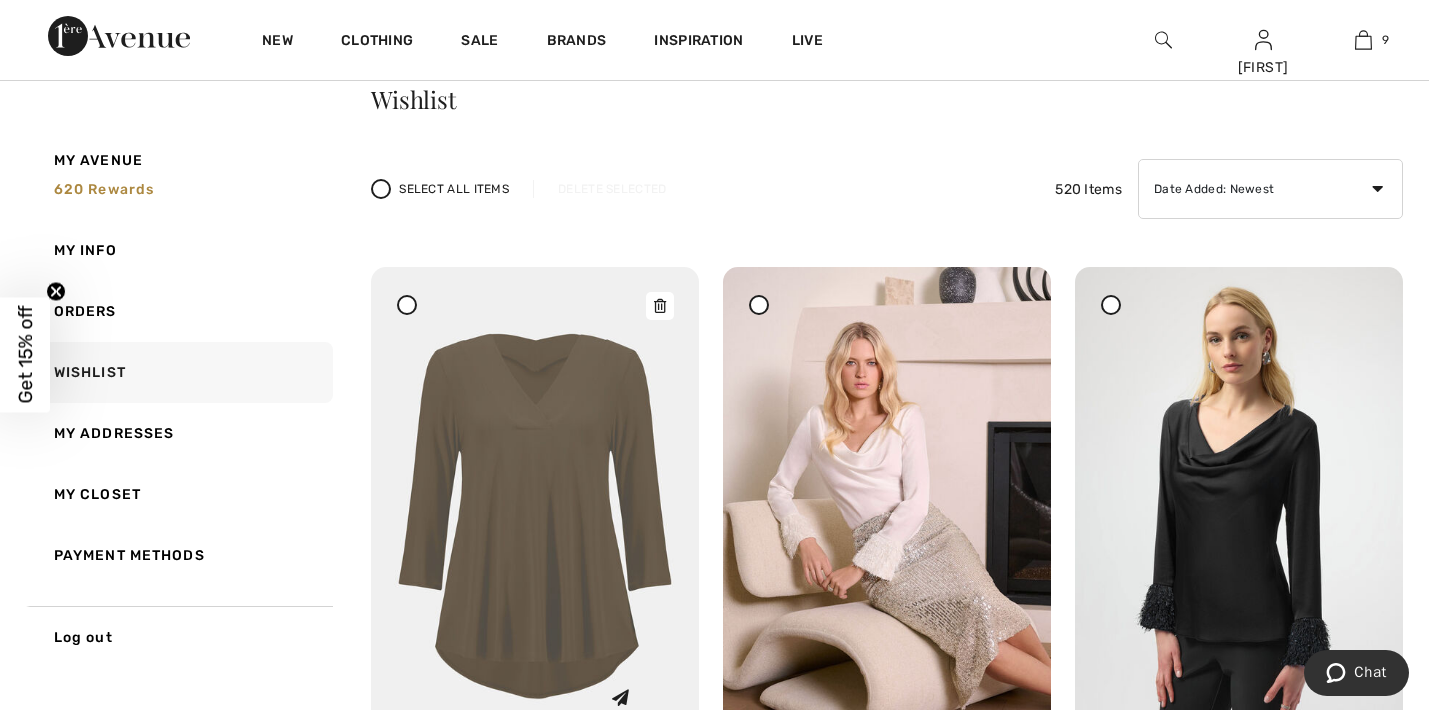 click at bounding box center (535, 513) 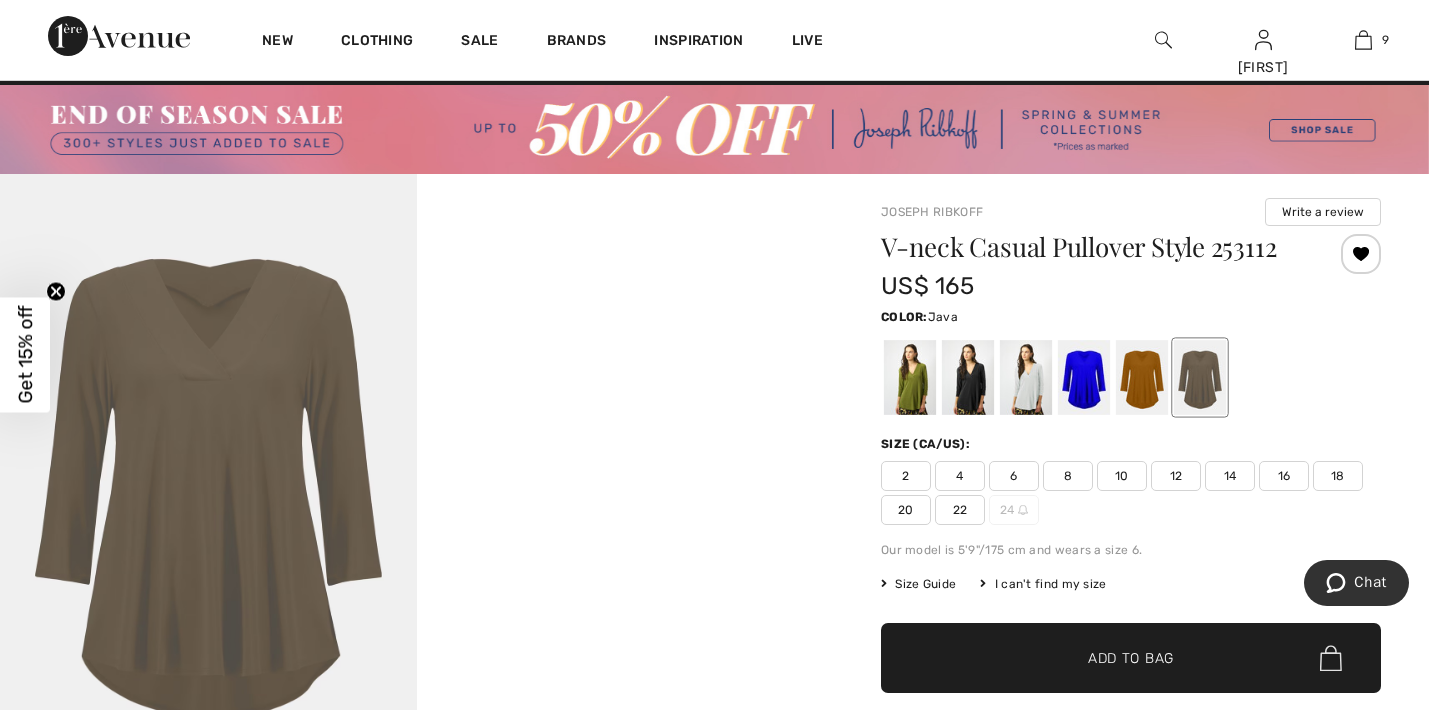 scroll, scrollTop: 0, scrollLeft: 0, axis: both 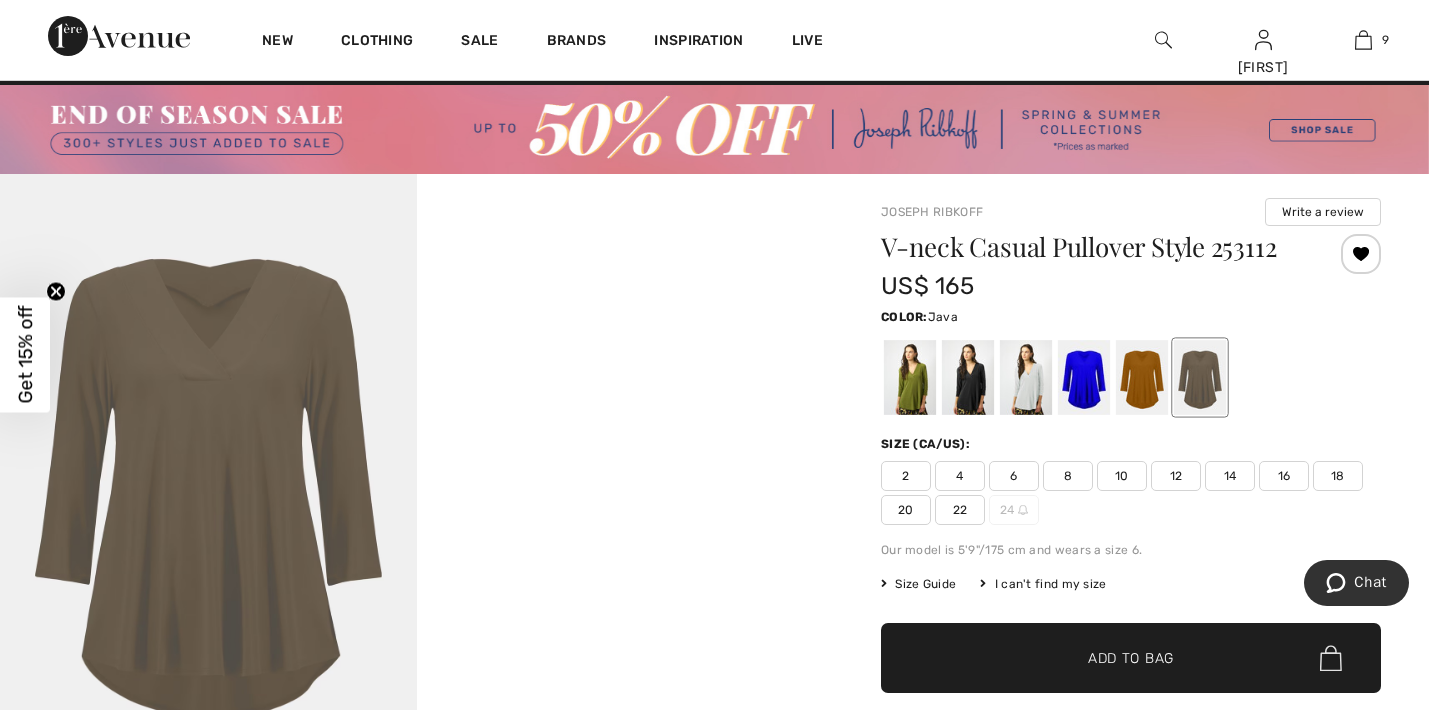 click on "8" at bounding box center [1068, 476] 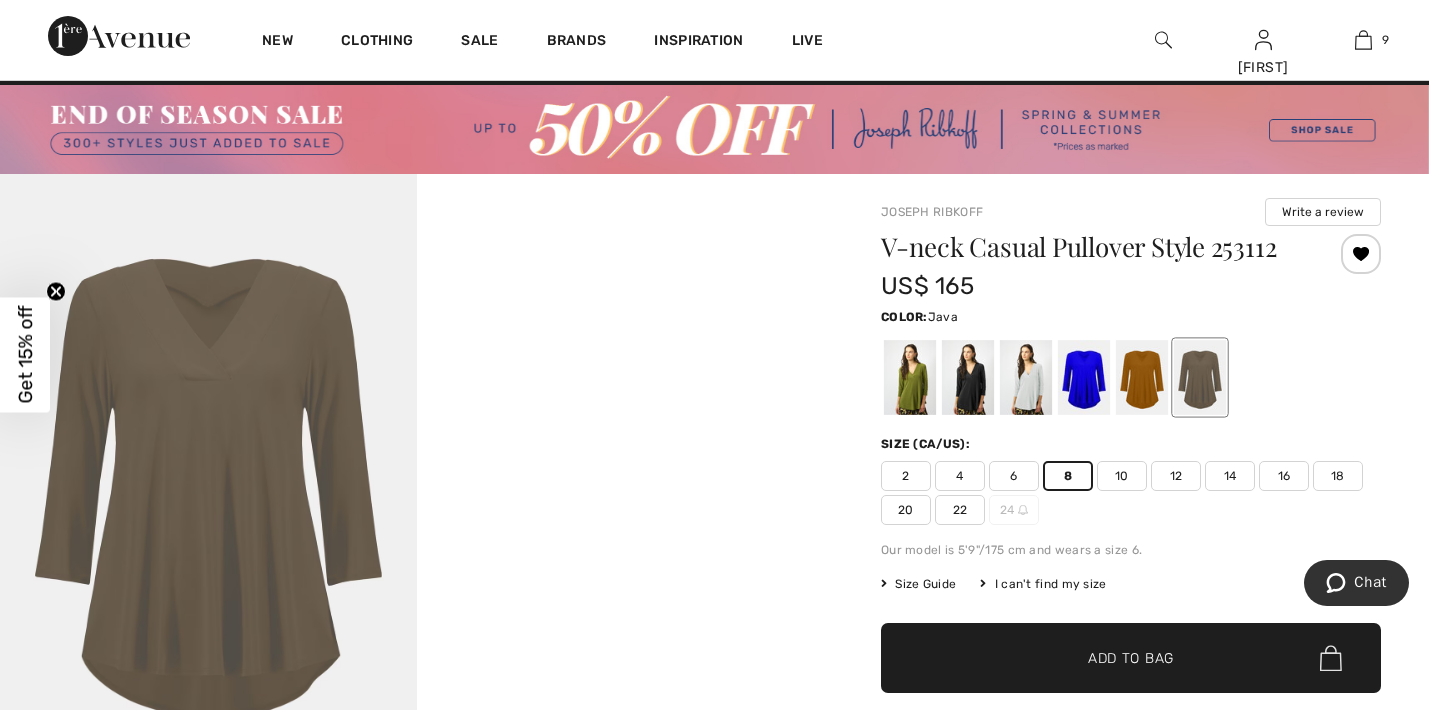 click on "✔ Added to Bag
Add to Bag" at bounding box center (1131, 658) 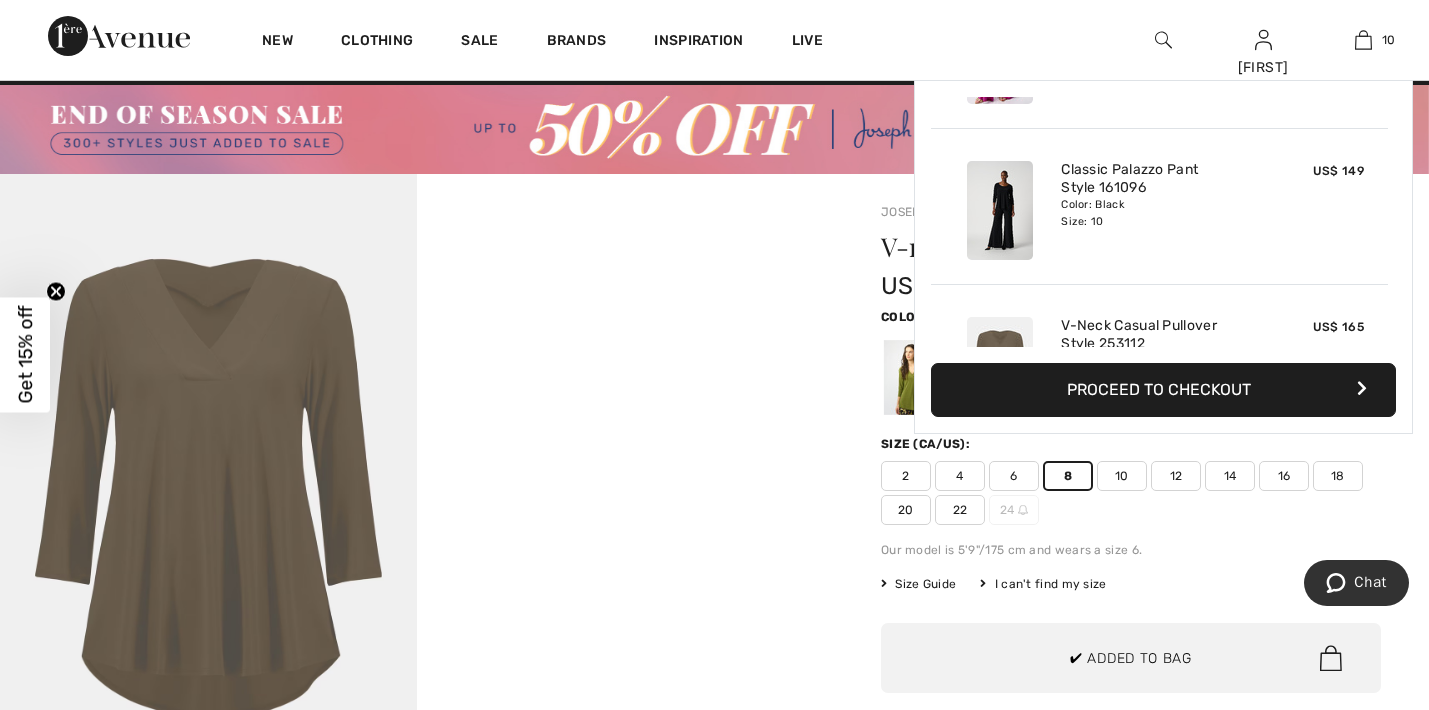 scroll, scrollTop: 1310, scrollLeft: 0, axis: vertical 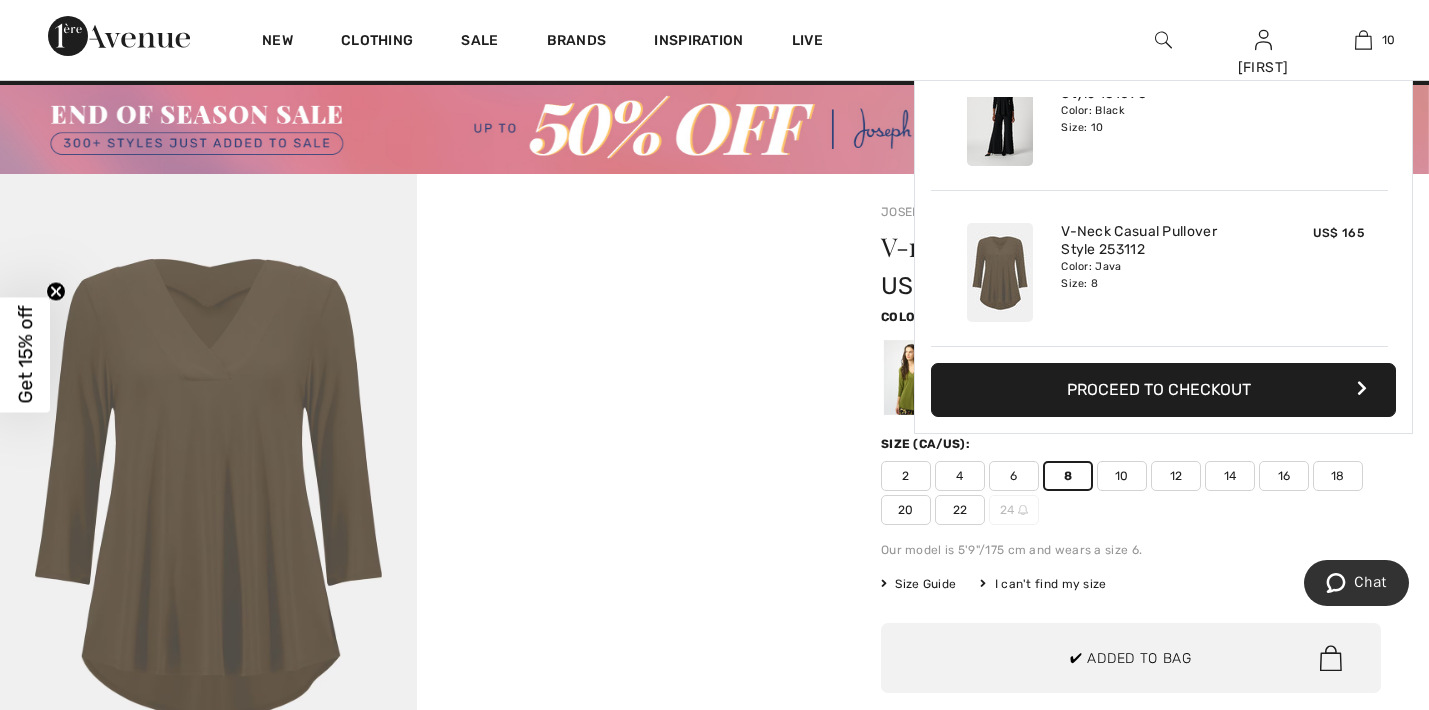 click on "Joseph Ribkoff
Write a review
V-neck Casual Pullover  Style 253112
US$ 165
Color:  Java
Size (CA/US):
2 4 6 8 10 12 14 16 18 20 22 24
Our model is 5'9"/175 cm and wears a size 6.
Size Guide
I can't find my size
Select Size
US 2
US 4
US 6
US 8
US 10
US 12
US 14
US 16
US 18
US 20
US 22
US 24 - Sold Out
✔ Added to Bag
Add to Bag
or 4 payments of  US$ 41.25  with    ⓘ Earn 30" at bounding box center [1131, 771] 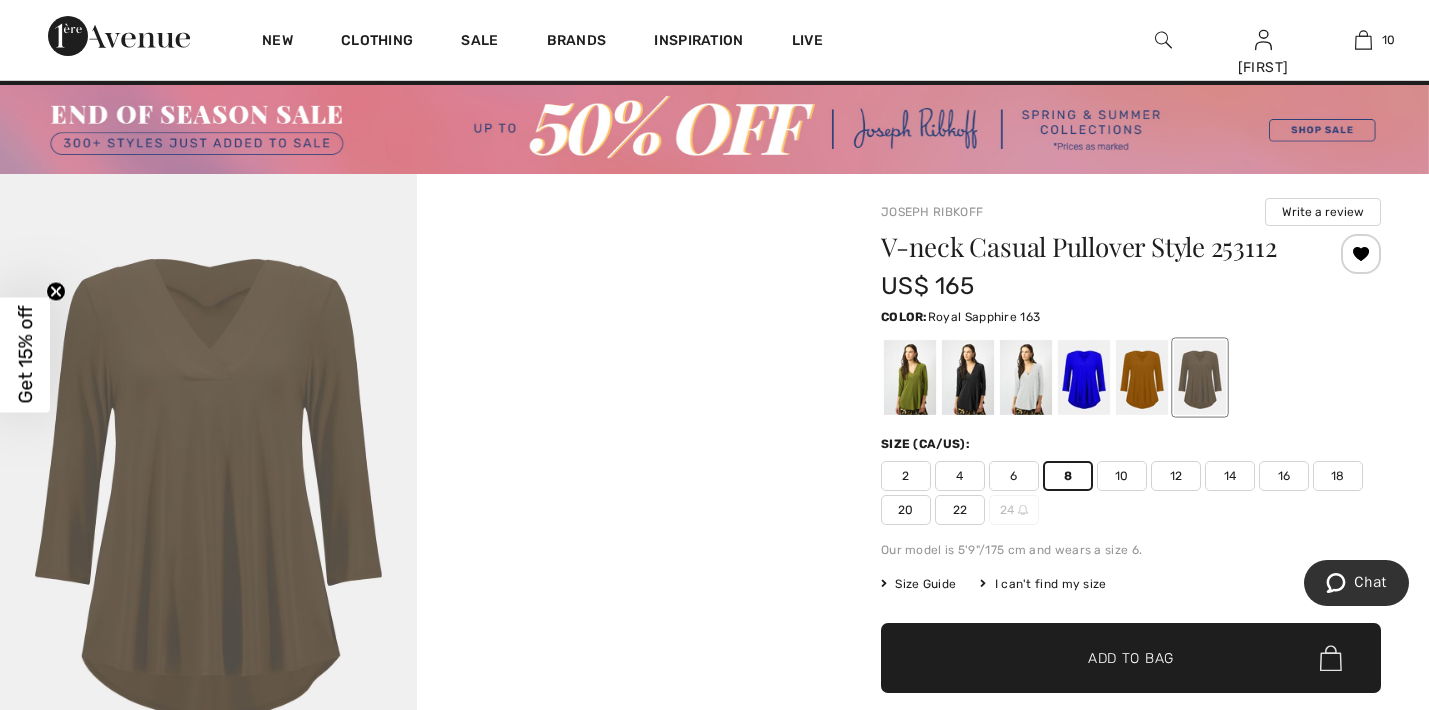click at bounding box center (1084, 377) 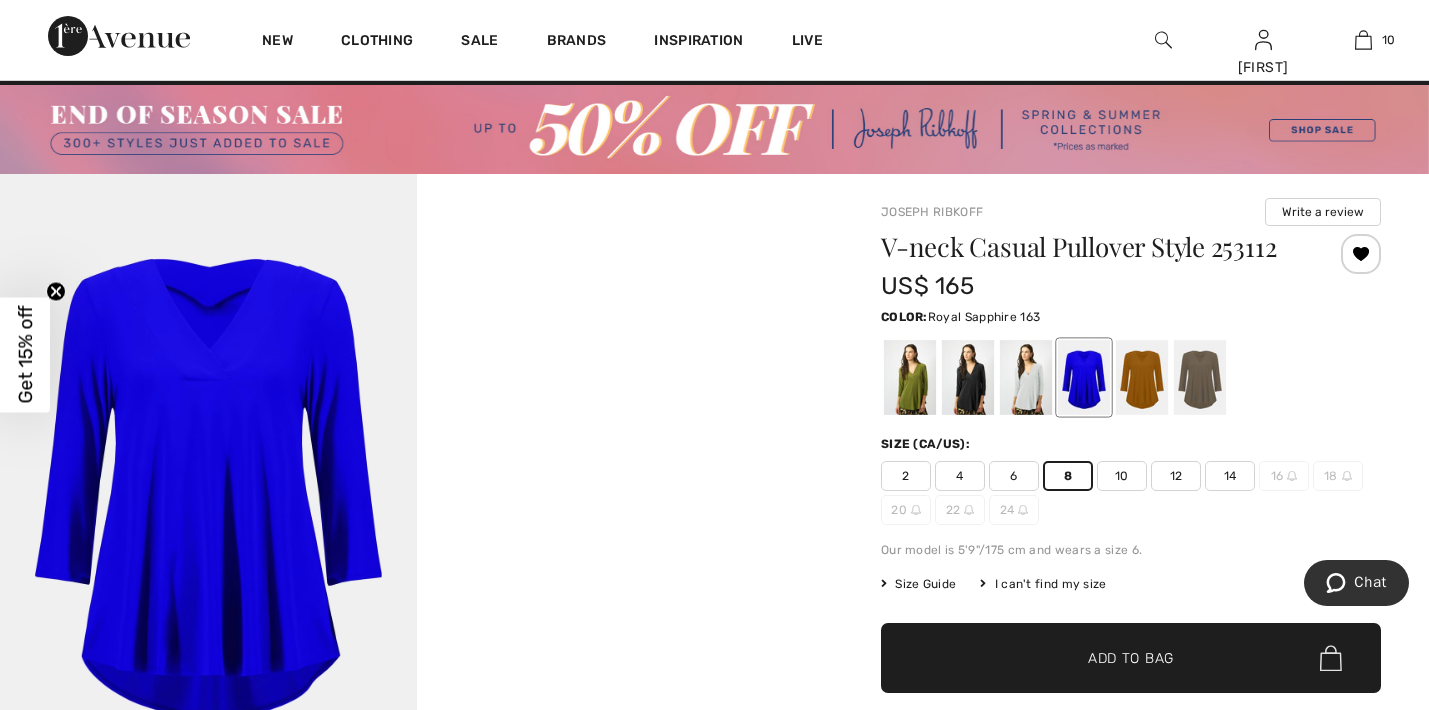click on "✔ Added to Bag
Add to Bag" at bounding box center [1131, 658] 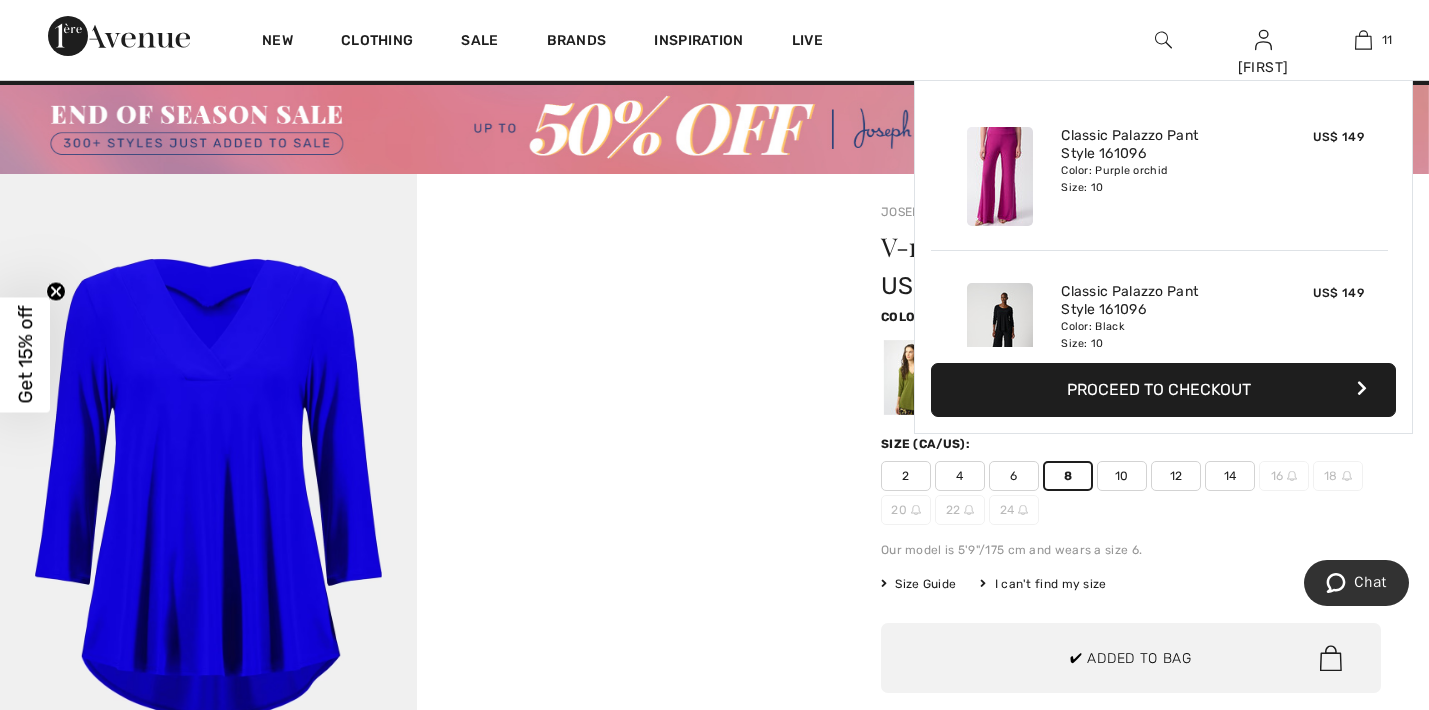 scroll, scrollTop: 1312, scrollLeft: 0, axis: vertical 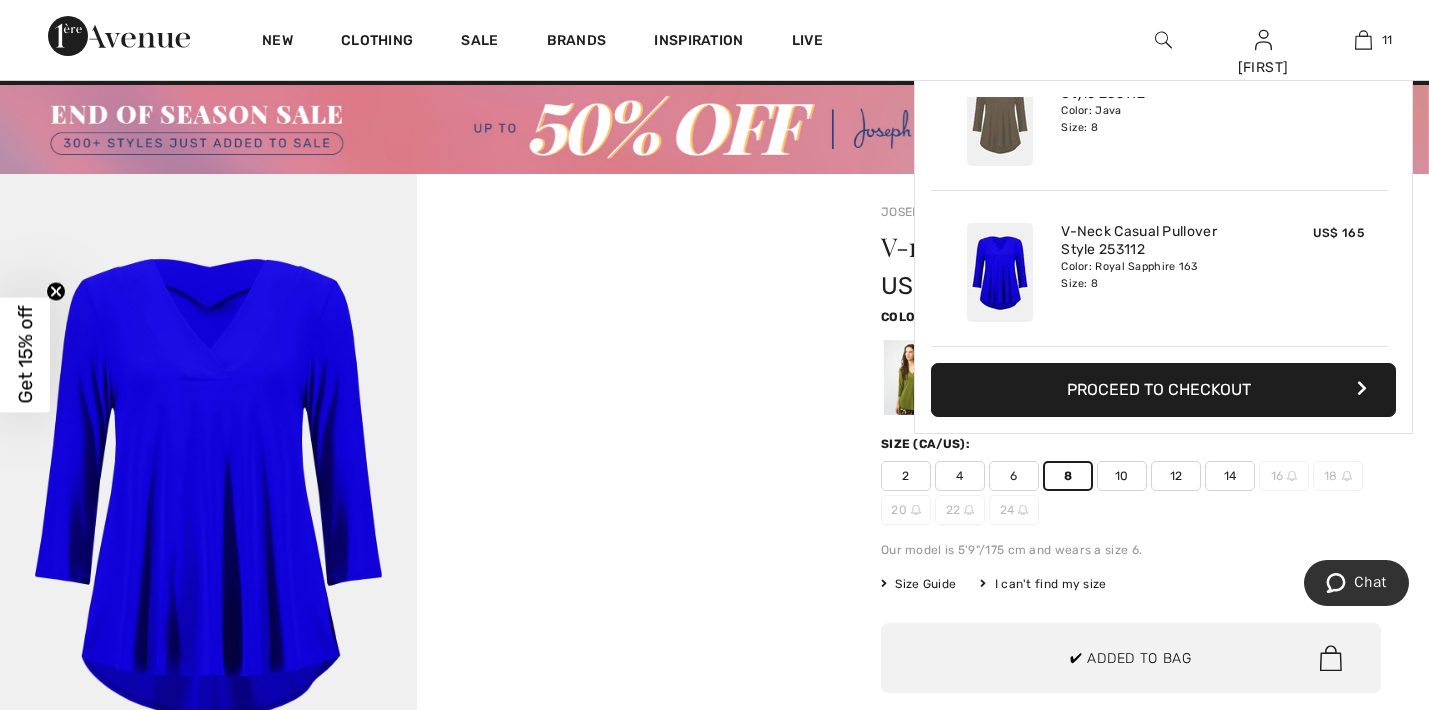 click on "Joseph Ribkoff
Write a review
V-neck Casual Pullover  Style 253112
US$ 165
Color:  Royal Sapphire 163
Size (CA/US):
2 4 6 8 10 12 14 16 18 20 22 24
Our model is 5'9"/175 cm and wears a size 6.
Size Guide
I can't find my size
Select Size
US 2
US 4
US 6
US 8
US 10
US 12
US 14
US 16 - Sold Out
US 18 - Sold Out
US 20 - Sold Out
US 22 - Sold Out
US 24 - Sold Out
✔ Added to Bag
Add to Bag
US$ 41.25" at bounding box center (1131, 771) 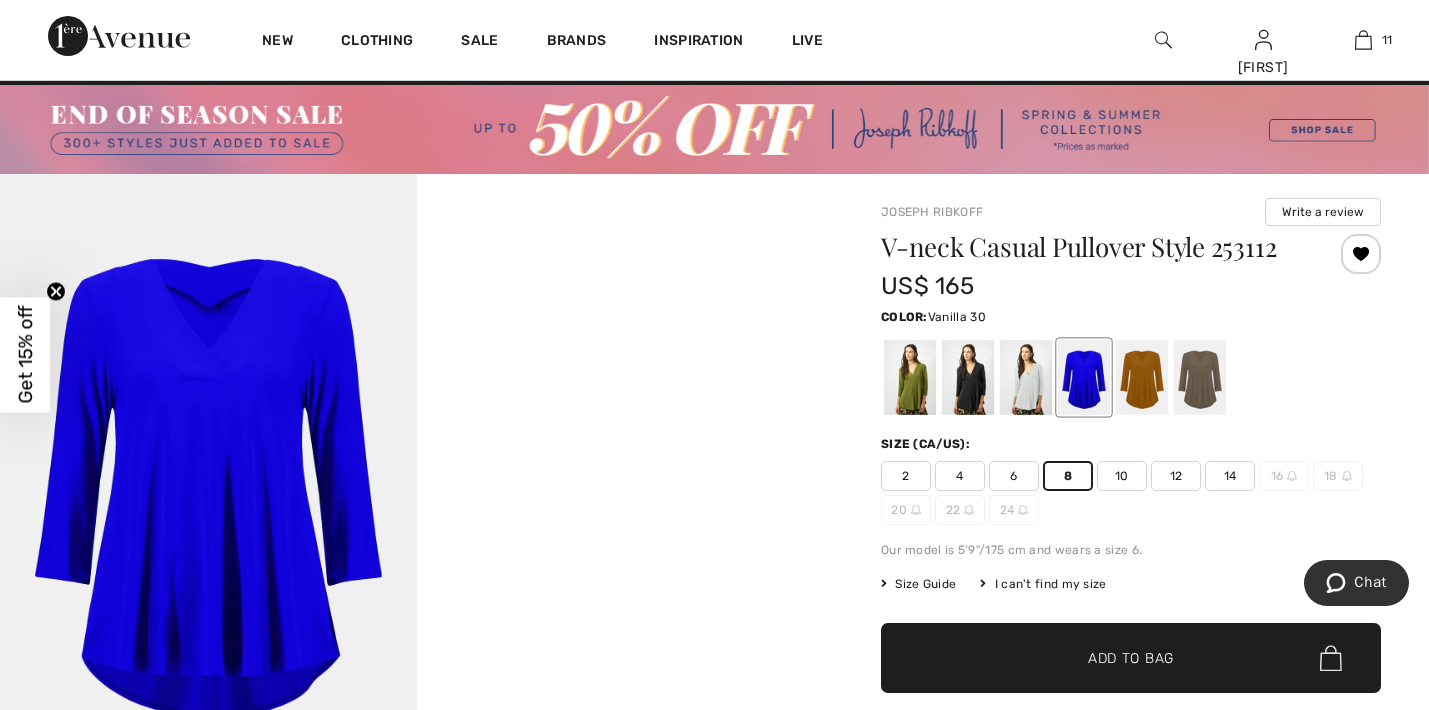 click at bounding box center (1026, 377) 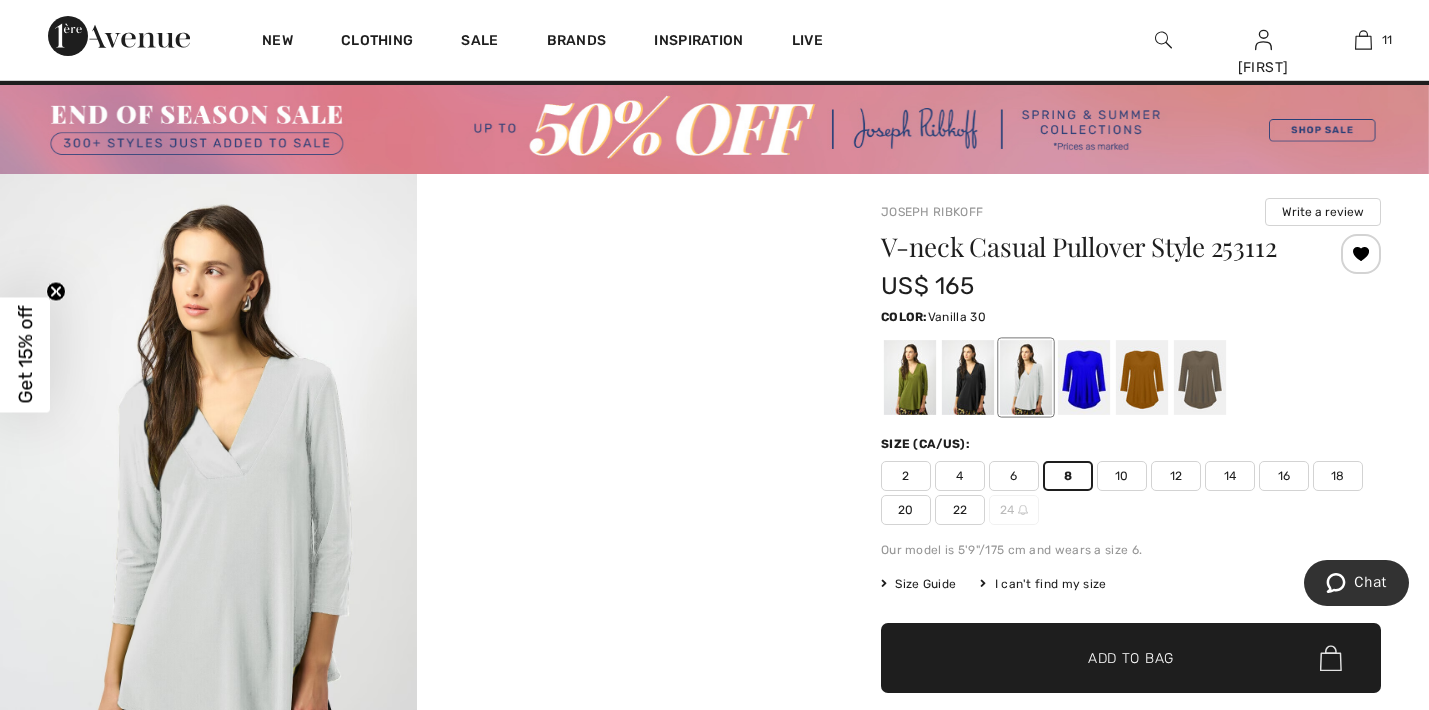 click on "✔ Added to Bag" at bounding box center (1101, 658) 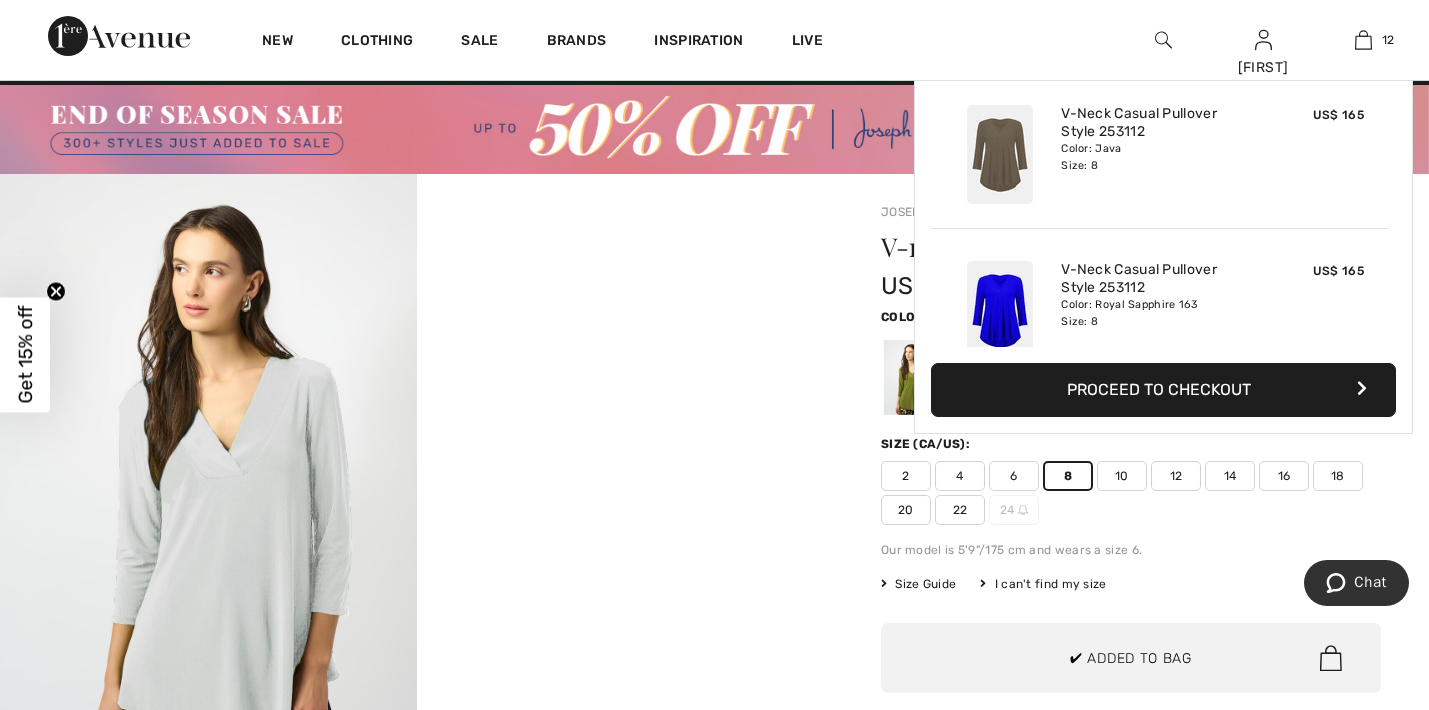 scroll, scrollTop: 0, scrollLeft: 0, axis: both 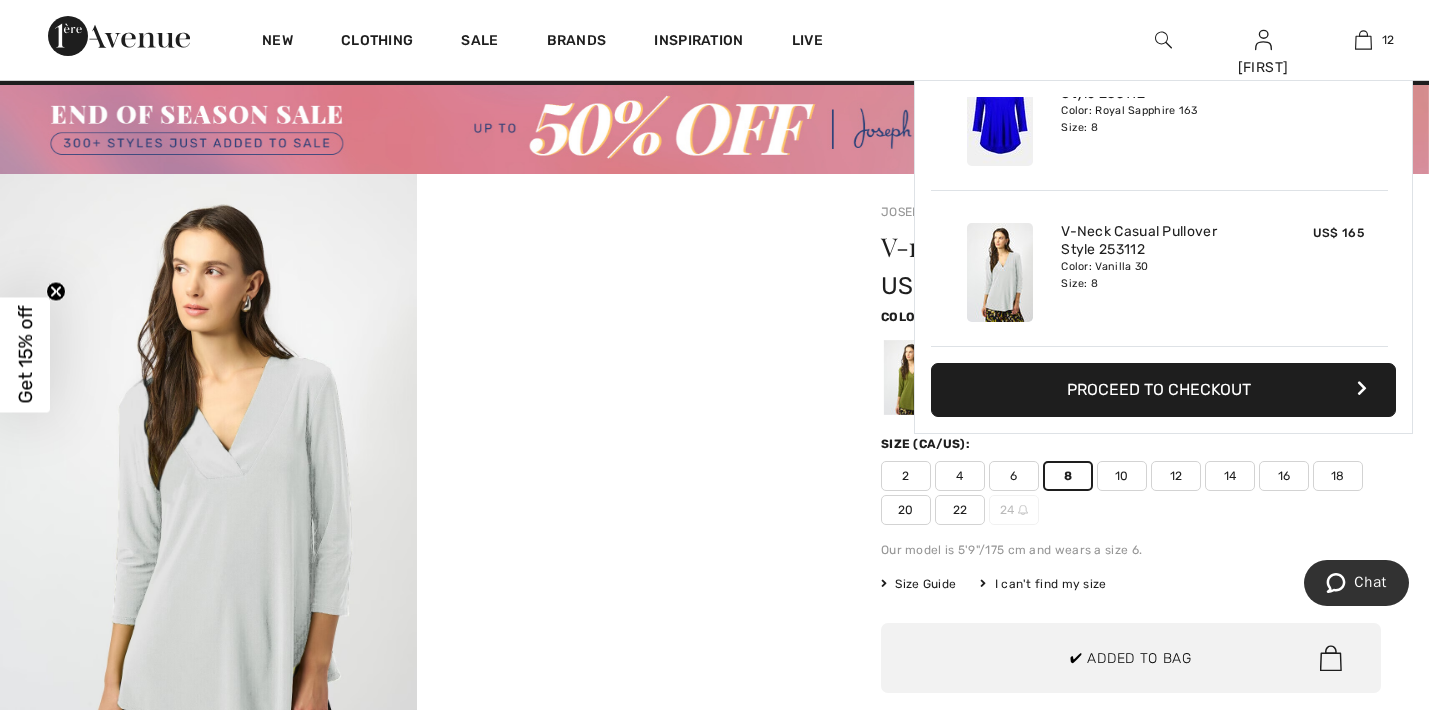 click on "Joseph Ribkoff
Write a review
V-neck Casual Pullover  Style 253112
US$ 165
Color:  Vanilla 30
Size (CA/US):
2 4 6 8 10 12 14 16 18 20 22 24
Our model is 5'9"/175 cm and wears a size 6.
Size Guide
I can't find my size
Select Size
US 2
US 4
US 6
US 8
US 10
US 12
US 14
US 16
US 18
US 20
US 22
US 24 - Sold Out
✔ Added to Bag
Add to Bag
or 4 payments of  US$ 41.25  with    ⓘ Earn 30  Avenue Rewards" at bounding box center [1131, 771] 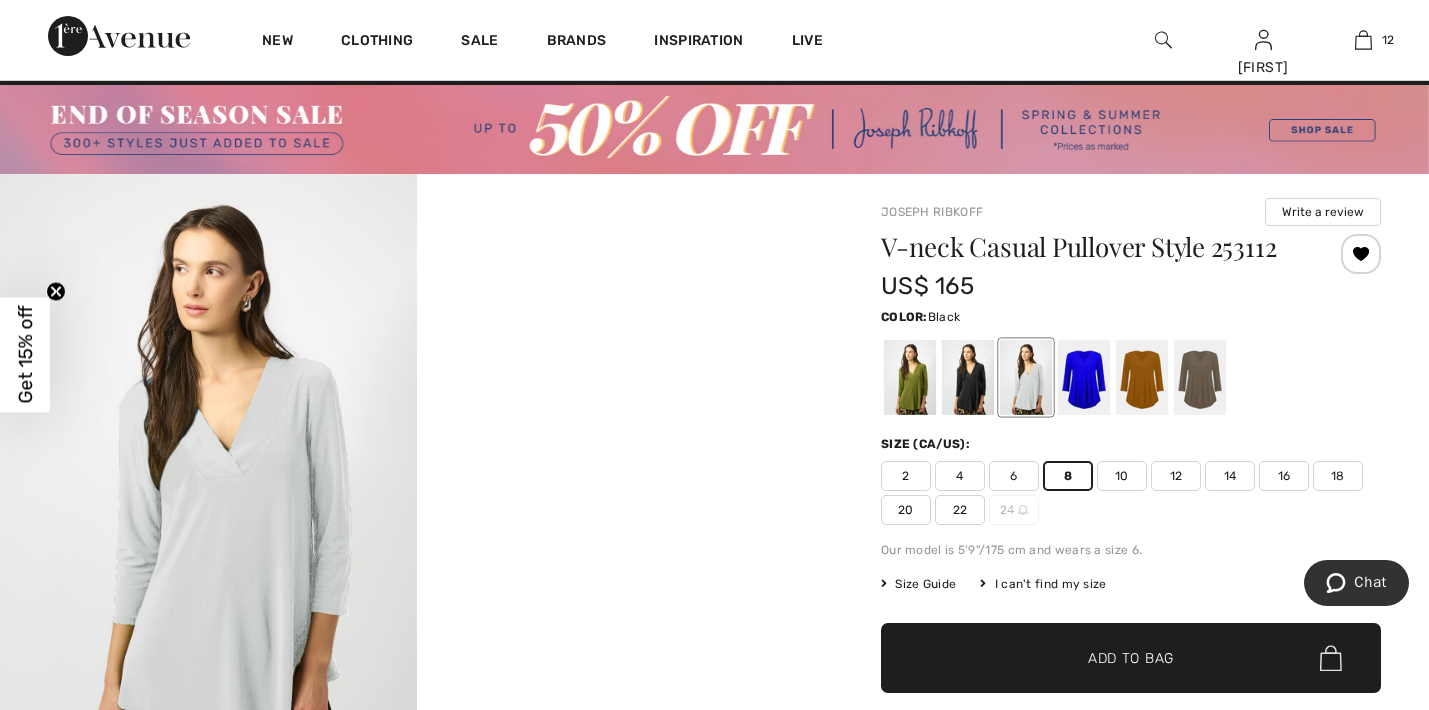 click at bounding box center (968, 377) 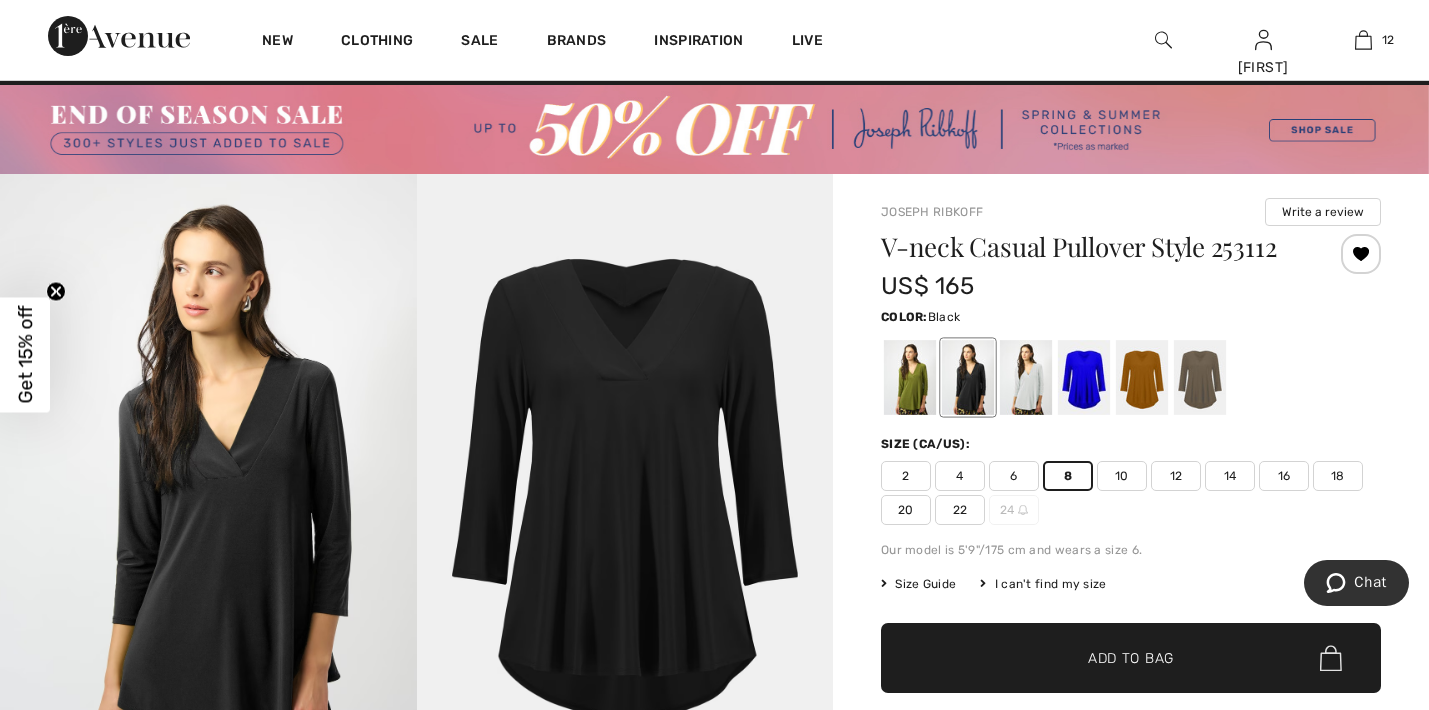 click on "✔ Added to Bag
Add to Bag" at bounding box center [1131, 658] 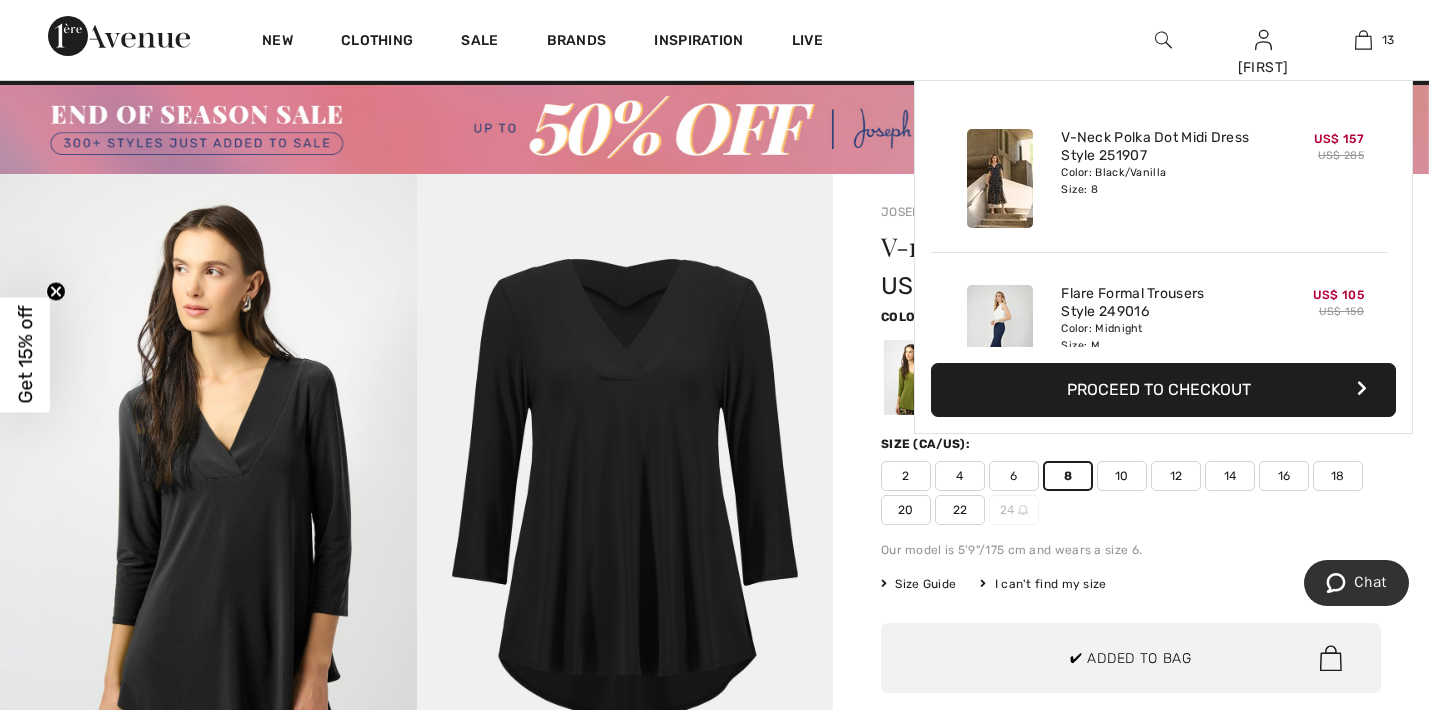 scroll, scrollTop: 1324, scrollLeft: 0, axis: vertical 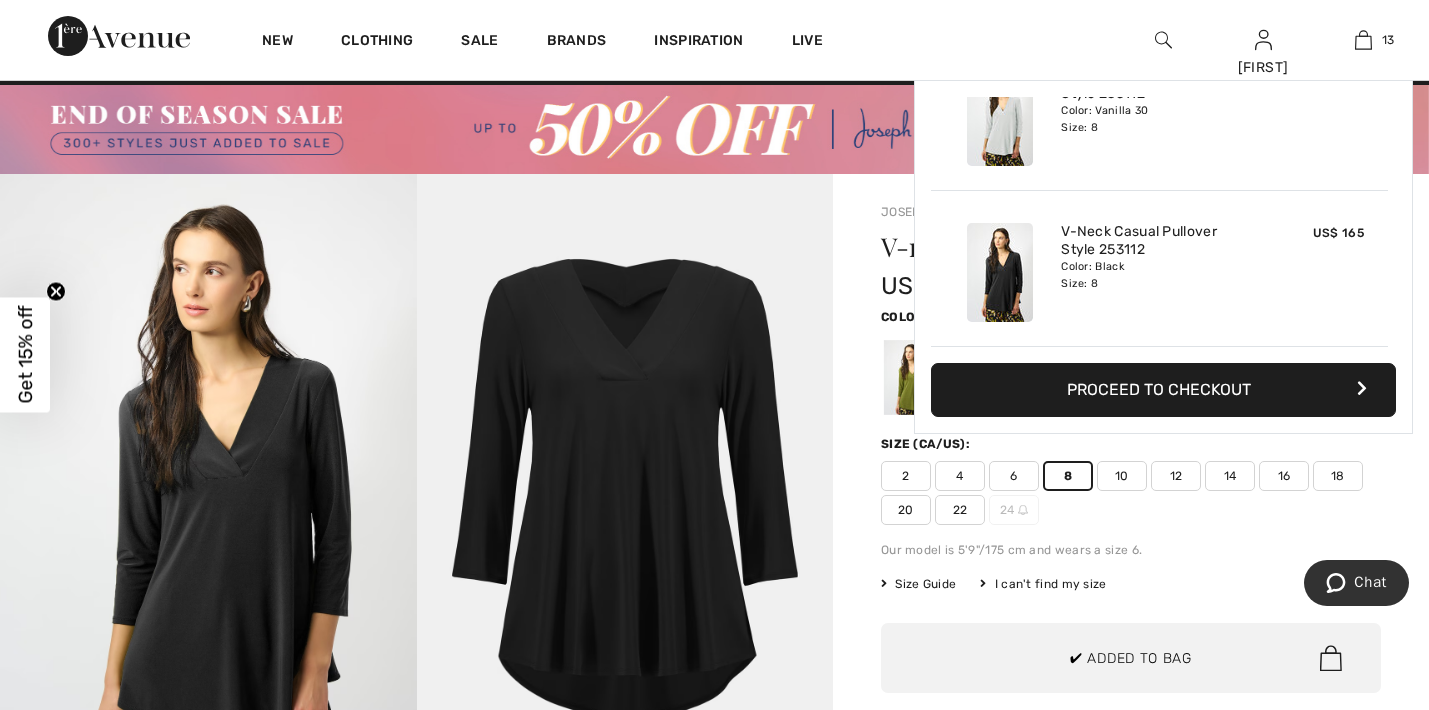 click on "Joseph Ribkoff
Write a review
V-neck Casual Pullover  Style 253112
US$ 165
Color:  Black
Size (CA/US):
2 4 6 8 10 12 14 16 18 20 22 24
Our model is 5'9"/175 cm and wears a size 6.
Size Guide
I can't find my size
Select Size
US 2
US 4
US 6
US 8
US 10
US 12
US 14
US 16
US 18
US 20
US 22
US 24 - Sold Out
✔ Added to Bag
Add to Bag
or 4 payments of  US$ 41.25  with    ⓘ Earn 30  Avenue Rewards" at bounding box center [1131, 771] 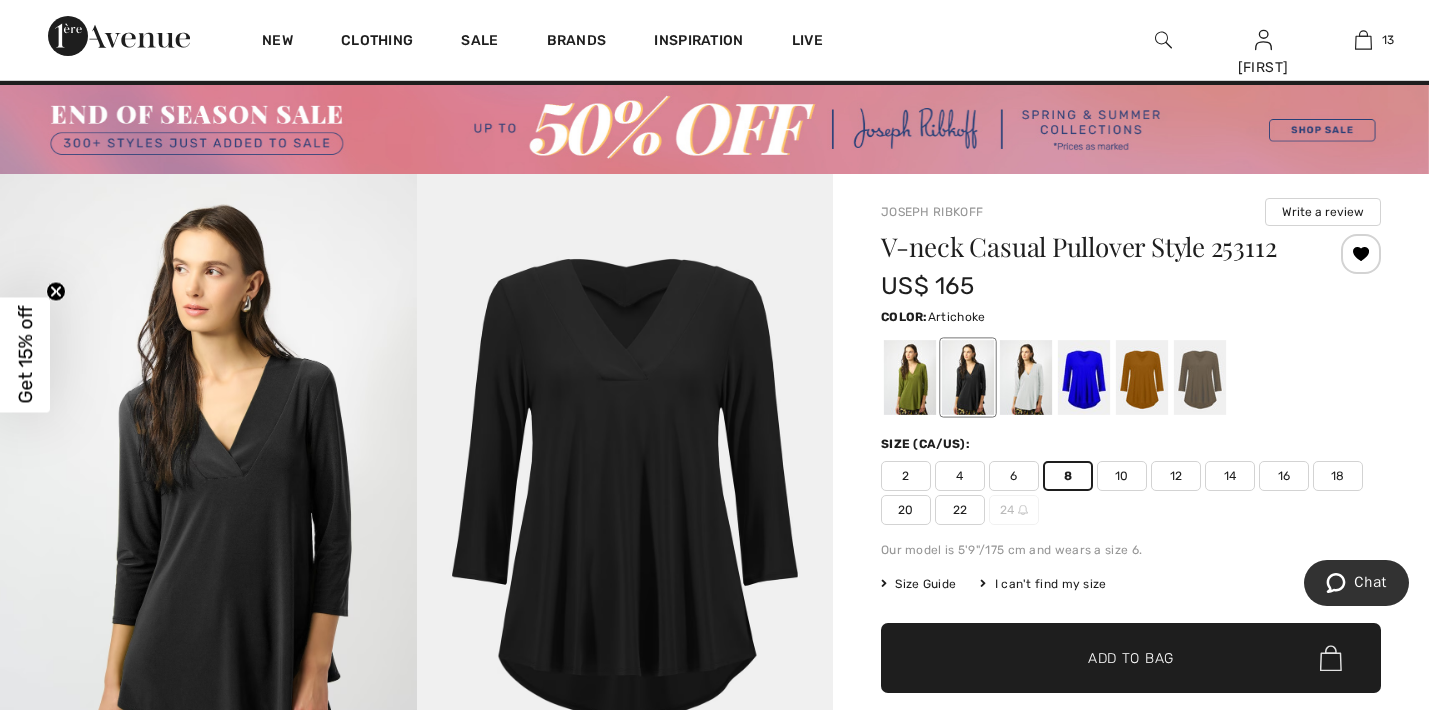 click at bounding box center [910, 377] 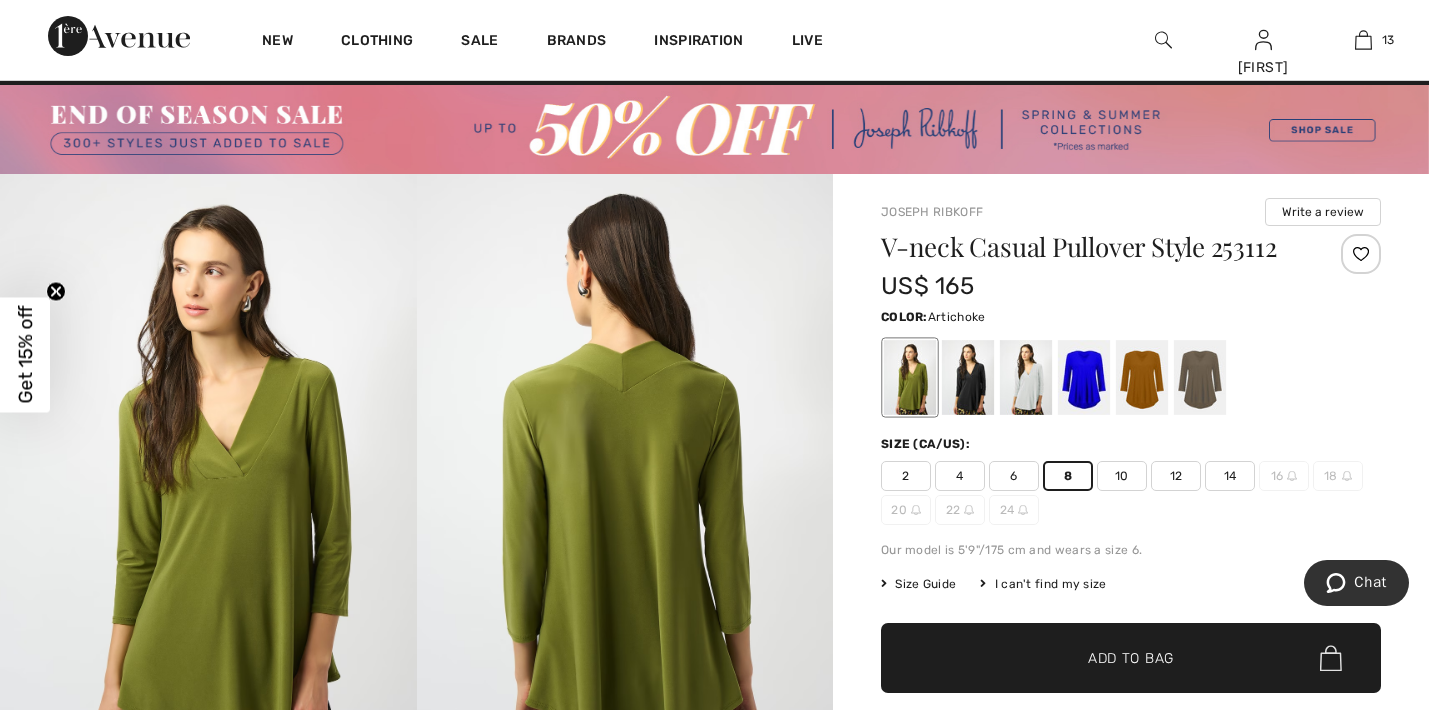 click on "✔ Added to Bag
Add to Bag" at bounding box center (1131, 658) 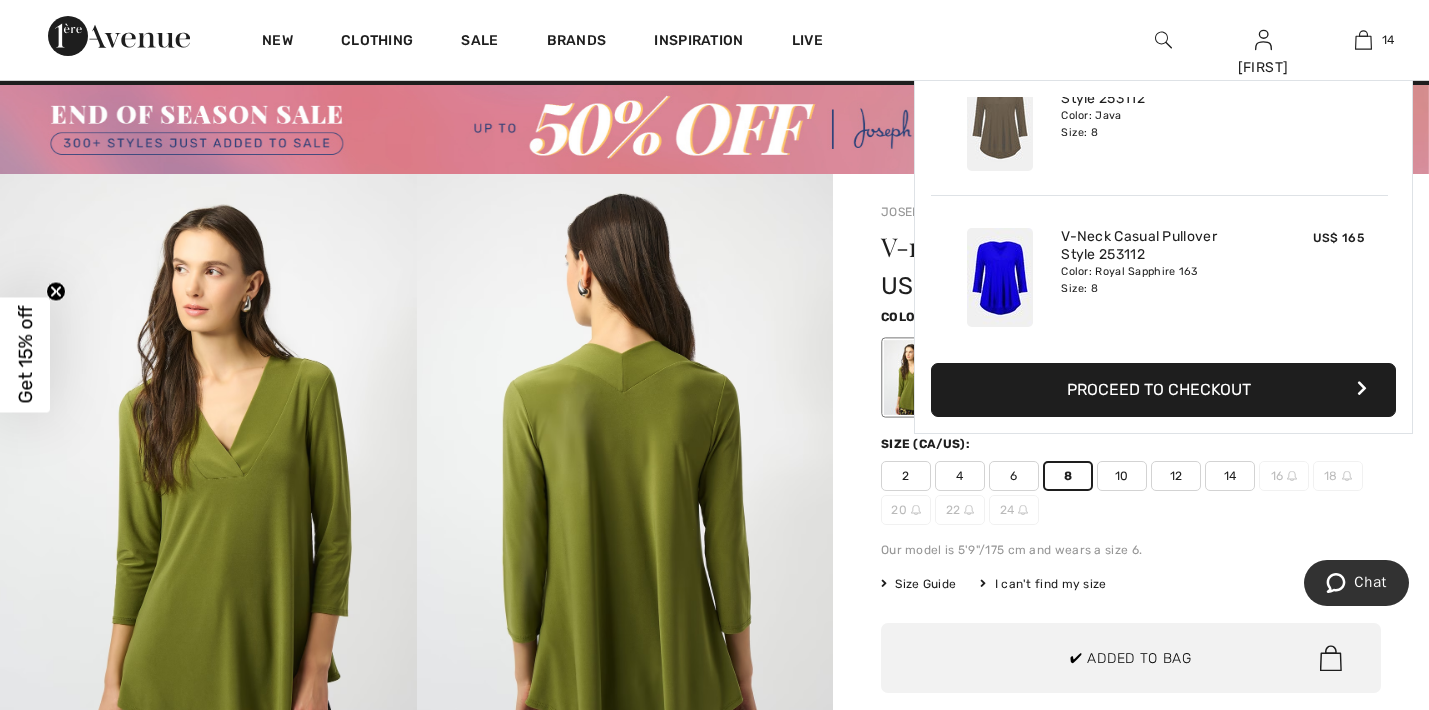 scroll, scrollTop: 1850, scrollLeft: 0, axis: vertical 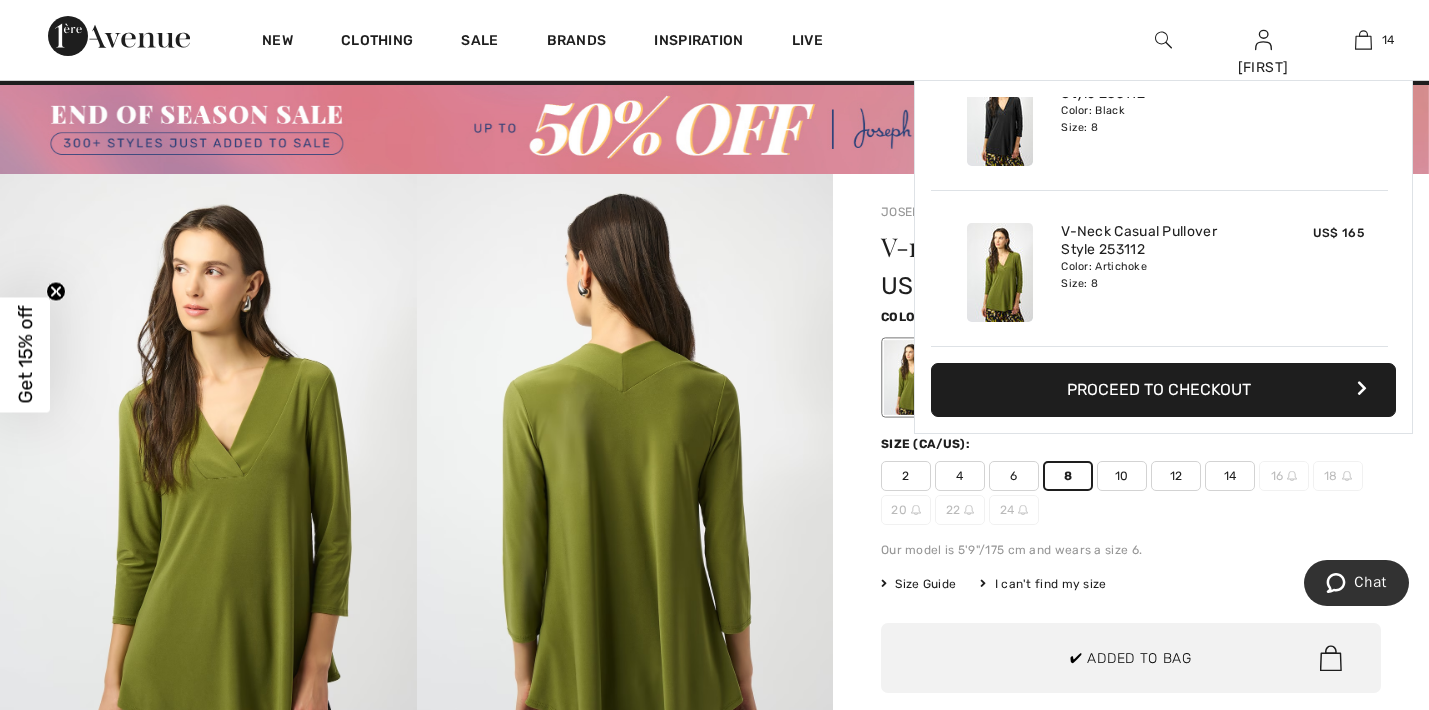 click on "Joseph Ribkoff
Write a review
V-neck Casual Pullover  Style 253112
US$ 165
Color:  Artichoke
Size (CA/US):
2 4 6 8 10 12 14 16 18 20 22 24
Our model is 5'9"/175 cm and wears a size 6.
Size Guide
I can't find my size
Select Size
US 2
US 4
US 6
US 8
US 10
US 12
US 14
US 16 - Sold Out
US 18 - Sold Out
US 20 - Sold Out
US 22 - Sold Out
US 24 - Sold Out
✔ Added to Bag
Add to Bag
or 4 payments of" at bounding box center (1131, 771) 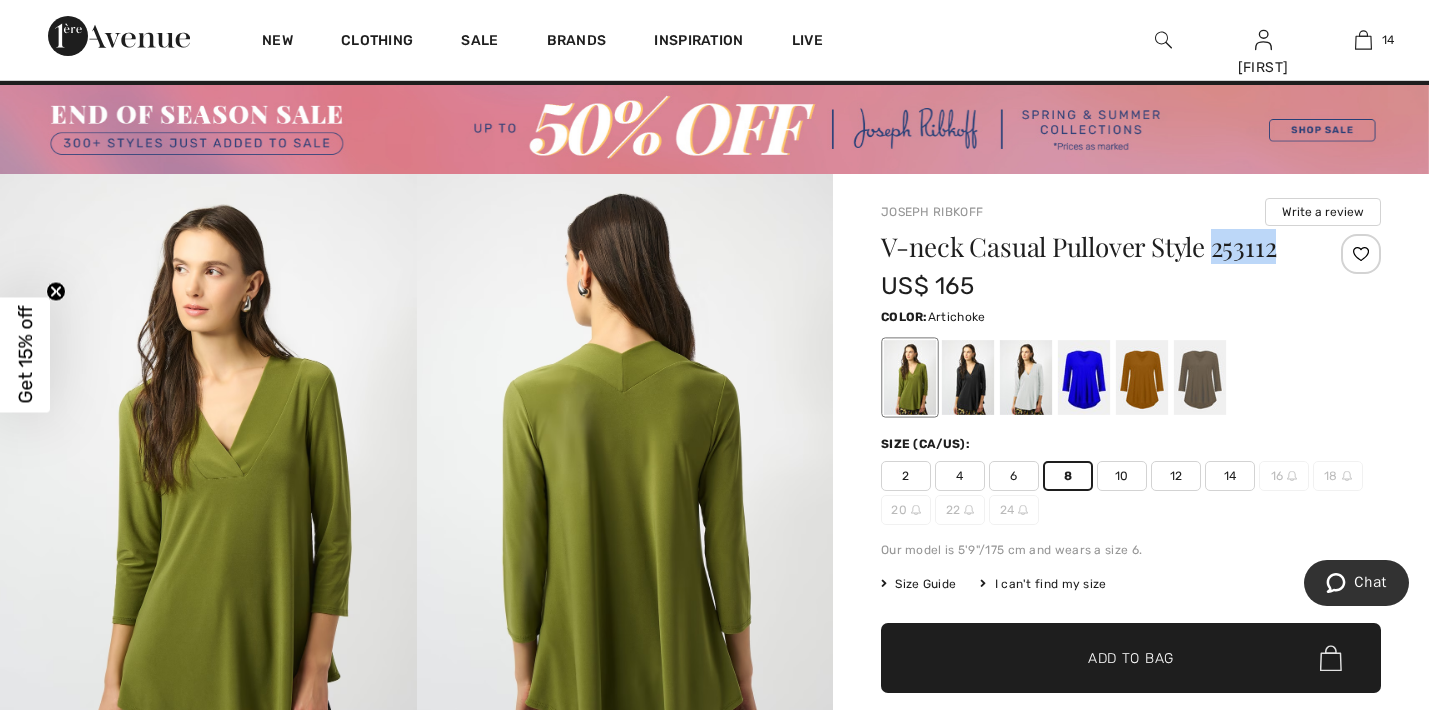 drag, startPoint x: 1281, startPoint y: 245, endPoint x: 1217, endPoint y: 248, distance: 64.070274 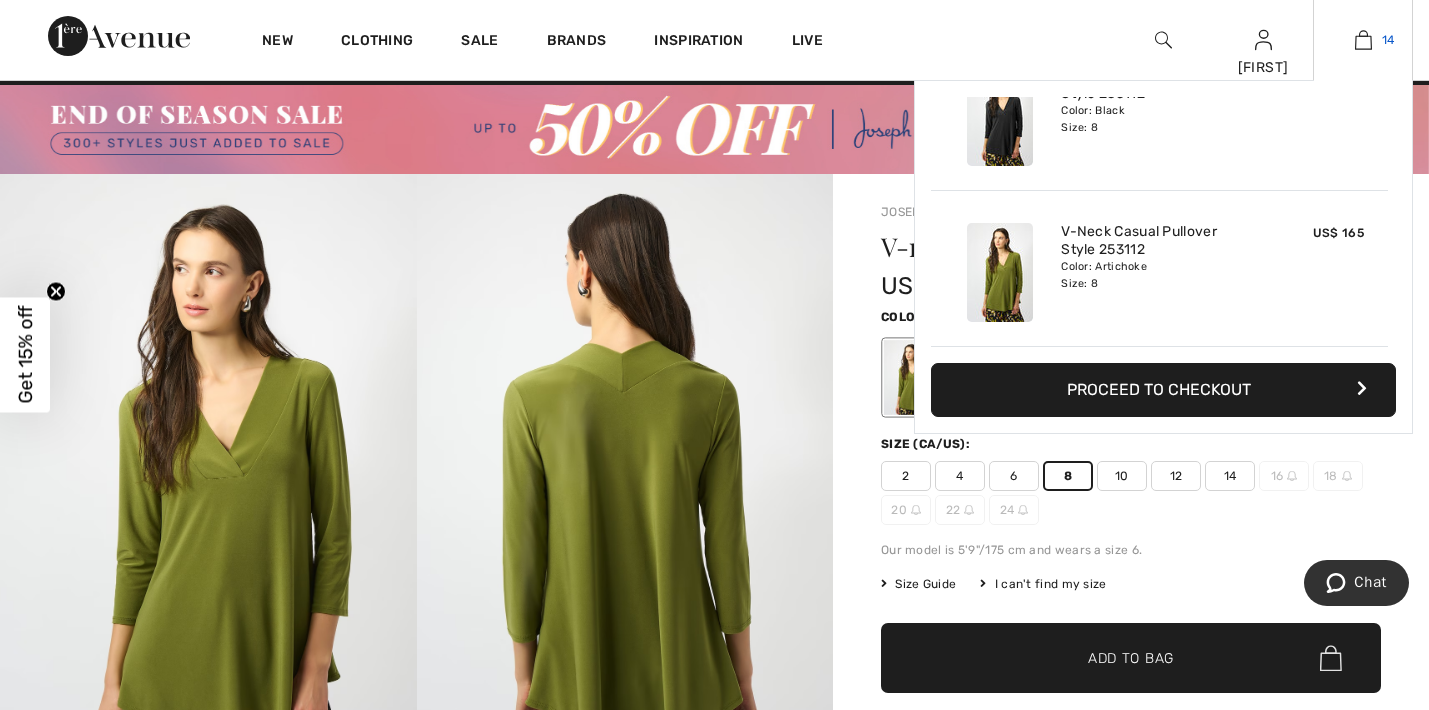 click at bounding box center (1363, 40) 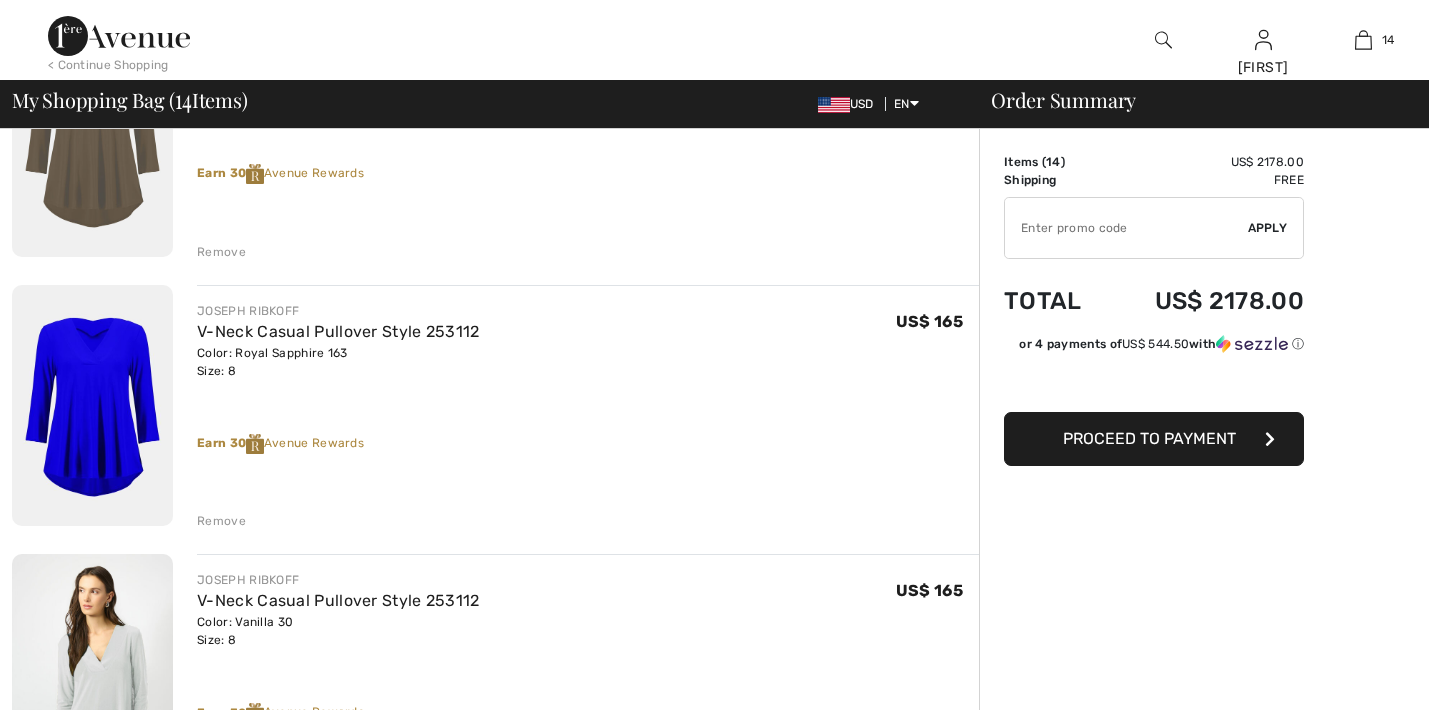 scroll, scrollTop: 0, scrollLeft: 0, axis: both 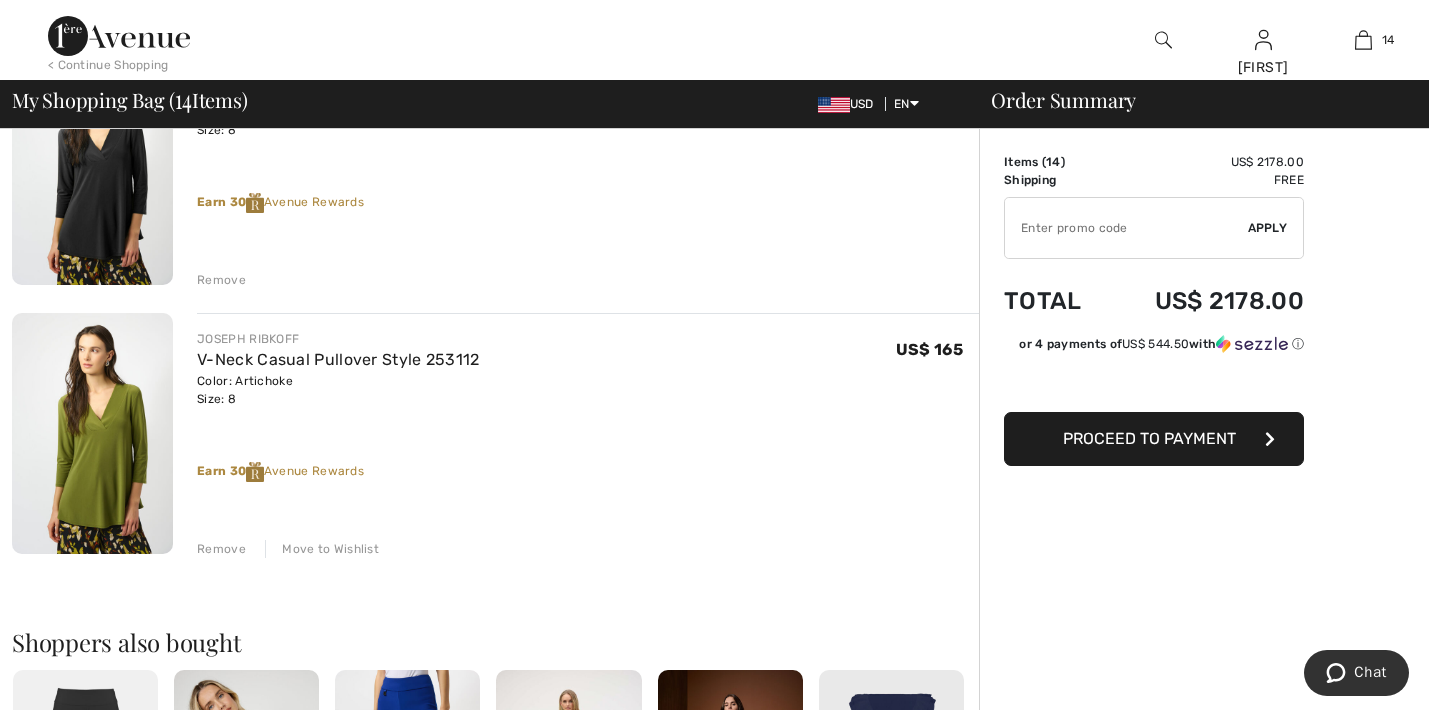 click on "Move to Wishlist" at bounding box center [322, 549] 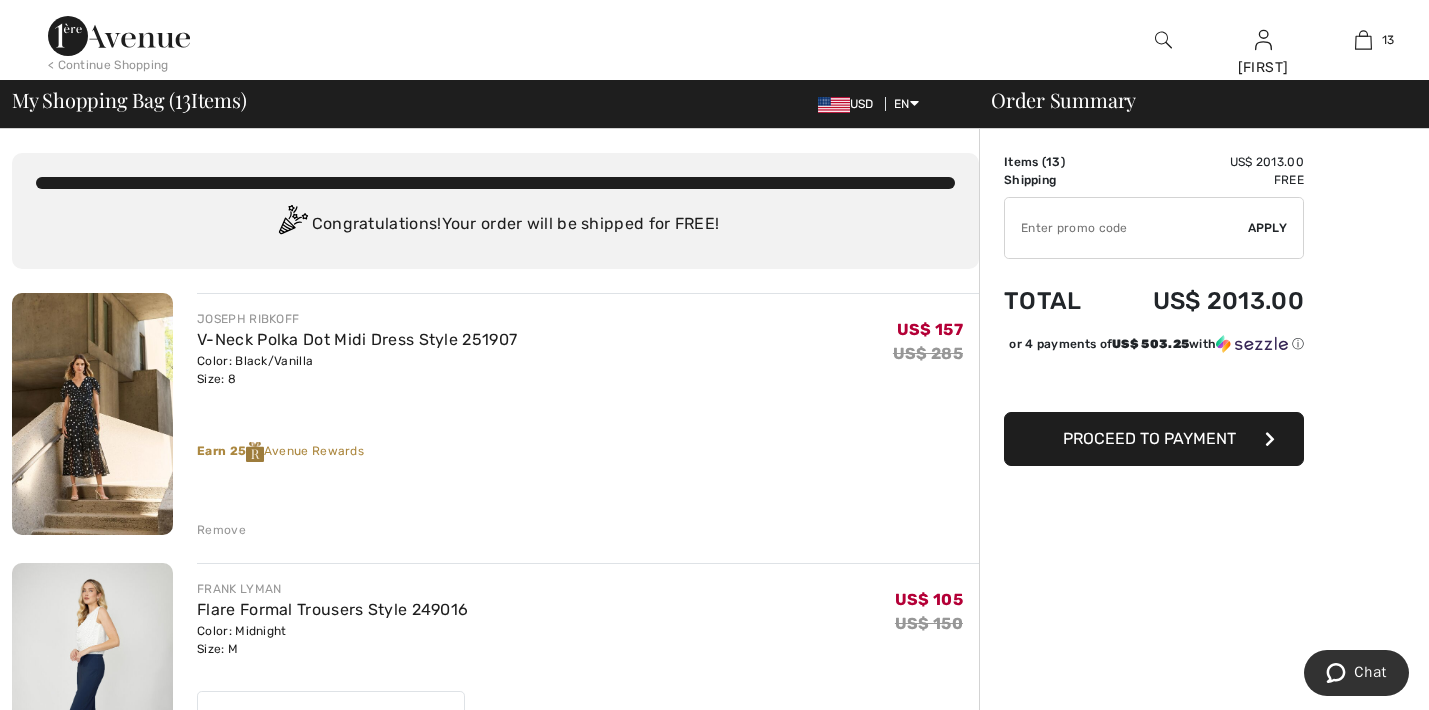scroll, scrollTop: 0, scrollLeft: 0, axis: both 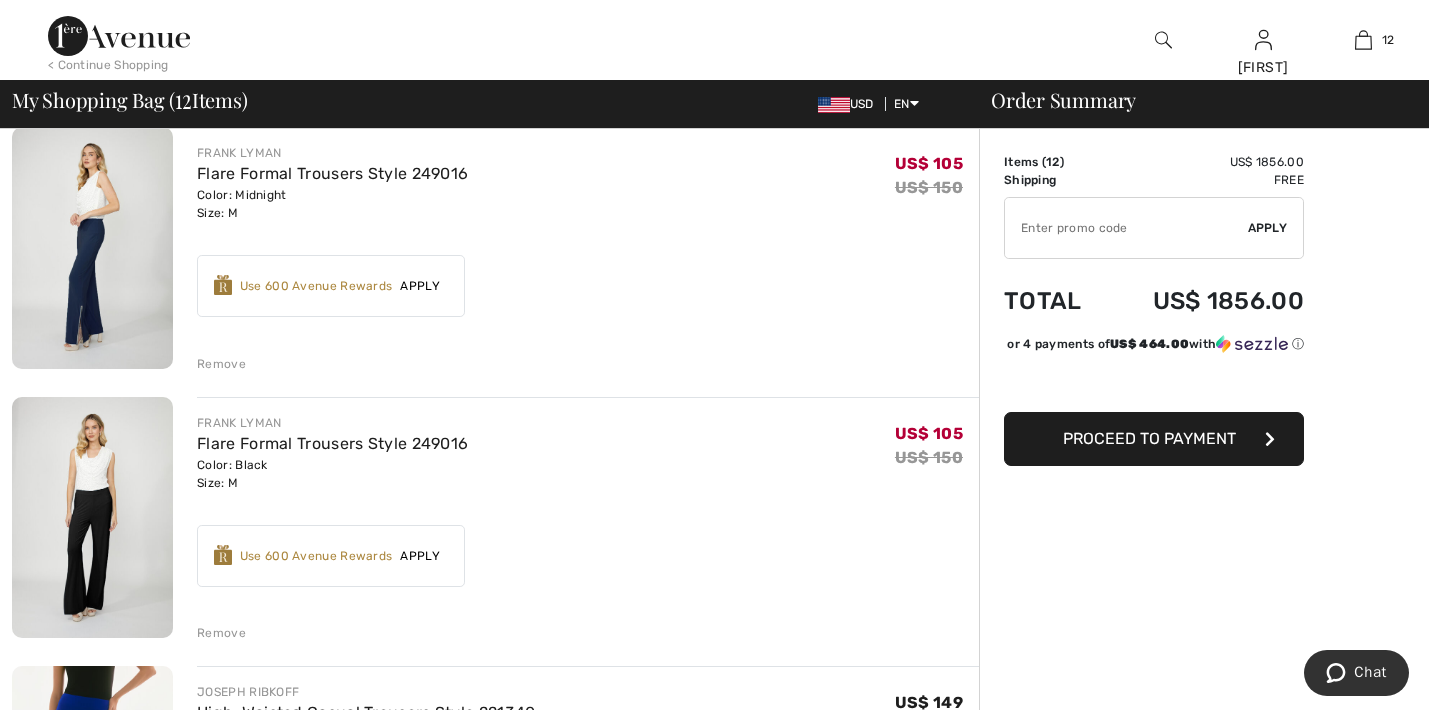 click on "Apply" at bounding box center (420, 556) 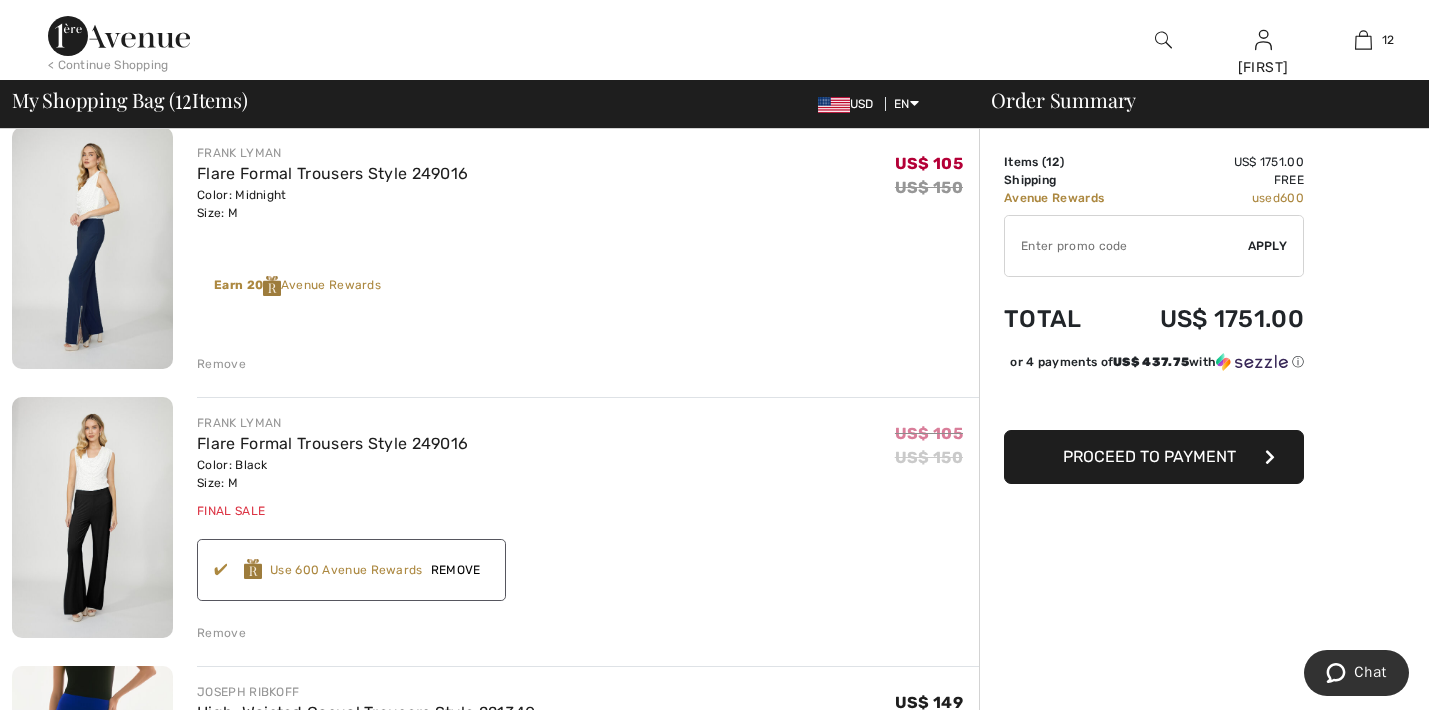 click on "Remove" at bounding box center (456, 570) 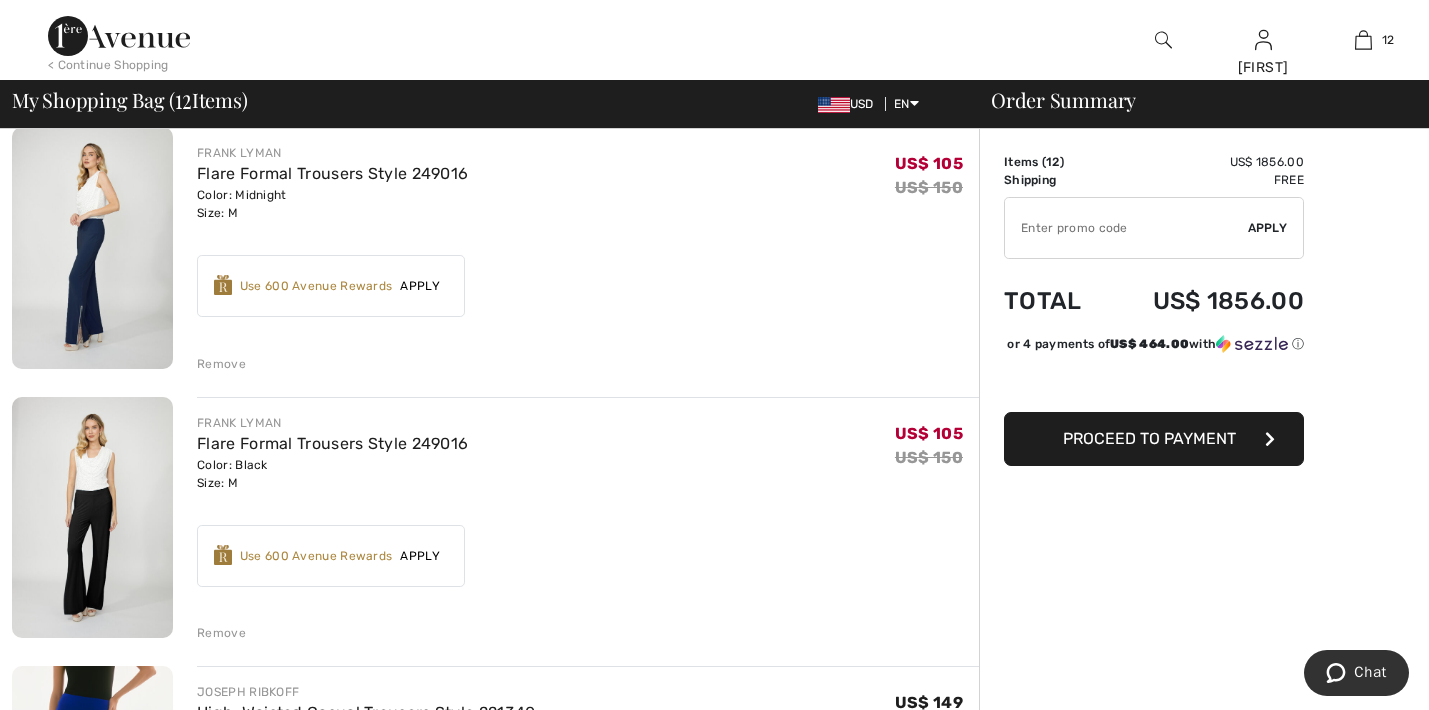 click on "Apply" at bounding box center (420, 556) 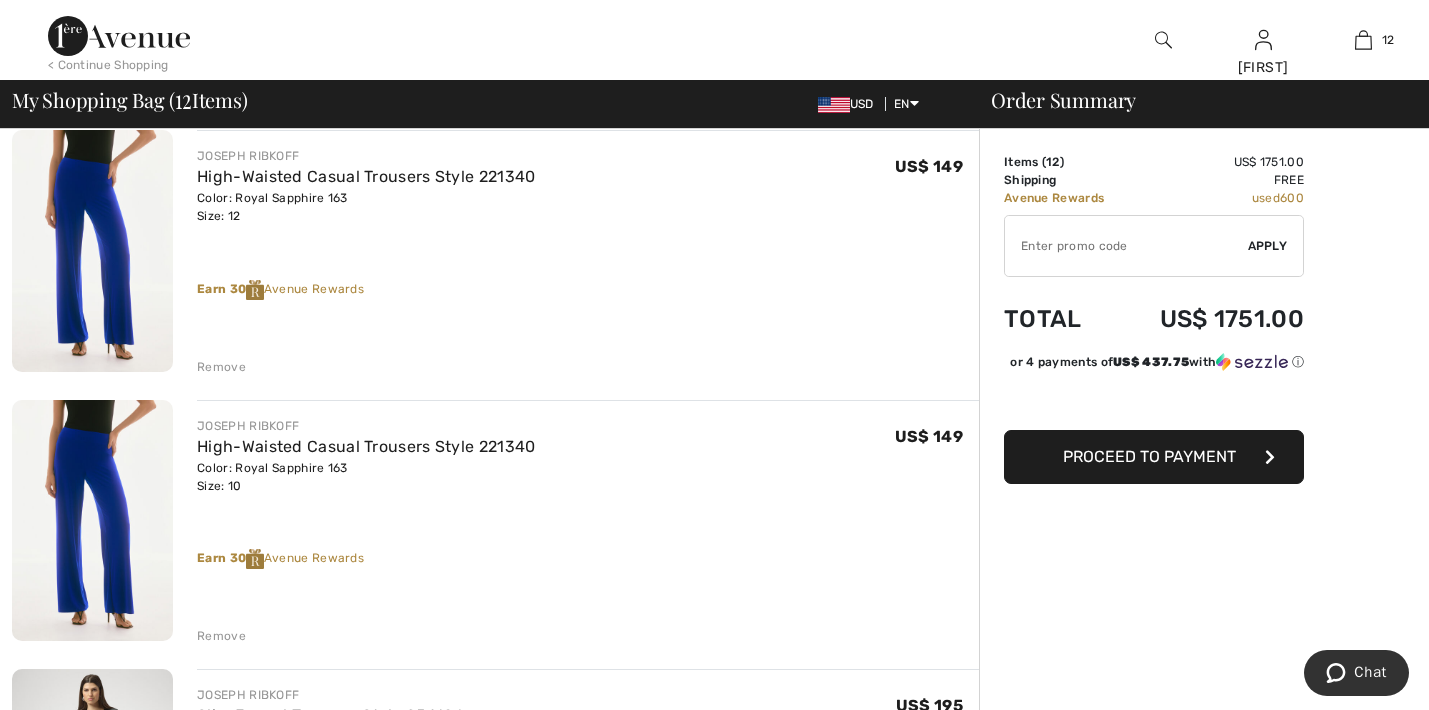 scroll, scrollTop: 704, scrollLeft: 0, axis: vertical 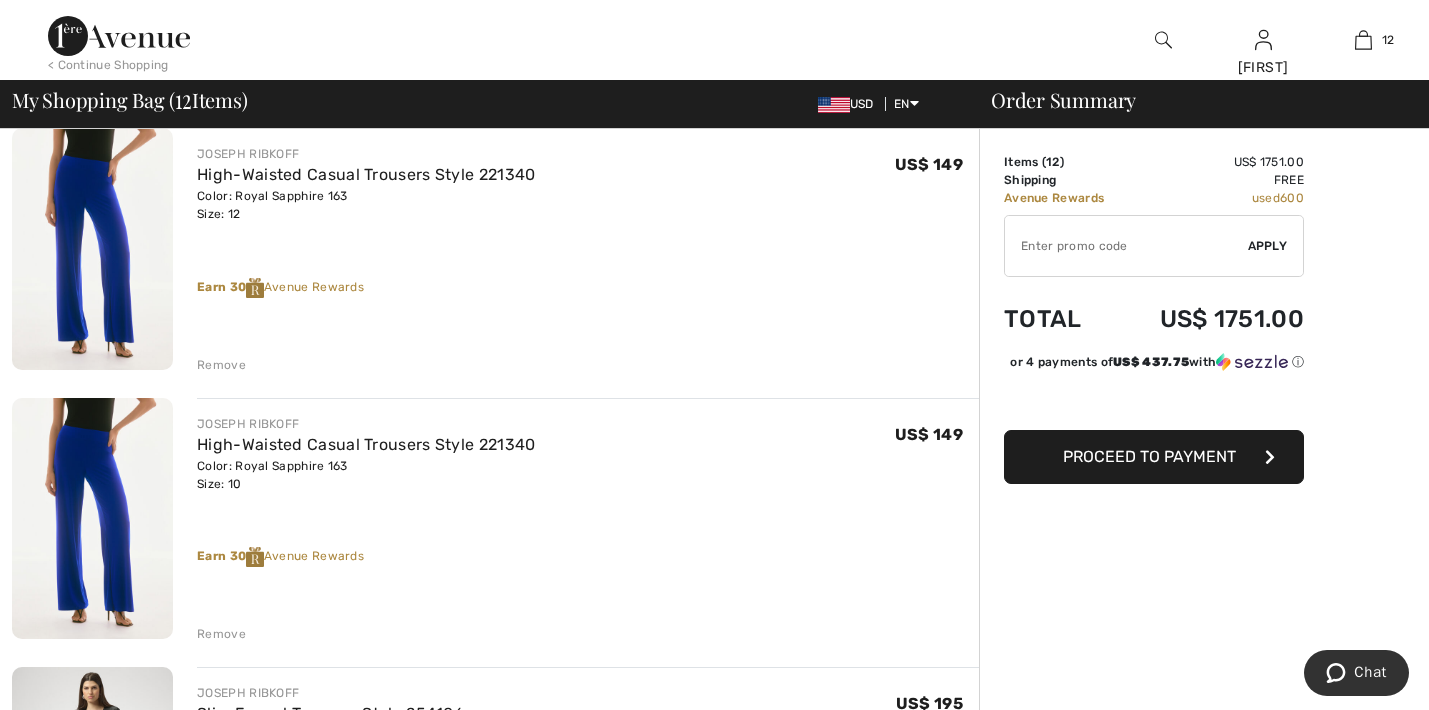 click on "Remove" at bounding box center (221, 634) 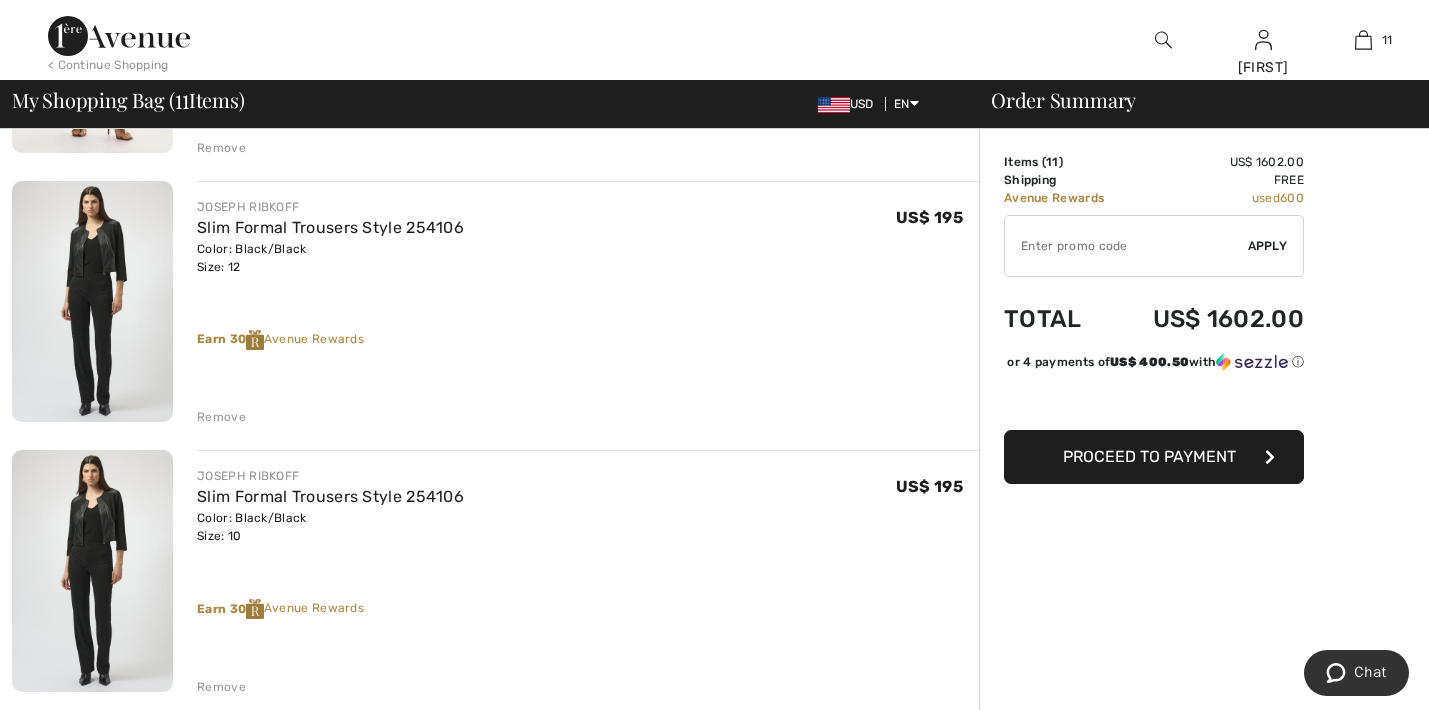 scroll, scrollTop: 915, scrollLeft: 0, axis: vertical 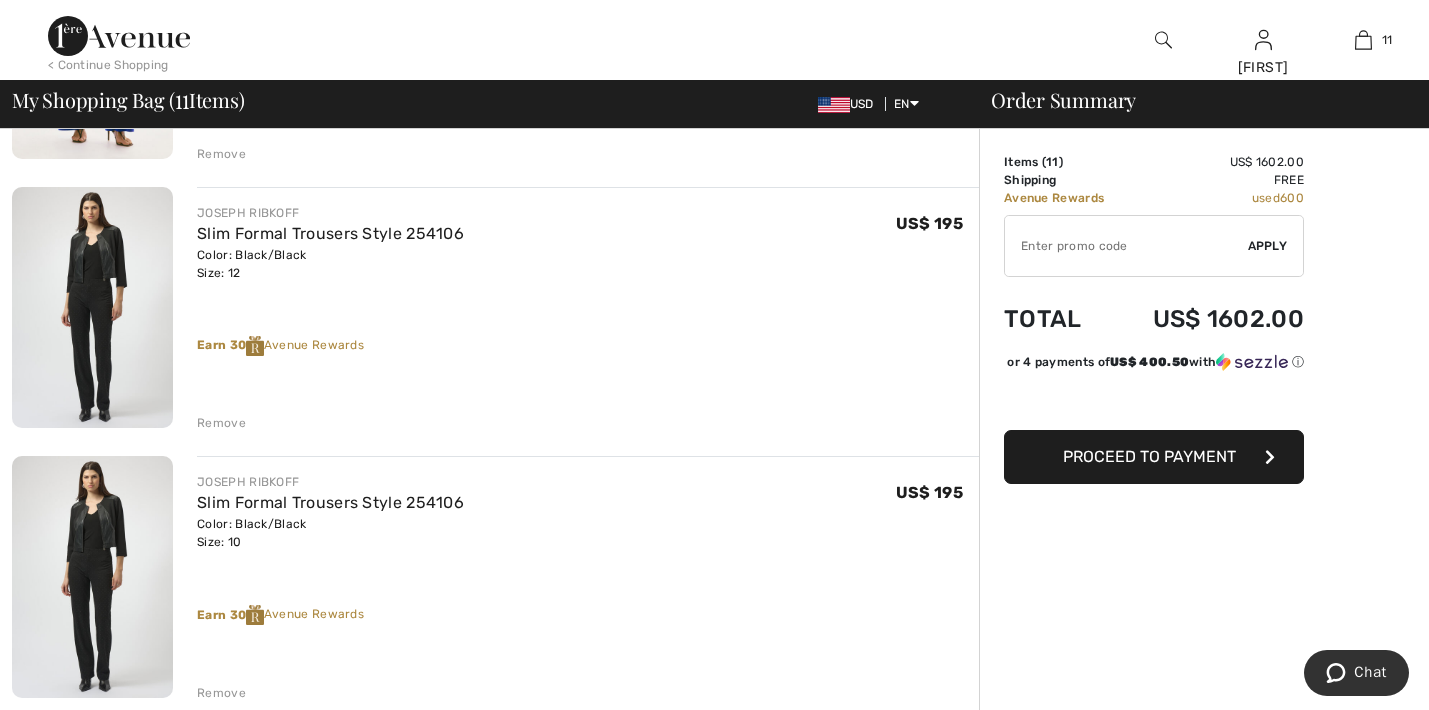 click on "Remove" at bounding box center (221, 423) 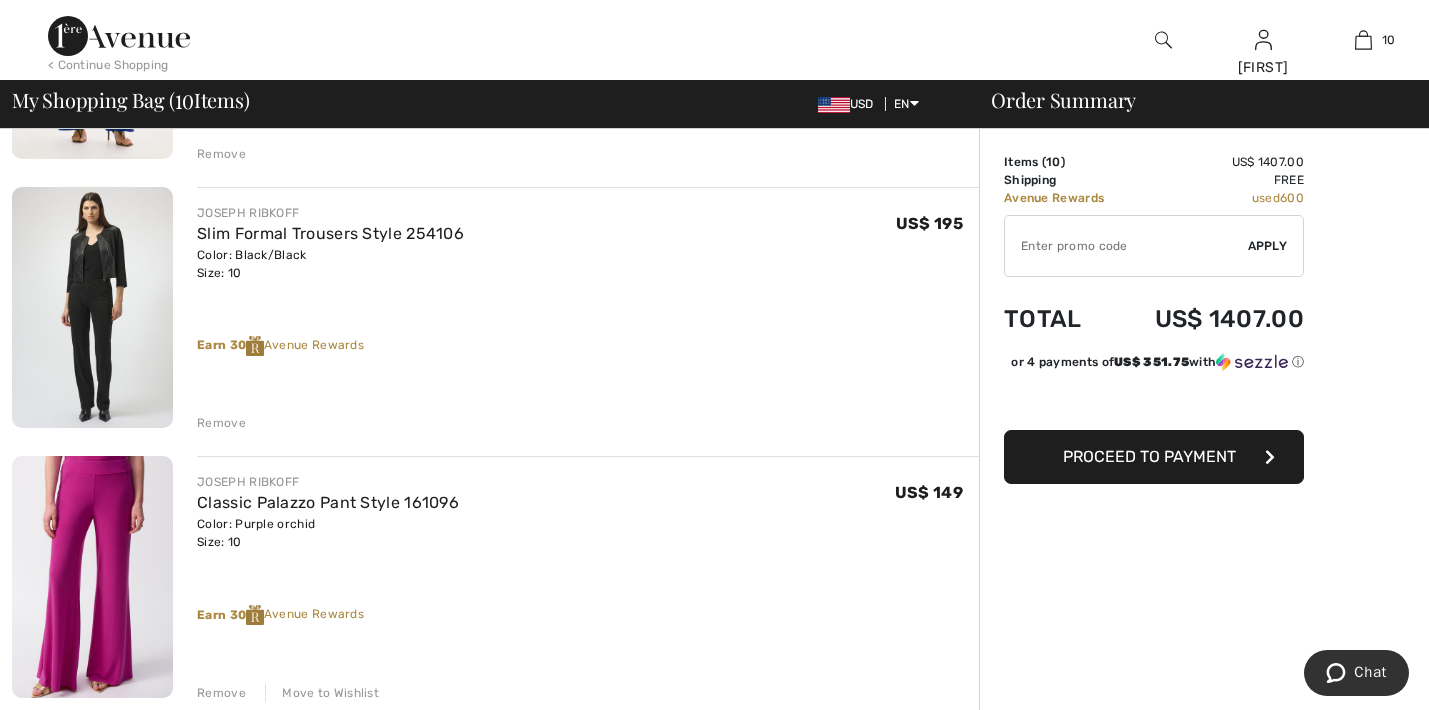 click on "Remove" at bounding box center [221, 423] 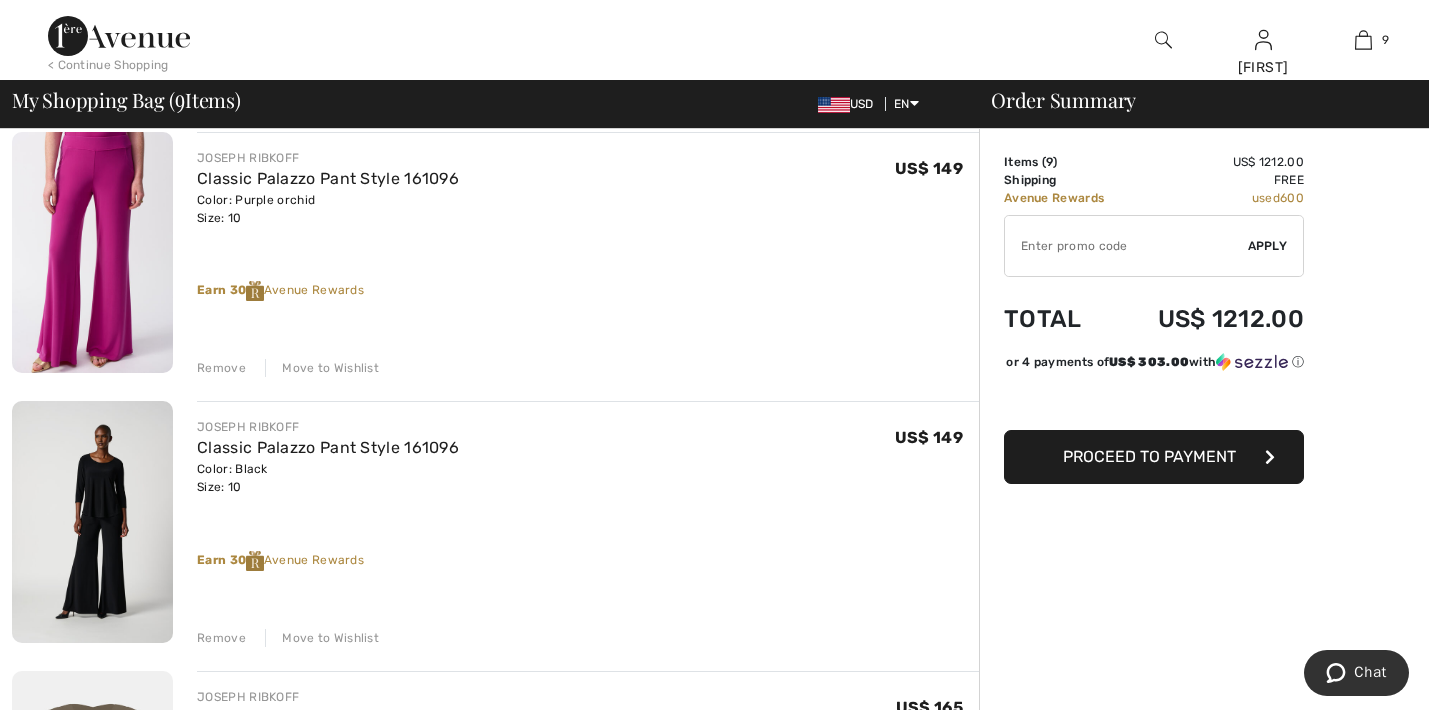 scroll, scrollTop: 1006, scrollLeft: 0, axis: vertical 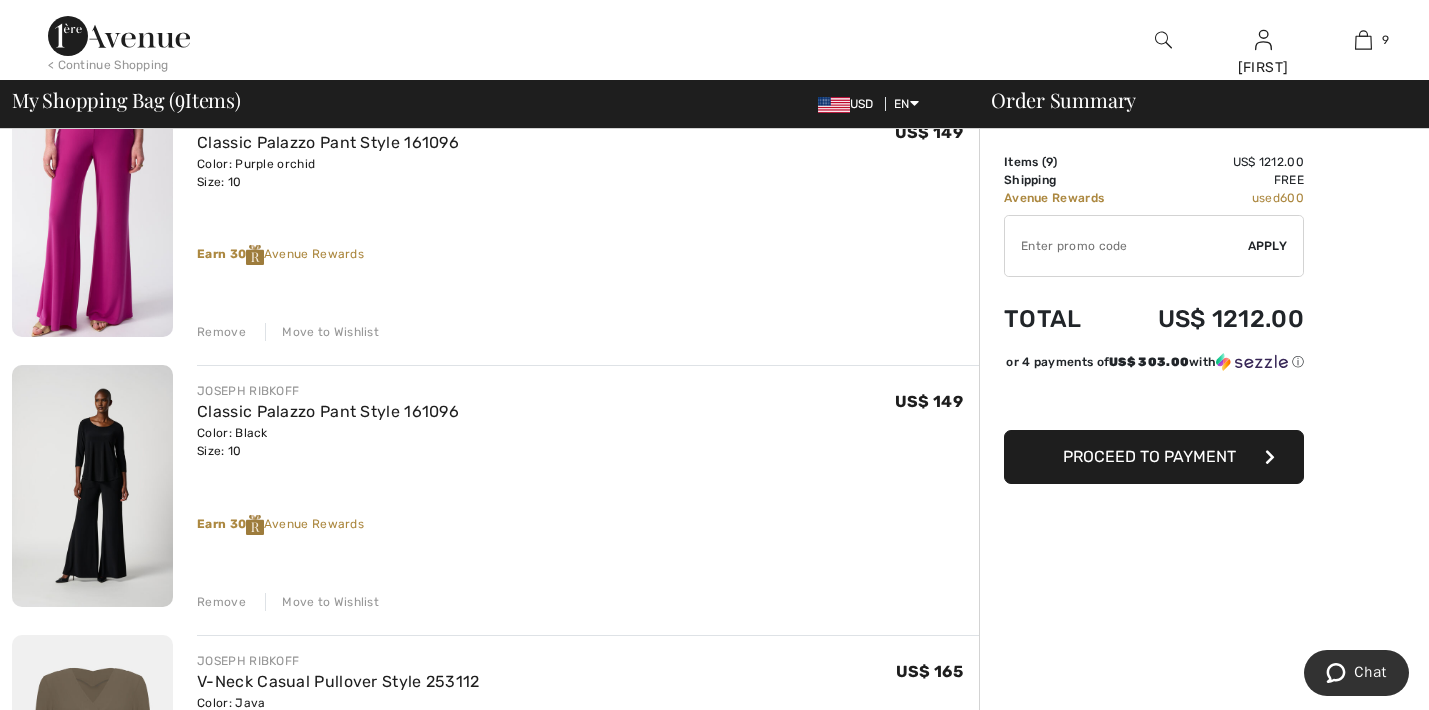 click on "Move to Wishlist" at bounding box center [322, 332] 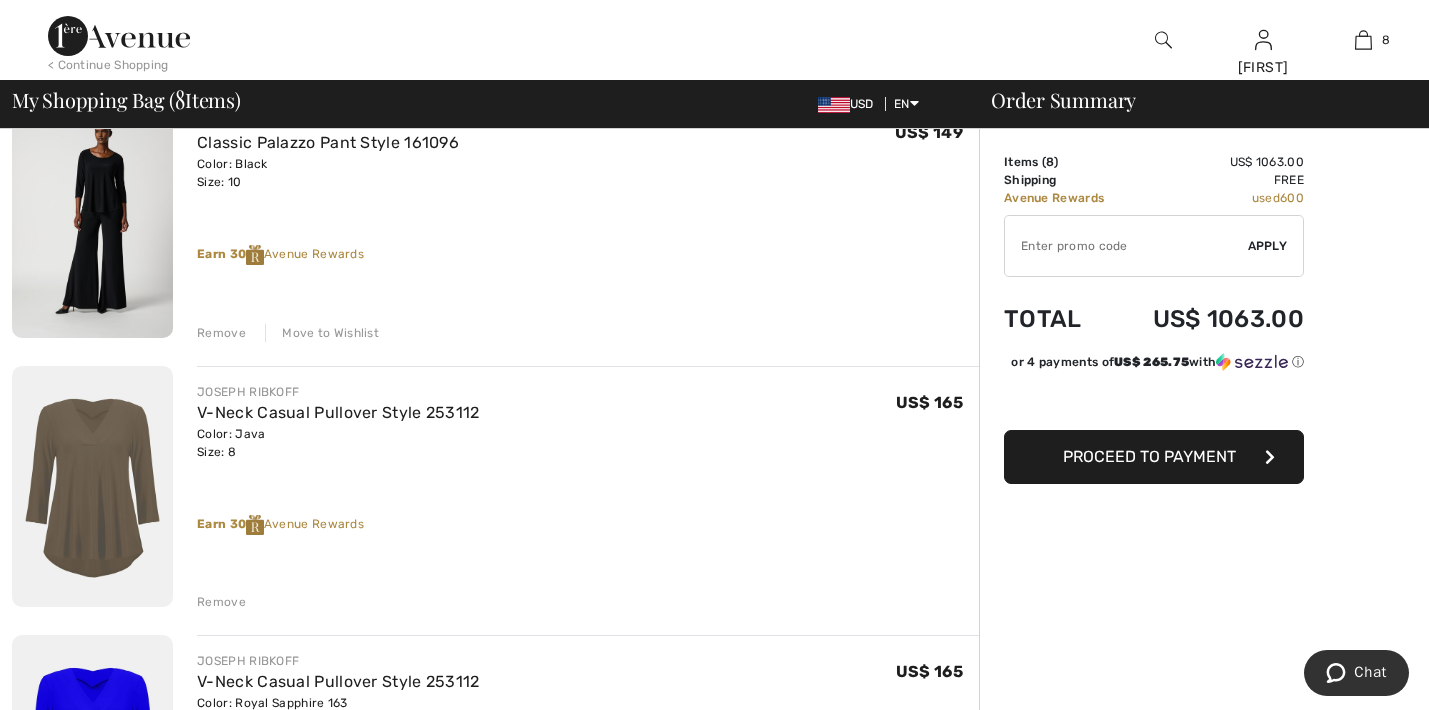 click on "Move to Wishlist" at bounding box center [322, 333] 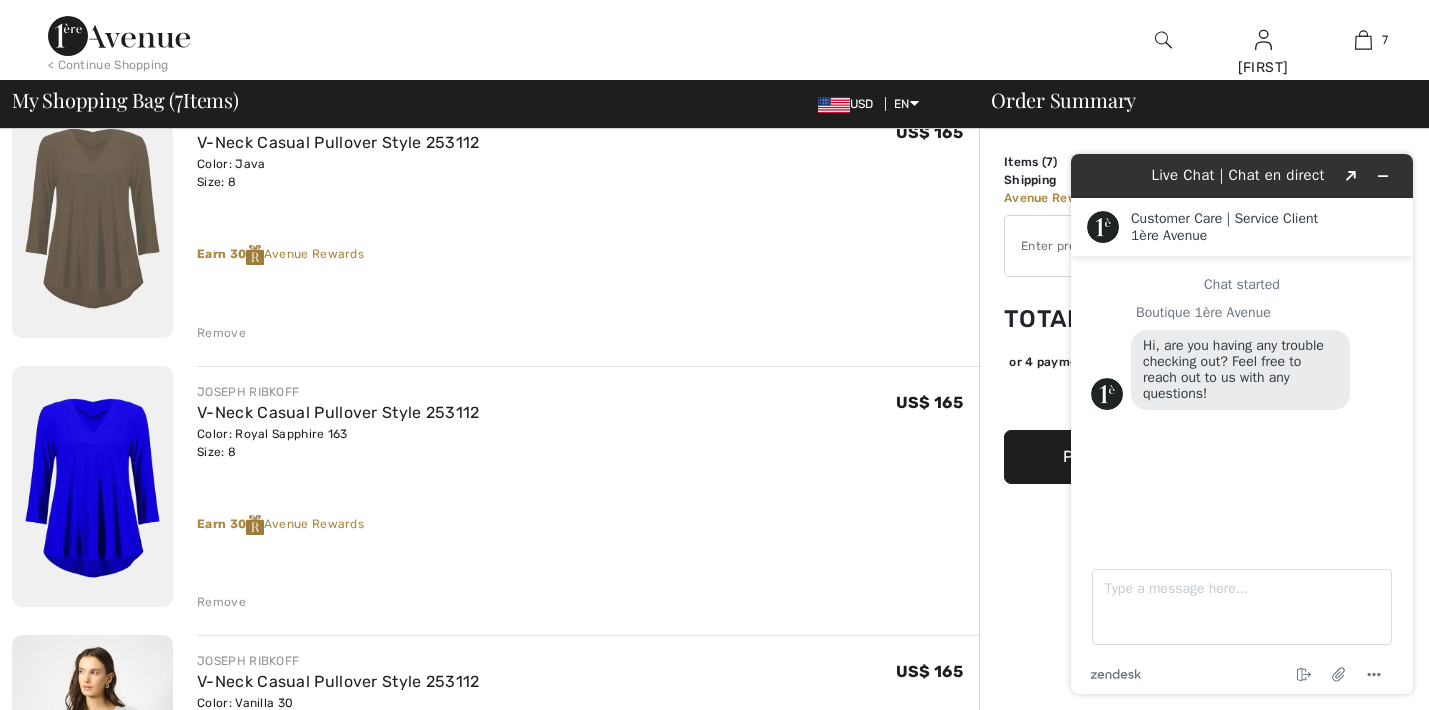 scroll, scrollTop: 0, scrollLeft: 0, axis: both 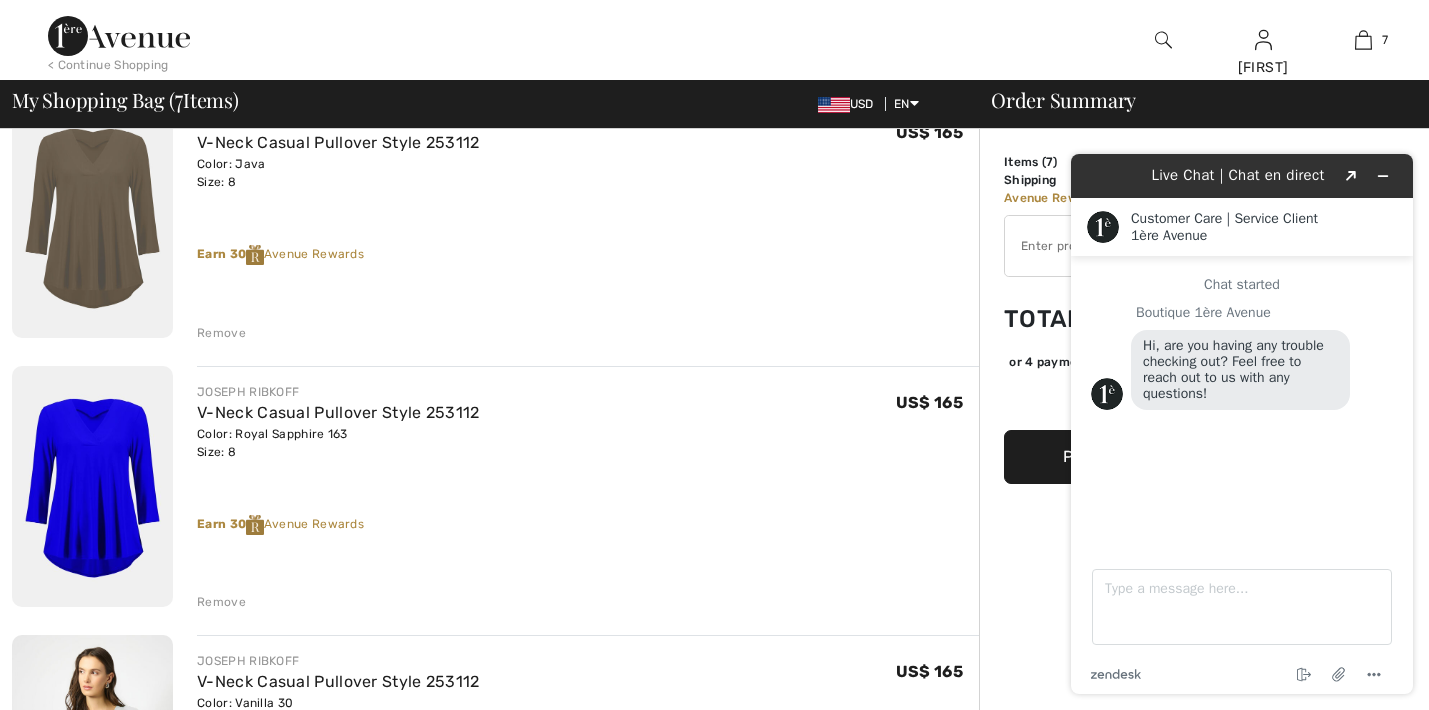 click at bounding box center (1126, 246) 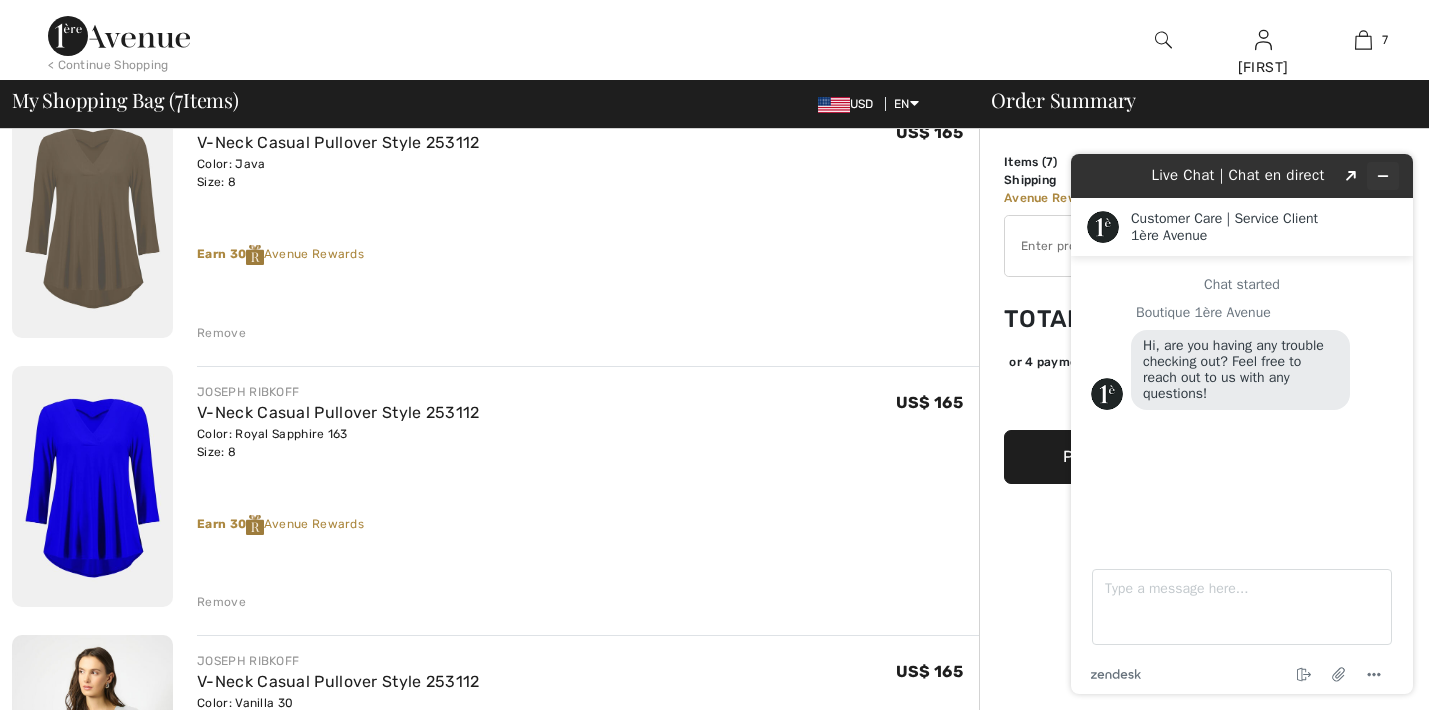 click 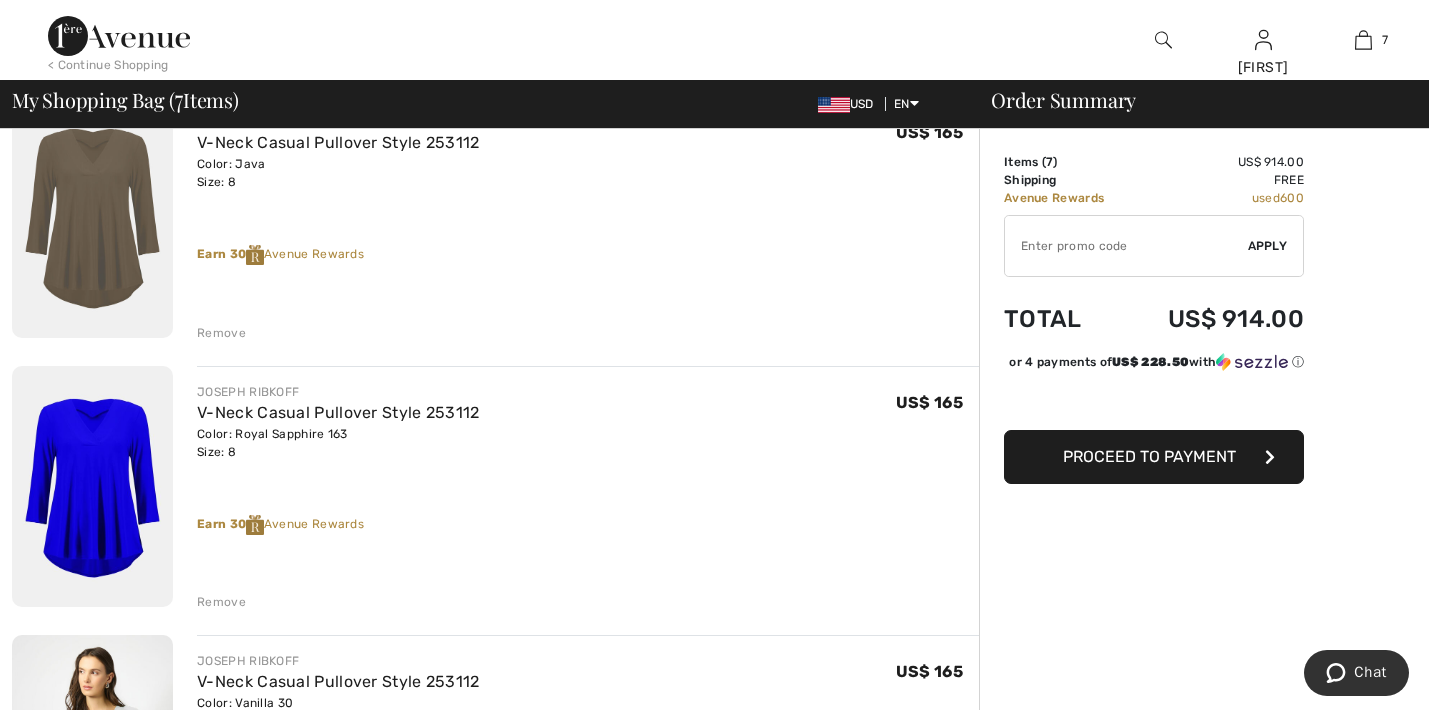 click at bounding box center (1126, 246) 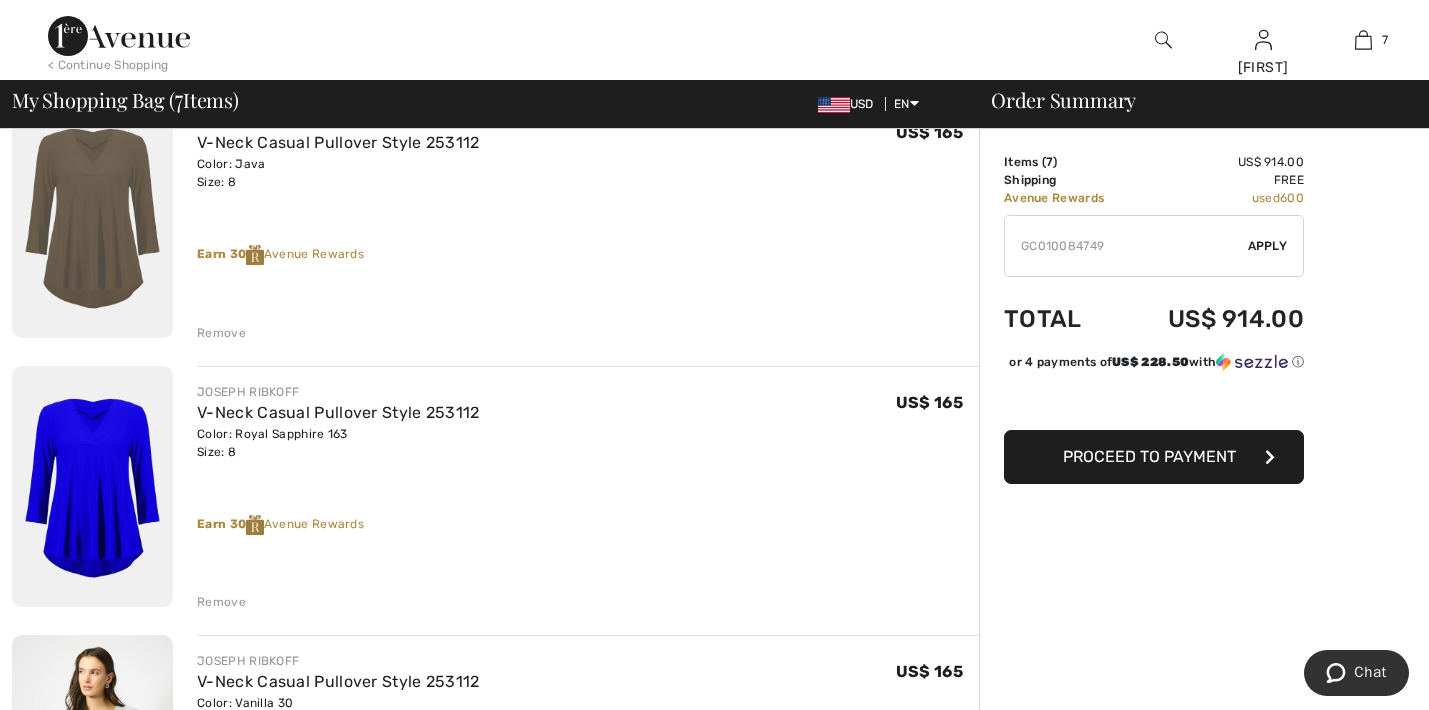 type on "GC010084749" 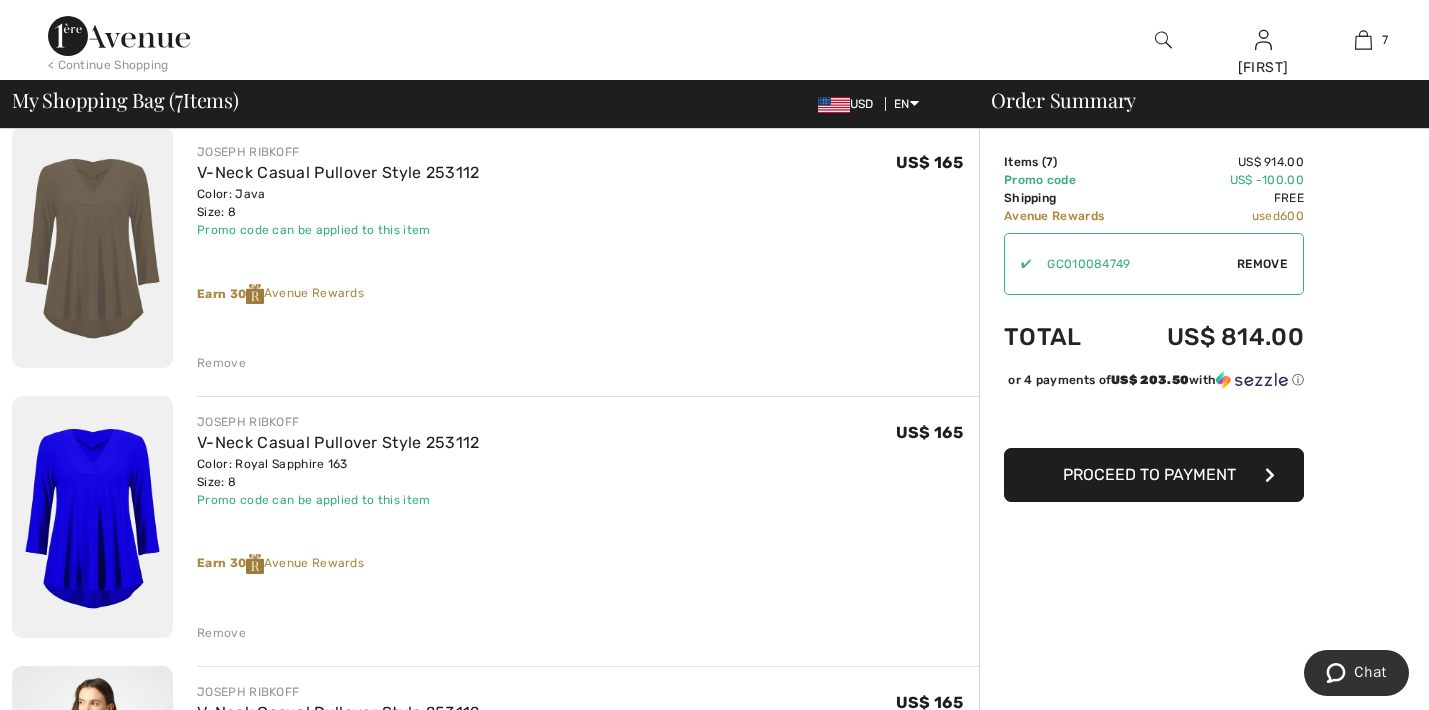 scroll, scrollTop: 988, scrollLeft: 0, axis: vertical 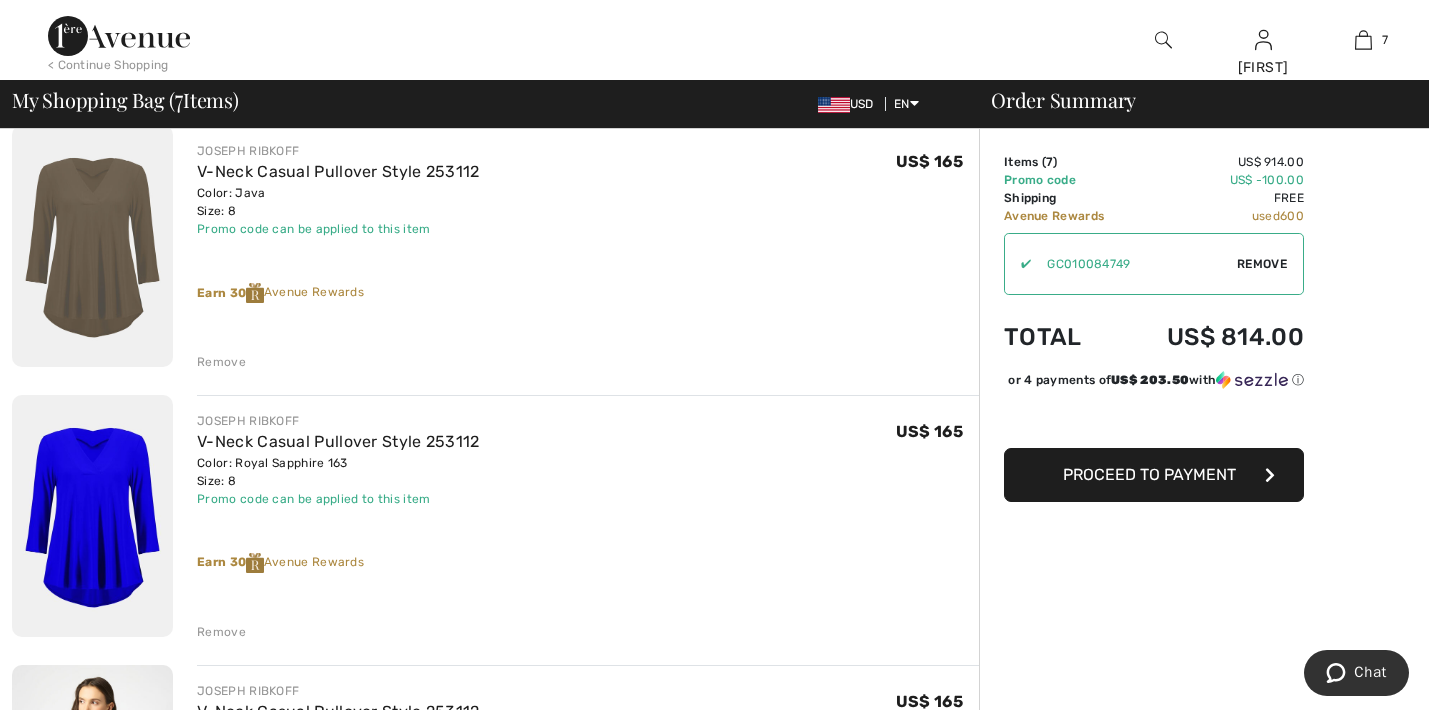 click on "Remove" at bounding box center (221, 632) 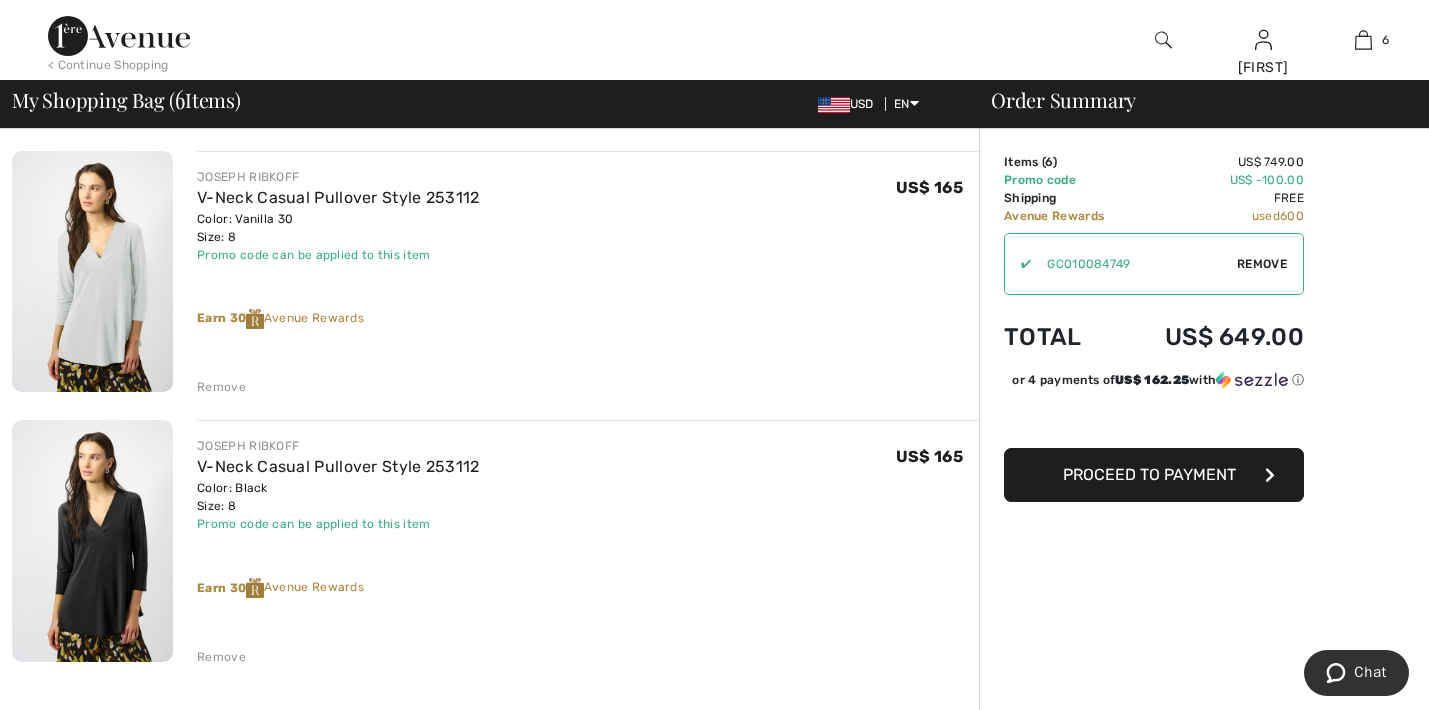 scroll, scrollTop: 1235, scrollLeft: 0, axis: vertical 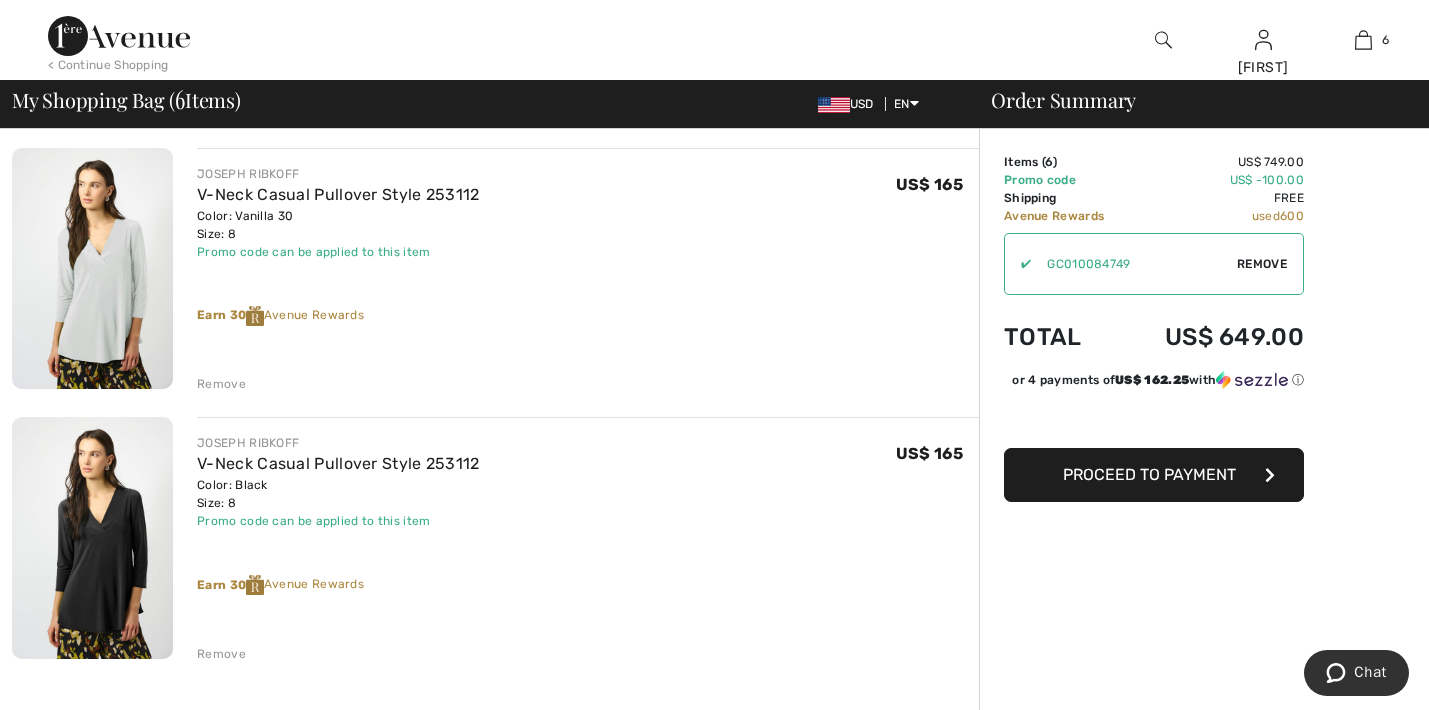 click on "Remove" at bounding box center [221, 384] 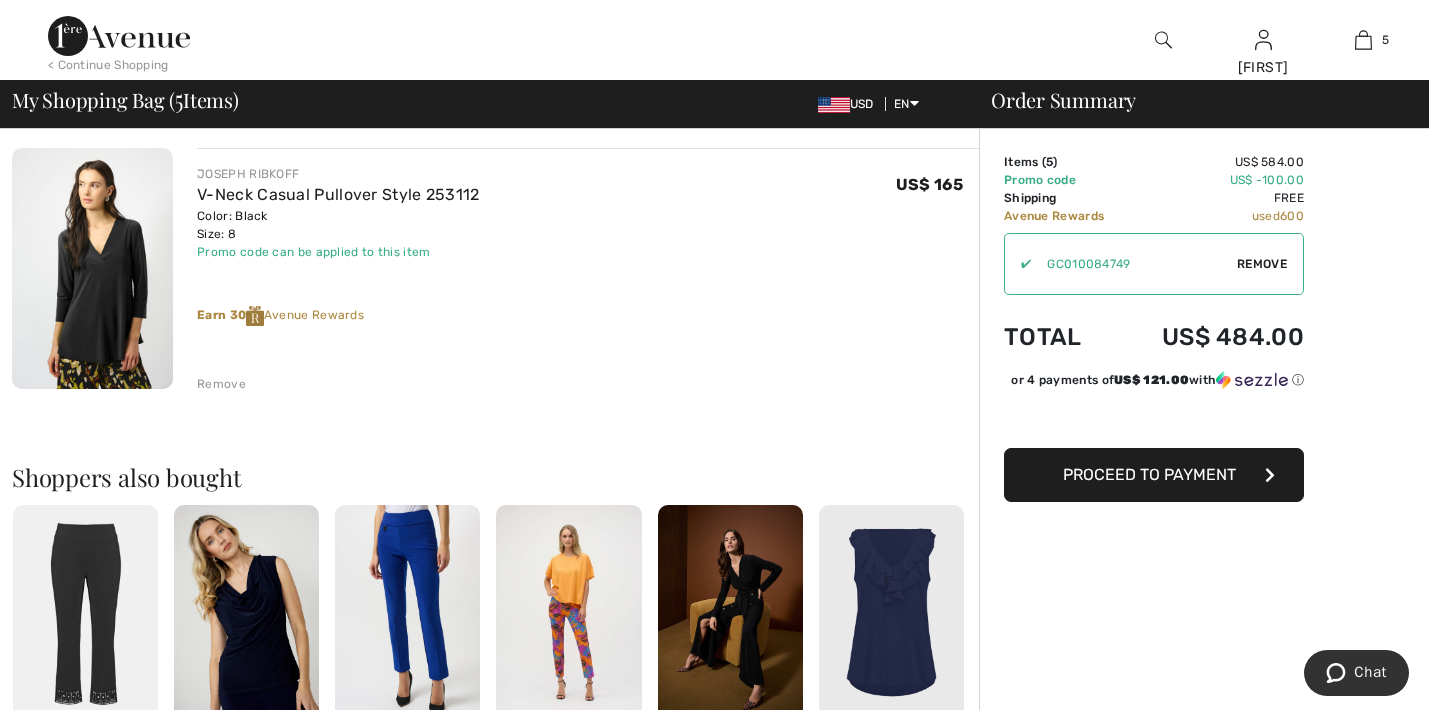 click on "Remove" at bounding box center [221, 384] 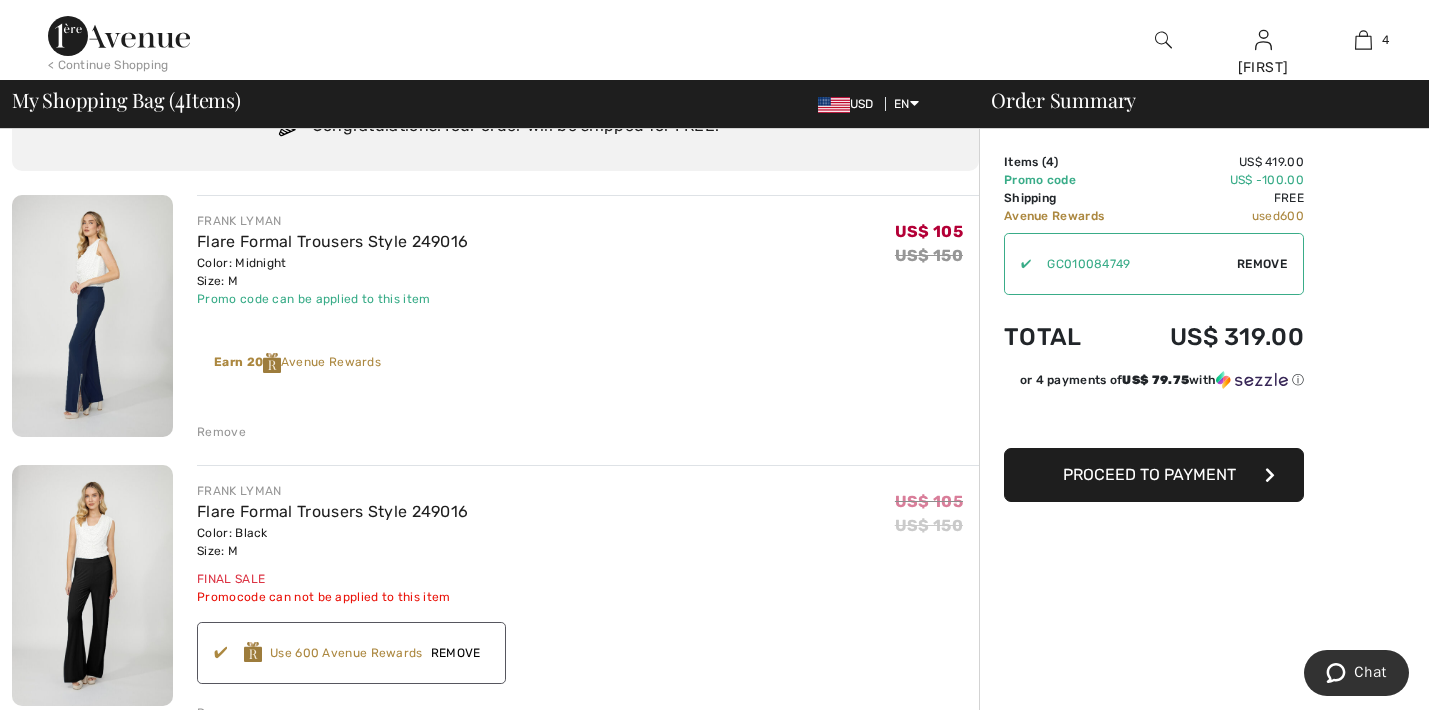 scroll, scrollTop: 105, scrollLeft: 0, axis: vertical 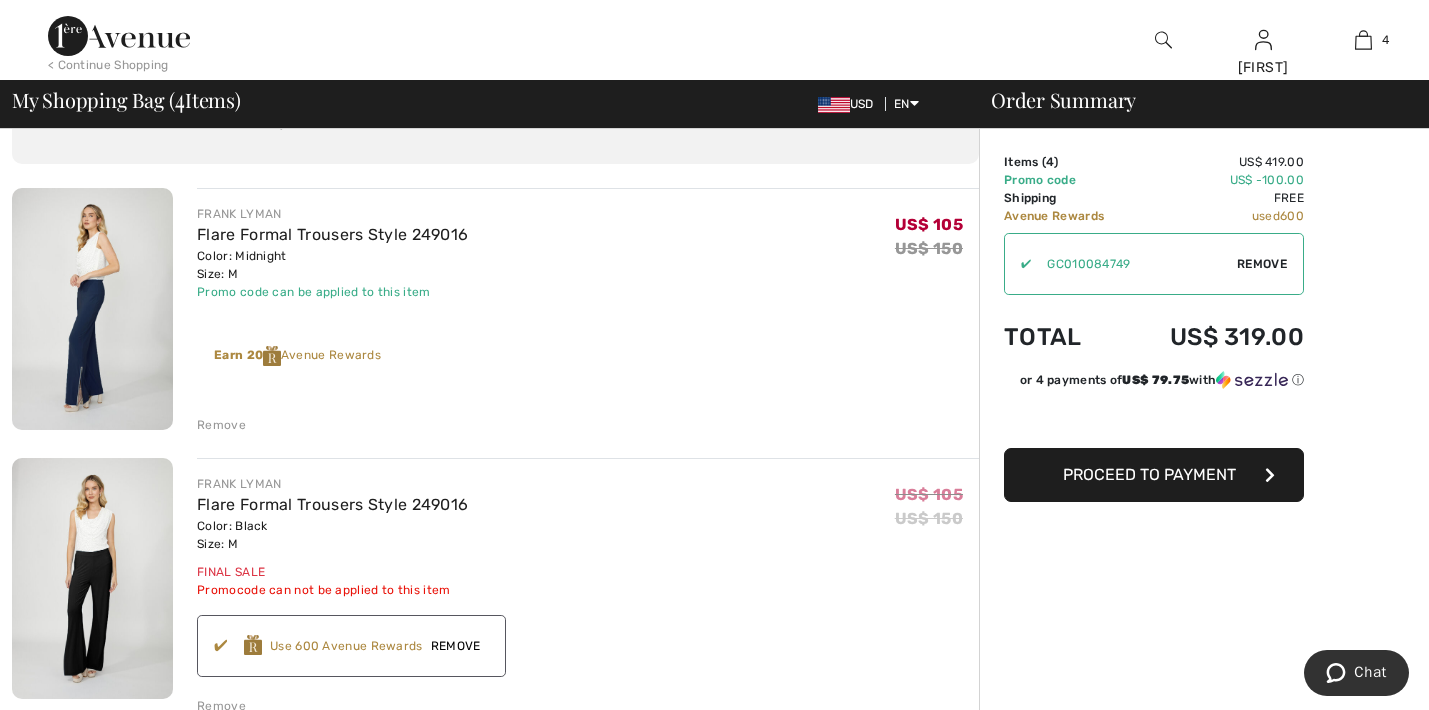 click on "Remove" at bounding box center [221, 425] 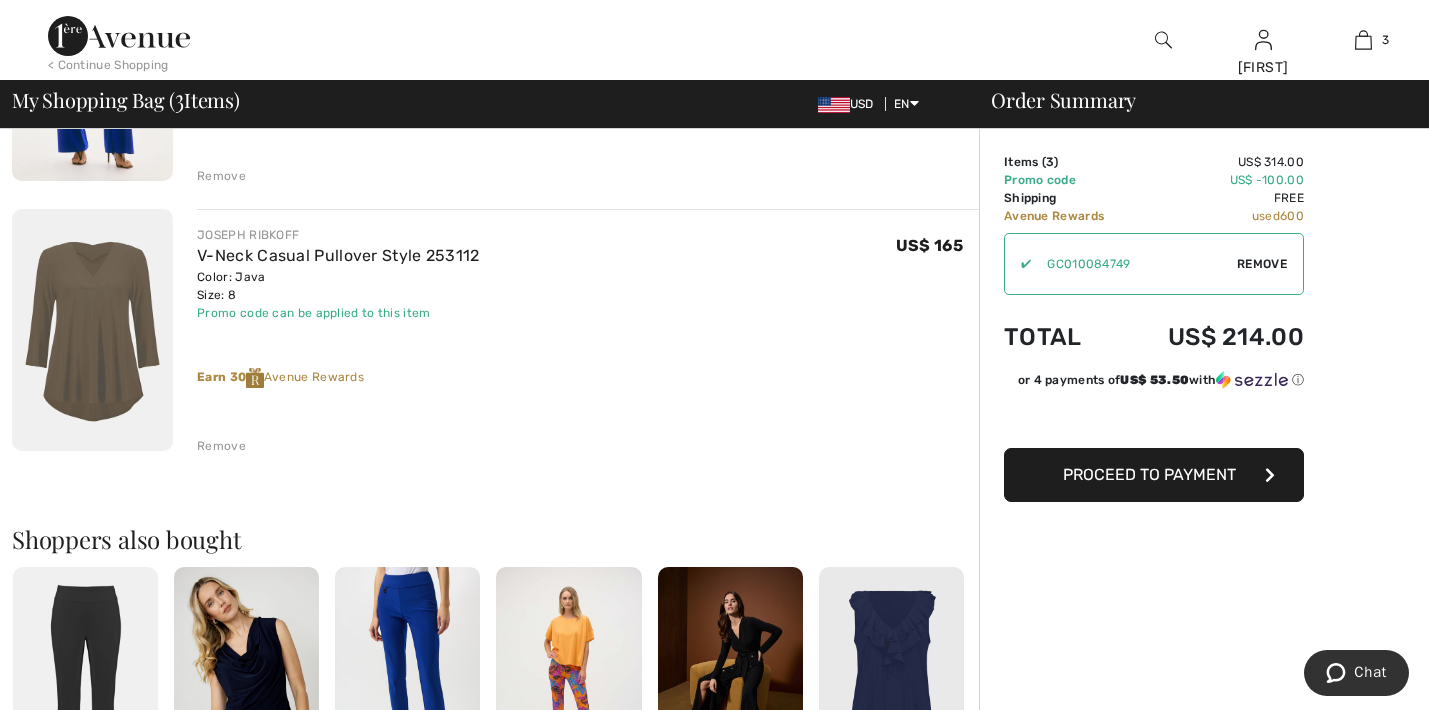 scroll, scrollTop: 460, scrollLeft: 0, axis: vertical 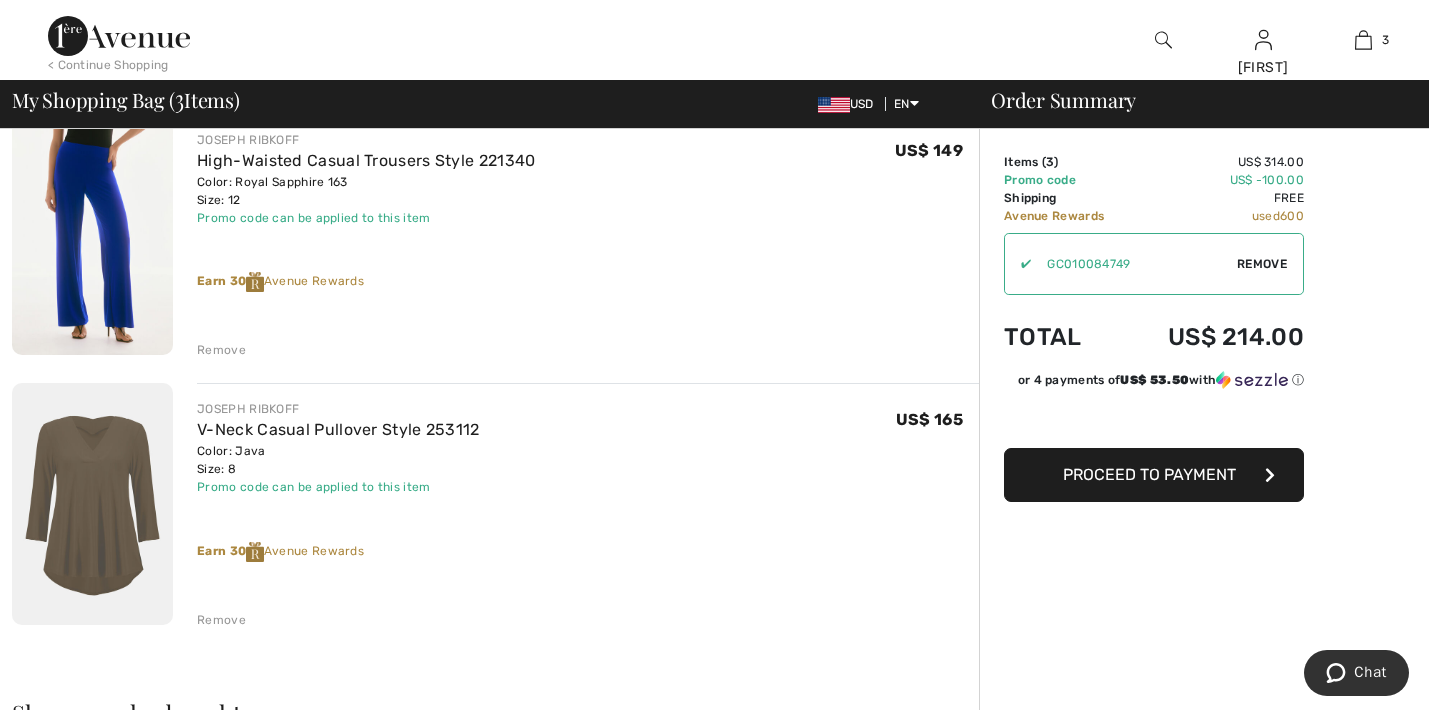 click on "Proceed to Payment" at bounding box center [1149, 474] 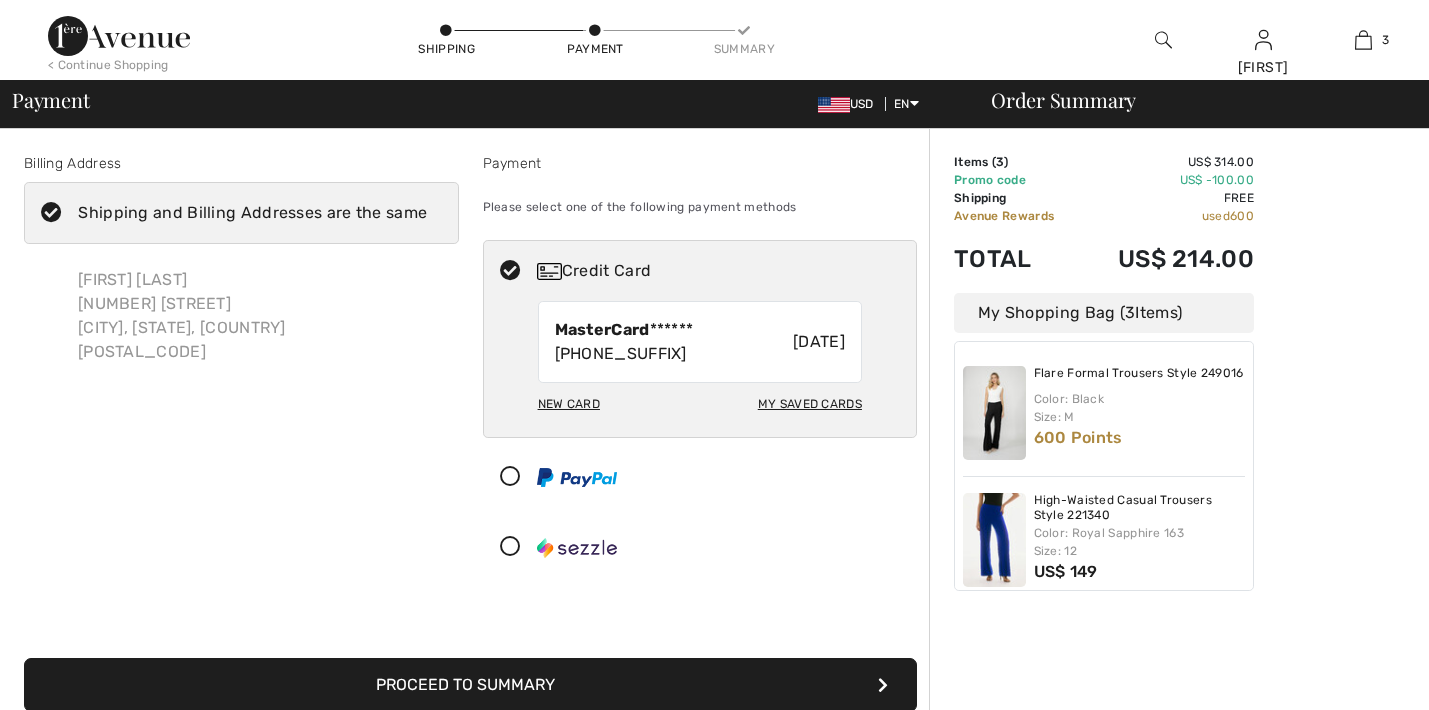 click on "My Saved Cards" at bounding box center [810, 404] 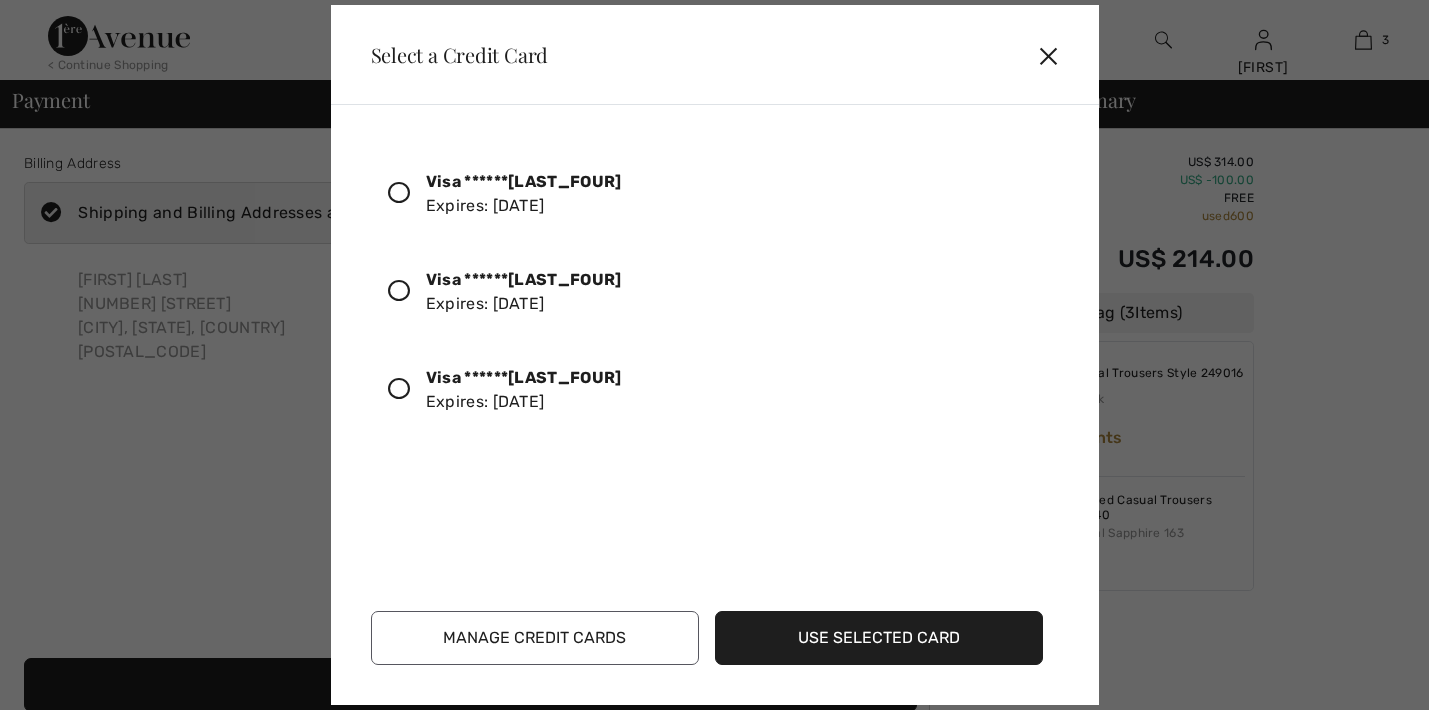 scroll, scrollTop: 0, scrollLeft: 0, axis: both 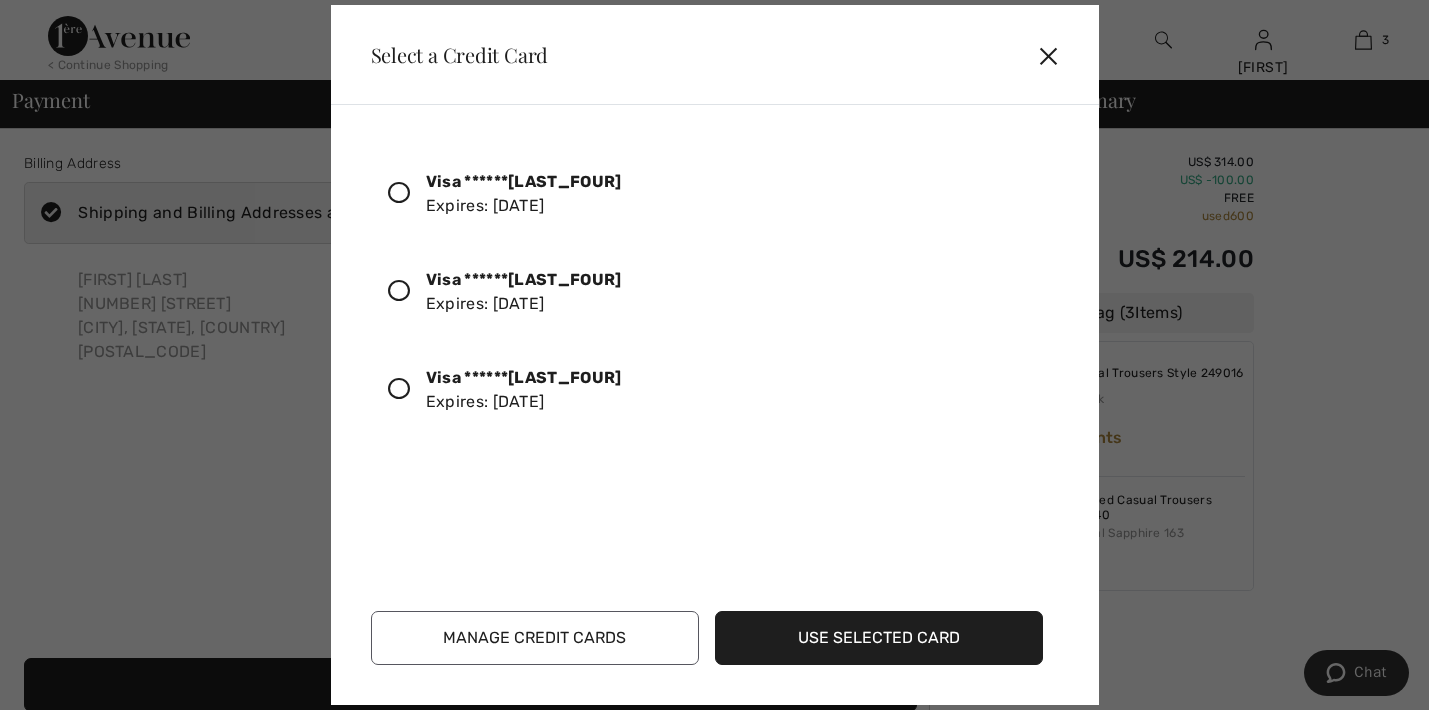 click at bounding box center (399, 389) 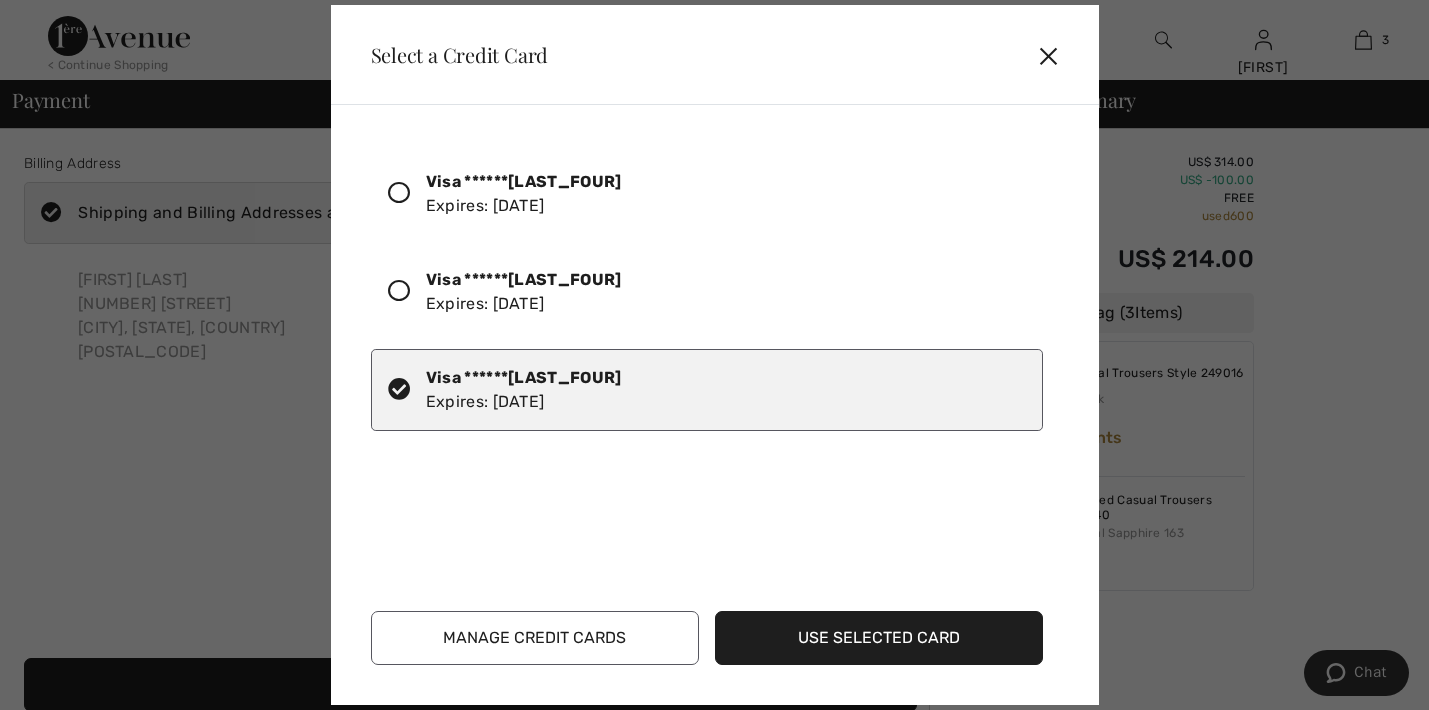 click on "Use Selected Card" at bounding box center (879, 638) 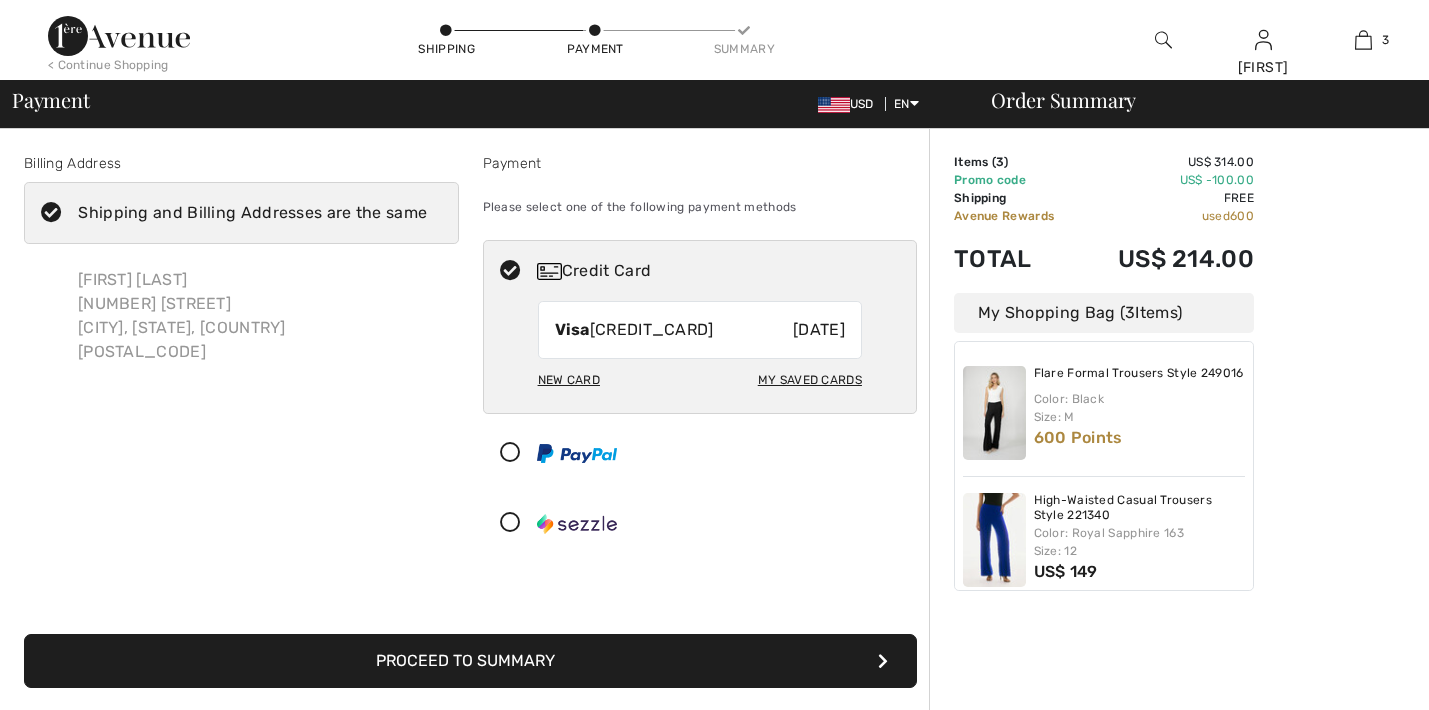 scroll, scrollTop: 0, scrollLeft: 0, axis: both 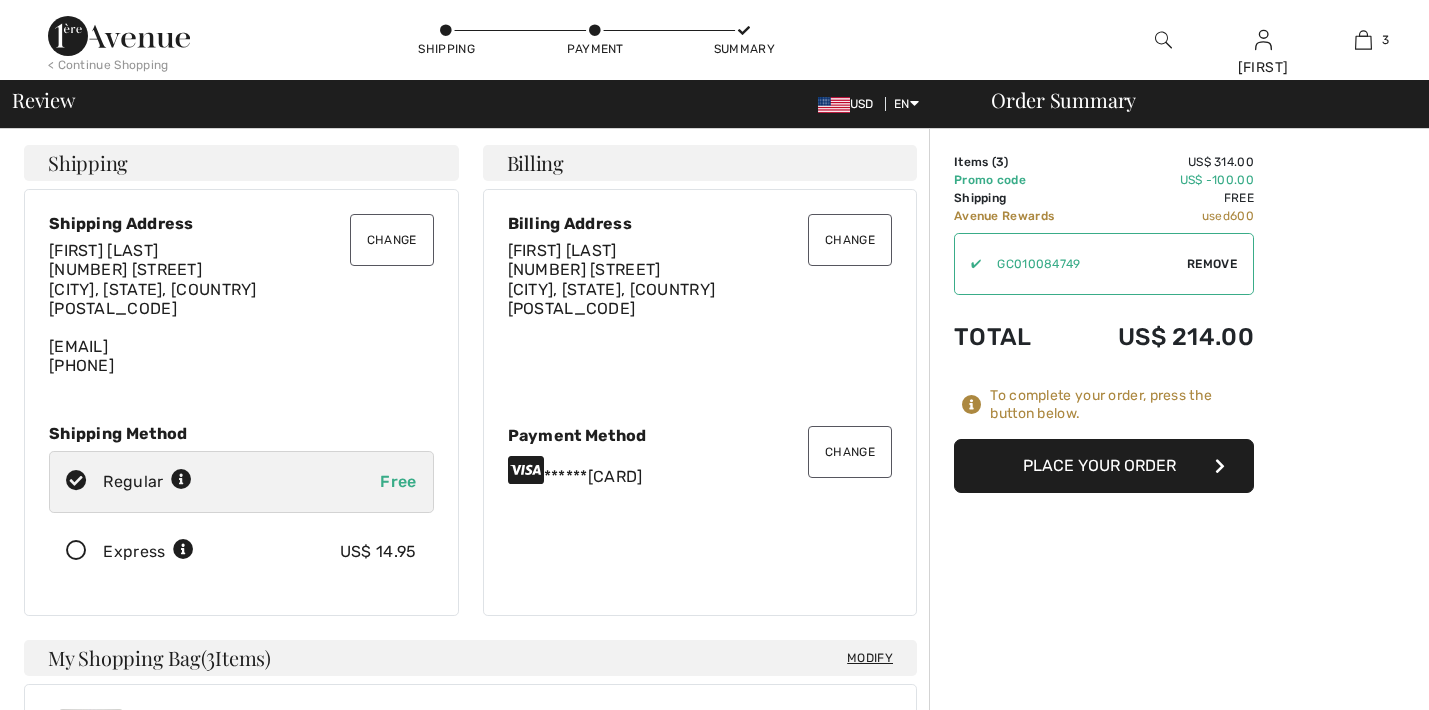 checkbox on "true" 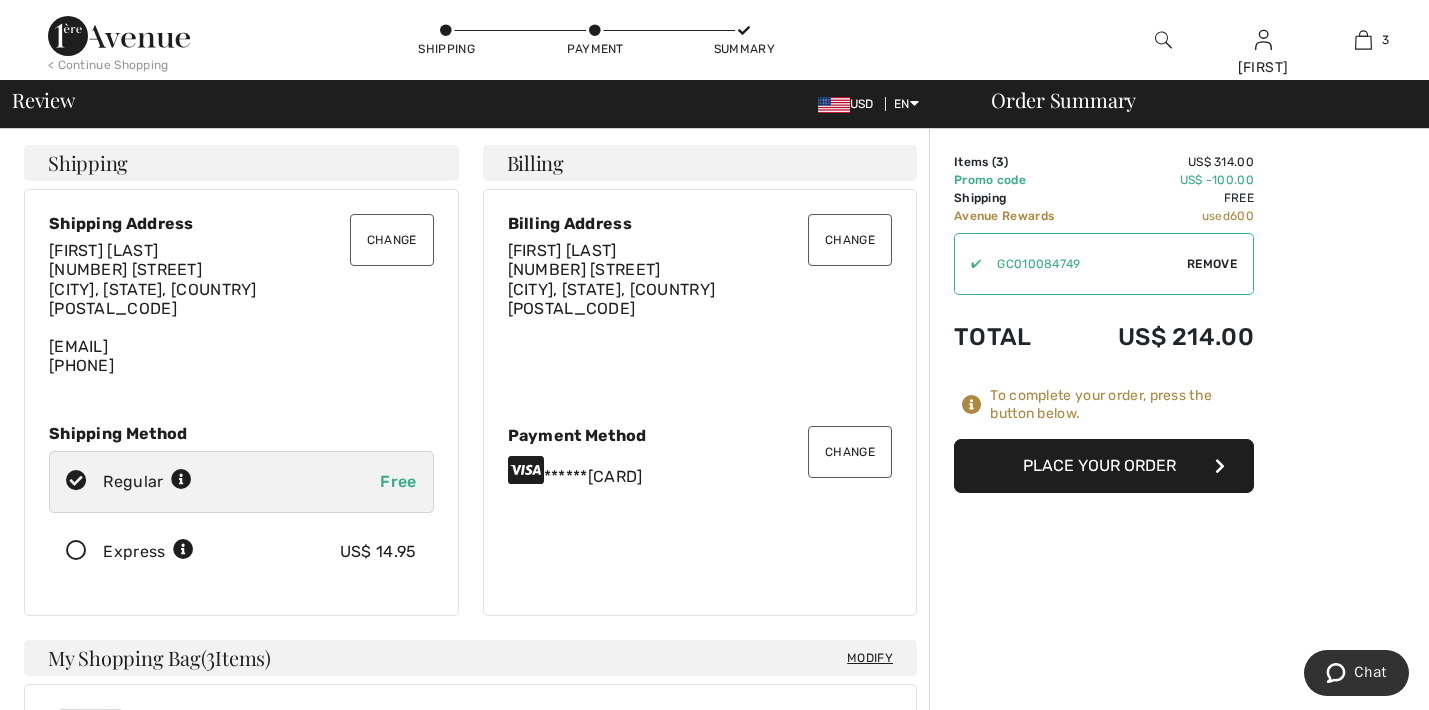 click on "Place Your Order" at bounding box center [1104, 466] 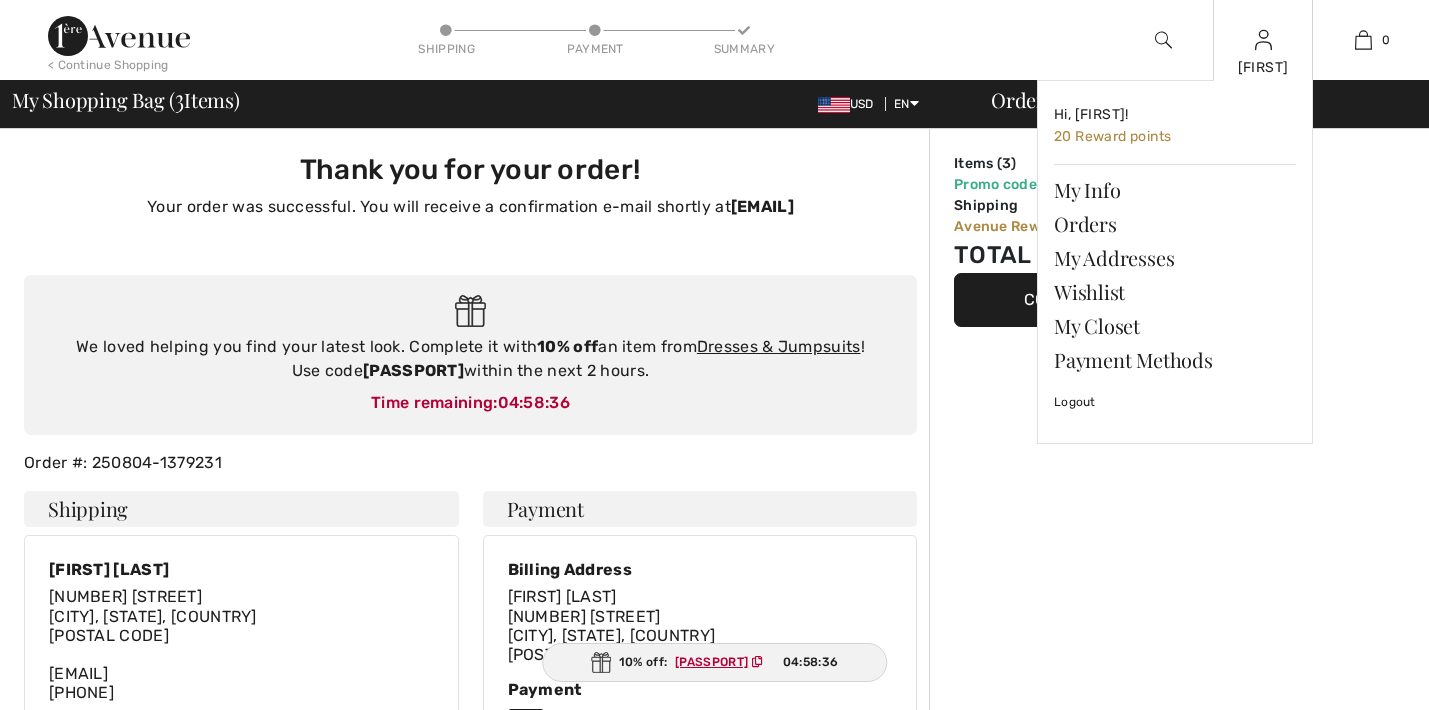 checkbox on "true" 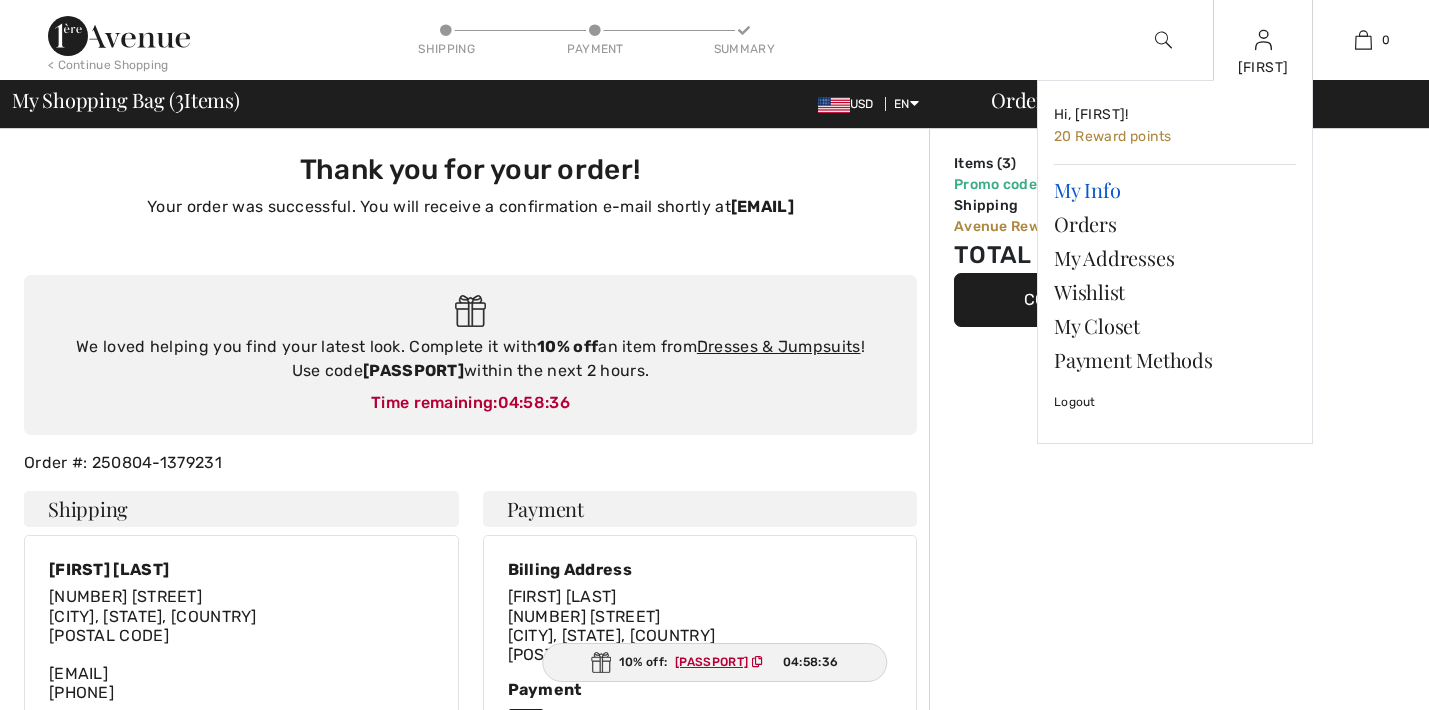 scroll, scrollTop: 0, scrollLeft: 0, axis: both 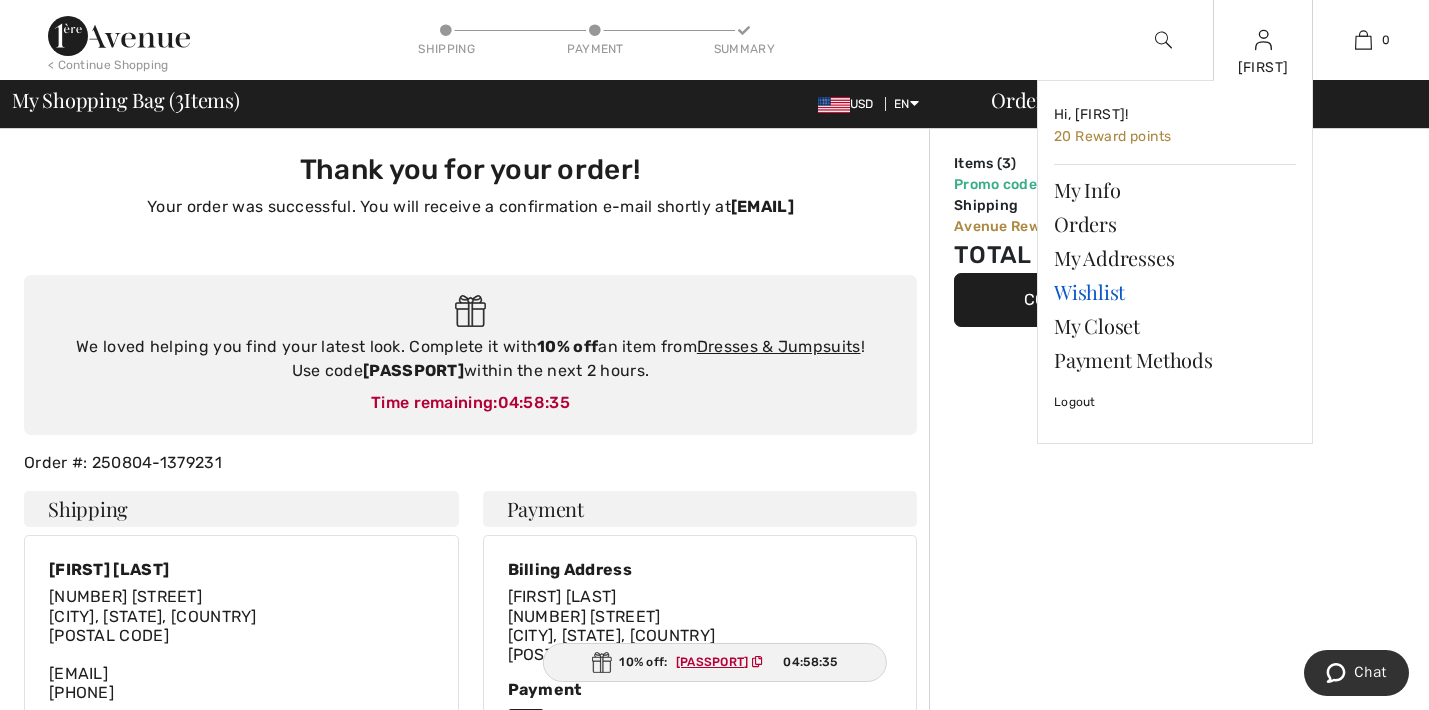 click on "Wishlist" at bounding box center (1175, 292) 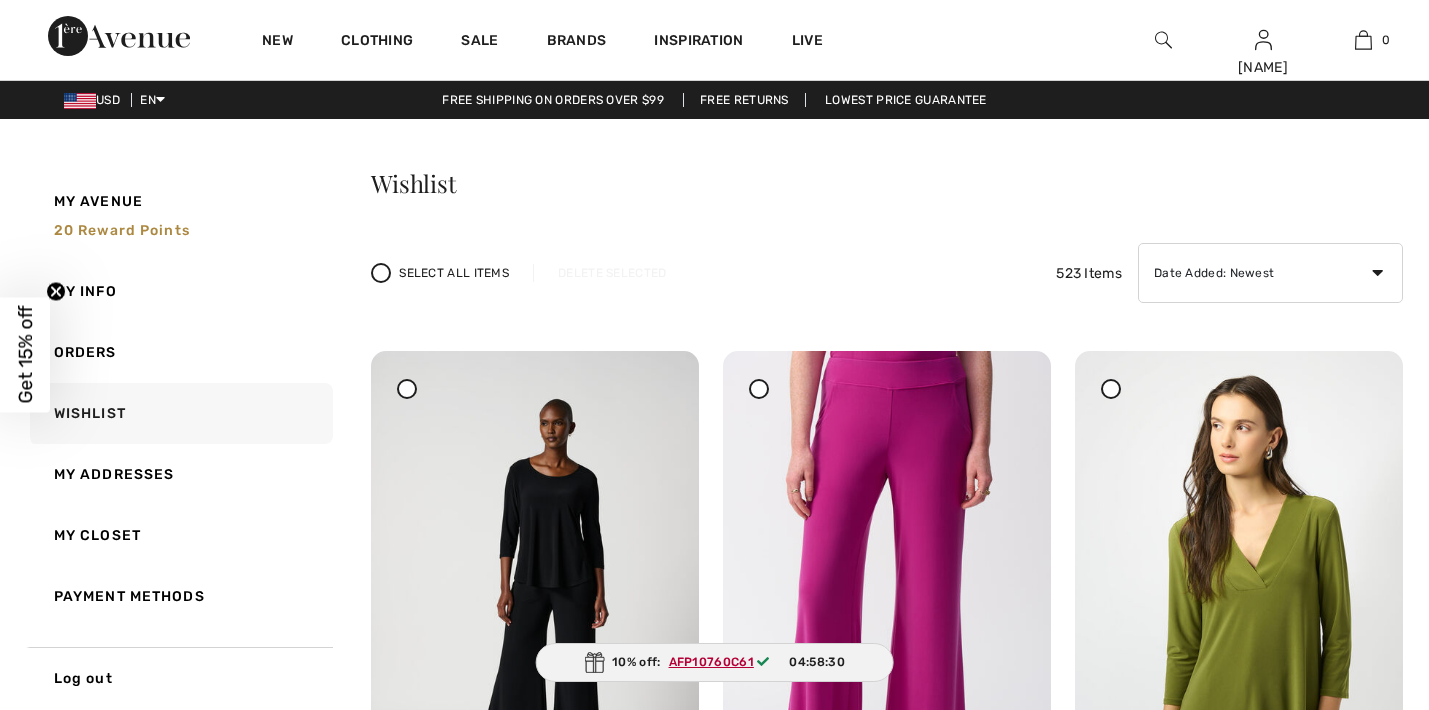 scroll, scrollTop: 0, scrollLeft: 0, axis: both 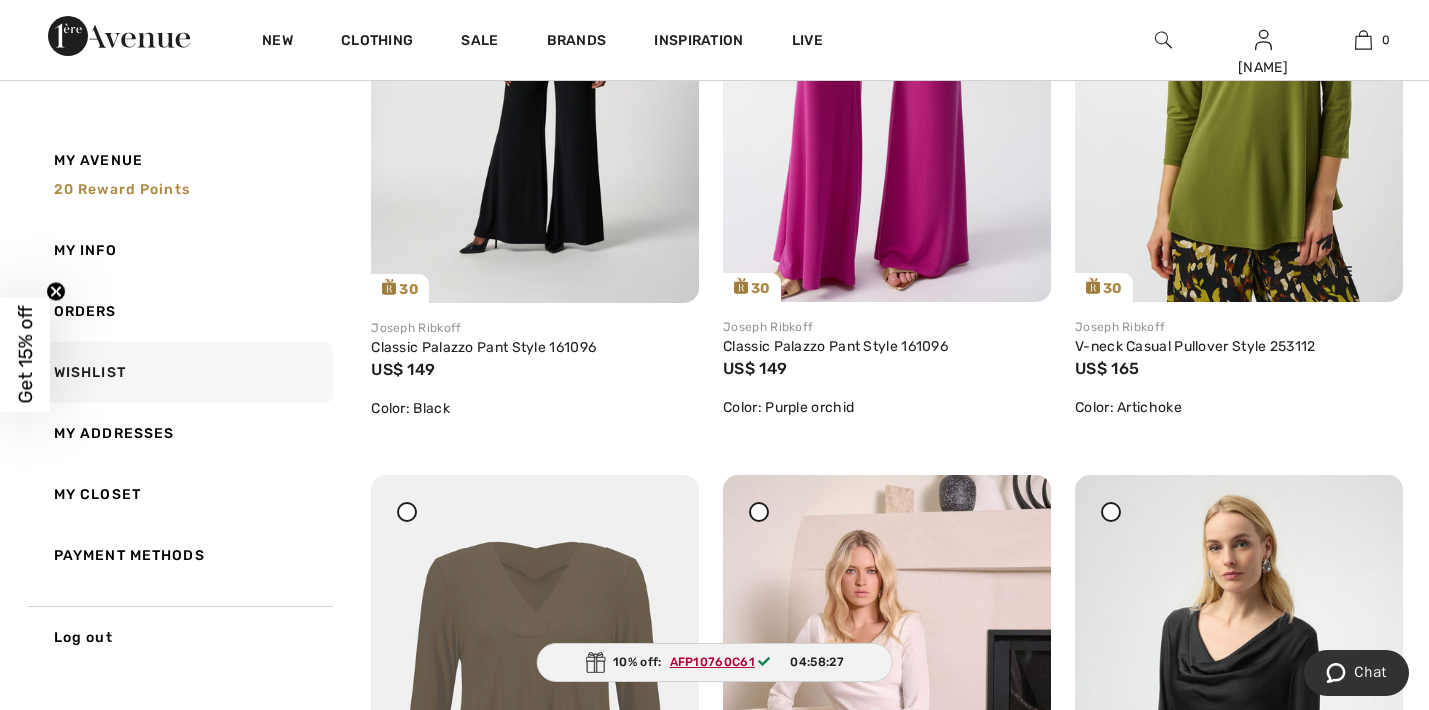 click at bounding box center (1239, 56) 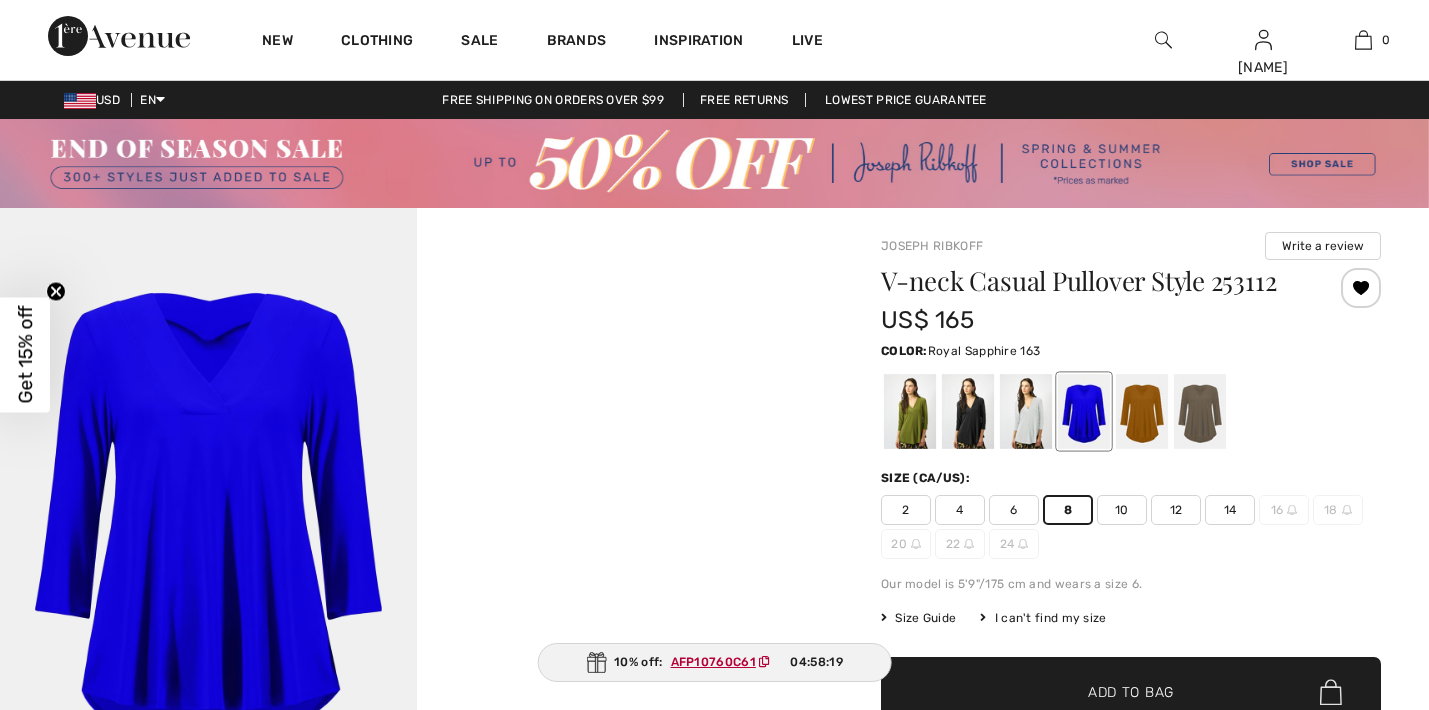 click on "✔ Added to Bag
Add to Bag" at bounding box center (1131, 692) 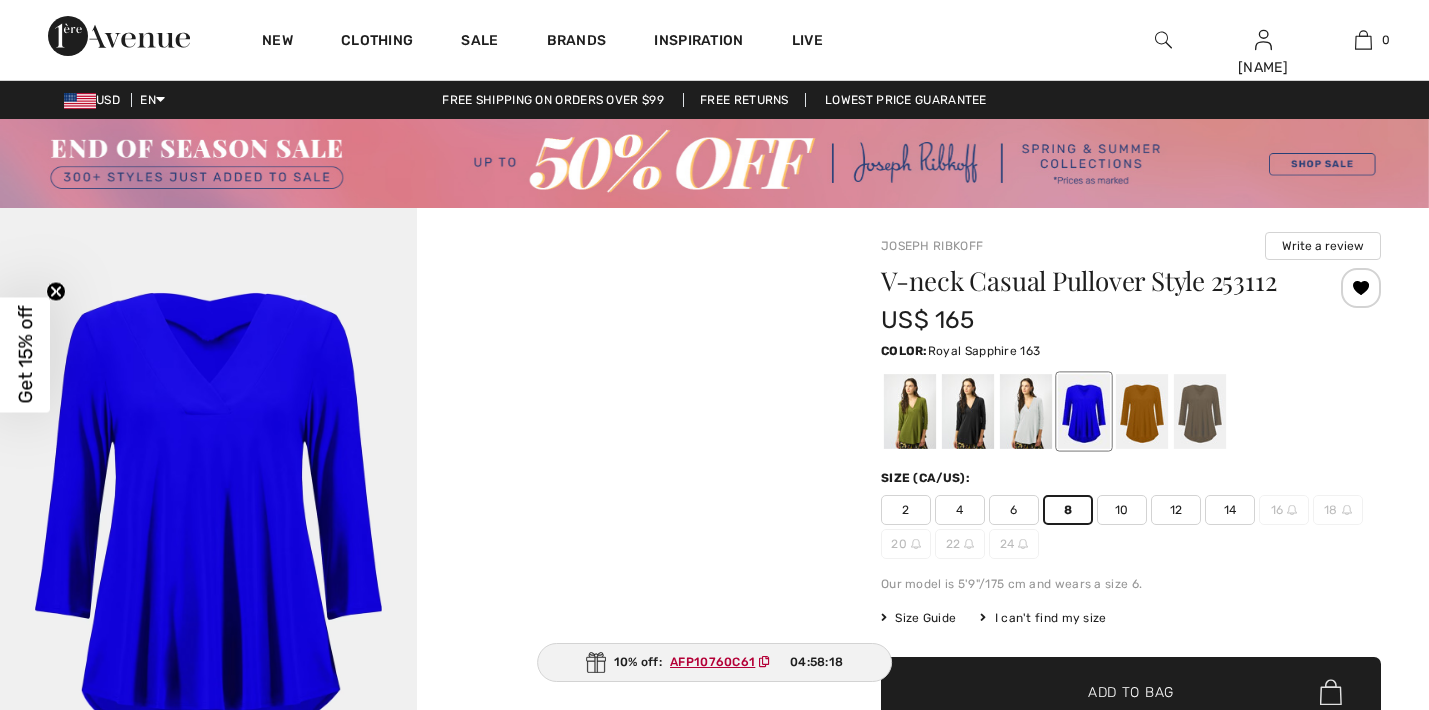 scroll, scrollTop: 0, scrollLeft: 0, axis: both 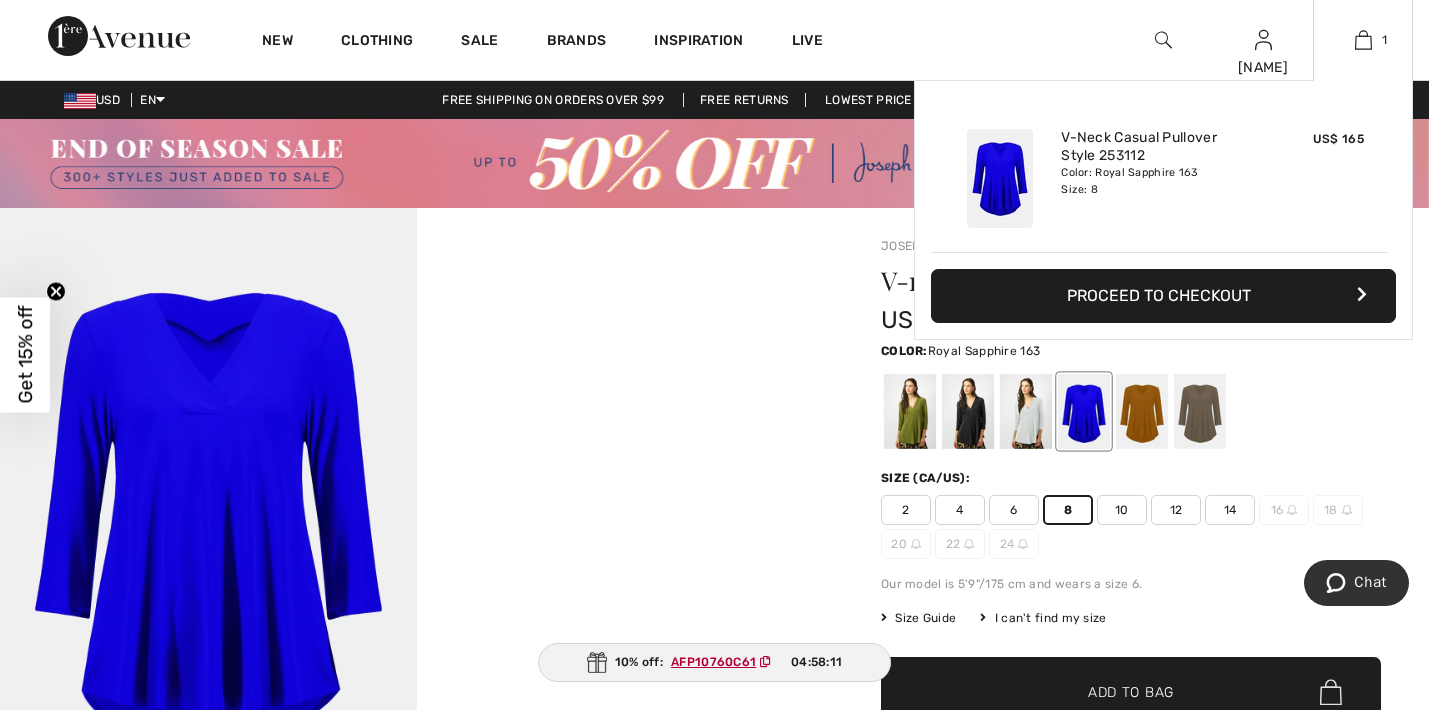 click on "Proceed to Checkout" at bounding box center [1163, 296] 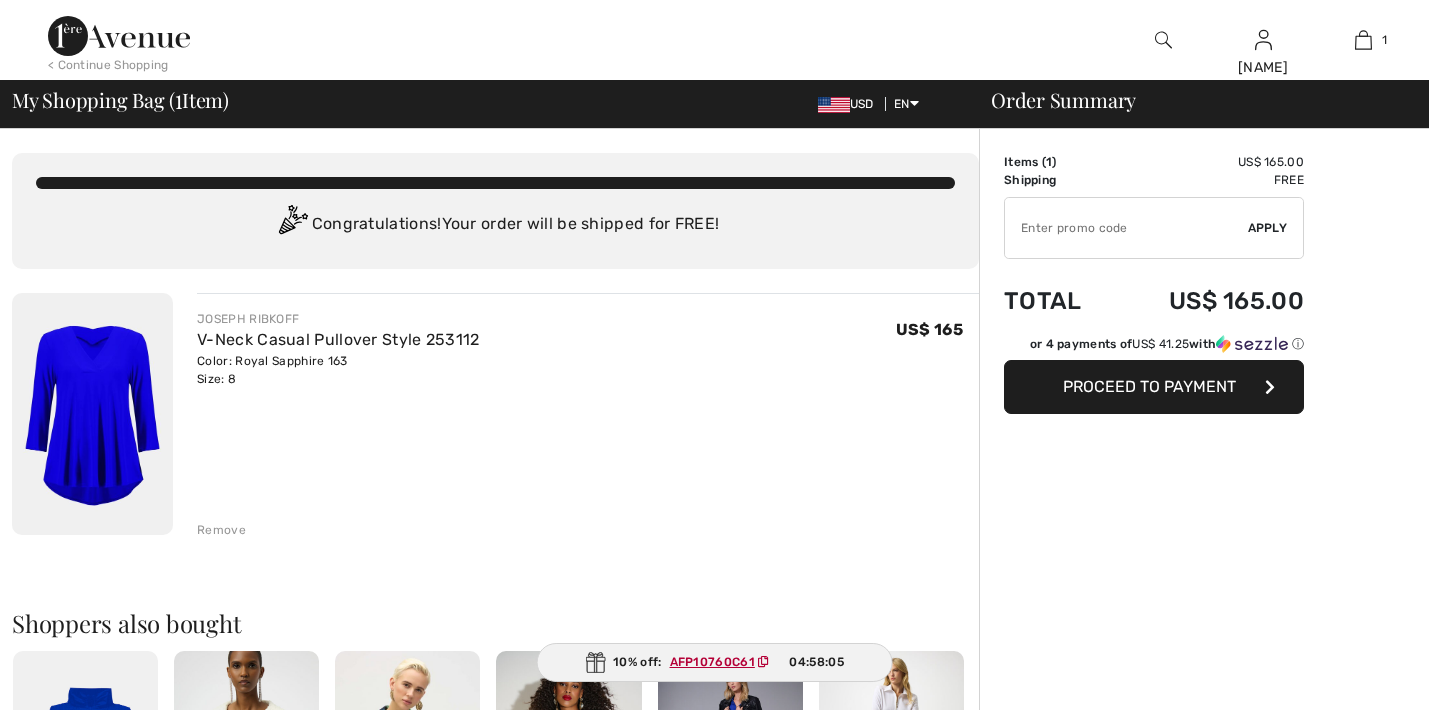 scroll, scrollTop: 0, scrollLeft: 0, axis: both 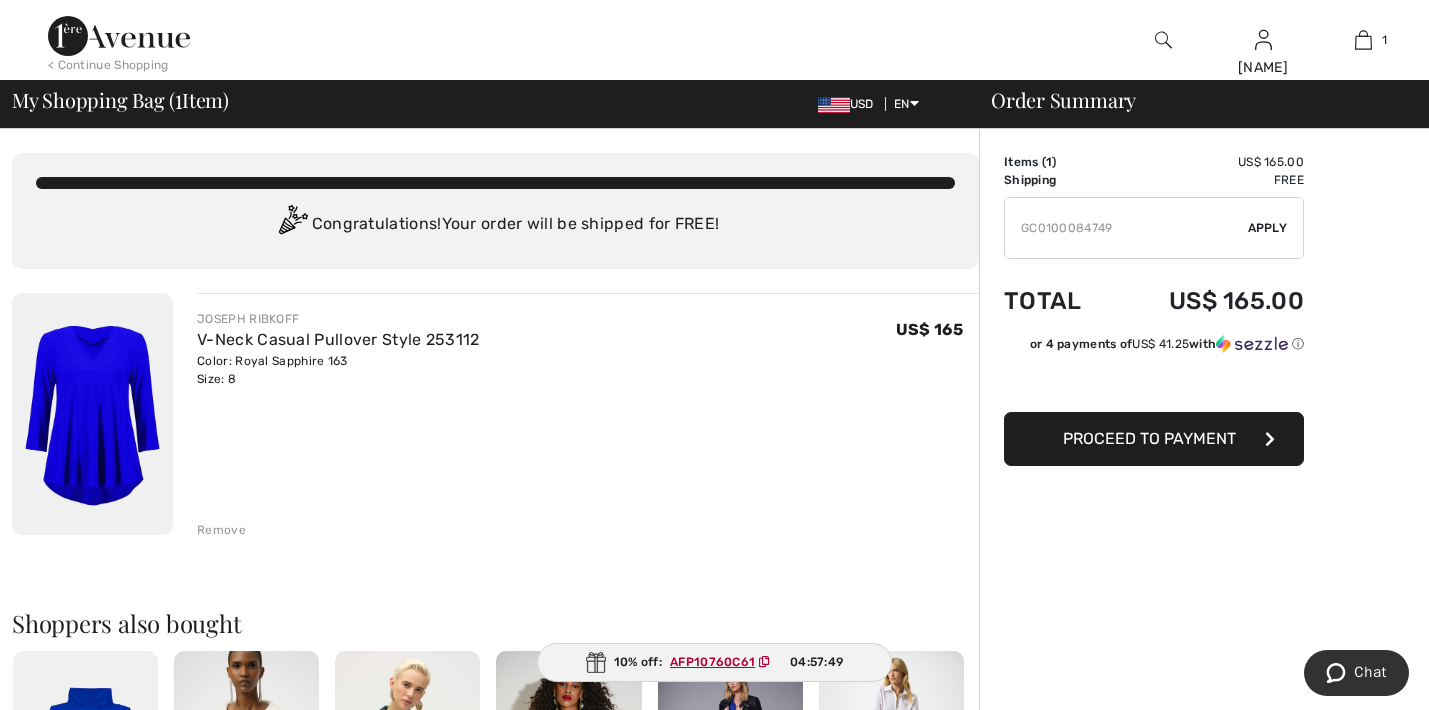 click on "Apply" at bounding box center (1268, 228) 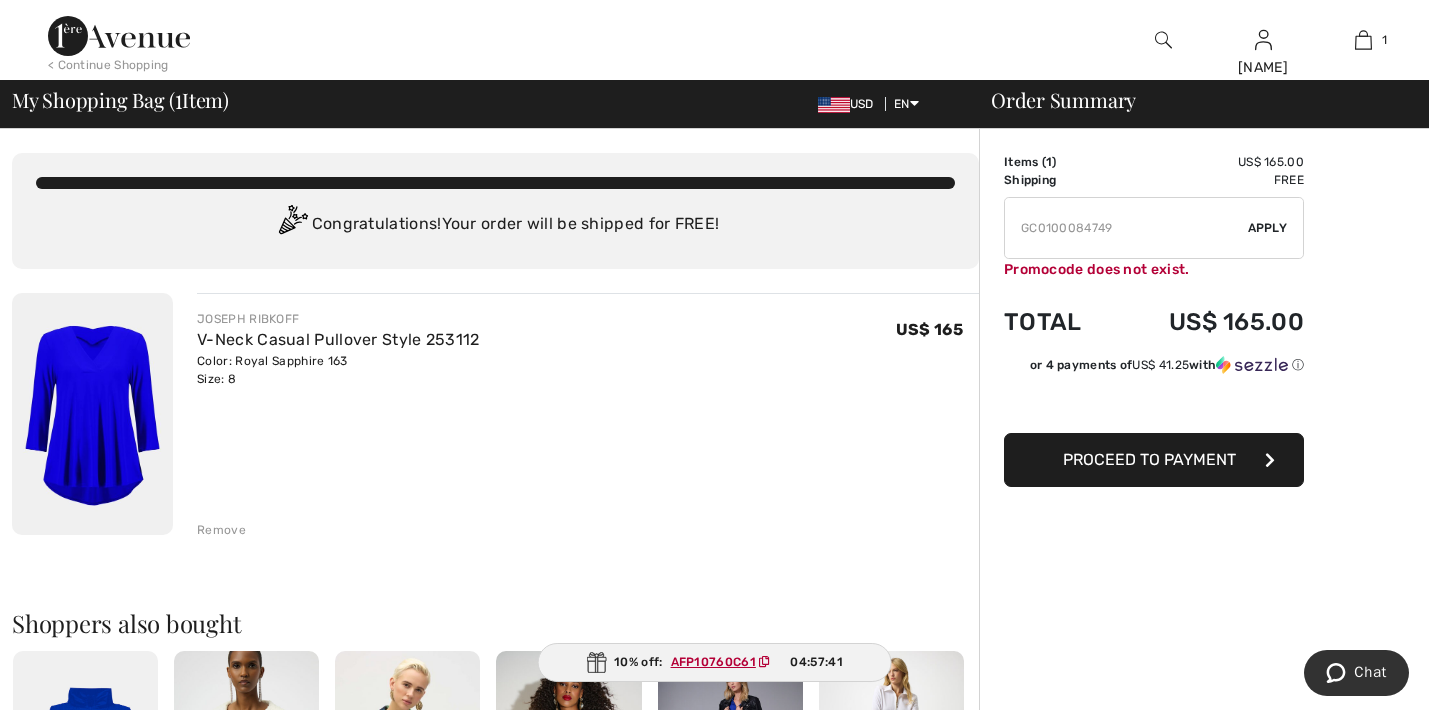click at bounding box center (1126, 228) 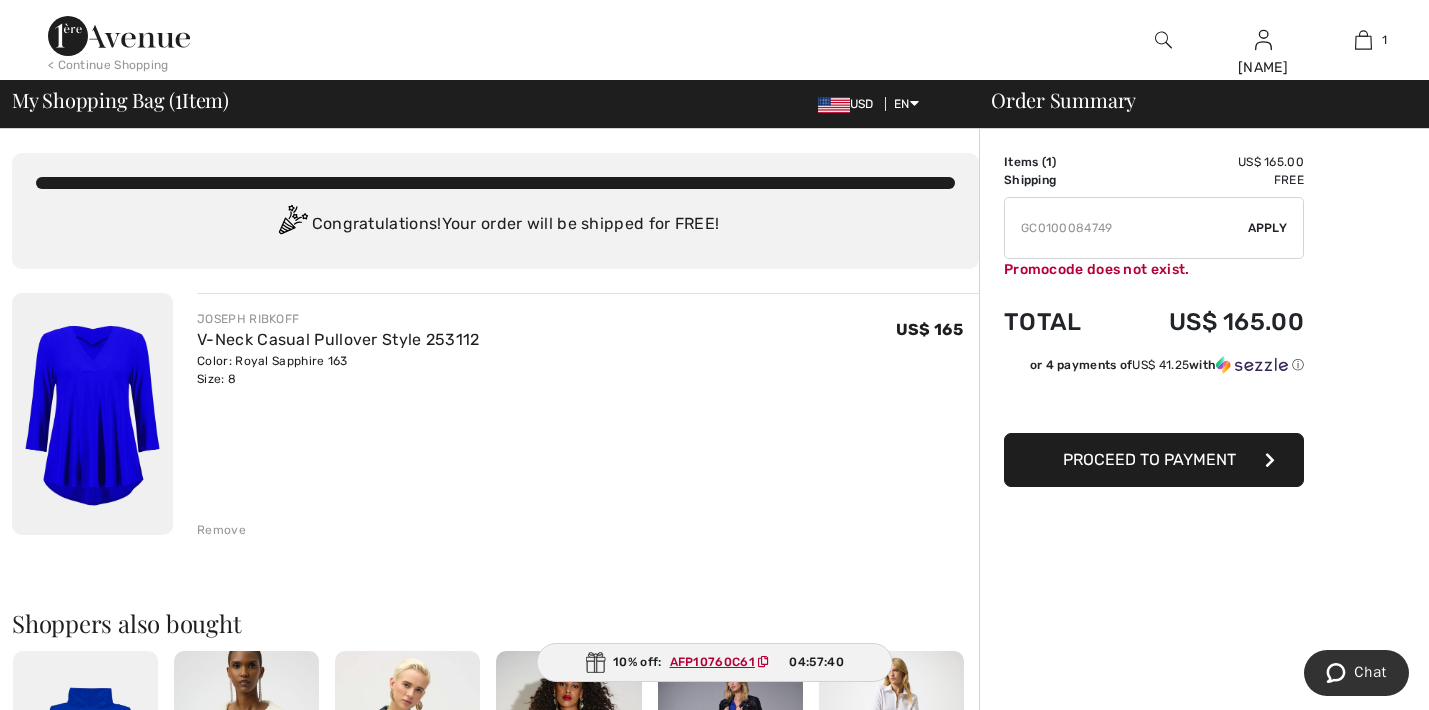click at bounding box center [1126, 228] 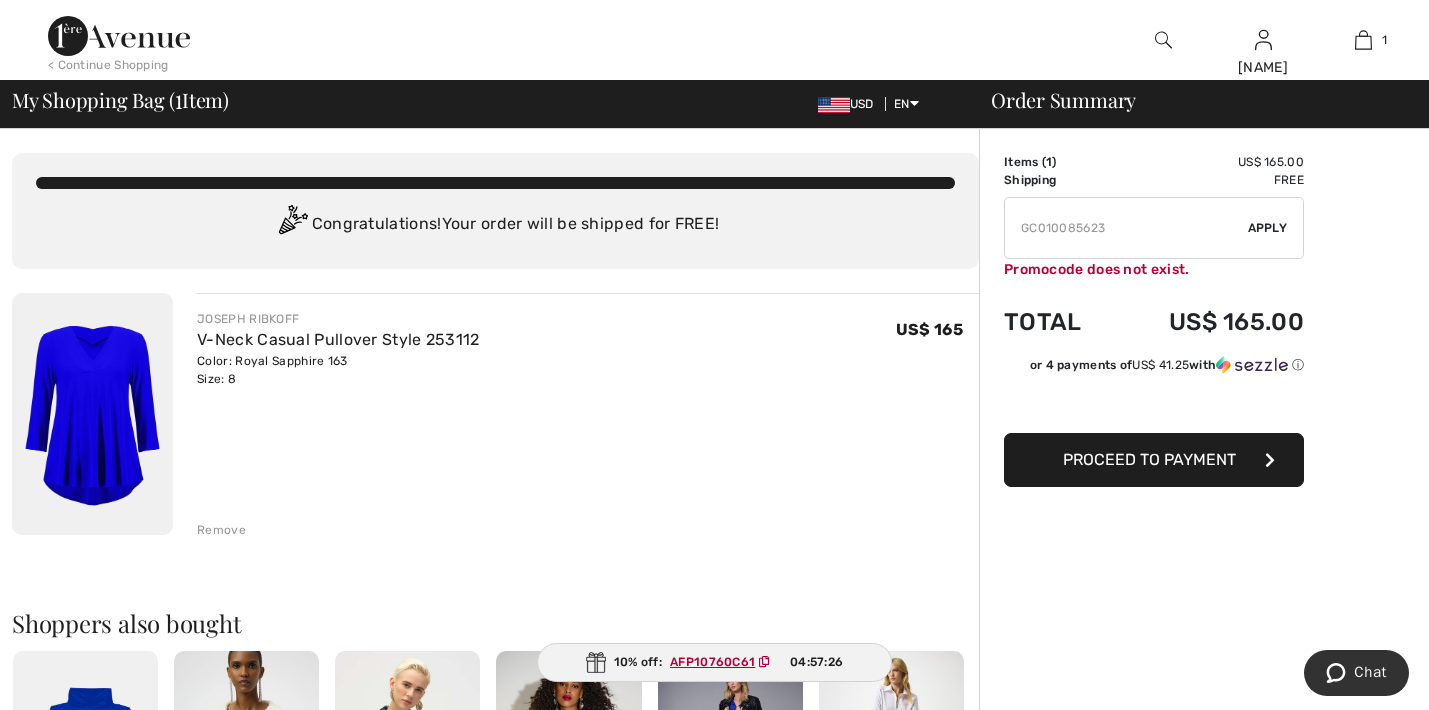 type on "GC010085623" 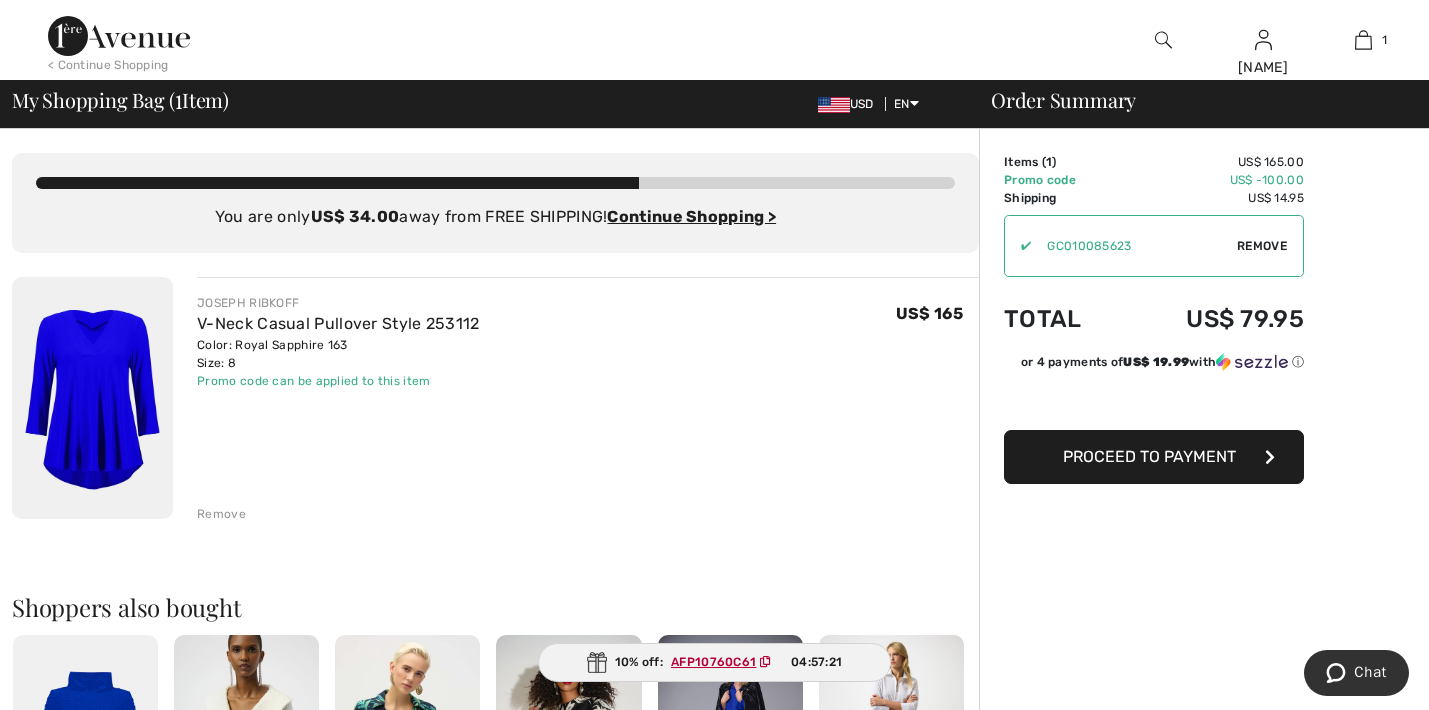 scroll, scrollTop: 0, scrollLeft: 0, axis: both 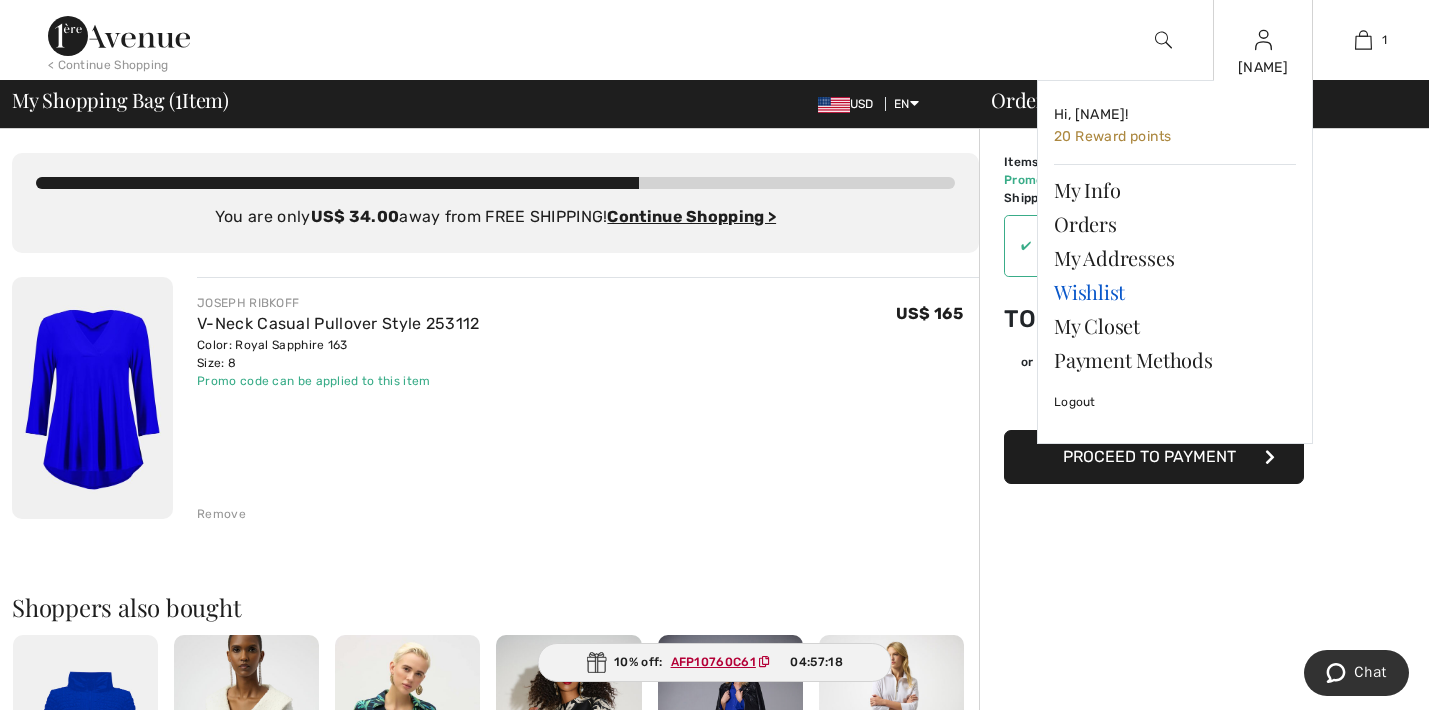 click on "Wishlist" at bounding box center (1175, 292) 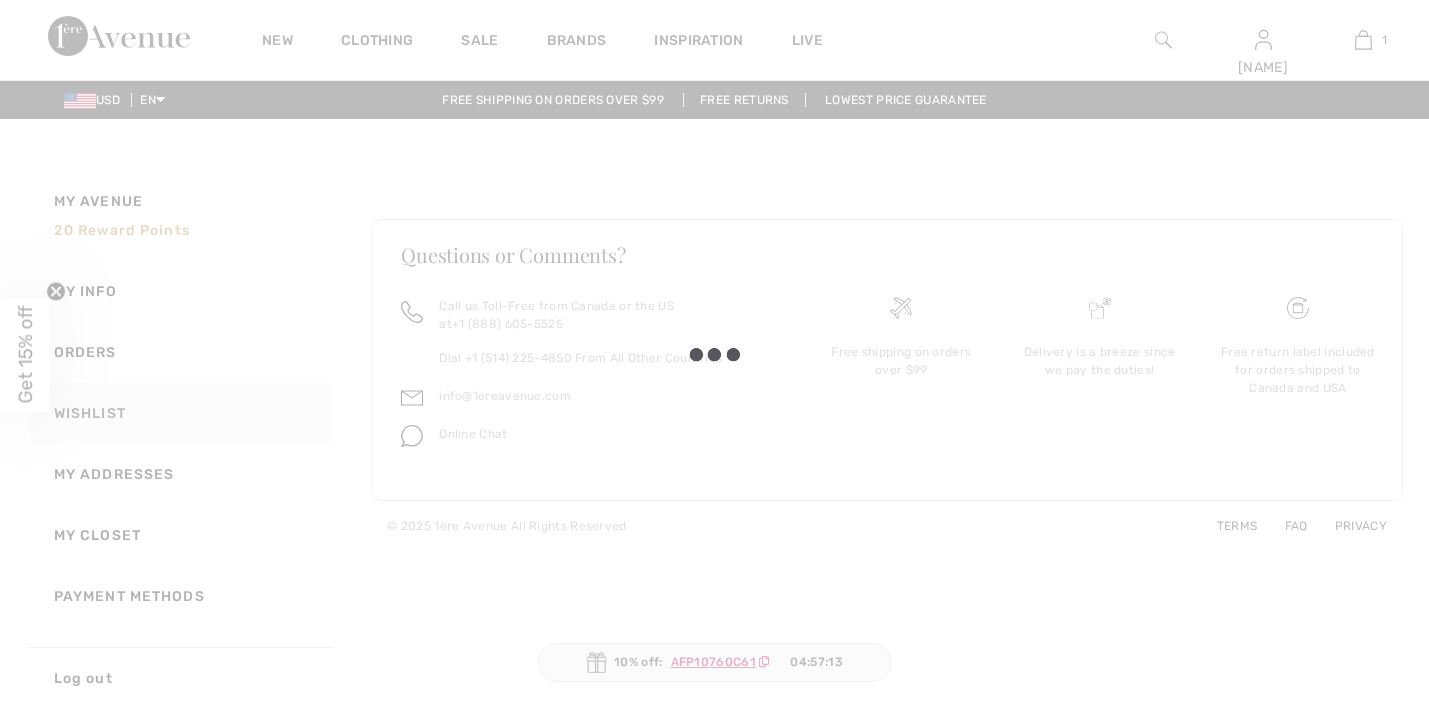 scroll, scrollTop: 0, scrollLeft: 0, axis: both 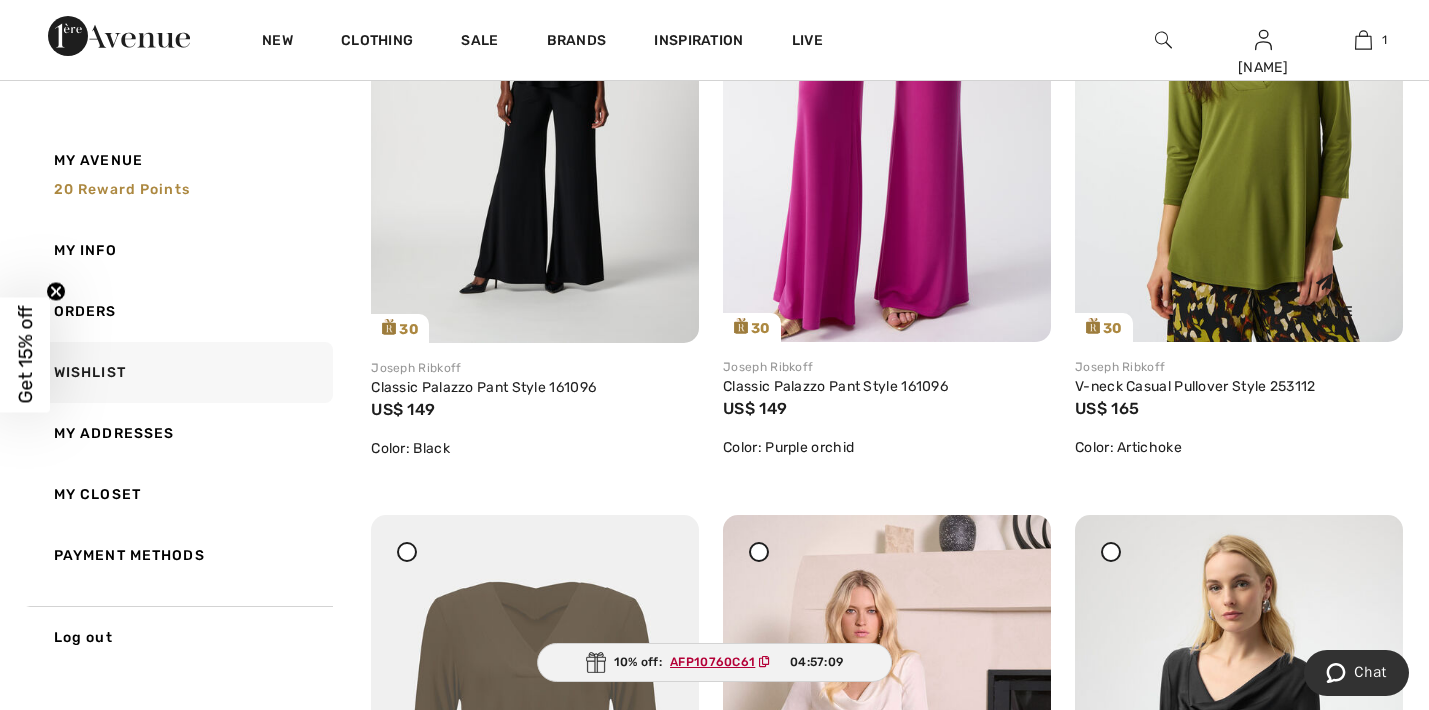 click at bounding box center [1239, 96] 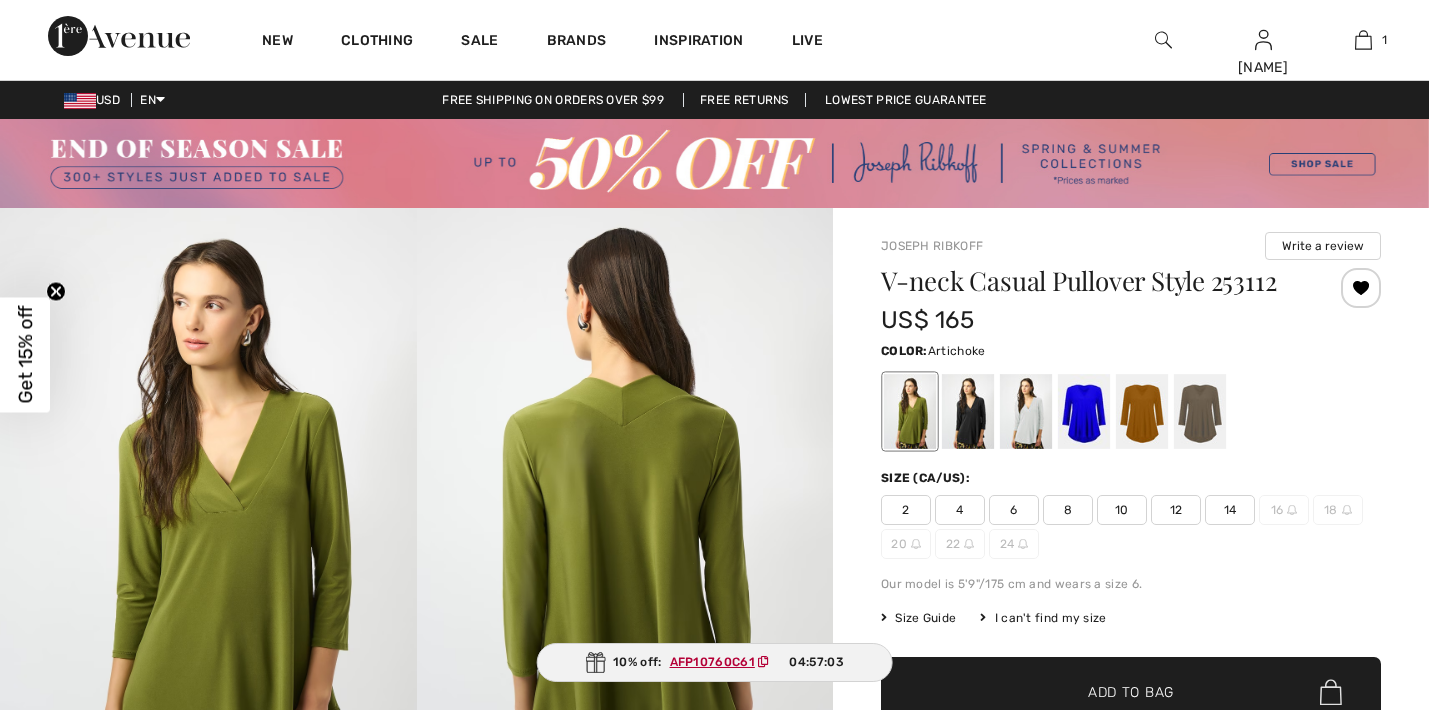 scroll, scrollTop: 0, scrollLeft: 0, axis: both 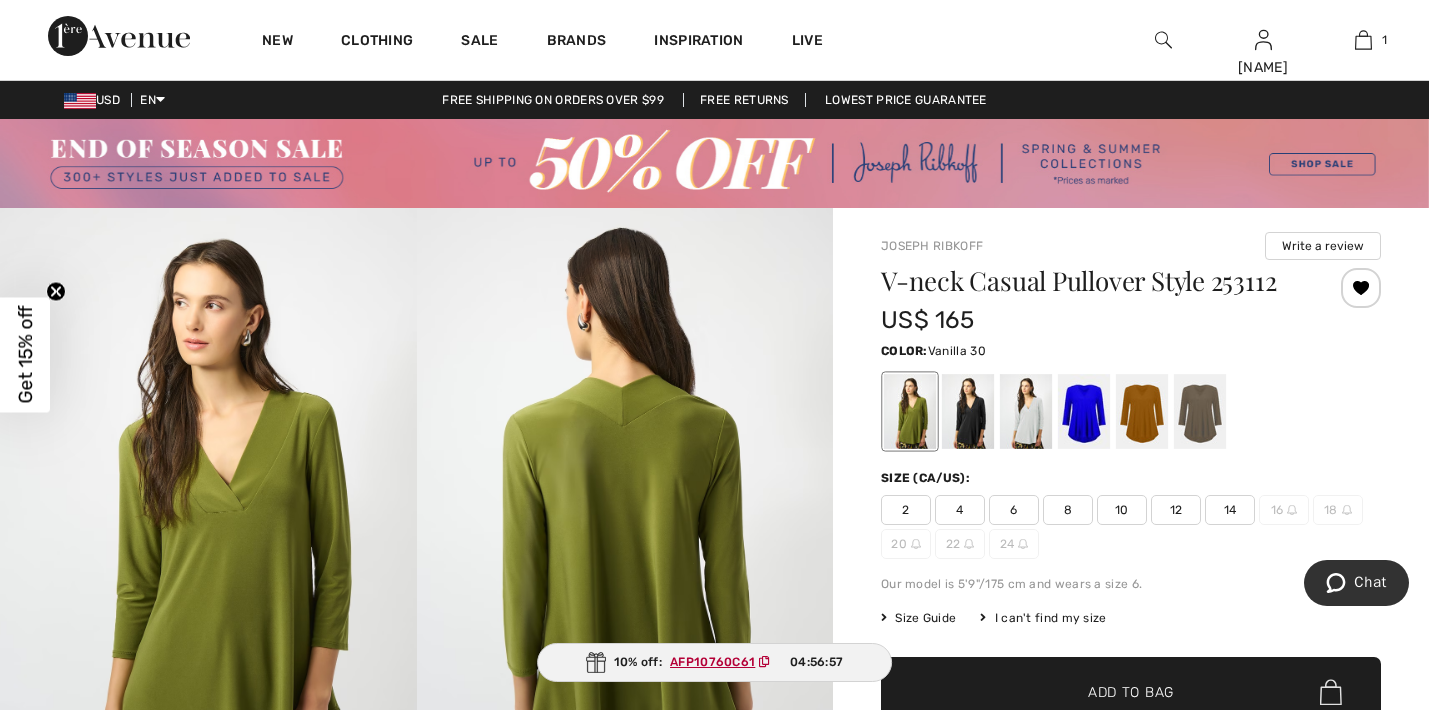 click at bounding box center (1026, 411) 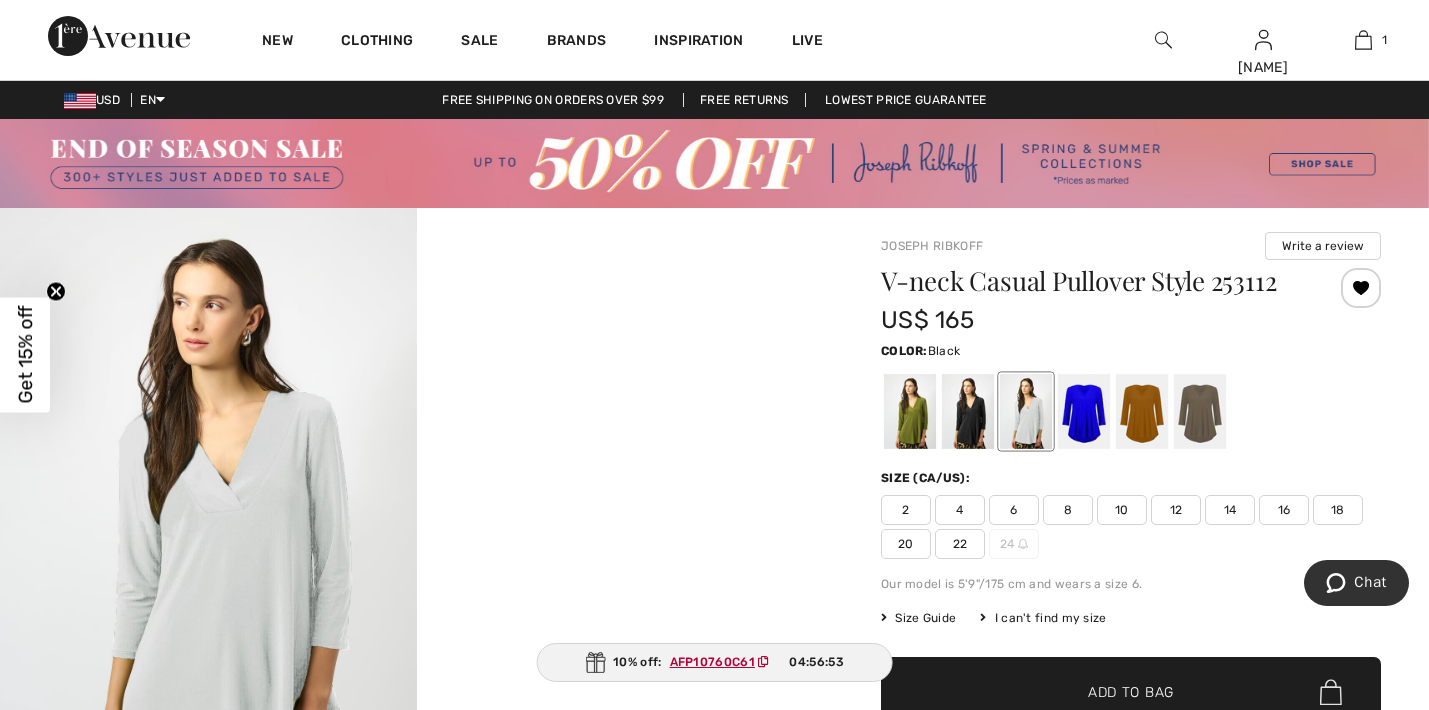click at bounding box center [968, 411] 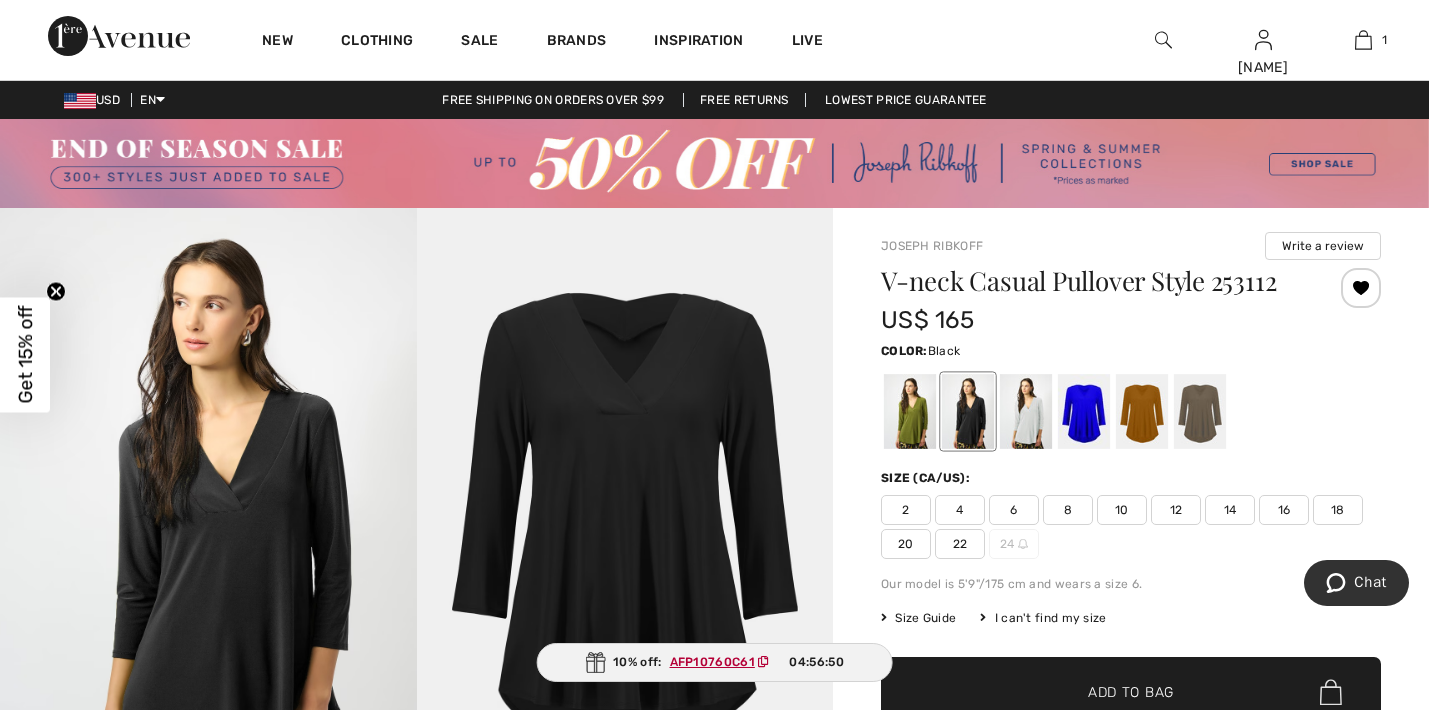 click on "8" at bounding box center [1068, 510] 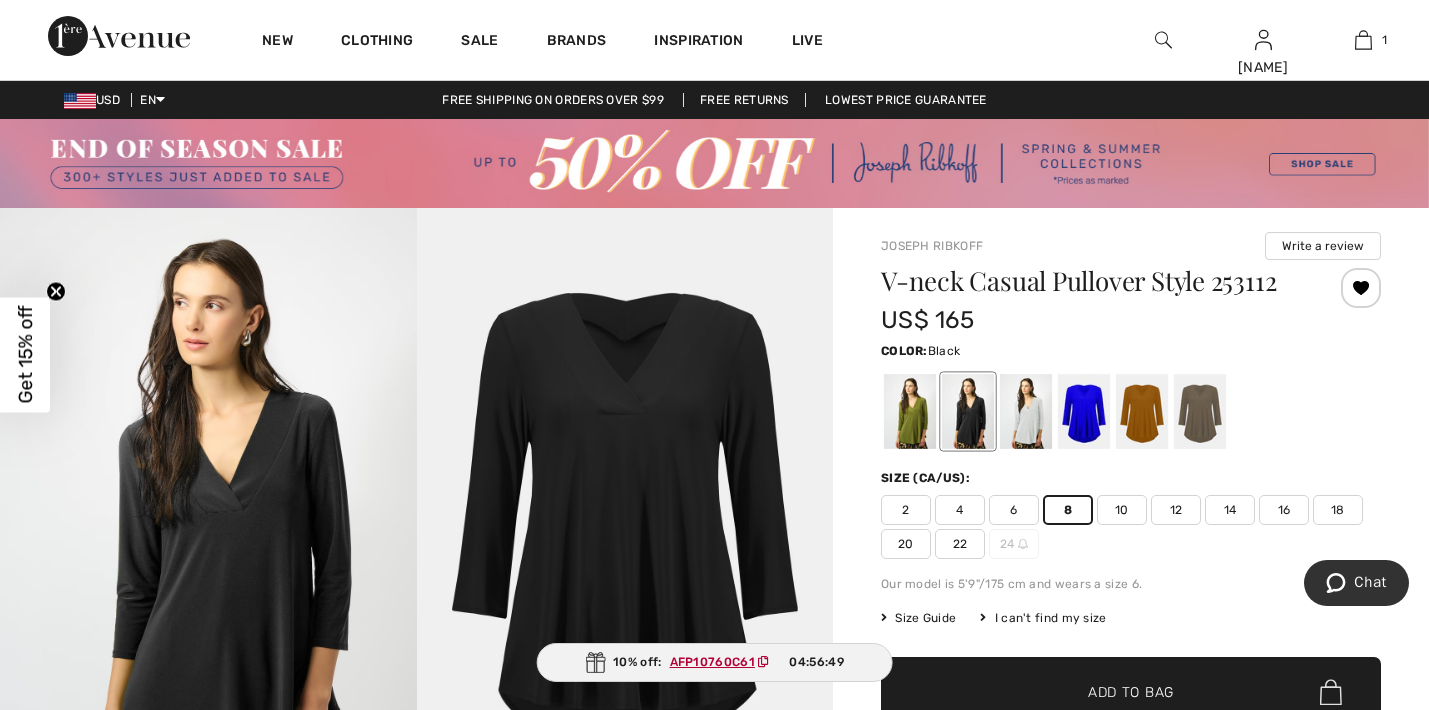click on "✔ Added to Bag" at bounding box center (1101, 692) 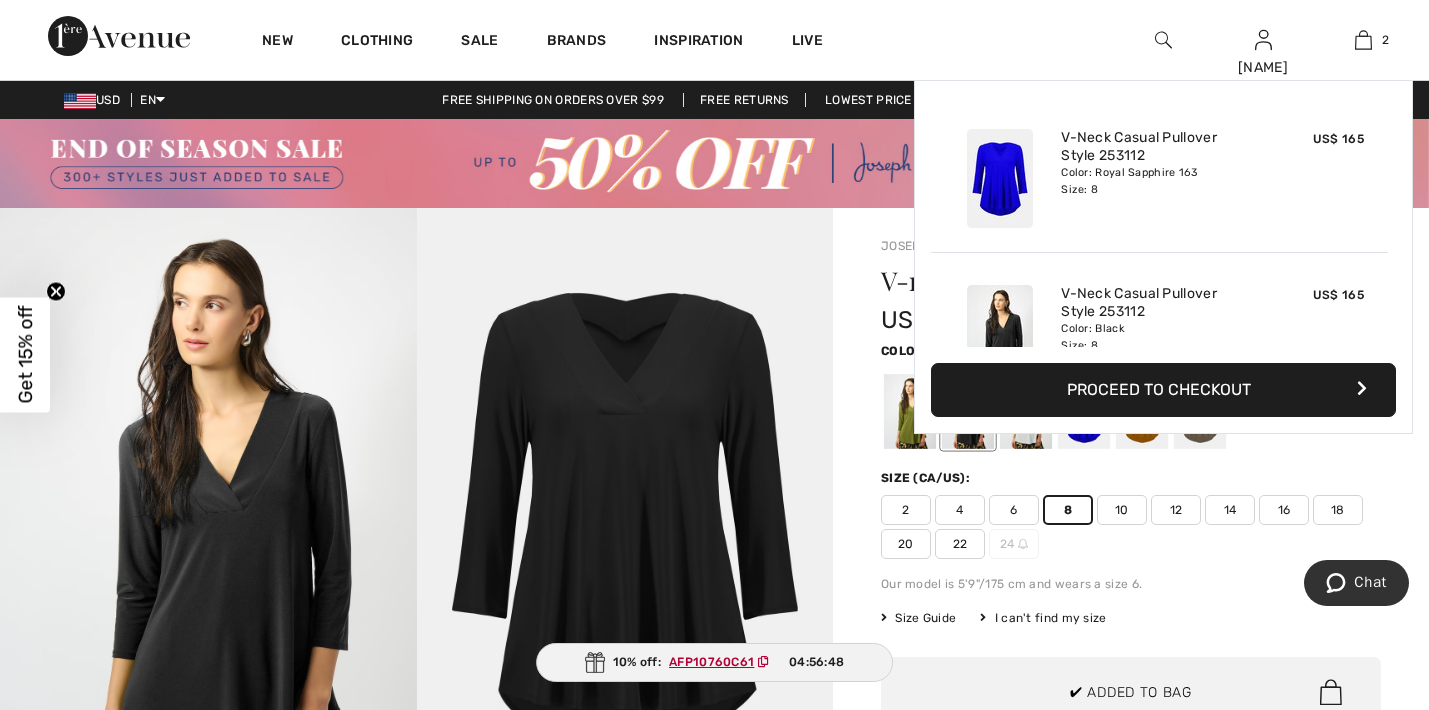 scroll, scrollTop: 62, scrollLeft: 0, axis: vertical 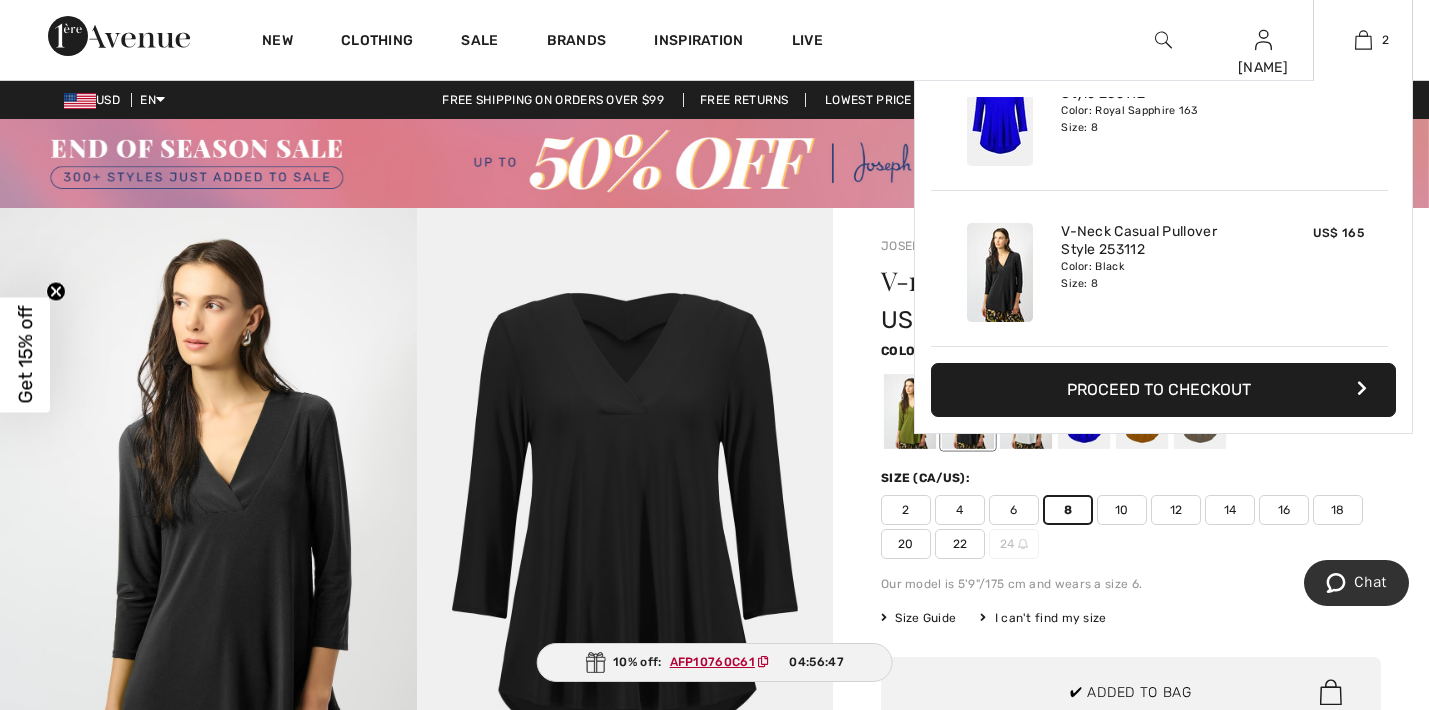 click on "Proceed to Checkout" at bounding box center [1163, 390] 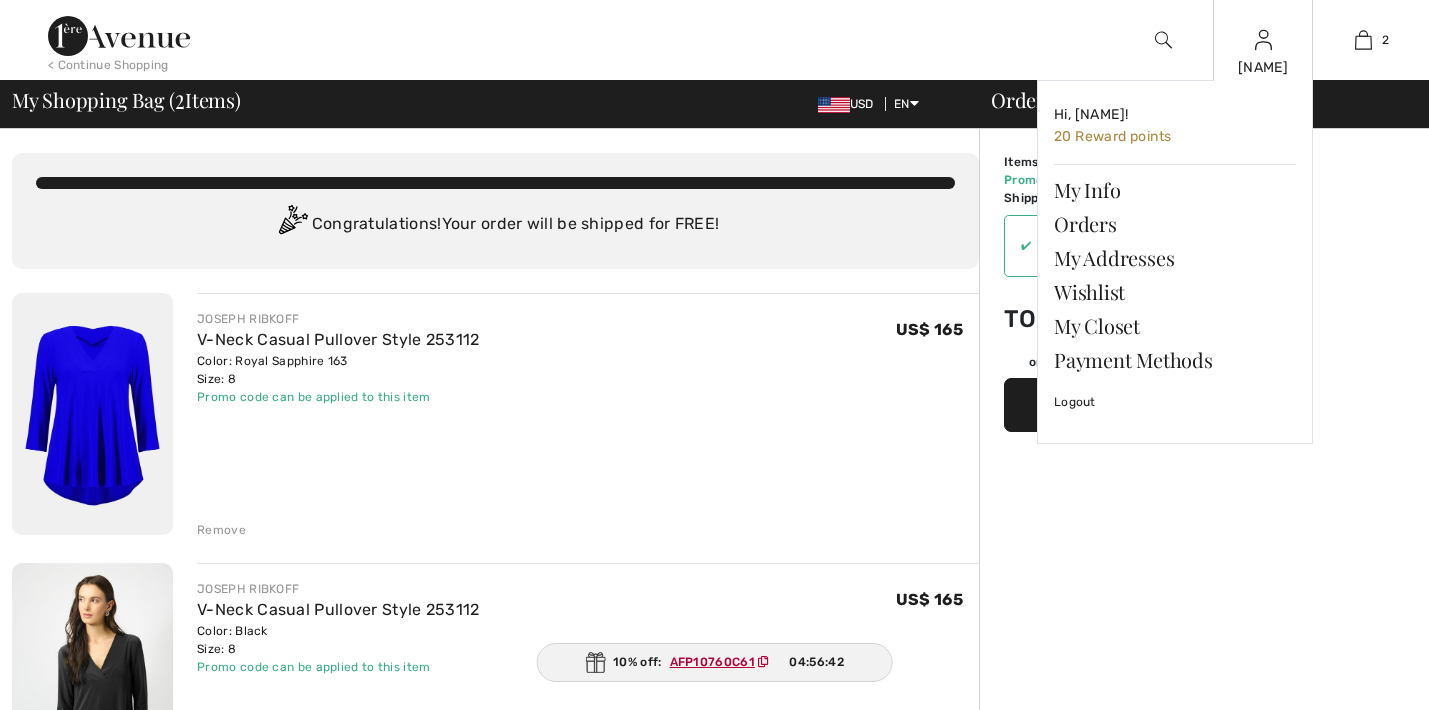 scroll, scrollTop: 0, scrollLeft: 0, axis: both 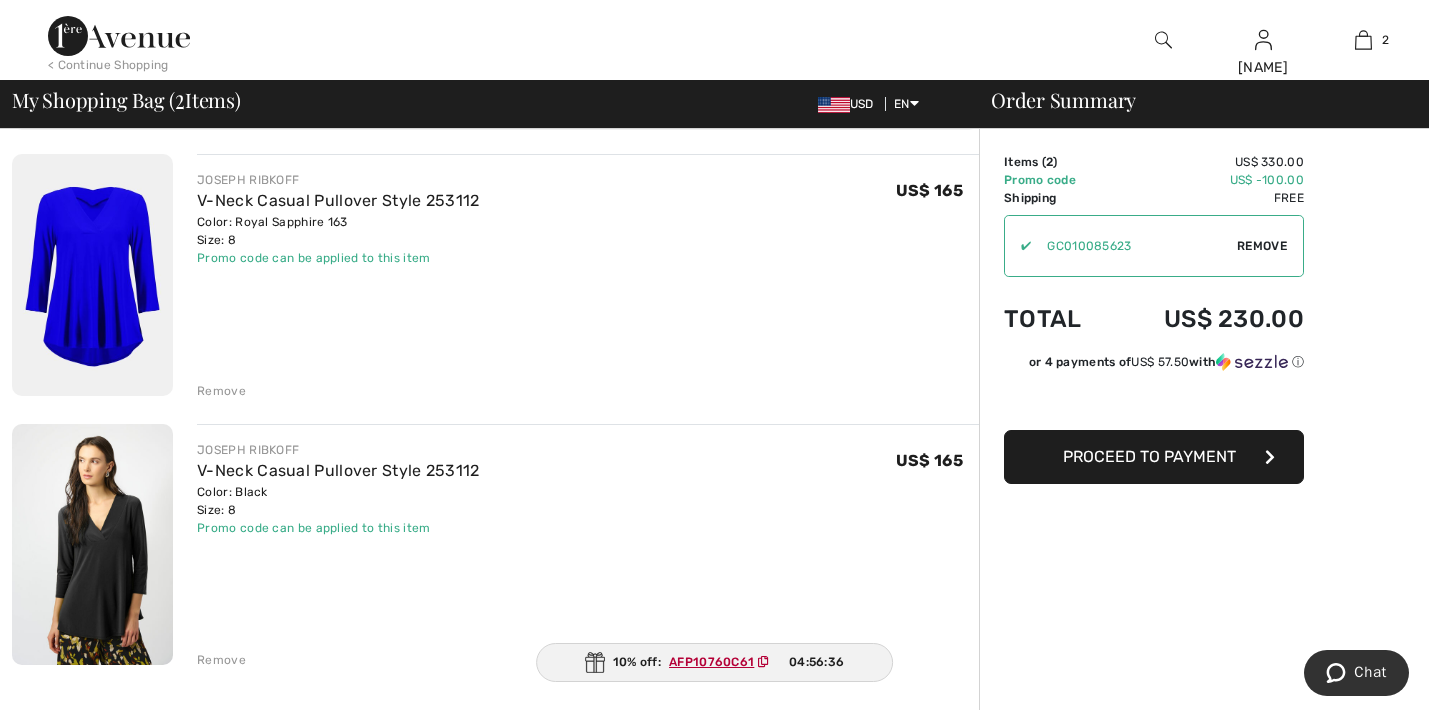 click on "Proceed to Payment" at bounding box center [1154, 457] 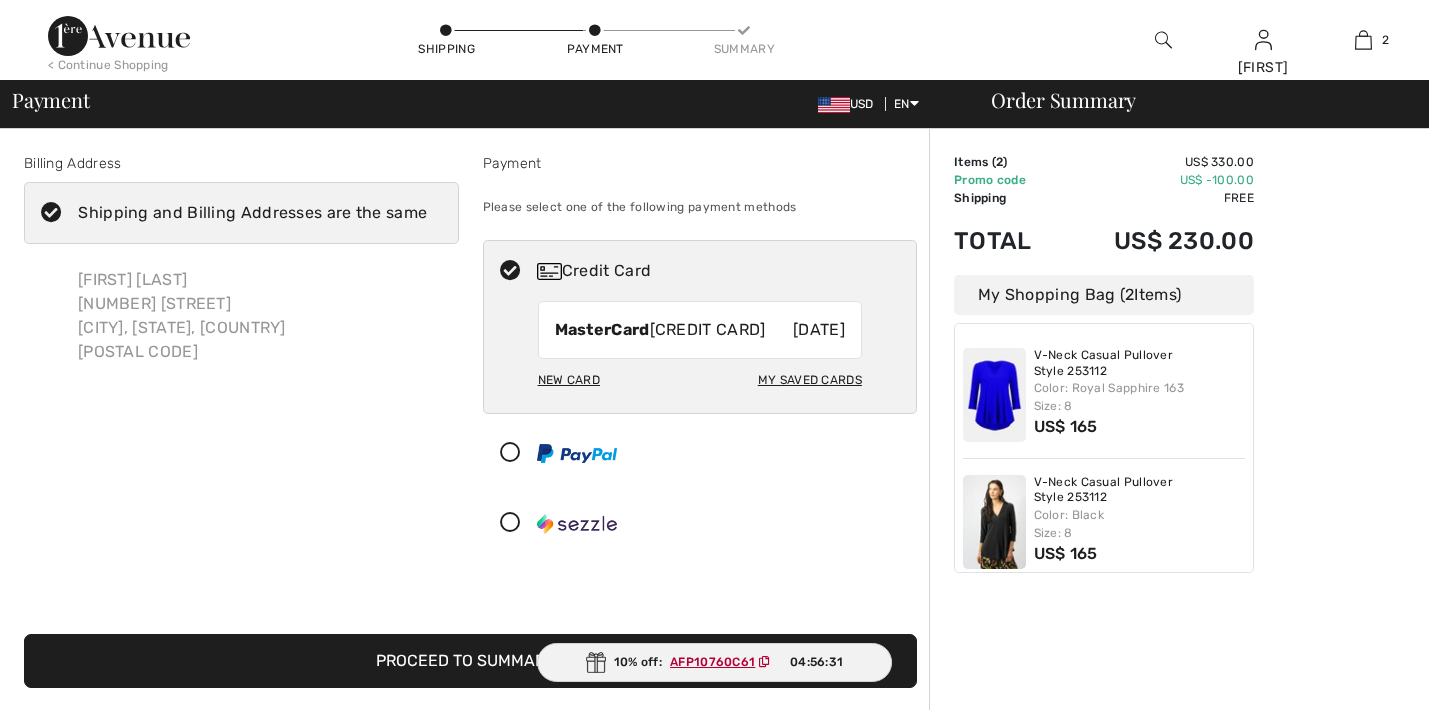 scroll, scrollTop: 0, scrollLeft: 0, axis: both 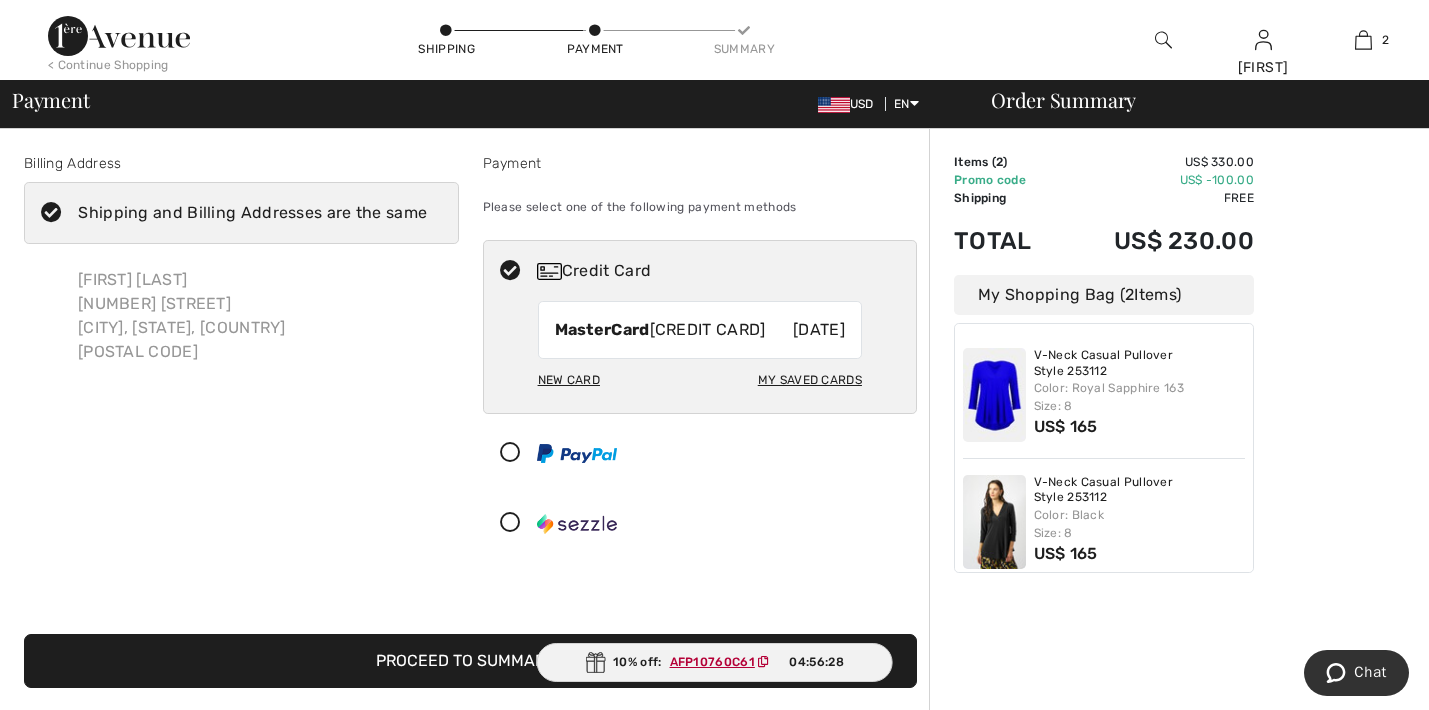 click on "AFP10760C61" at bounding box center [712, 662] 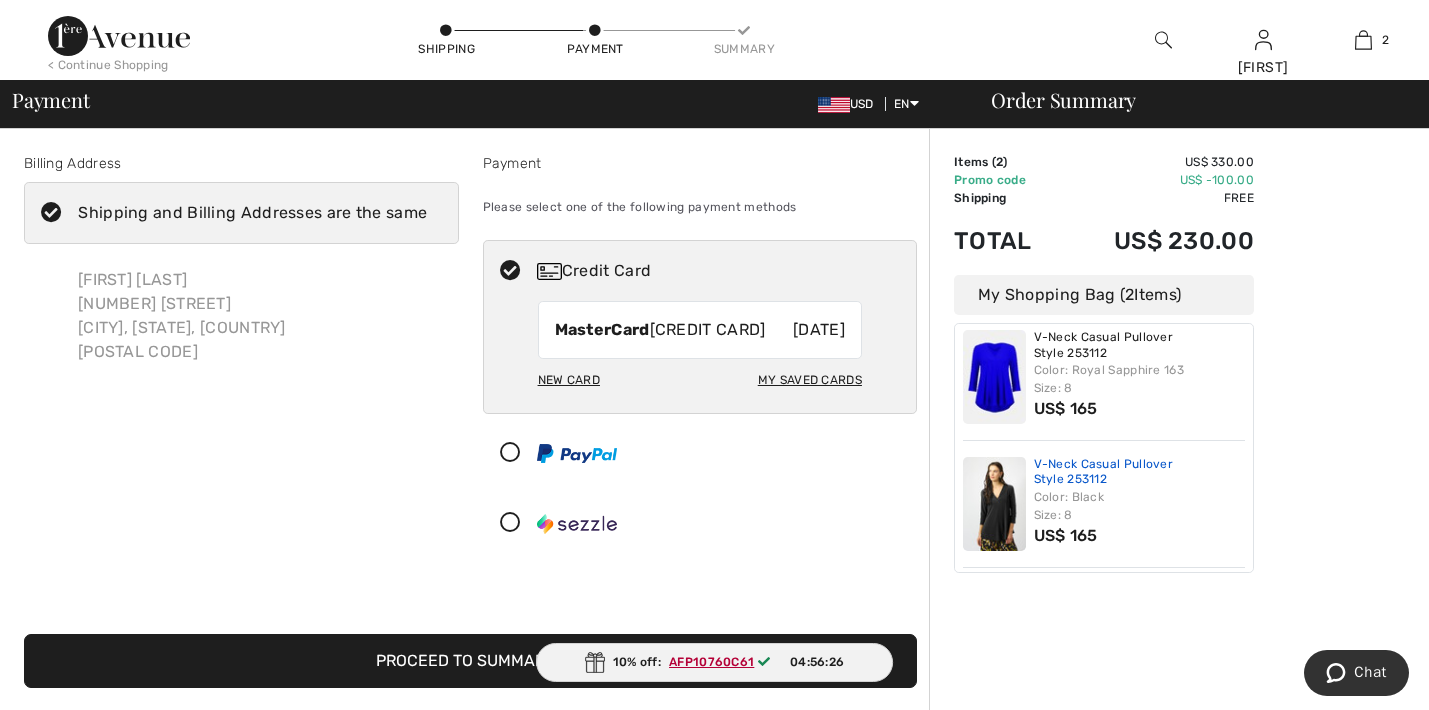 scroll, scrollTop: 16, scrollLeft: 0, axis: vertical 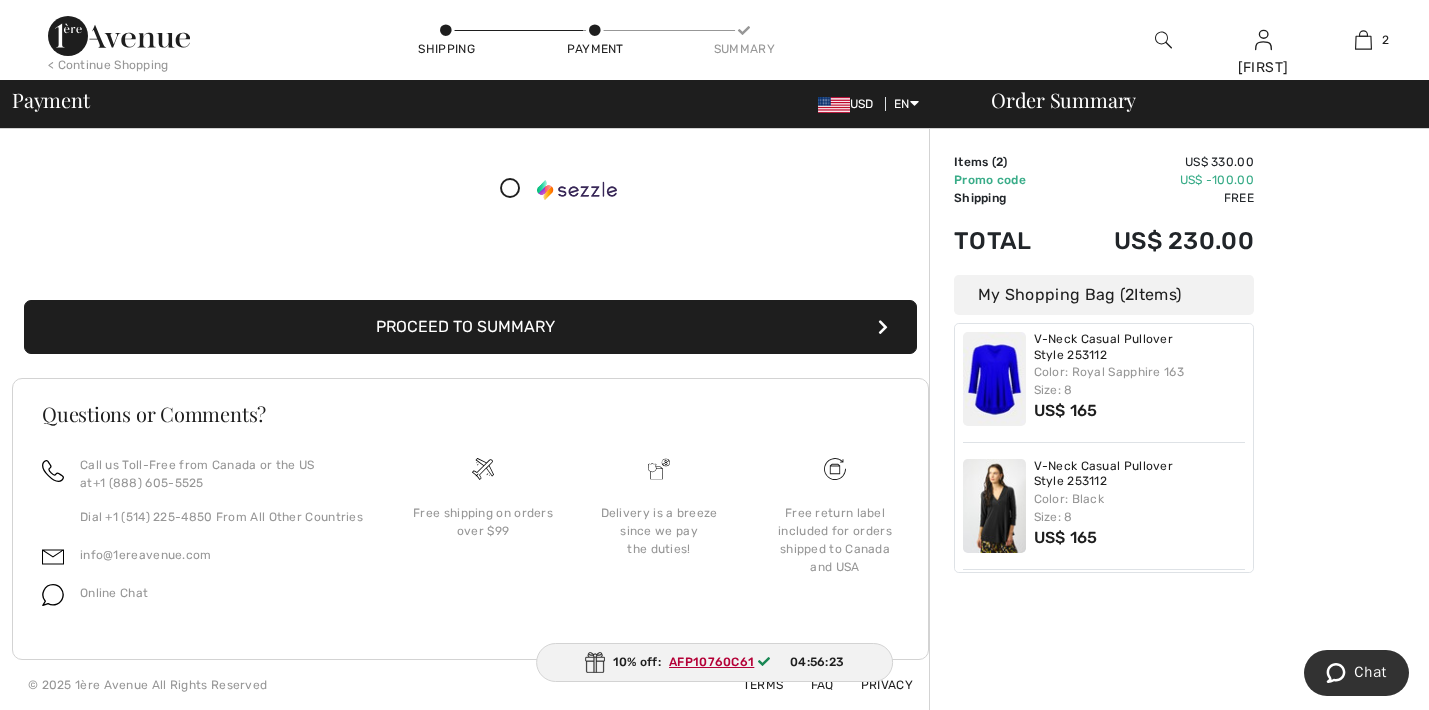 click on "Proceed to Summary" at bounding box center (470, 327) 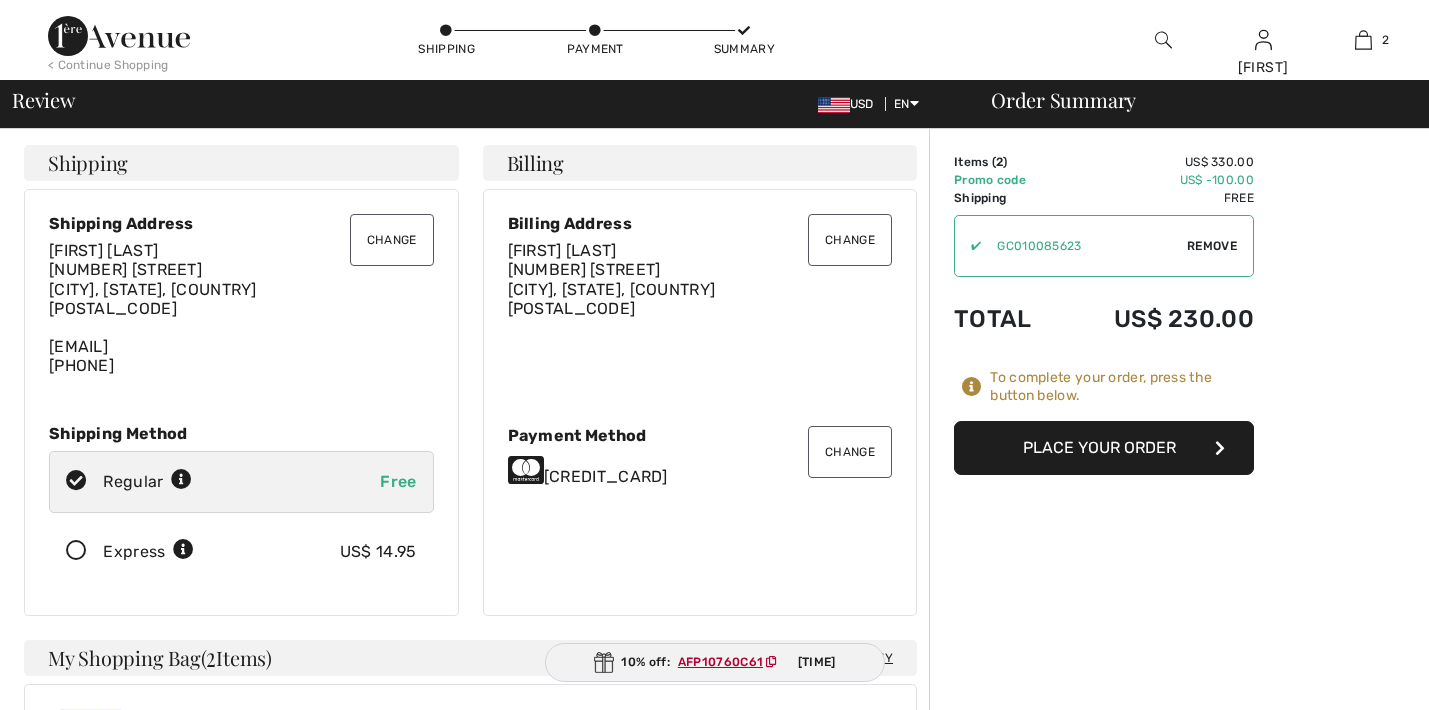 scroll, scrollTop: 0, scrollLeft: 0, axis: both 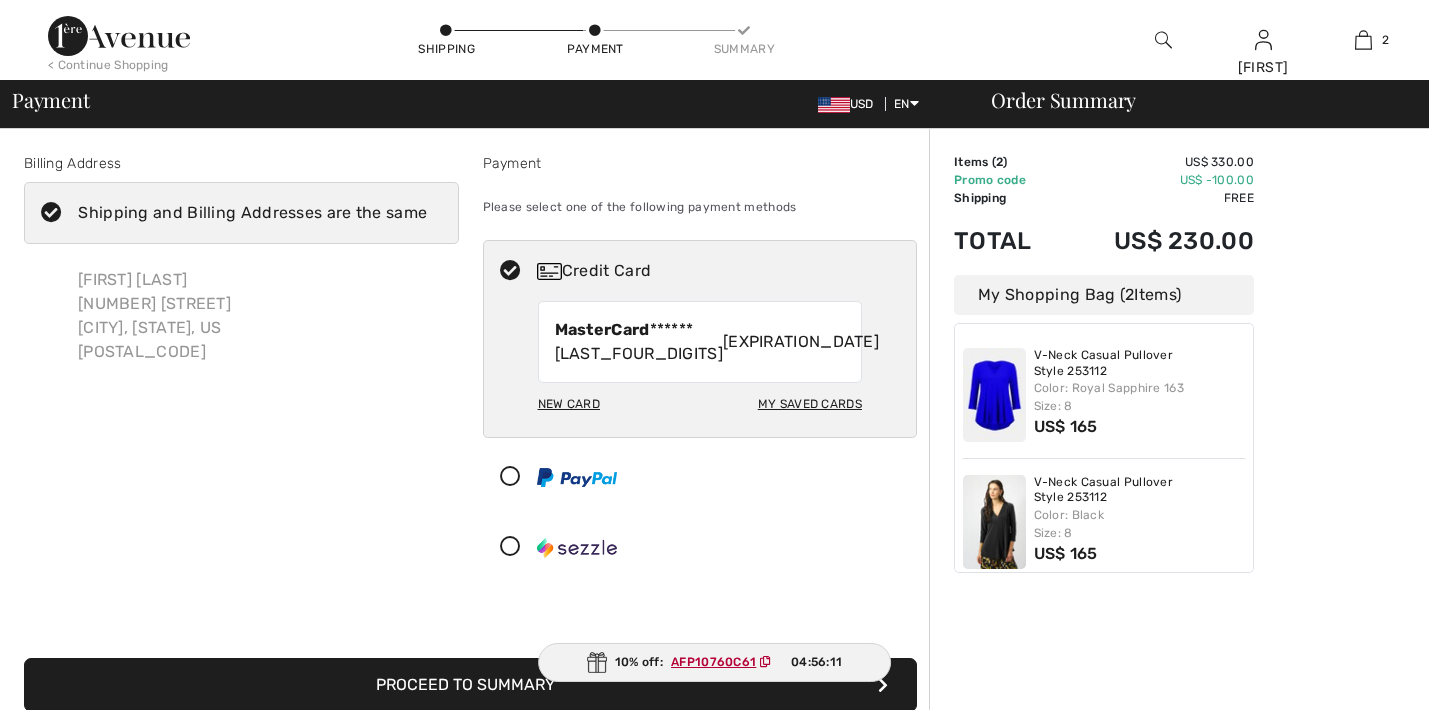 checkbox on "true" 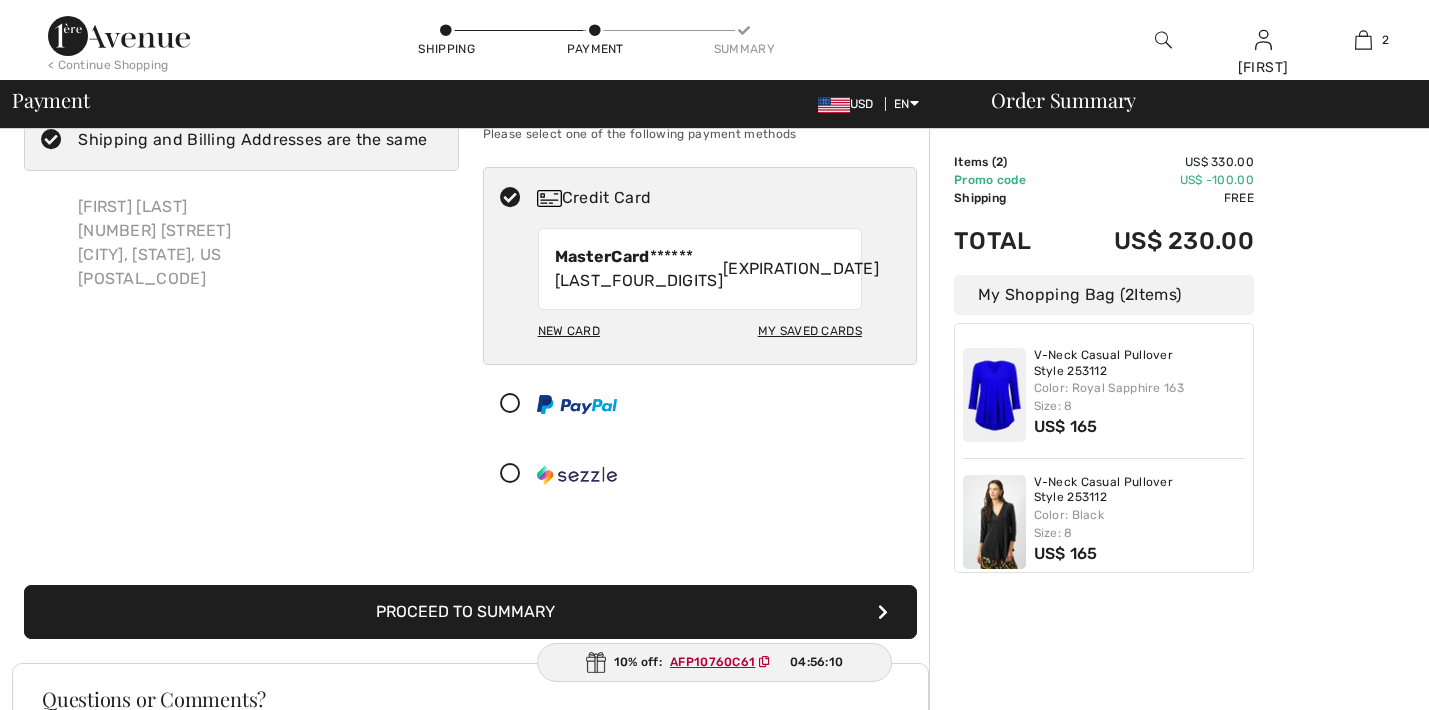 scroll, scrollTop: 73, scrollLeft: 0, axis: vertical 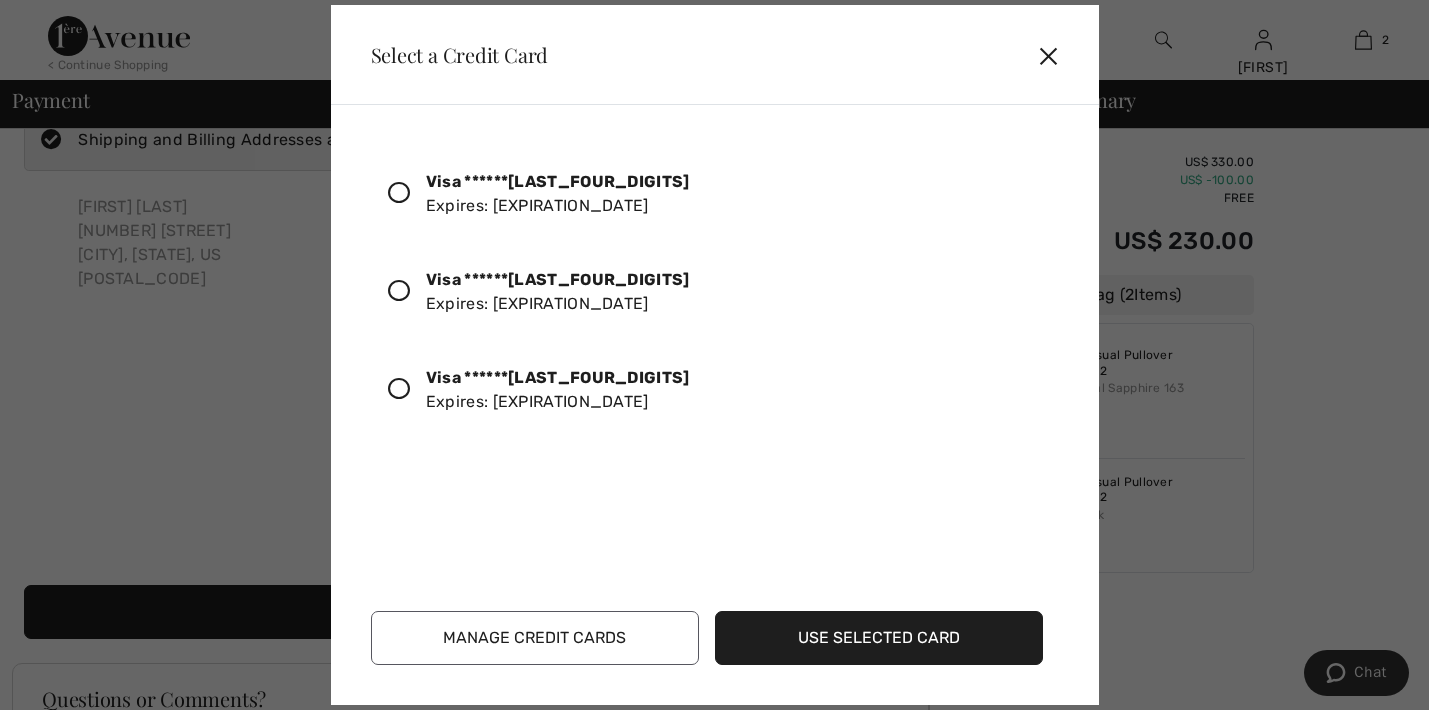 click at bounding box center [399, 389] 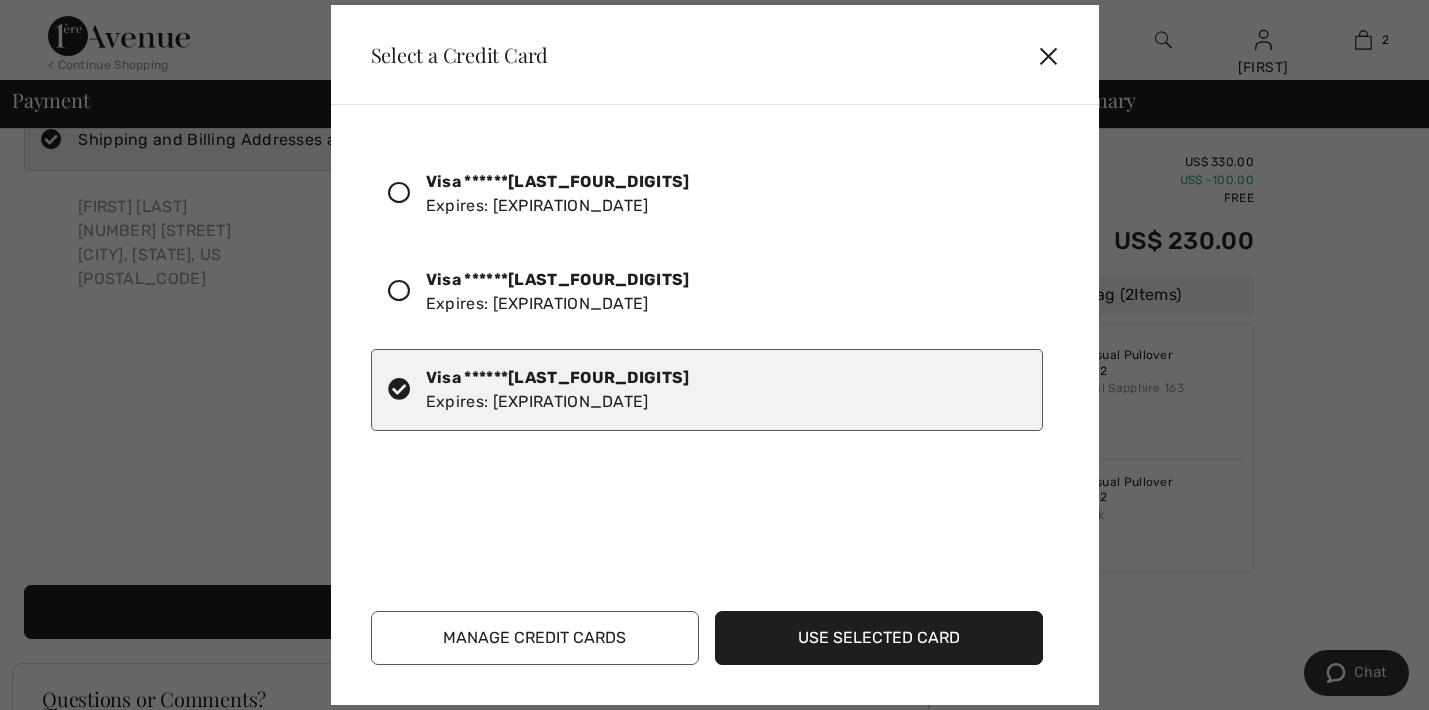 click on "Use Selected Card" at bounding box center [879, 638] 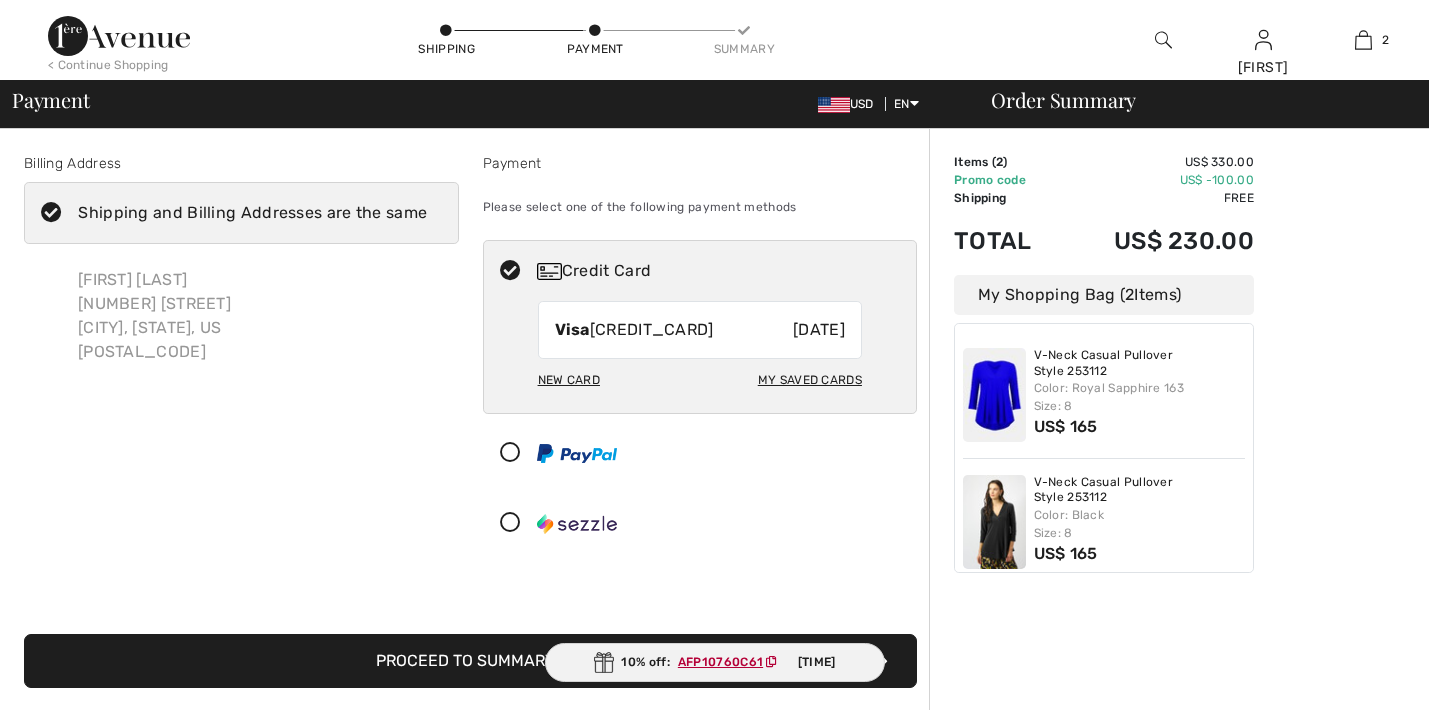 checkbox on "true" 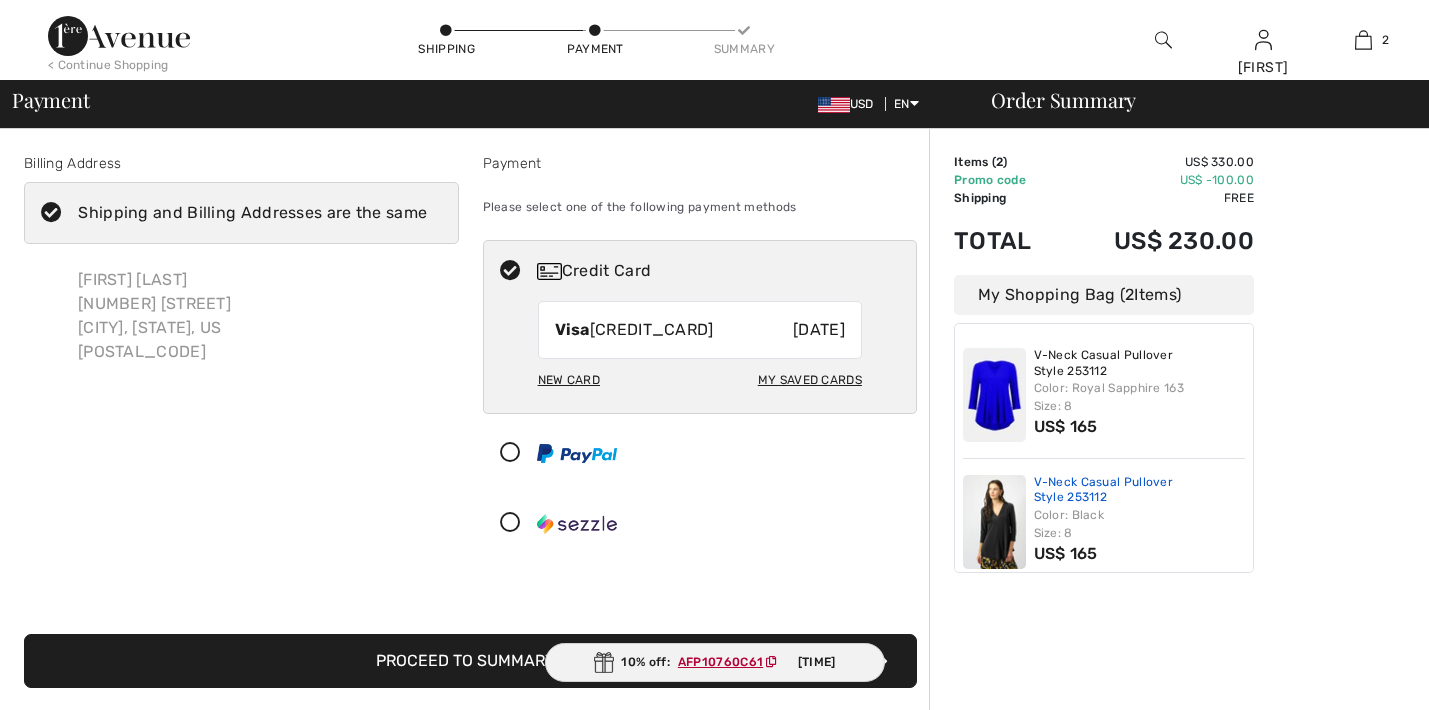 scroll, scrollTop: 0, scrollLeft: 0, axis: both 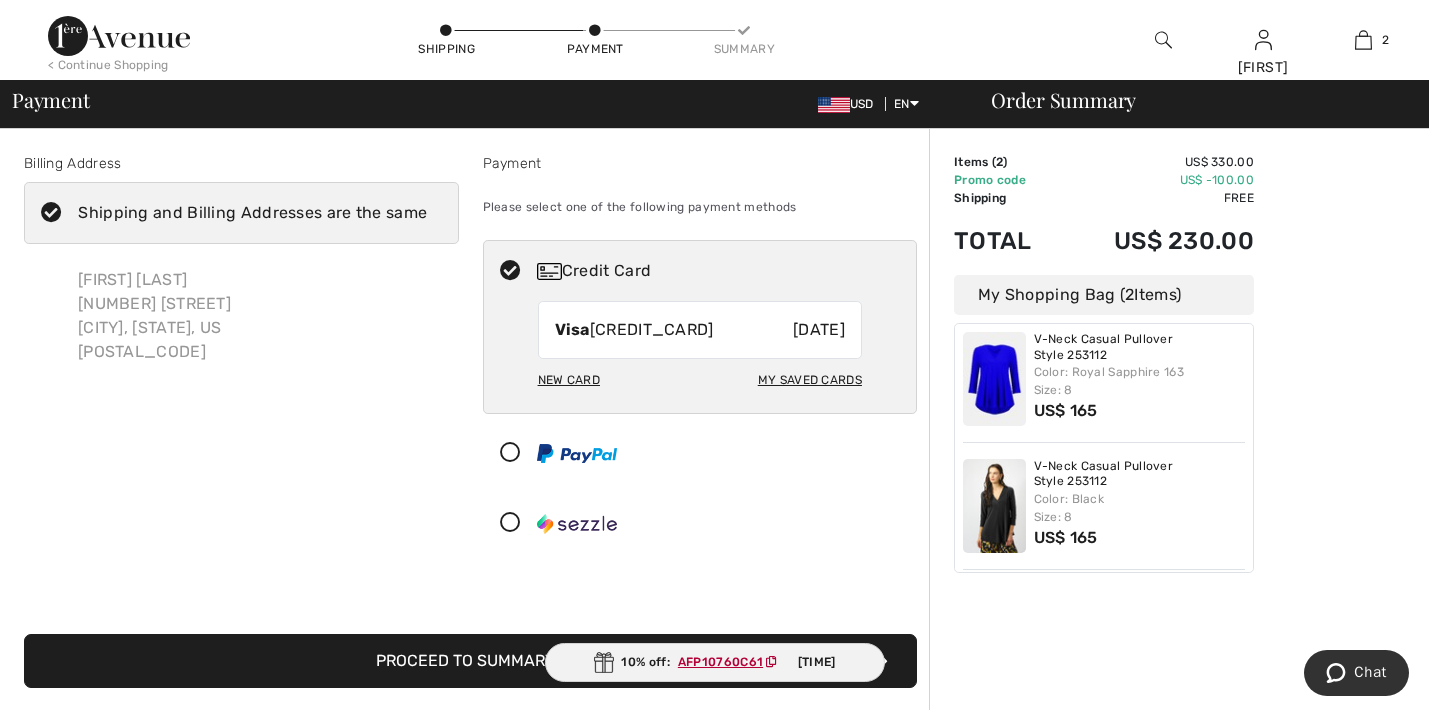 click on "Proceed to Summary" at bounding box center (470, 661) 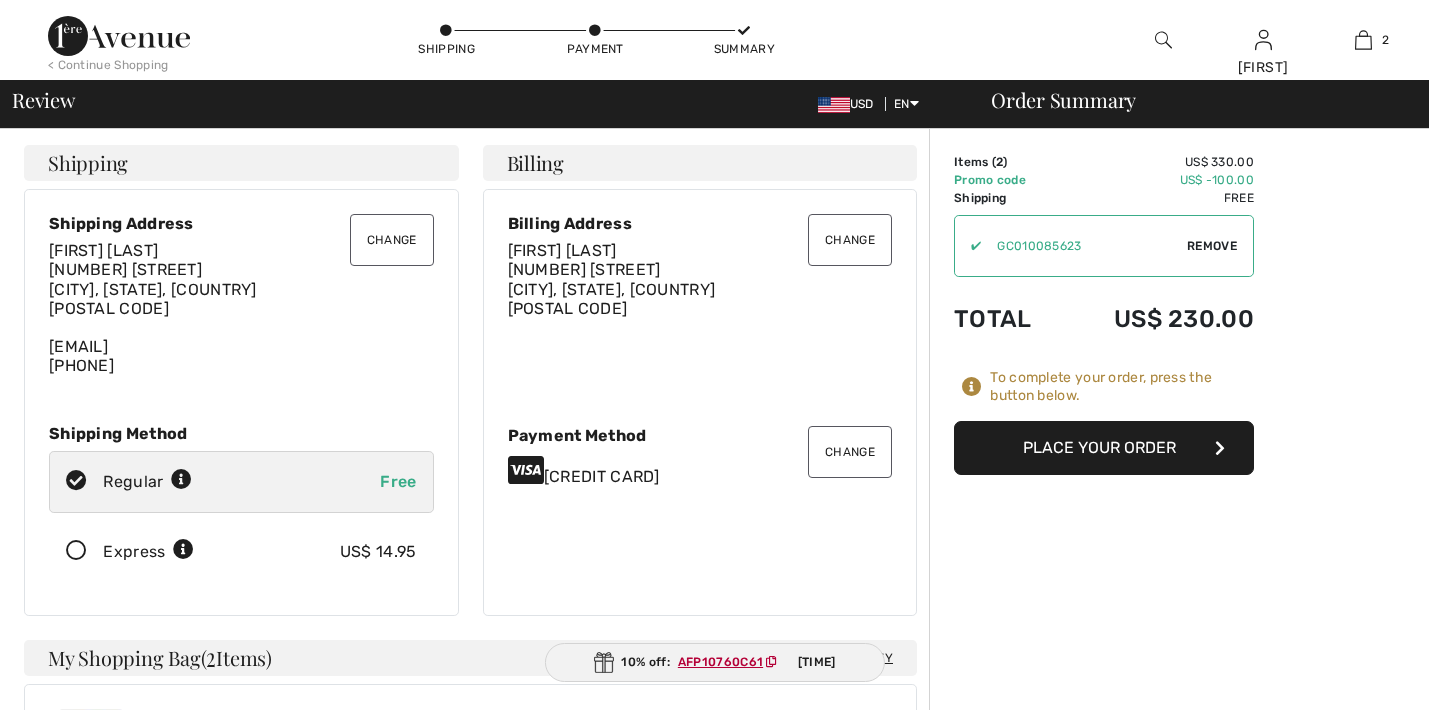 checkbox on "true" 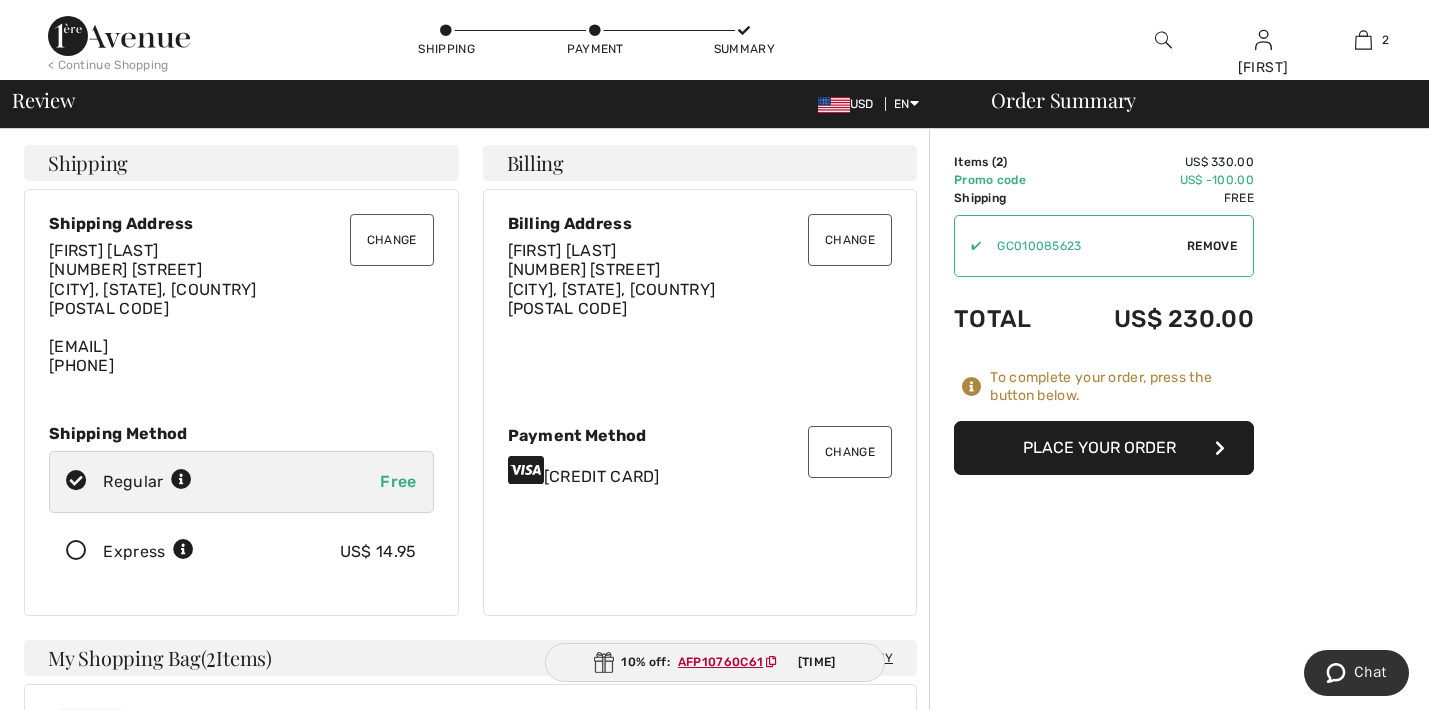 click on "Place Your Order" at bounding box center (1104, 448) 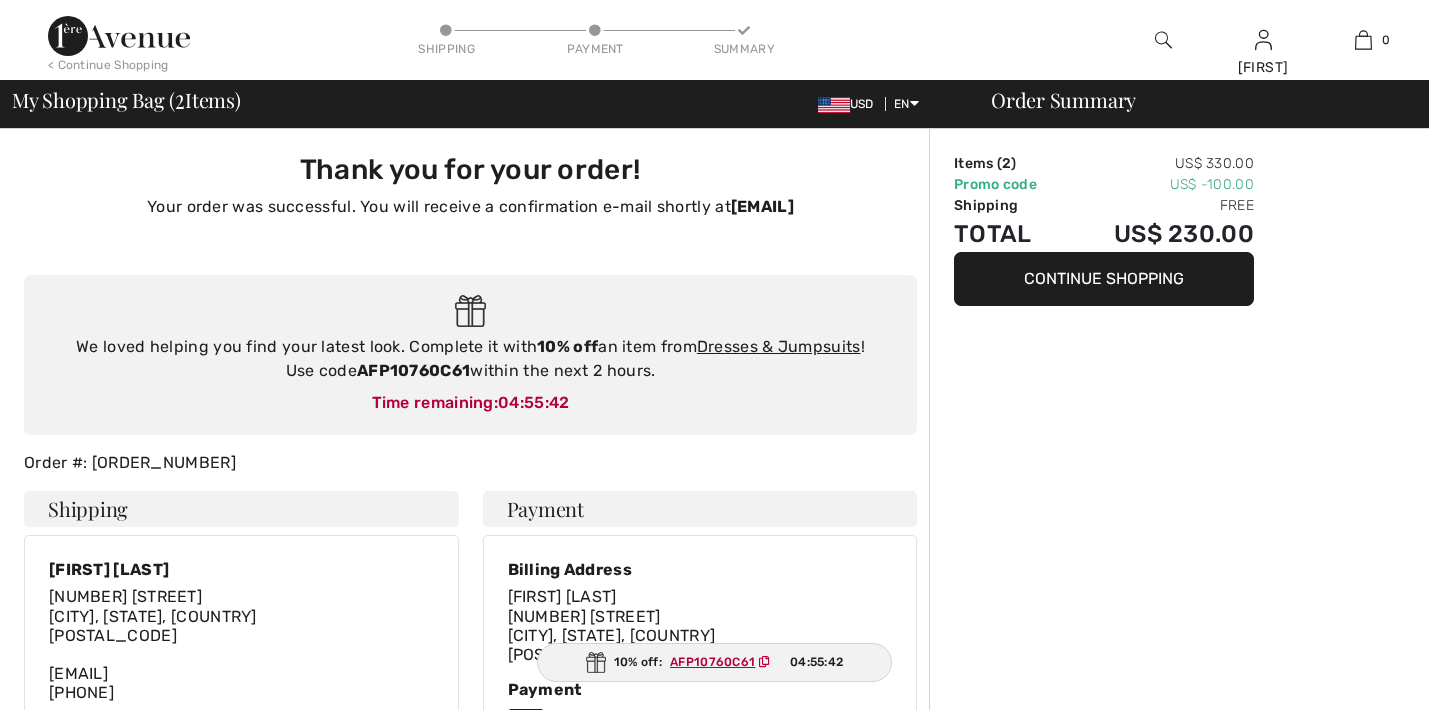 scroll, scrollTop: 0, scrollLeft: 0, axis: both 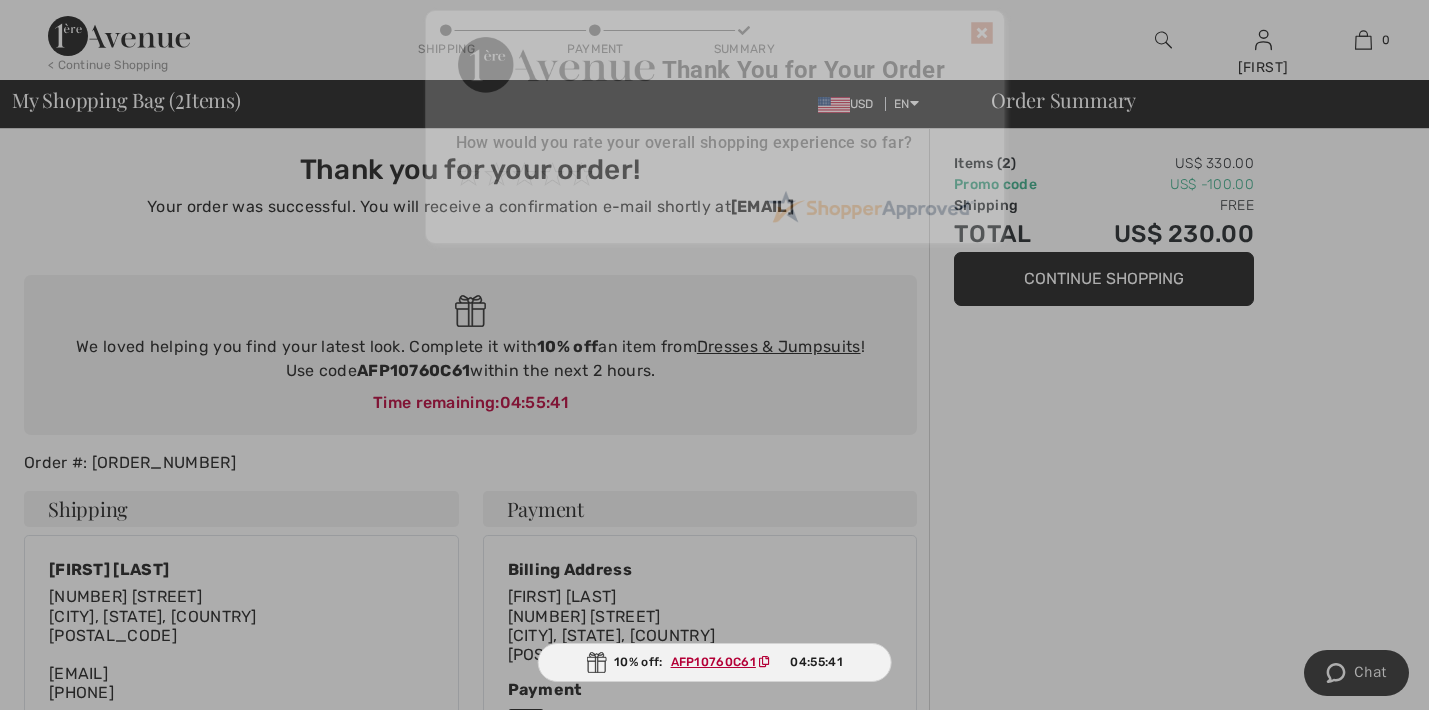 click at bounding box center [714, 355] 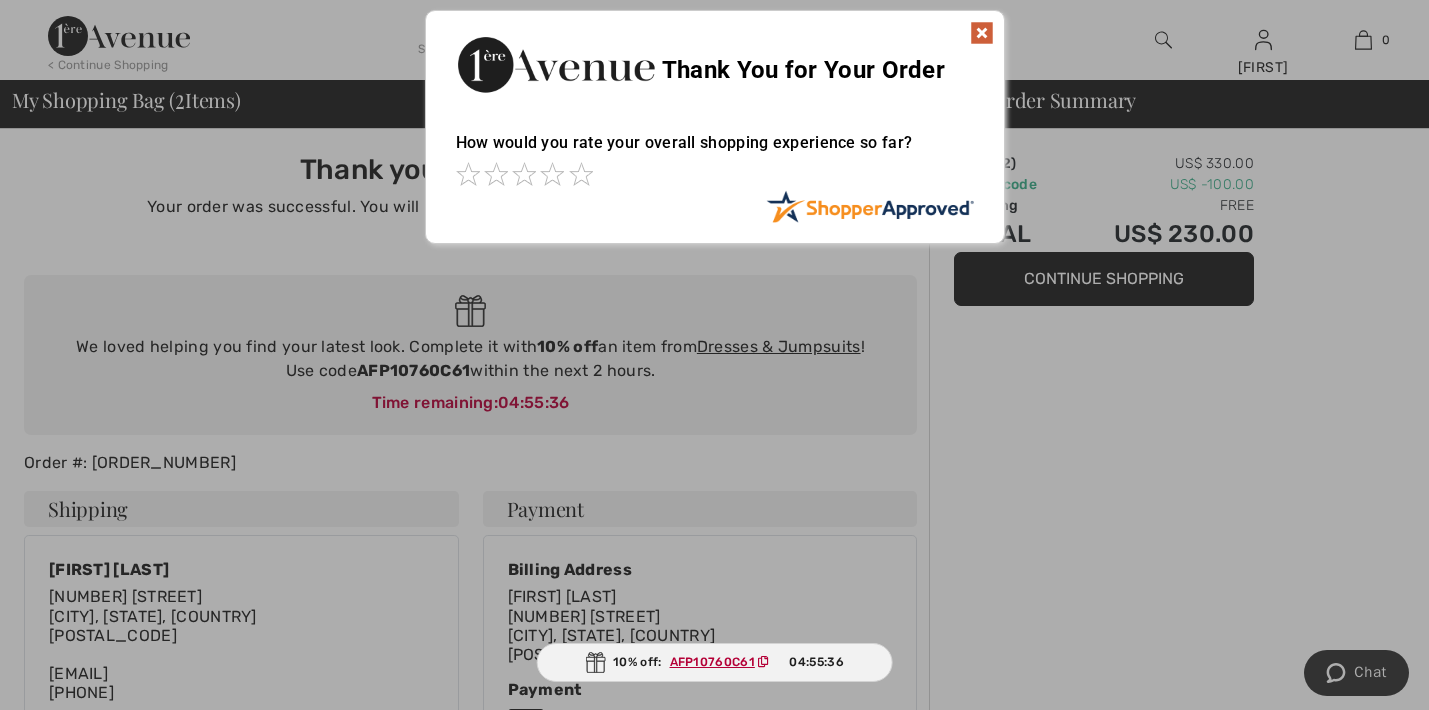 click at bounding box center (714, 355) 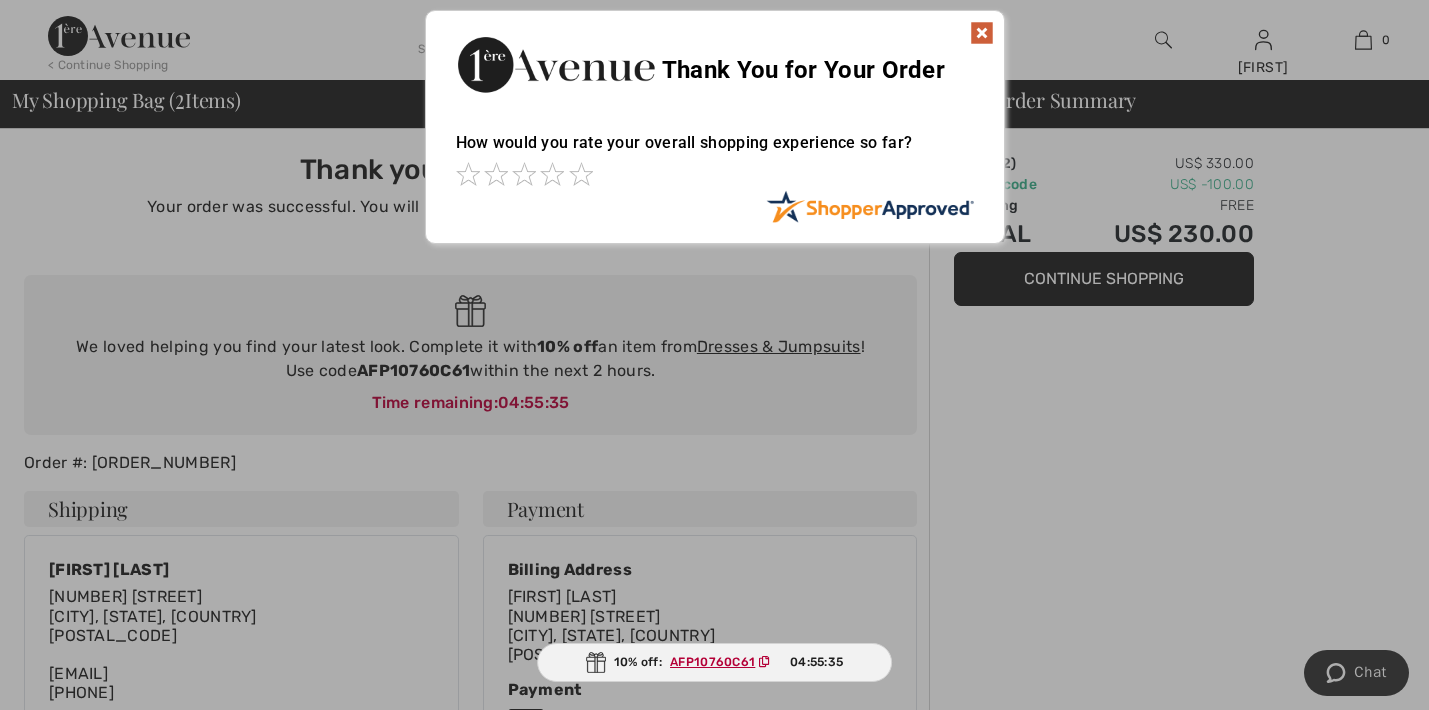 click at bounding box center (982, 33) 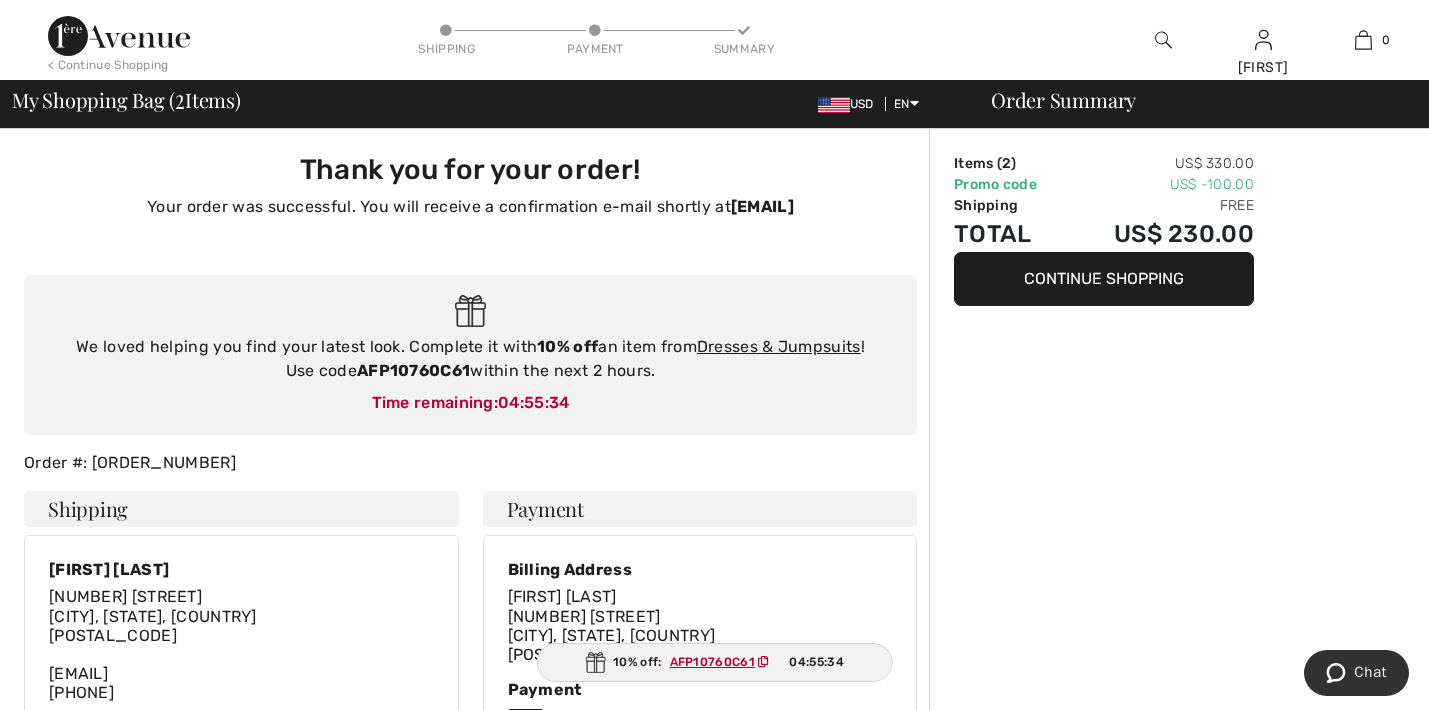 click on "Continue Shopping" at bounding box center [1104, 279] 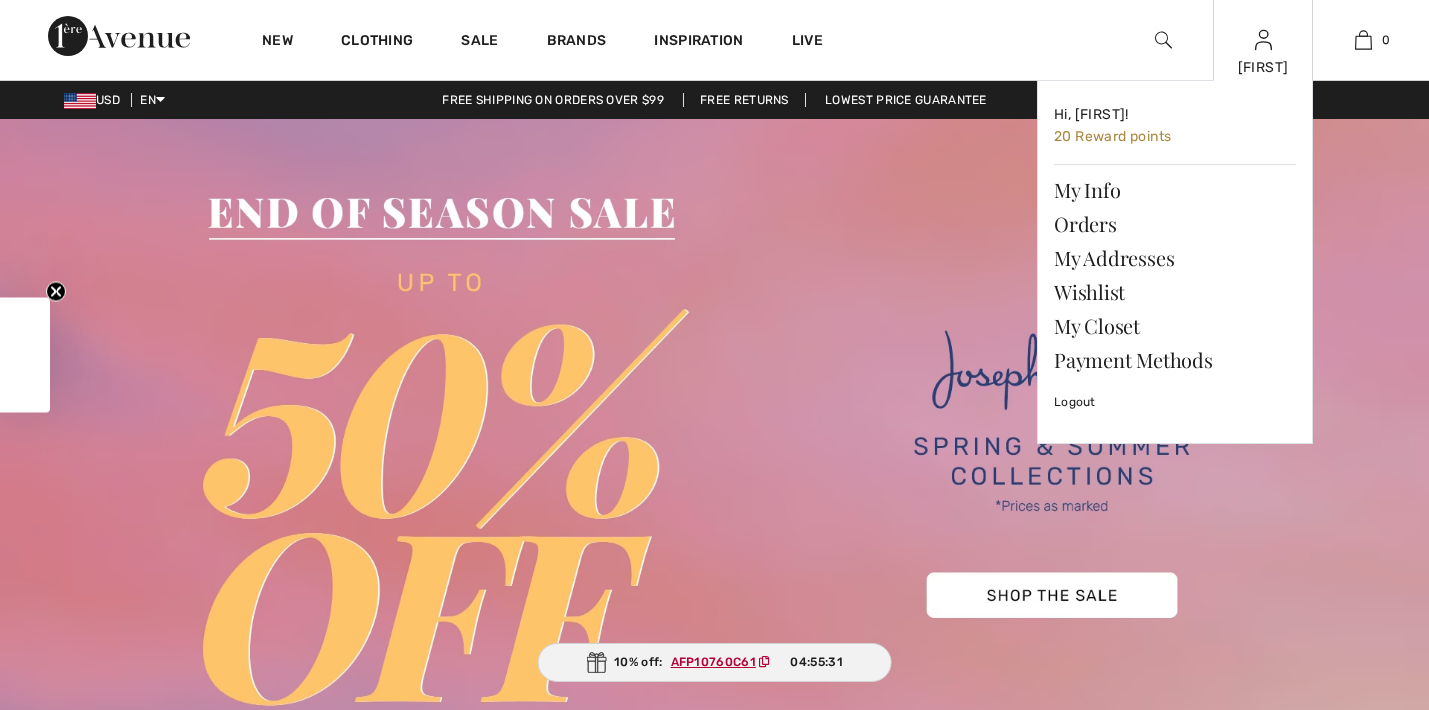 scroll, scrollTop: 0, scrollLeft: 0, axis: both 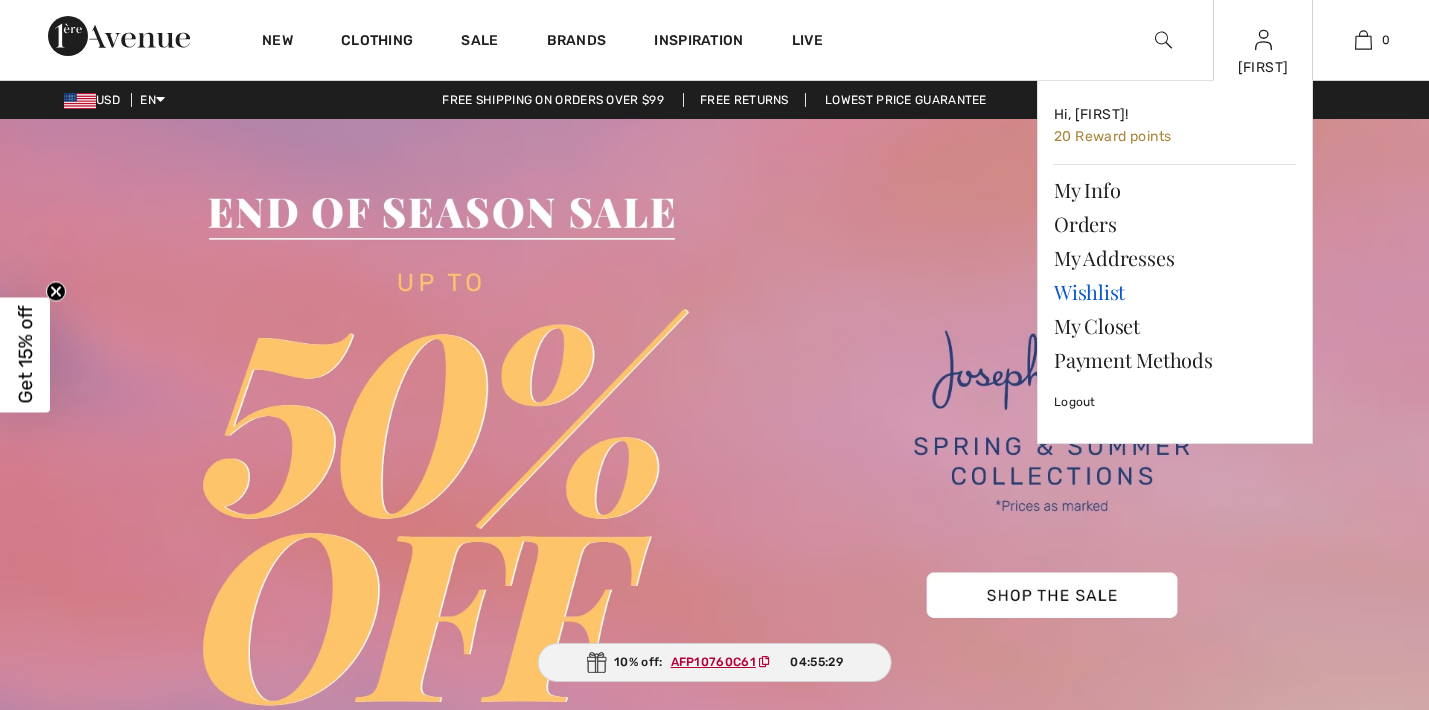 checkbox on "true" 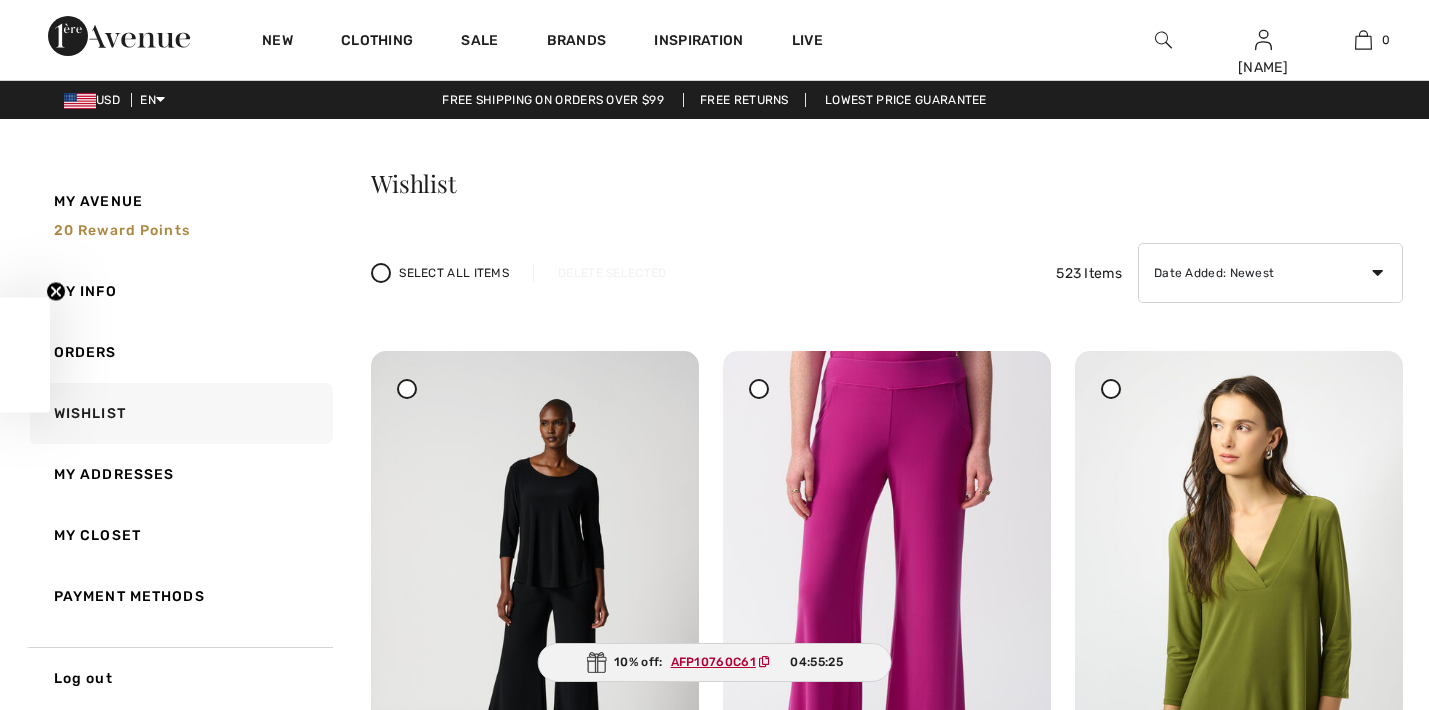 checkbox on "true" 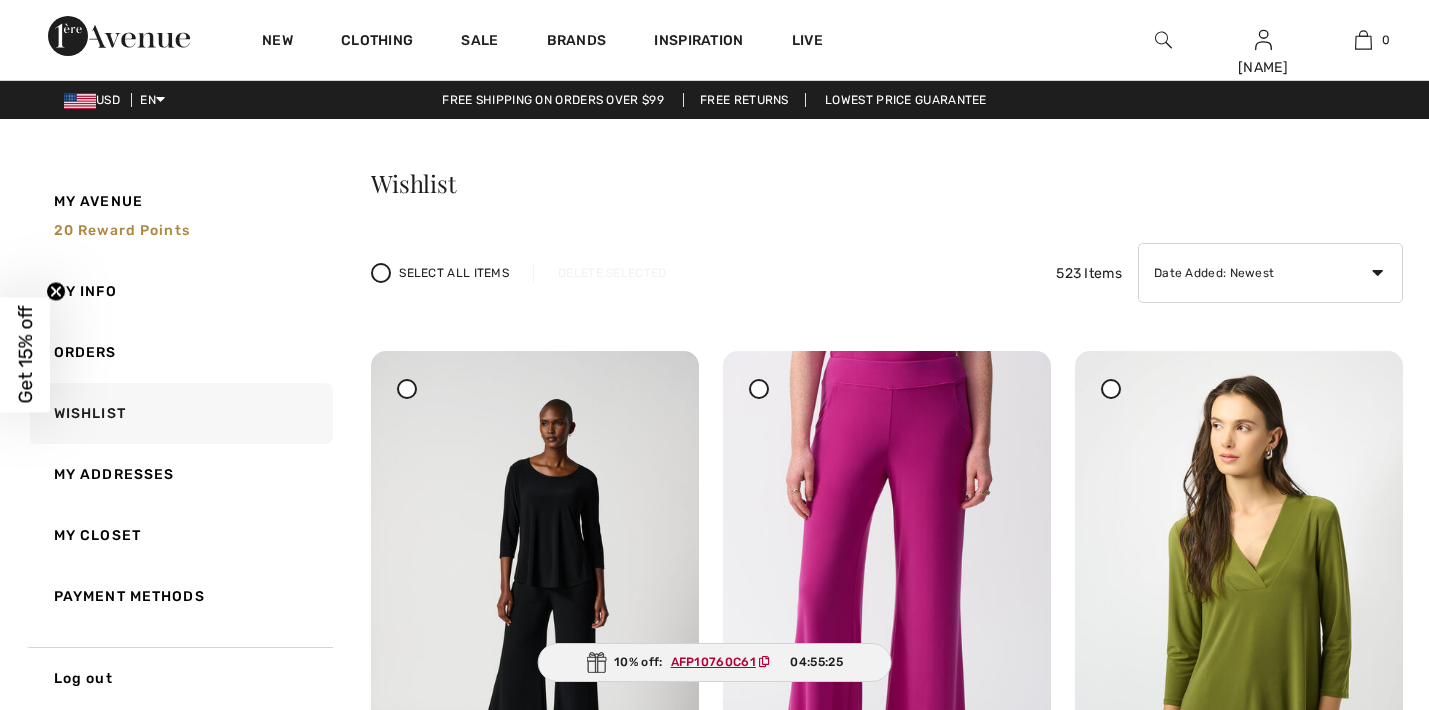 scroll, scrollTop: 0, scrollLeft: 0, axis: both 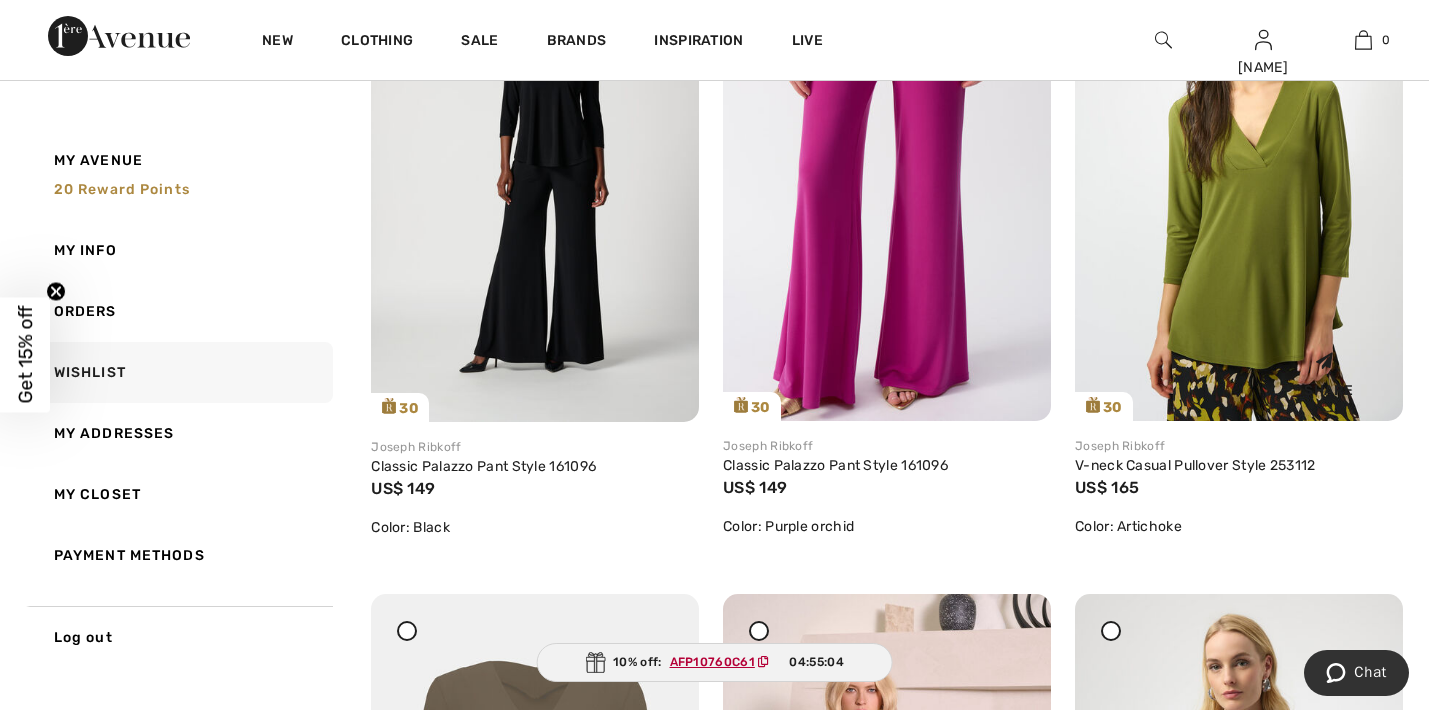 click at bounding box center [1239, 175] 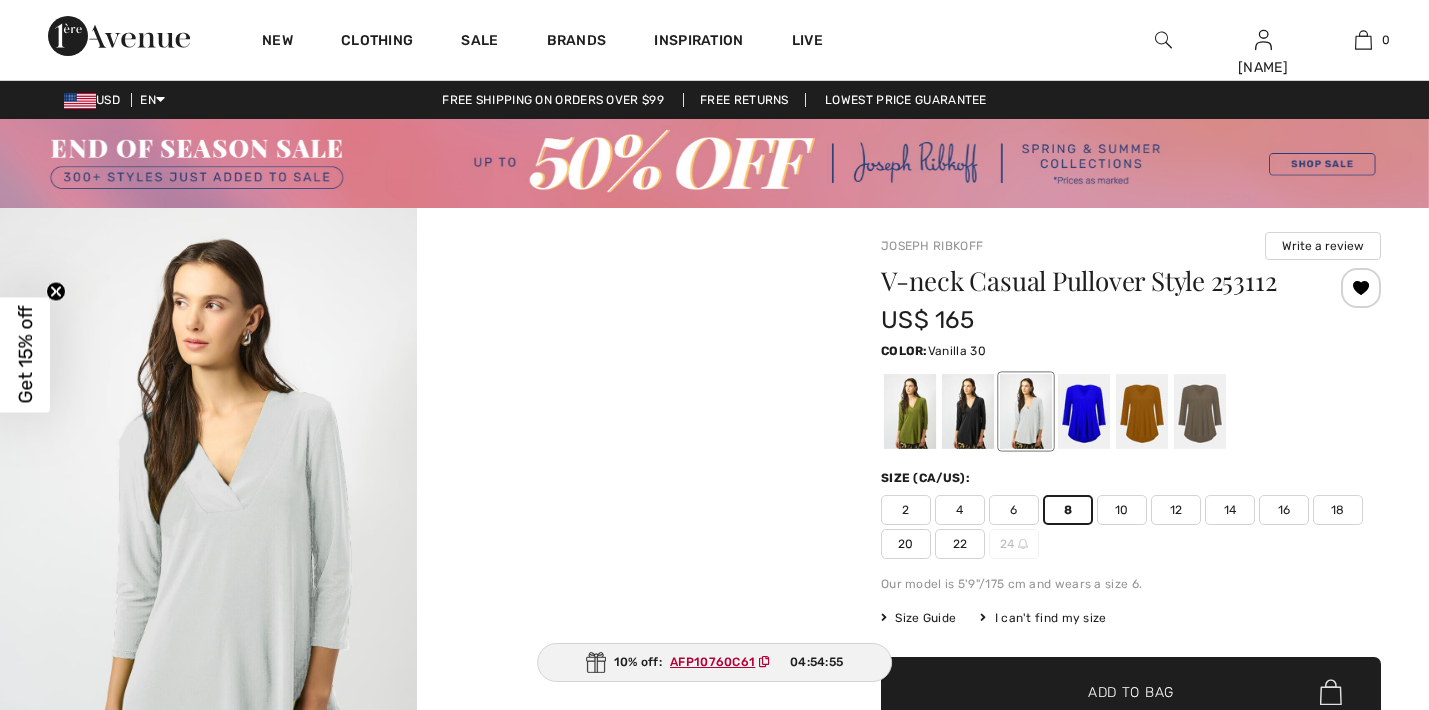 scroll, scrollTop: 0, scrollLeft: 0, axis: both 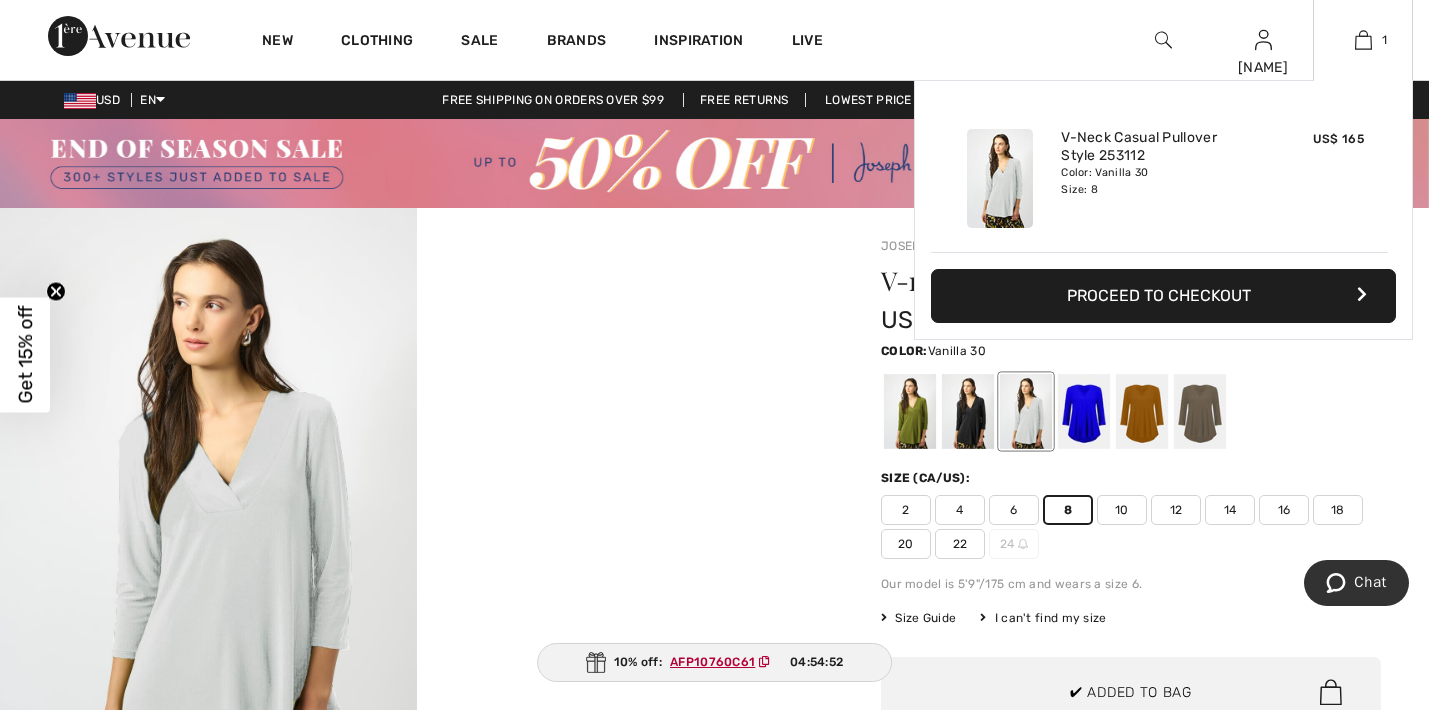 click on "Added to Bag
Joseph Ribkoff V-neck Casual Pullover Style 253112
US$ 165
Color: Vanilla 30 Size: 8
V-Neck Casual Pullover Style 253112 Color: Vanilla 30 Size: 8
US$ 165
Proceed to Checkout
Proceed to Checkout" at bounding box center (1163, 257) 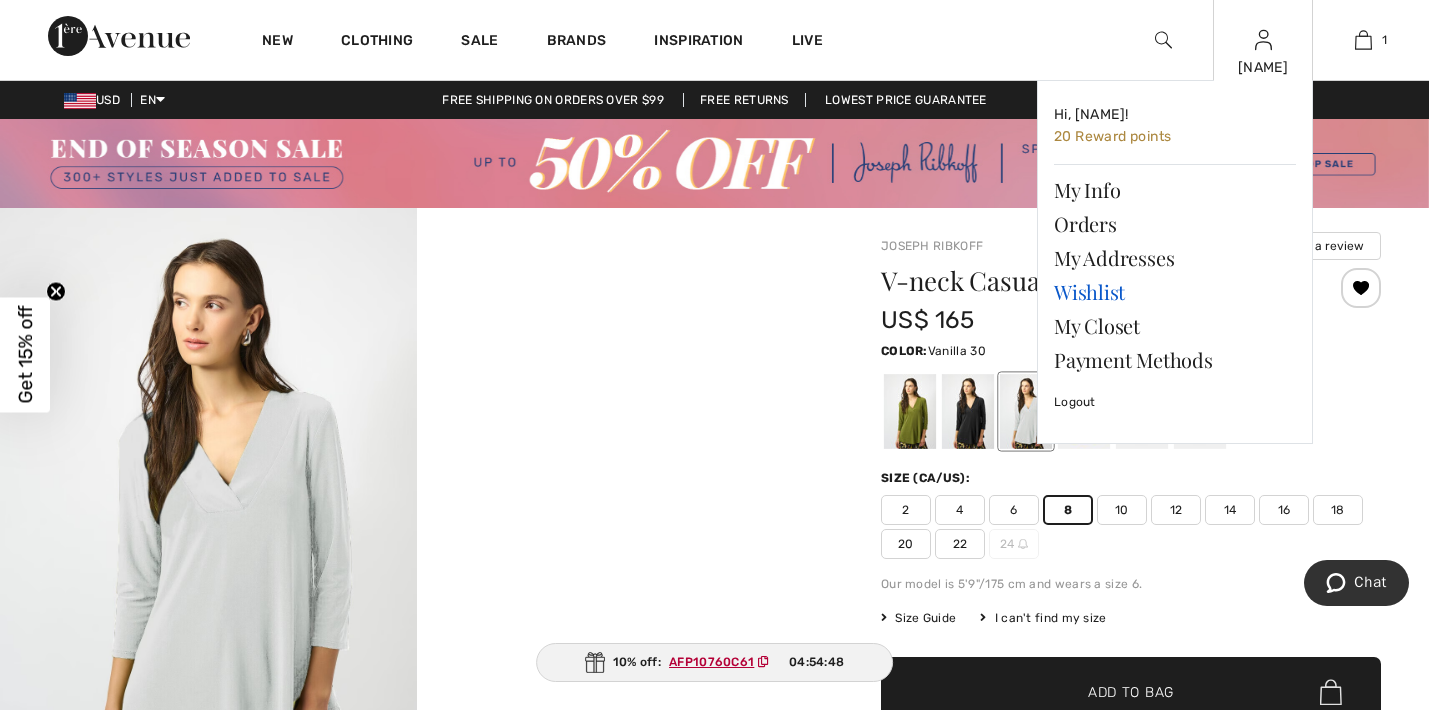 click on "Wishlist" at bounding box center [1175, 292] 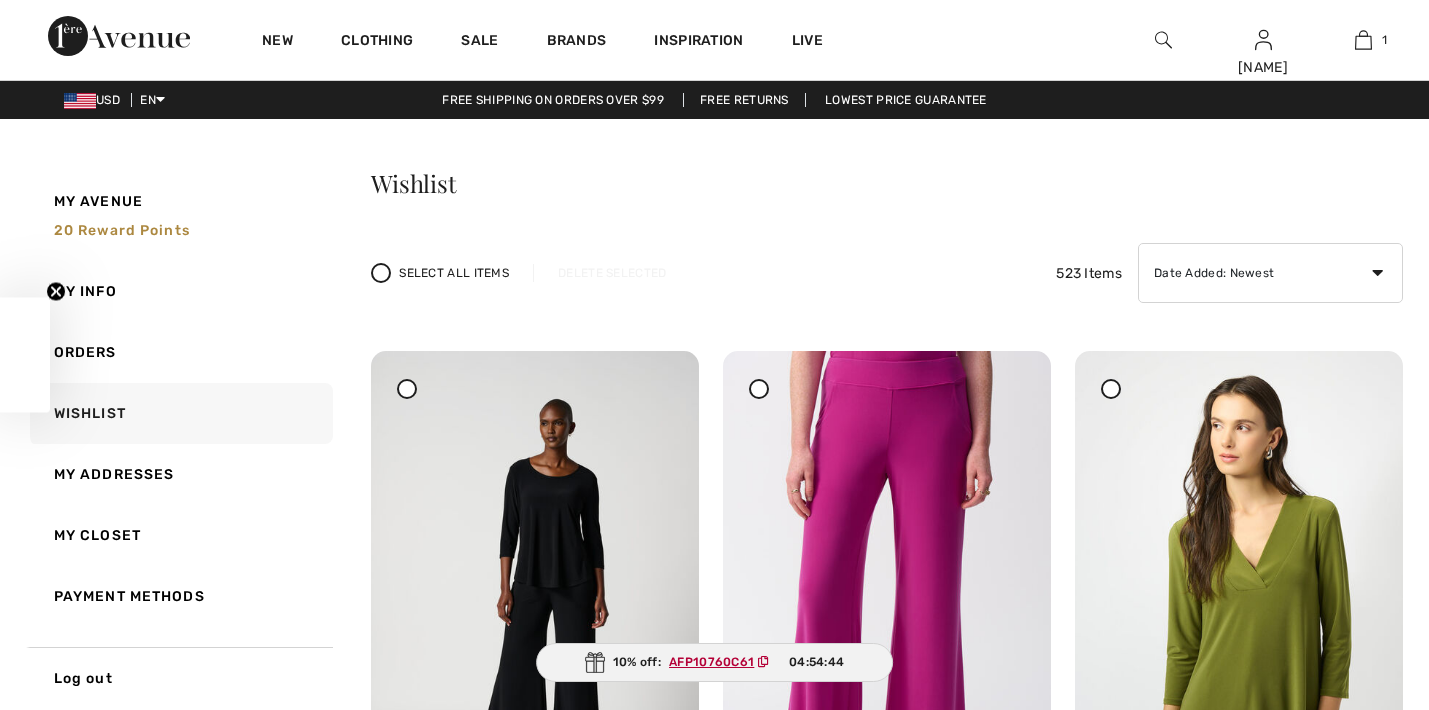 checkbox on "true" 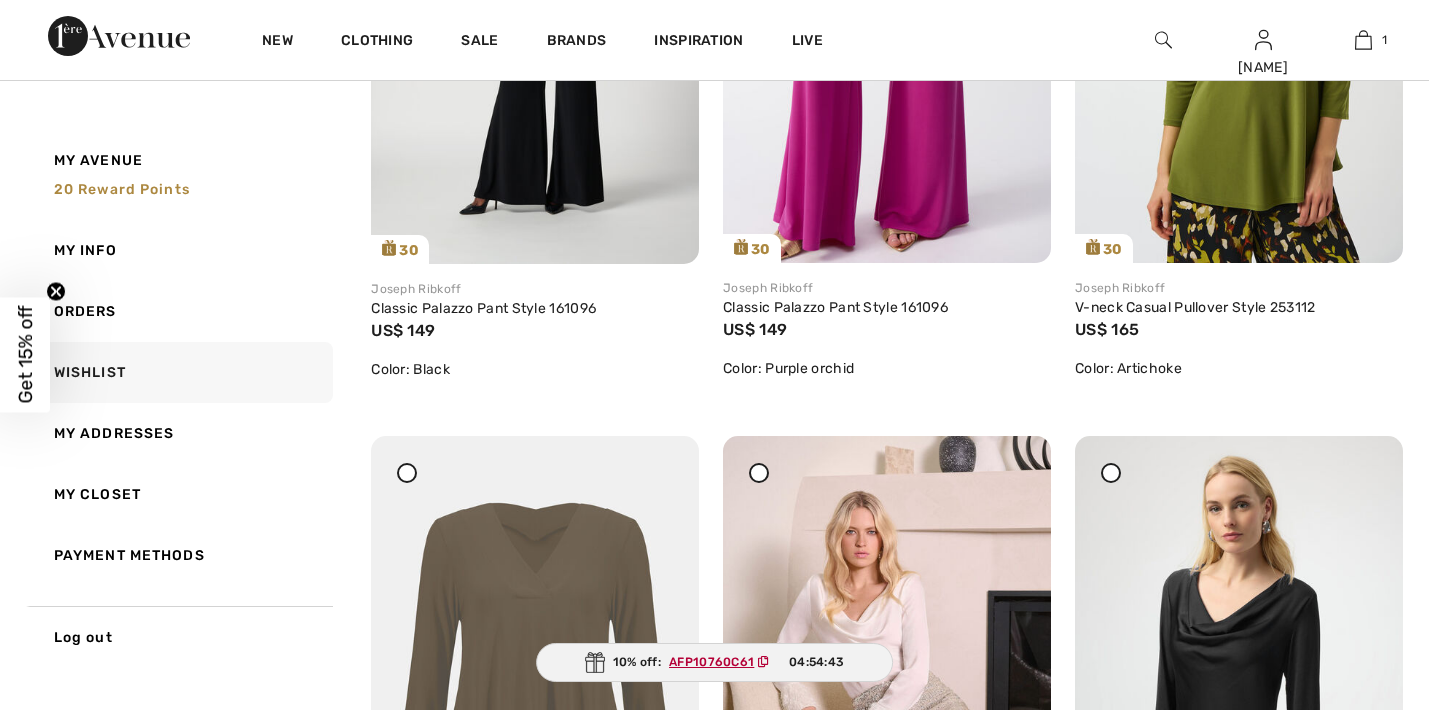 scroll, scrollTop: 661, scrollLeft: 0, axis: vertical 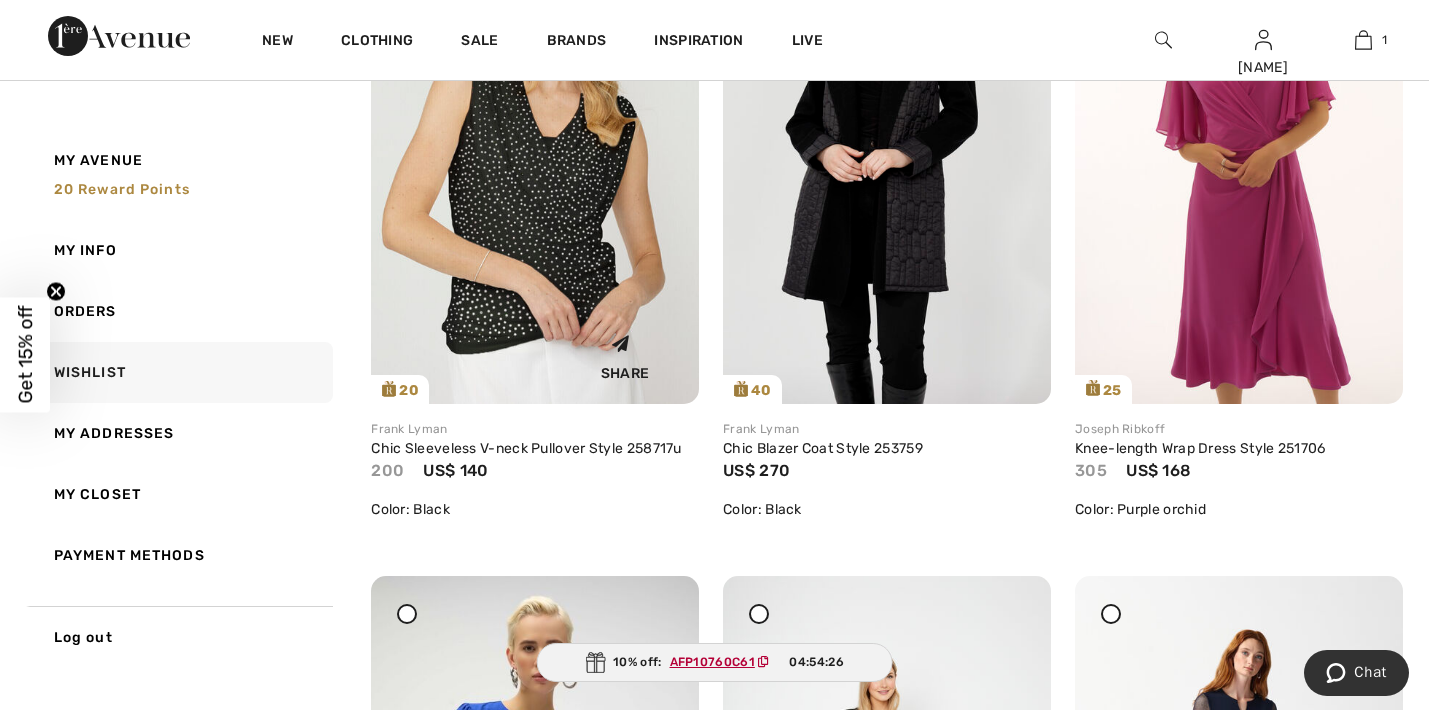 click at bounding box center (535, 158) 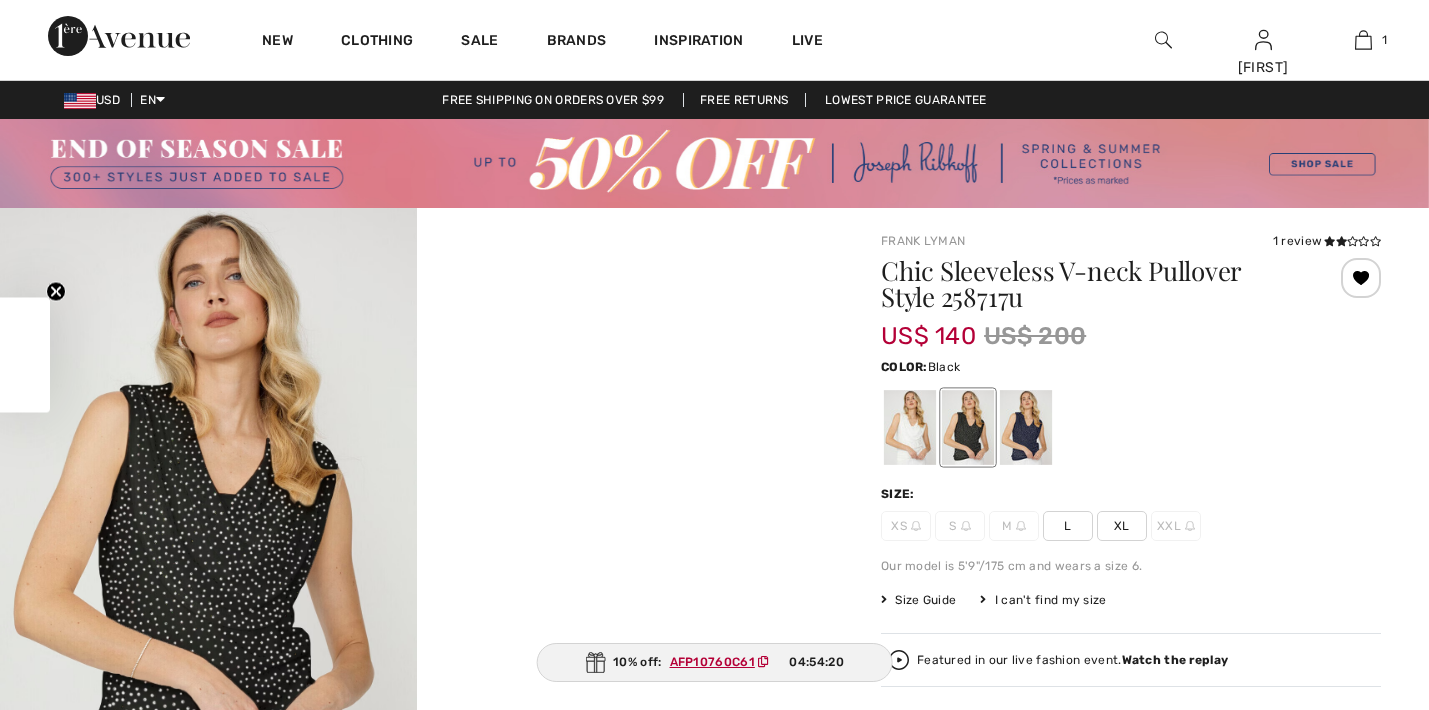 click at bounding box center [1026, 427] 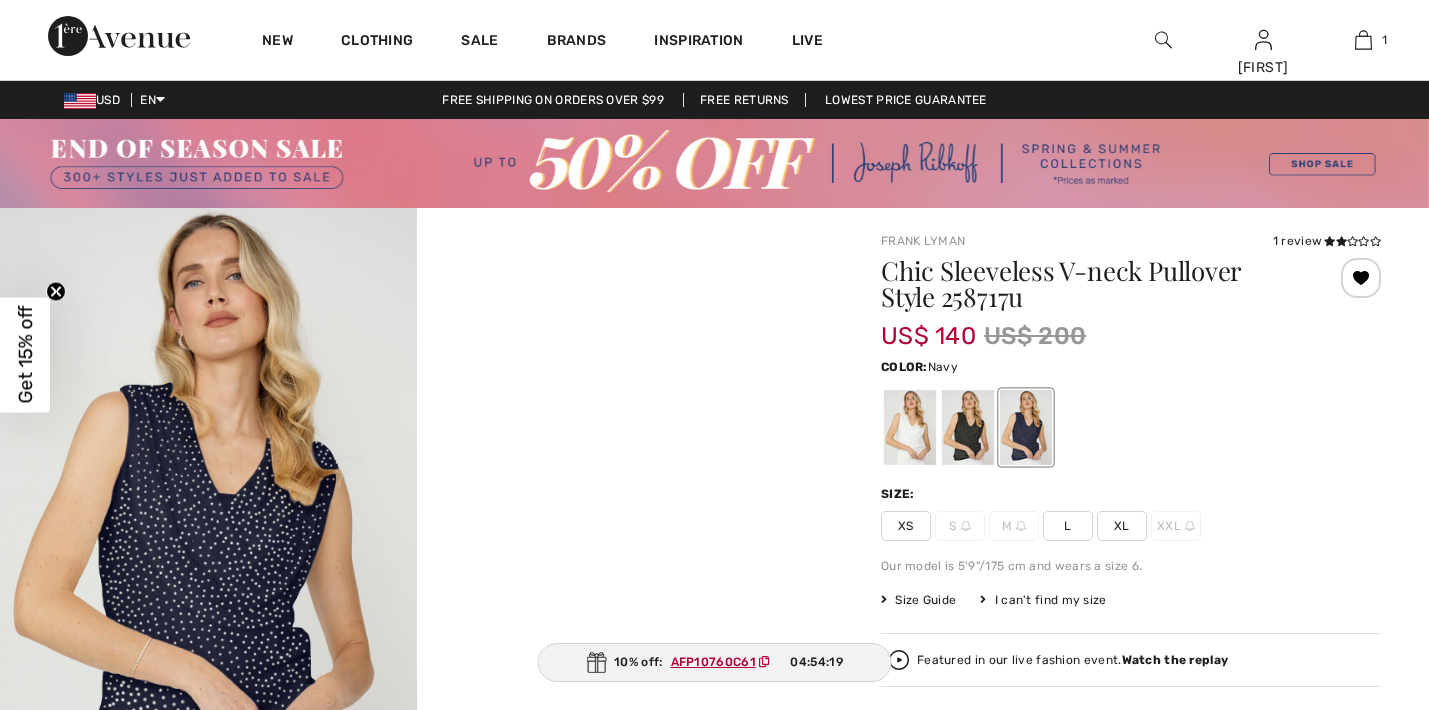 checkbox on "true" 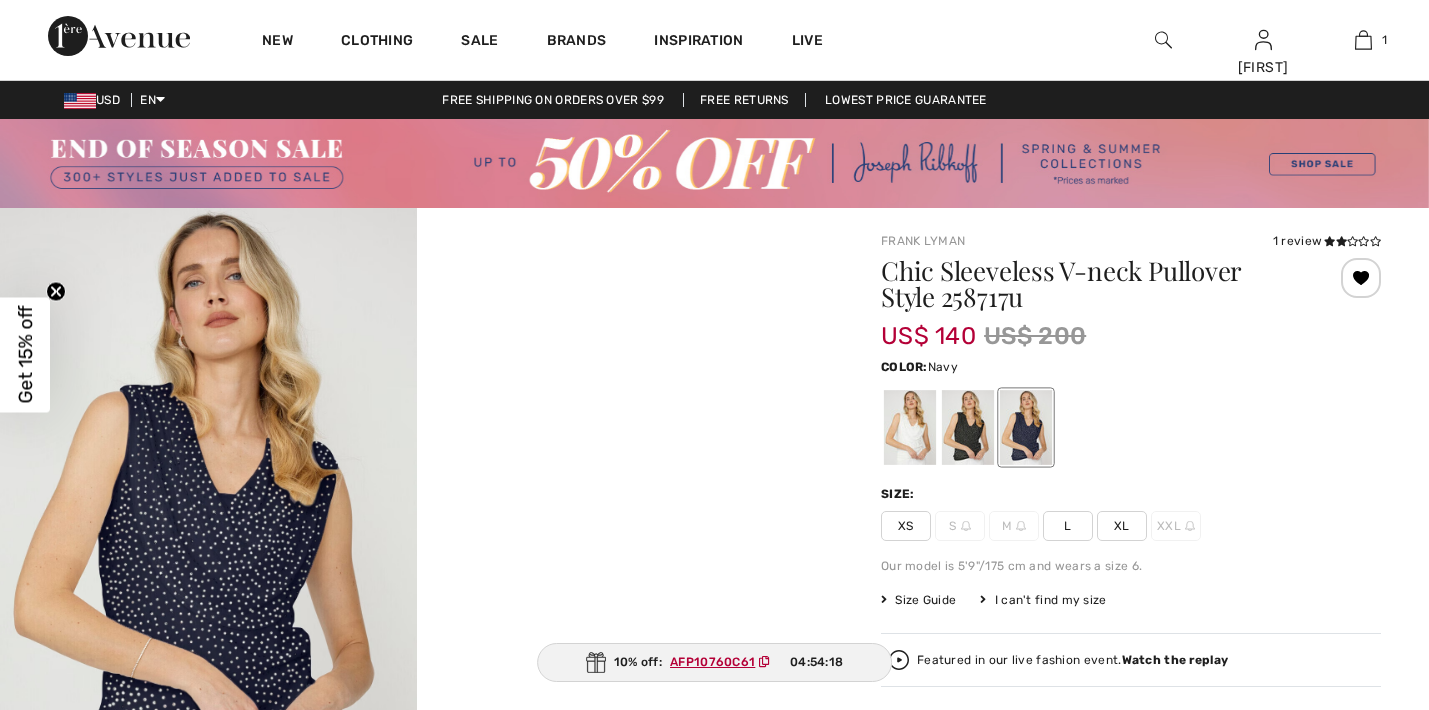 scroll, scrollTop: 0, scrollLeft: 0, axis: both 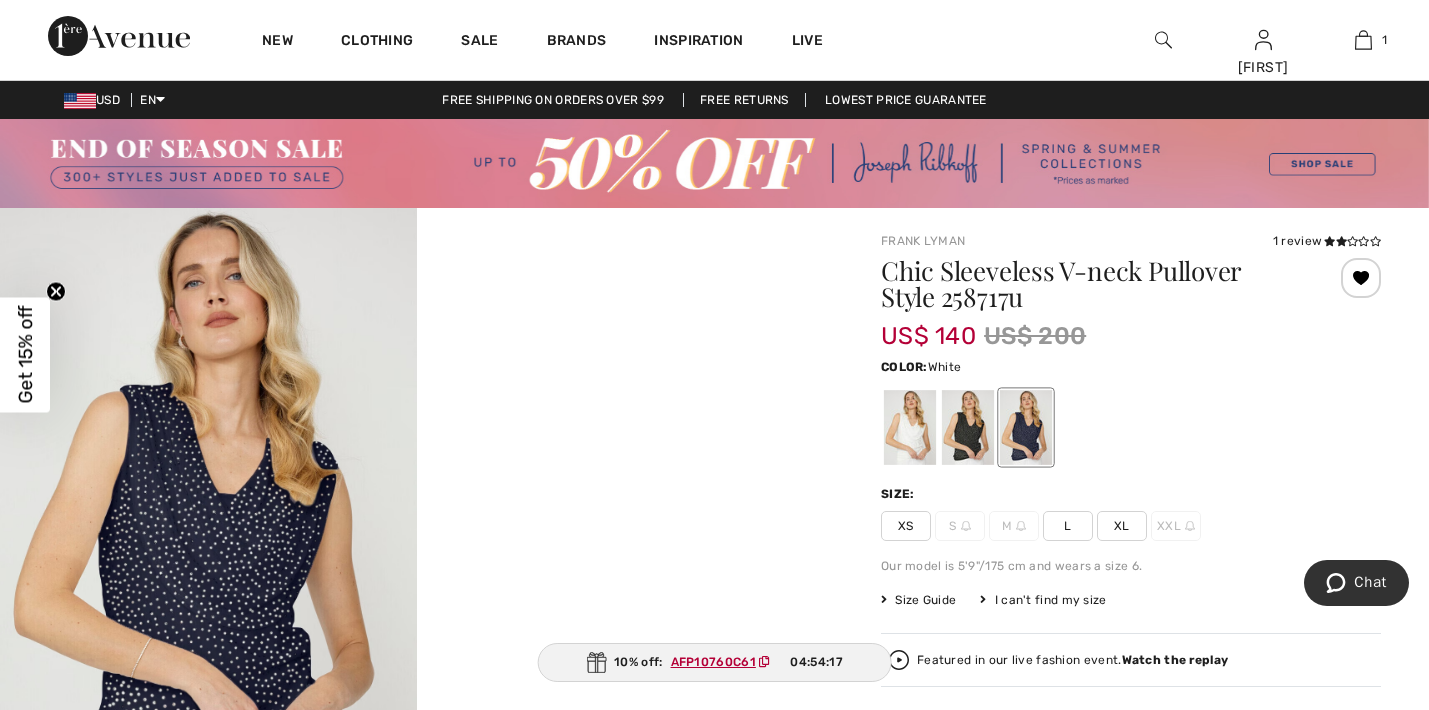 click at bounding box center [910, 427] 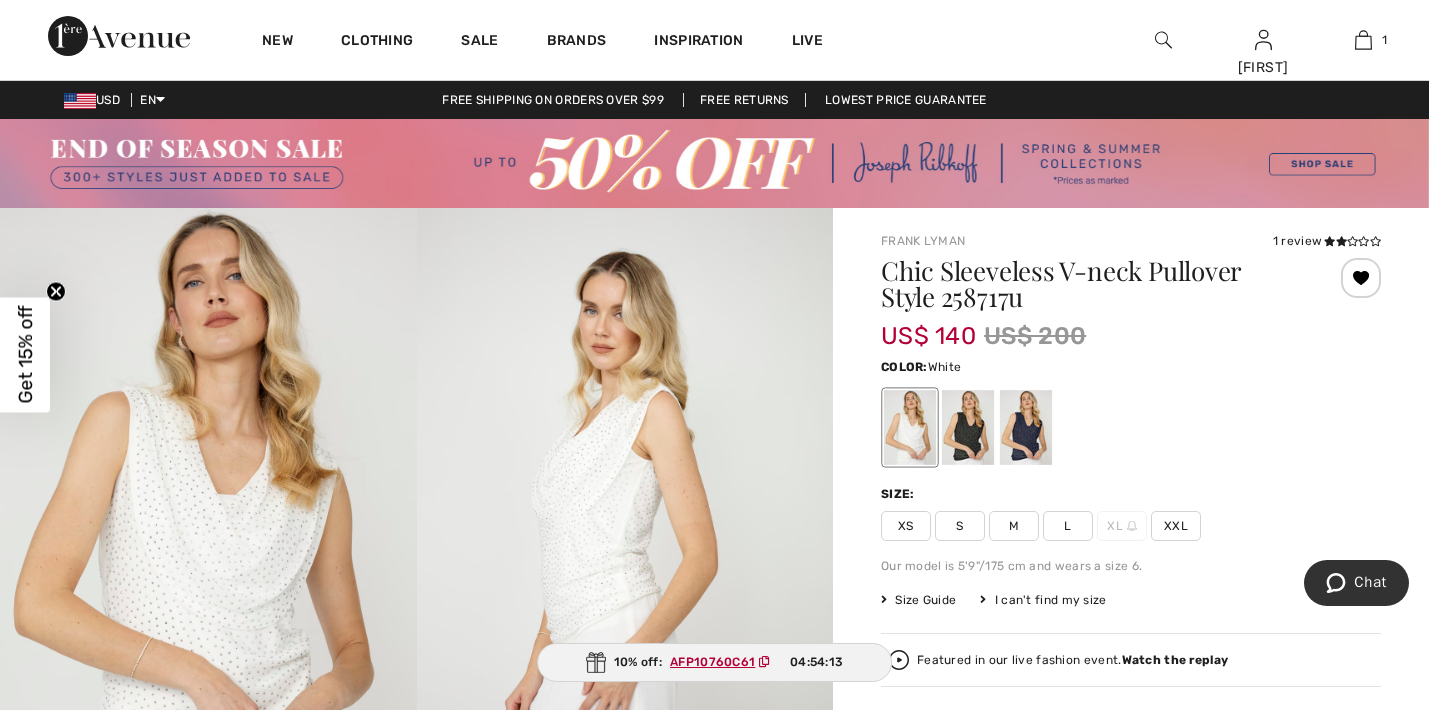 click on "M" at bounding box center [1014, 526] 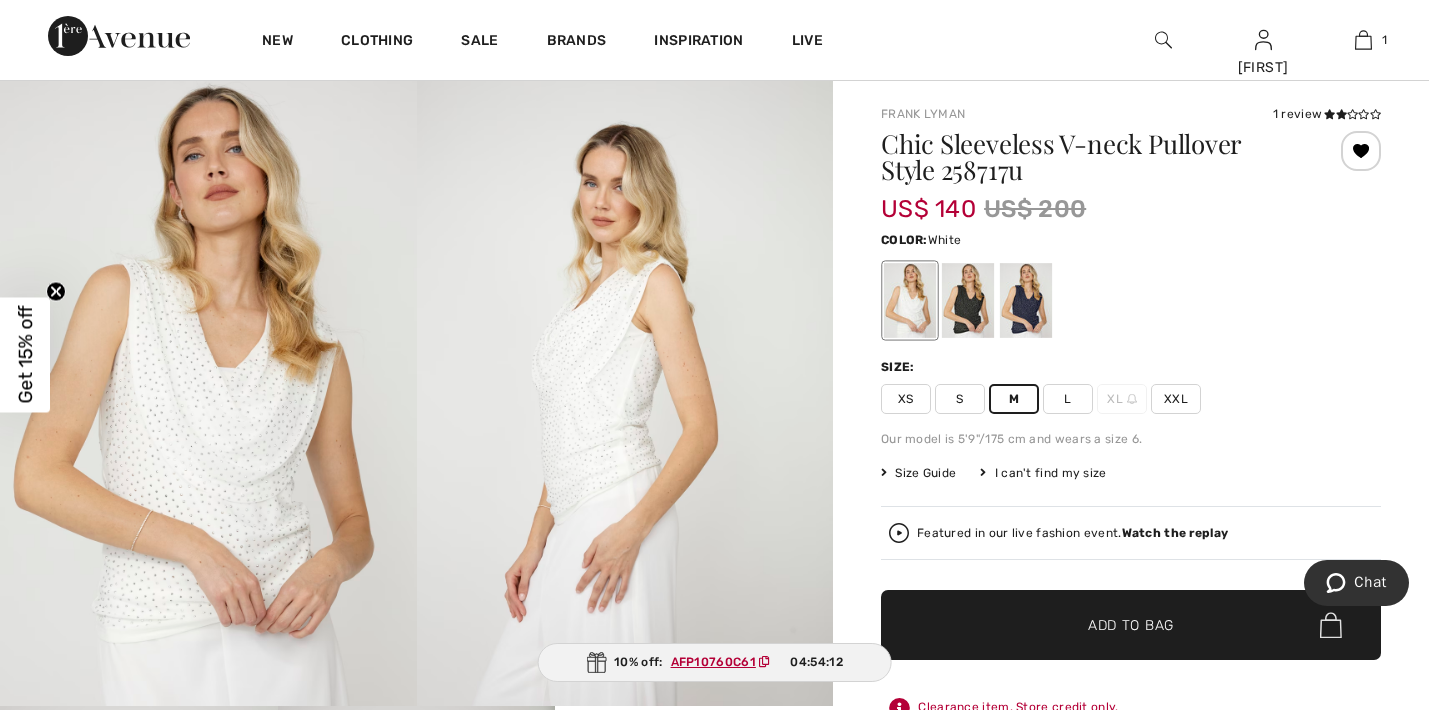 scroll, scrollTop: 133, scrollLeft: 0, axis: vertical 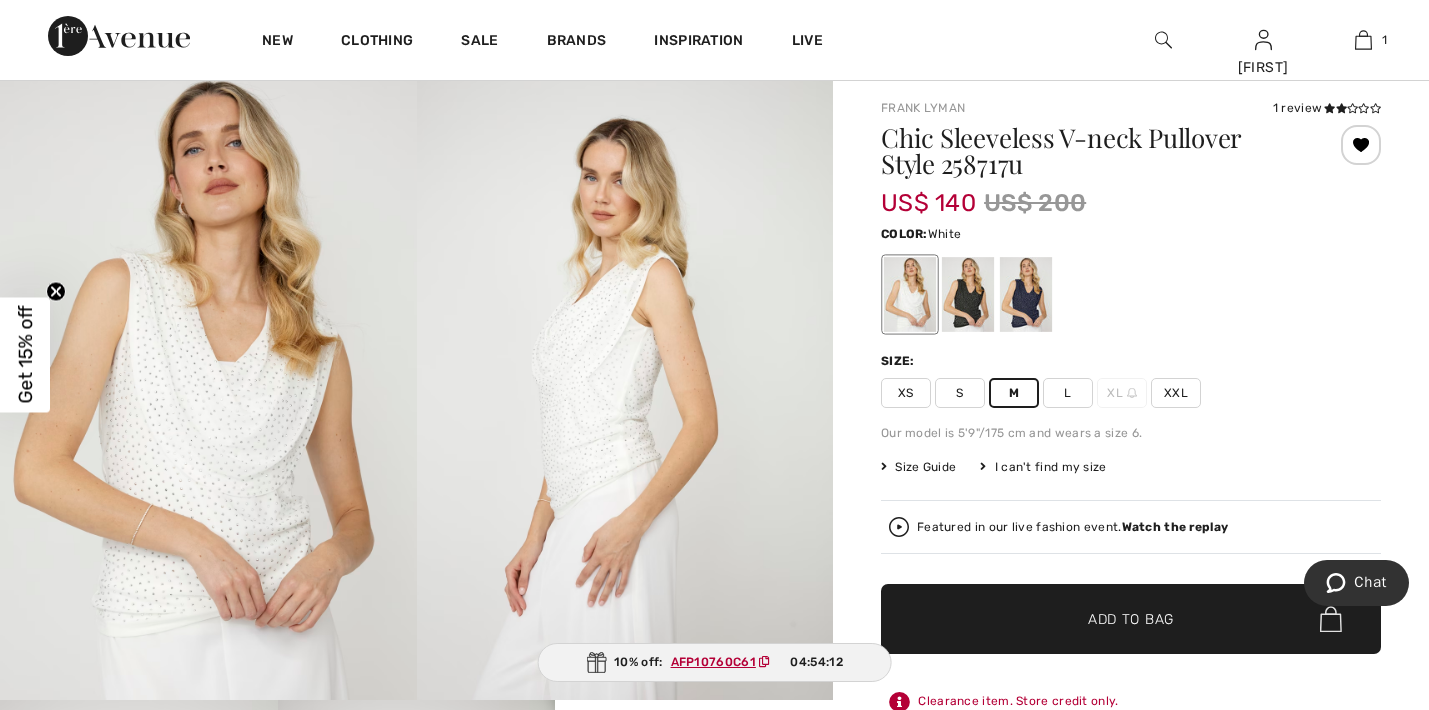 click on "✔ Added to Bag
Add to Bag" at bounding box center [1131, 619] 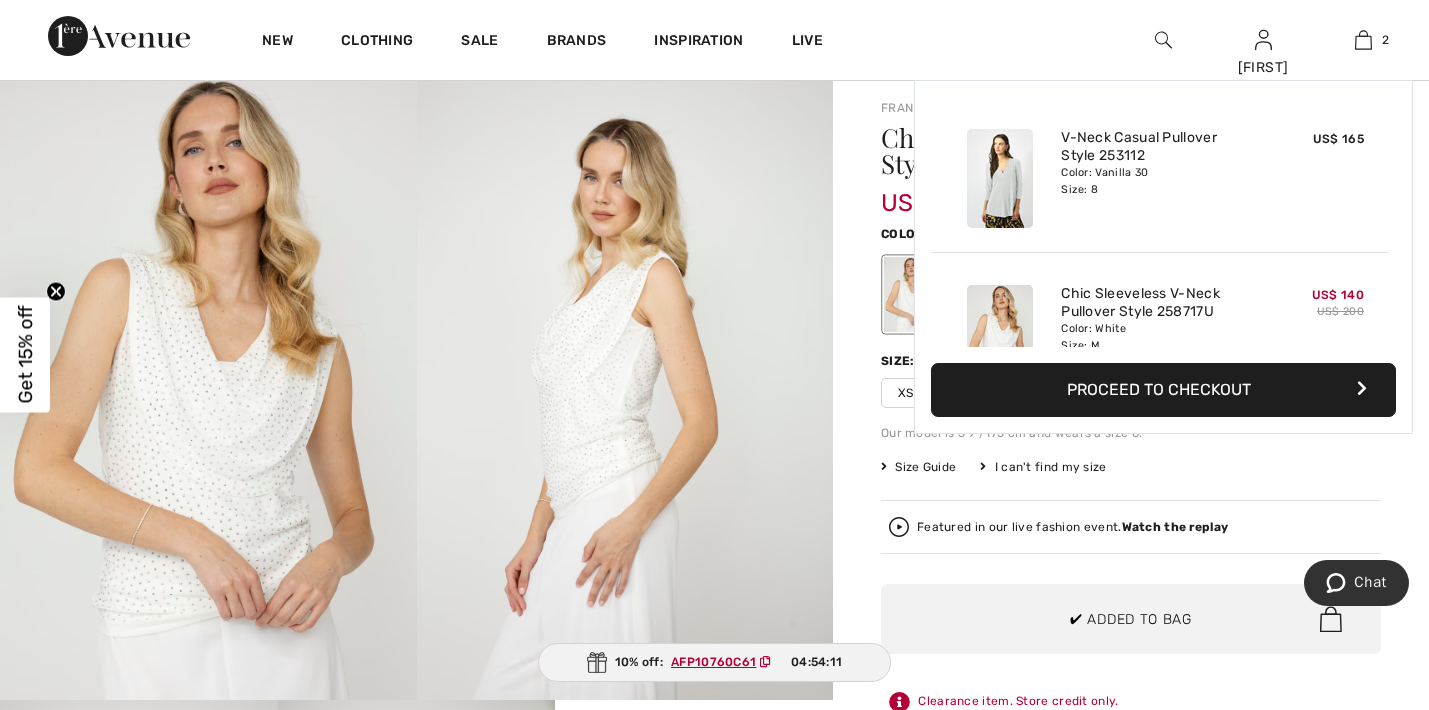 scroll, scrollTop: 0, scrollLeft: 0, axis: both 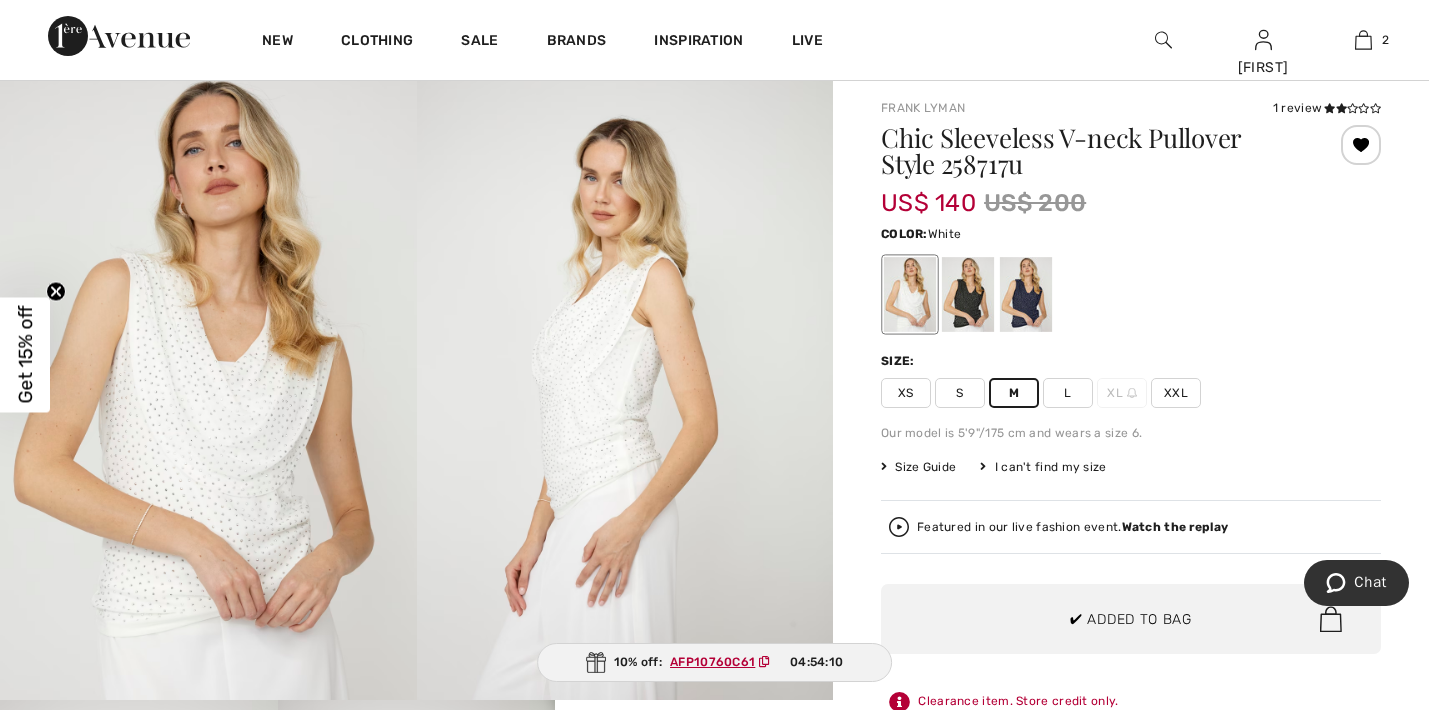 click at bounding box center [910, 294] 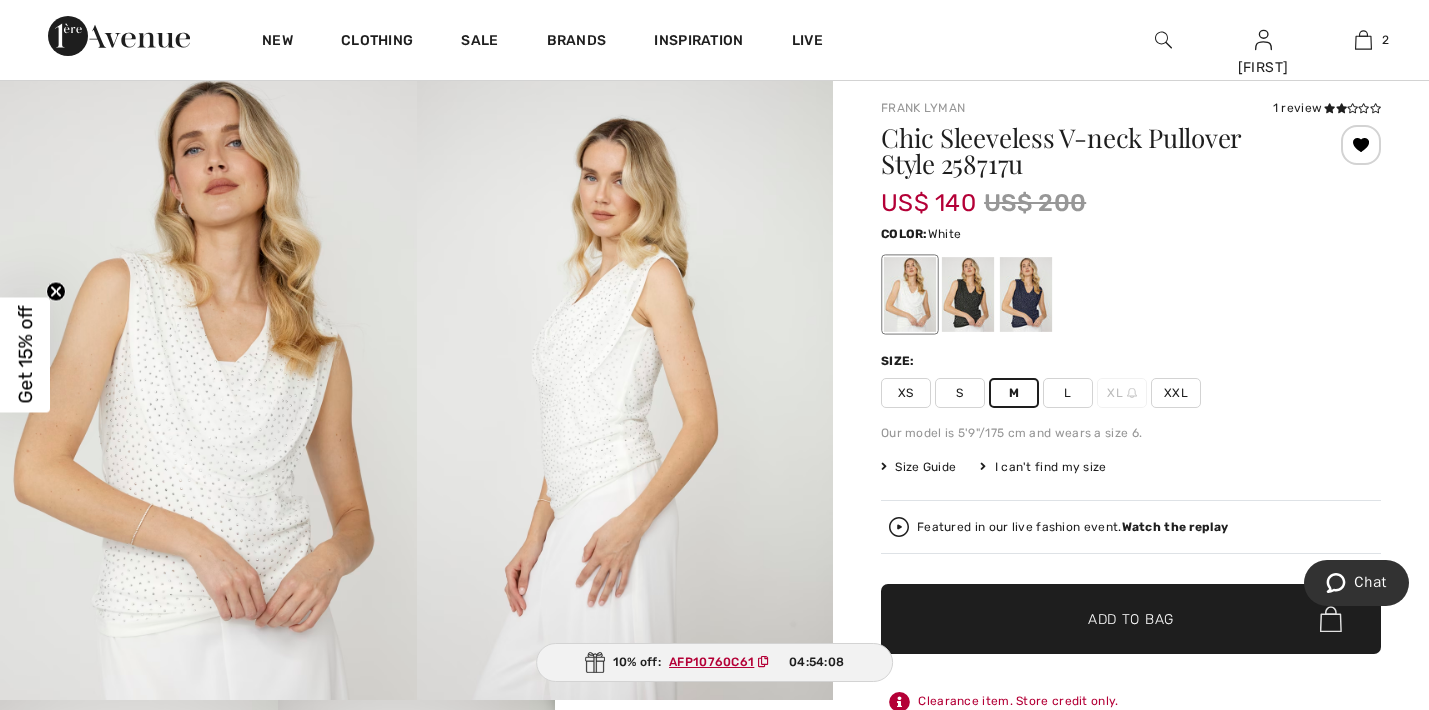 click on "✔ Added to Bag
Add to Bag" at bounding box center (1131, 619) 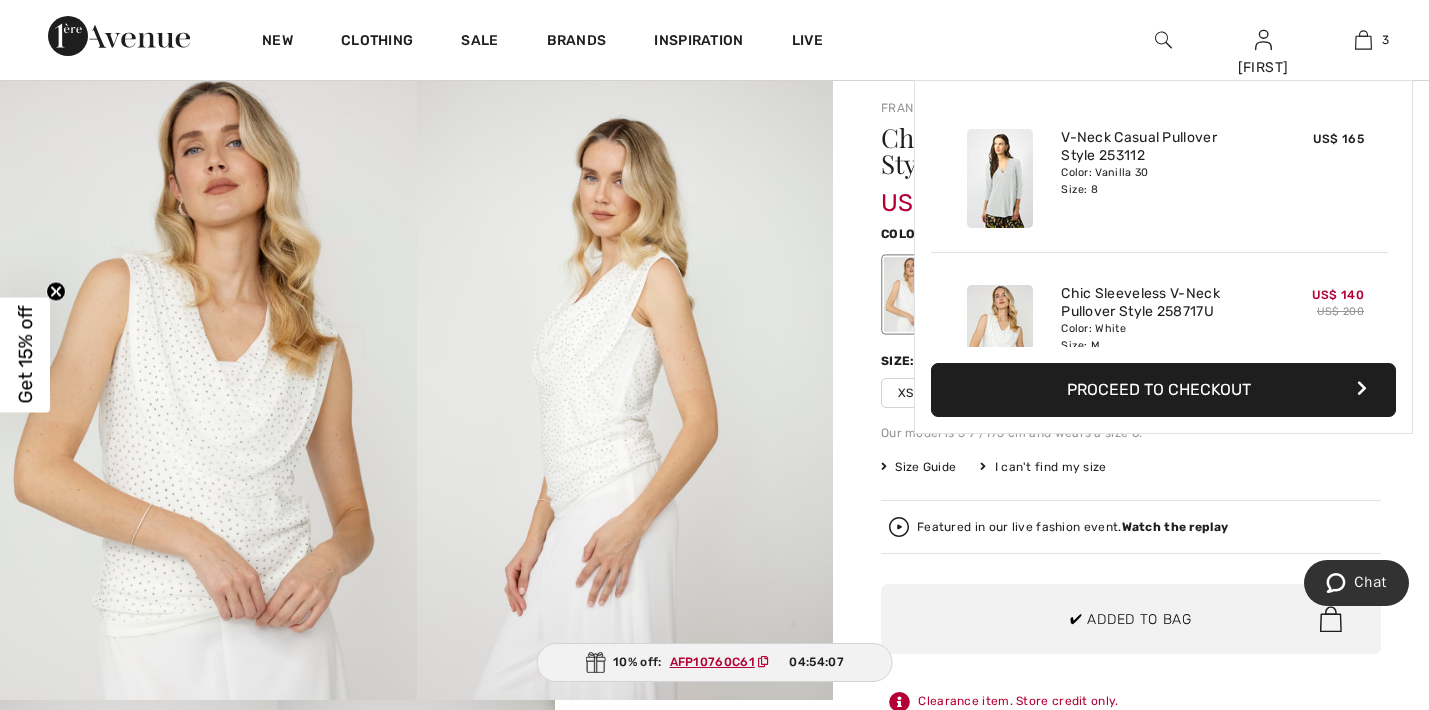 scroll, scrollTop: 218, scrollLeft: 0, axis: vertical 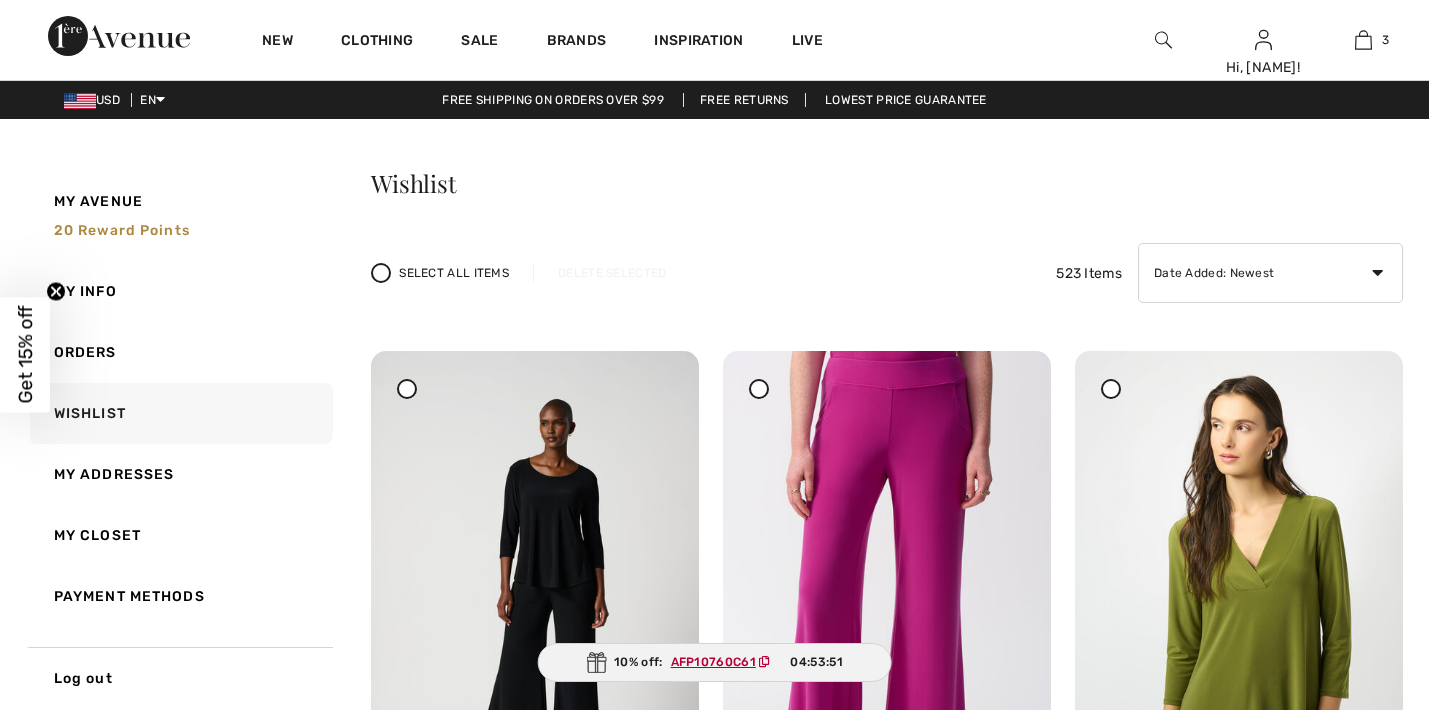 checkbox on "true" 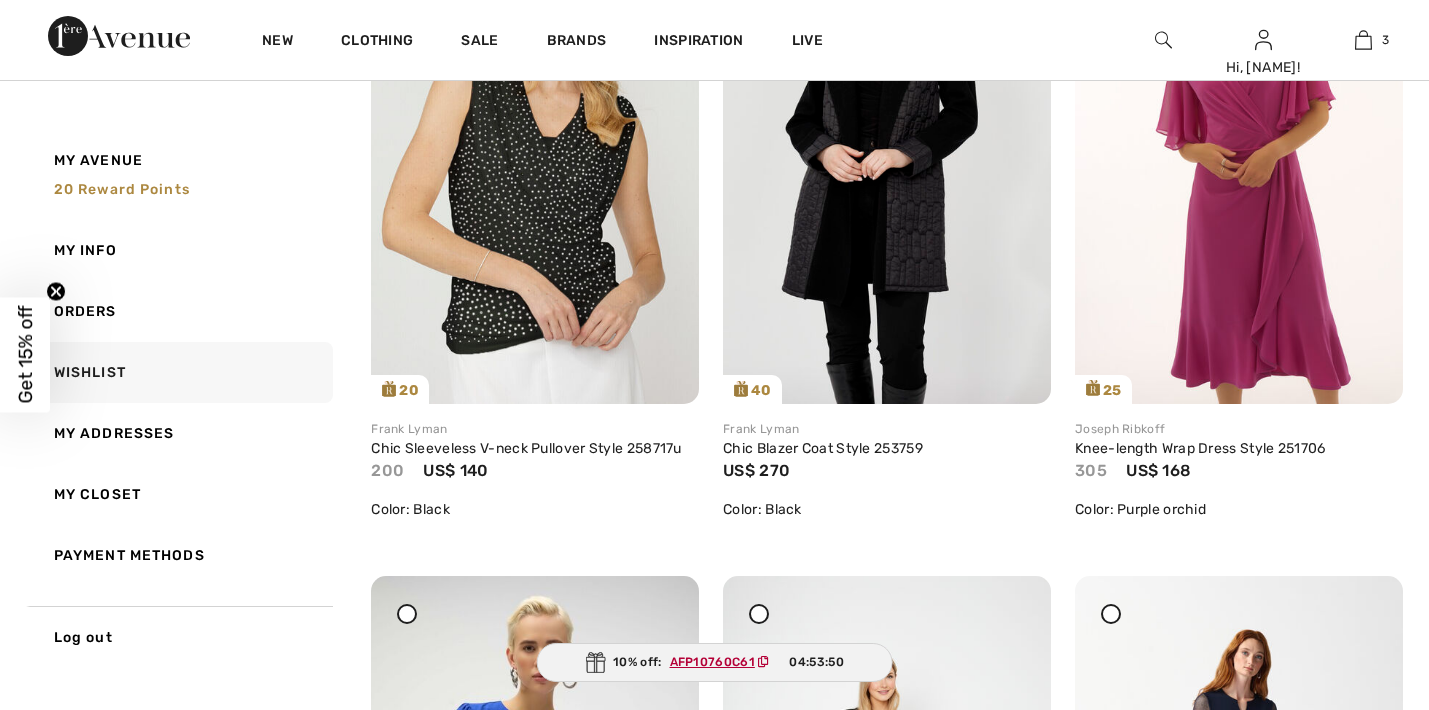 scroll, scrollTop: 0, scrollLeft: 0, axis: both 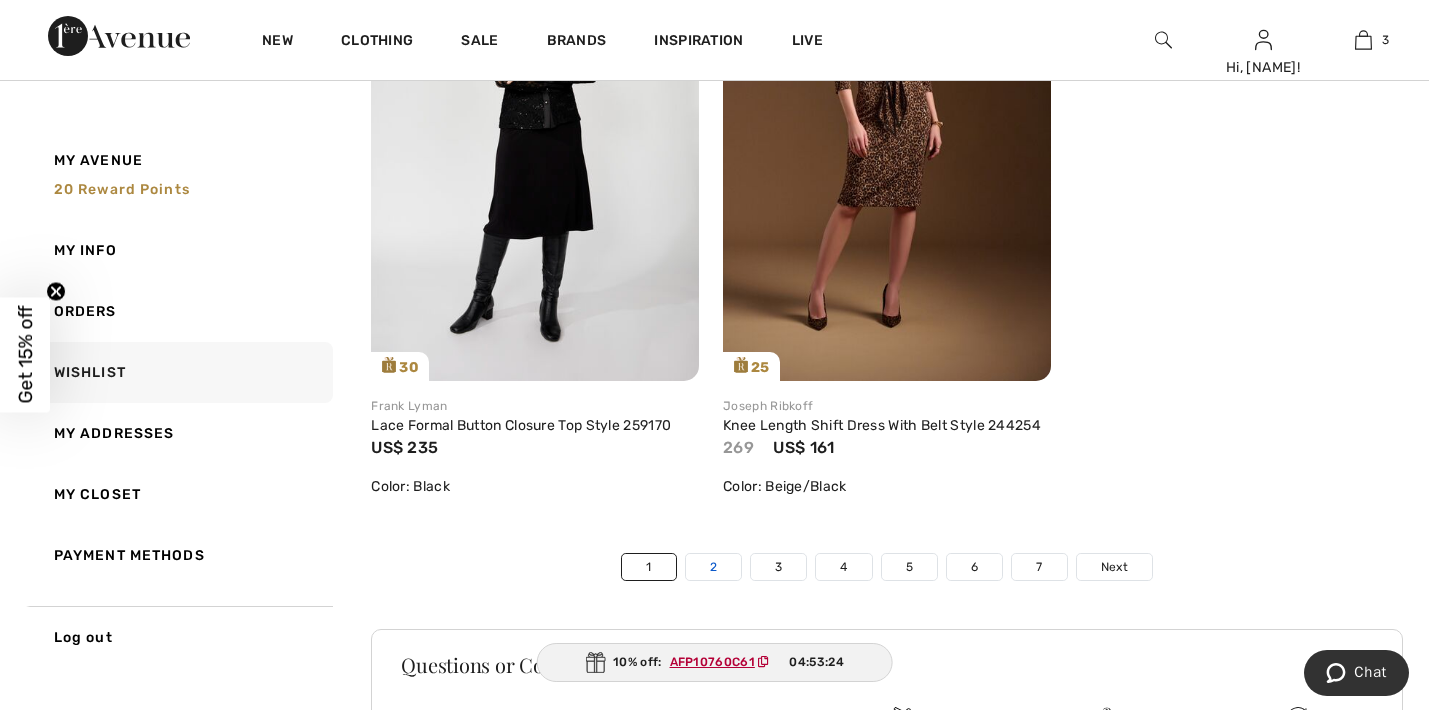click on "2" at bounding box center [713, 567] 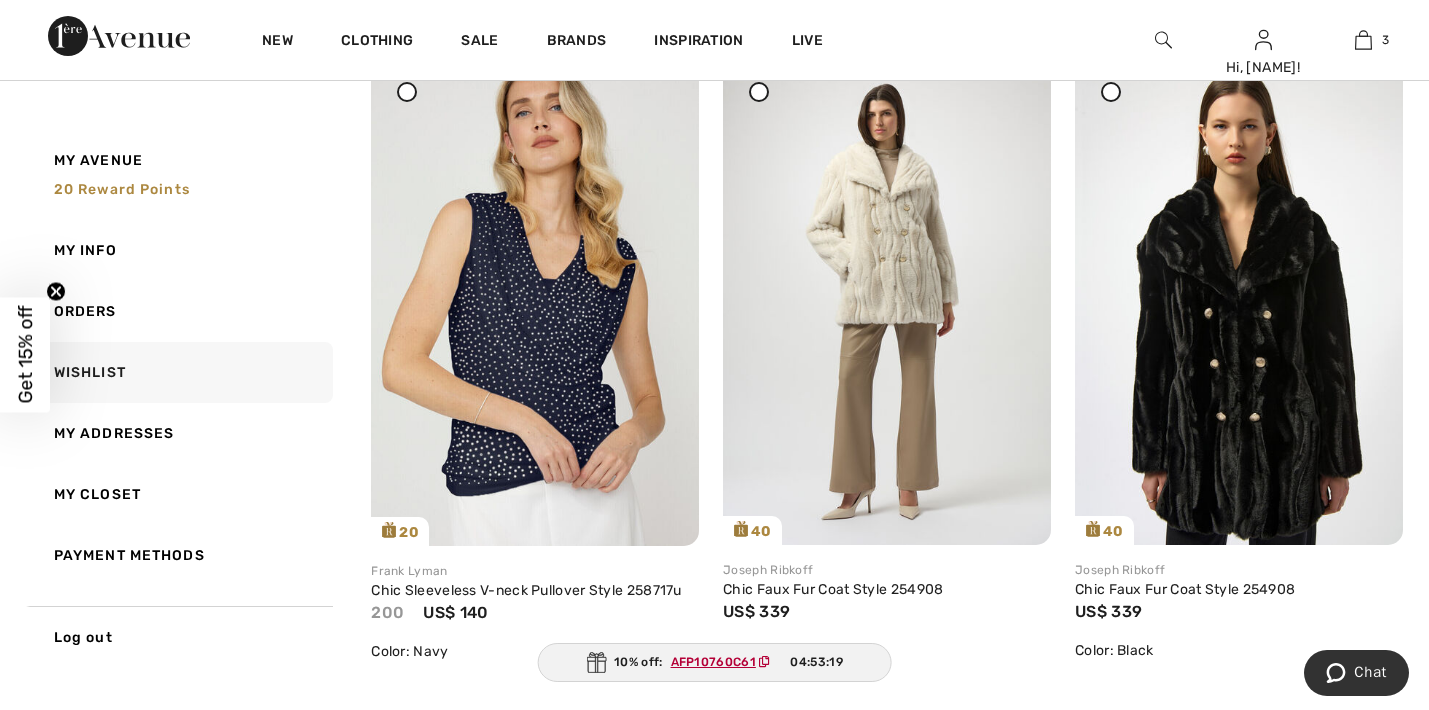 scroll, scrollTop: 301, scrollLeft: 0, axis: vertical 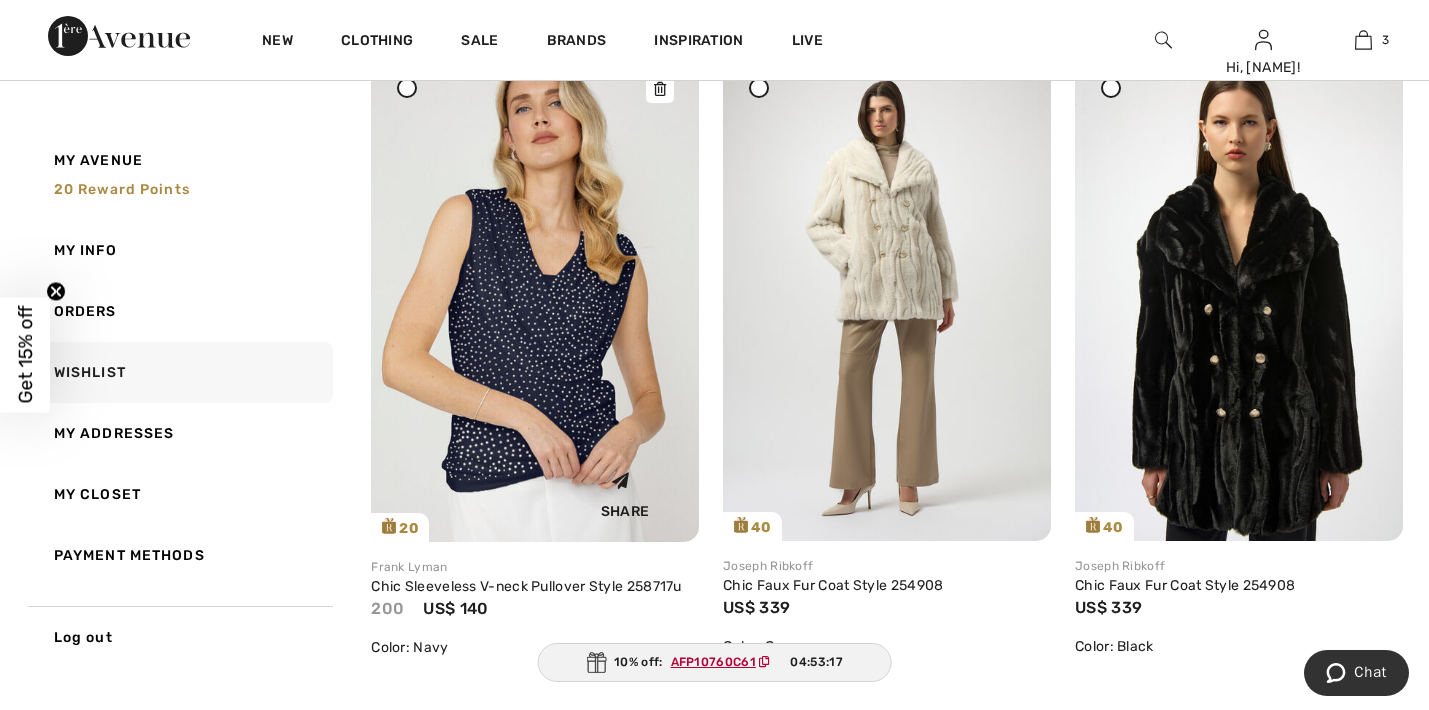 click at bounding box center (535, 296) 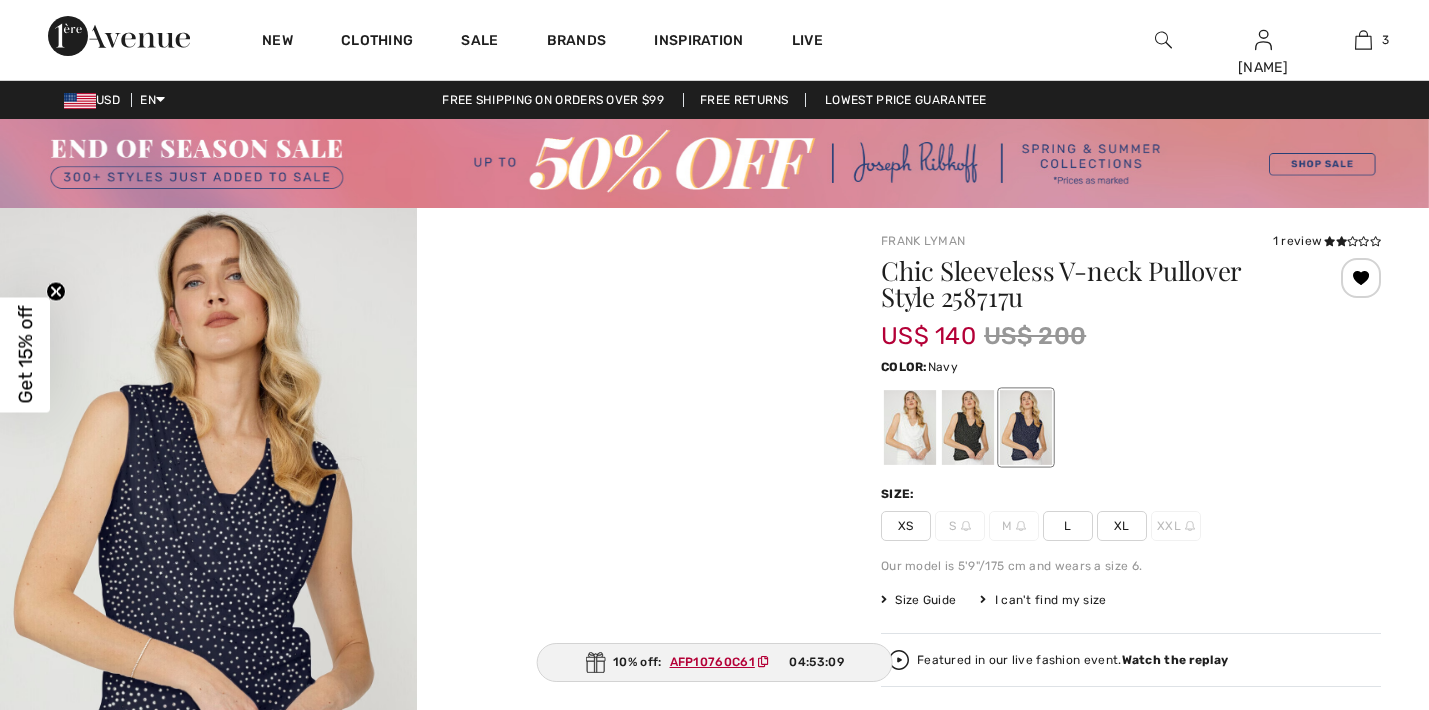scroll, scrollTop: 0, scrollLeft: 0, axis: both 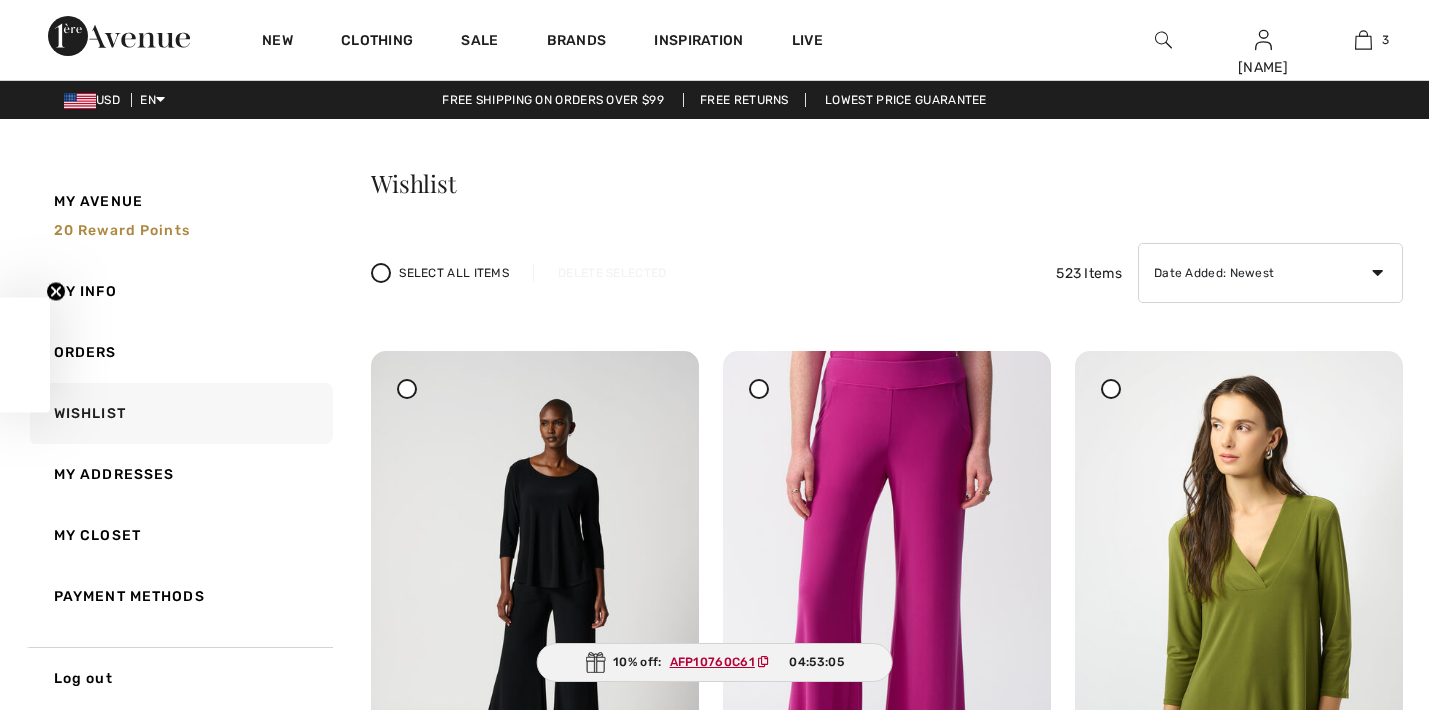 checkbox on "true" 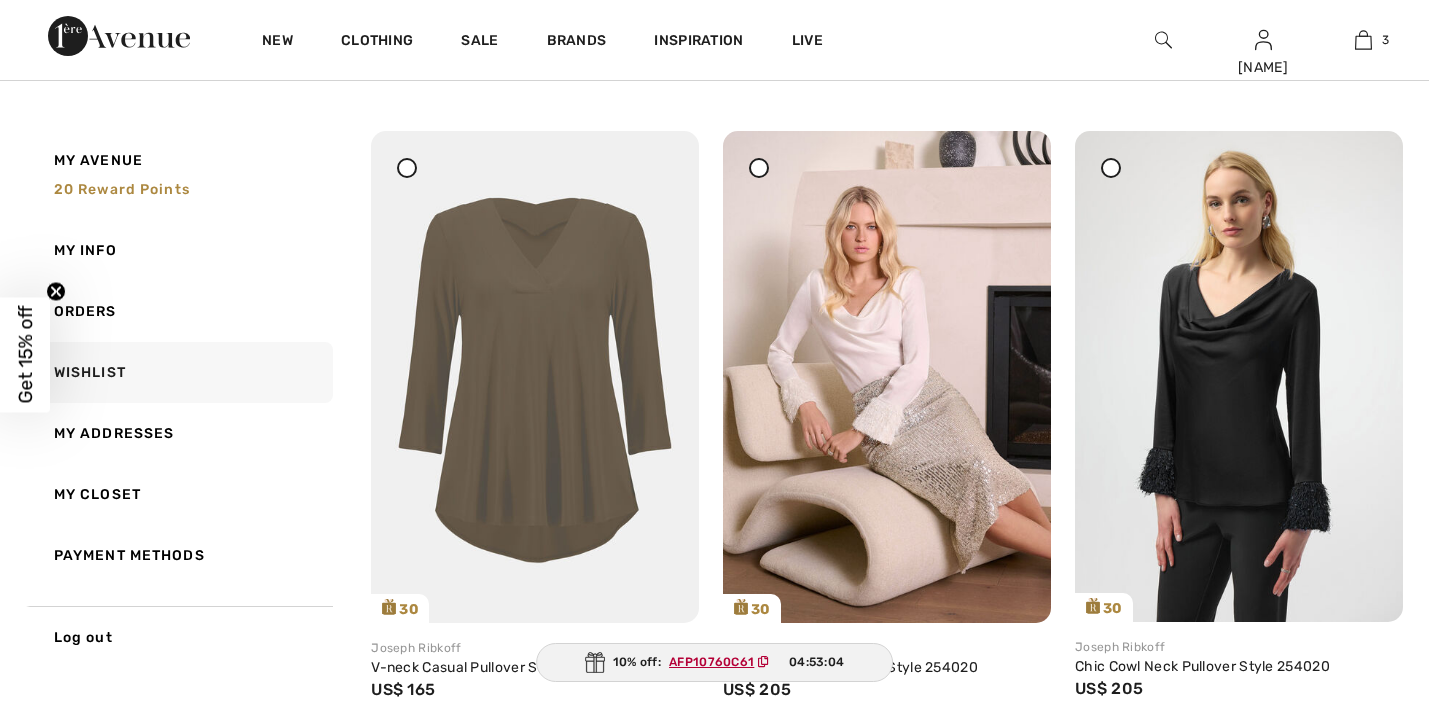 scroll, scrollTop: 0, scrollLeft: 0, axis: both 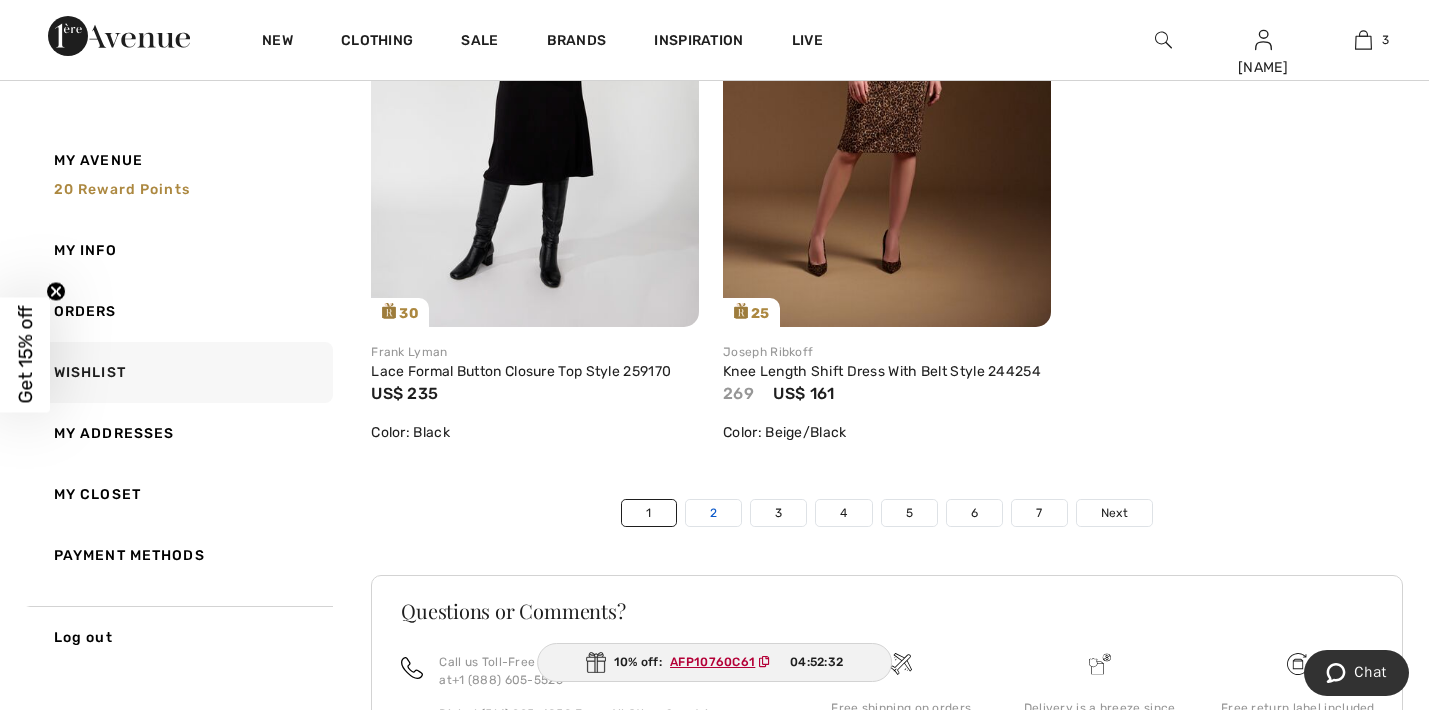 click on "2" at bounding box center [713, 513] 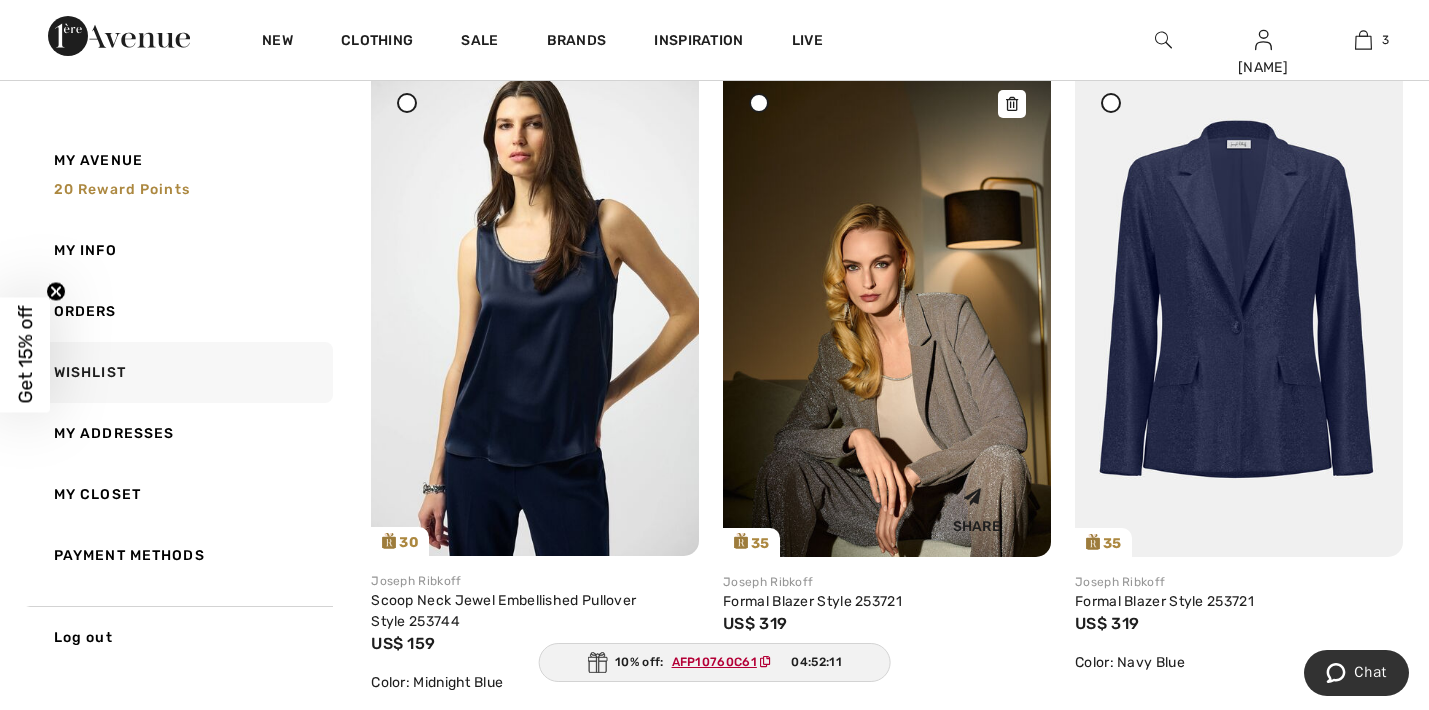 scroll, scrollTop: 5642, scrollLeft: 0, axis: vertical 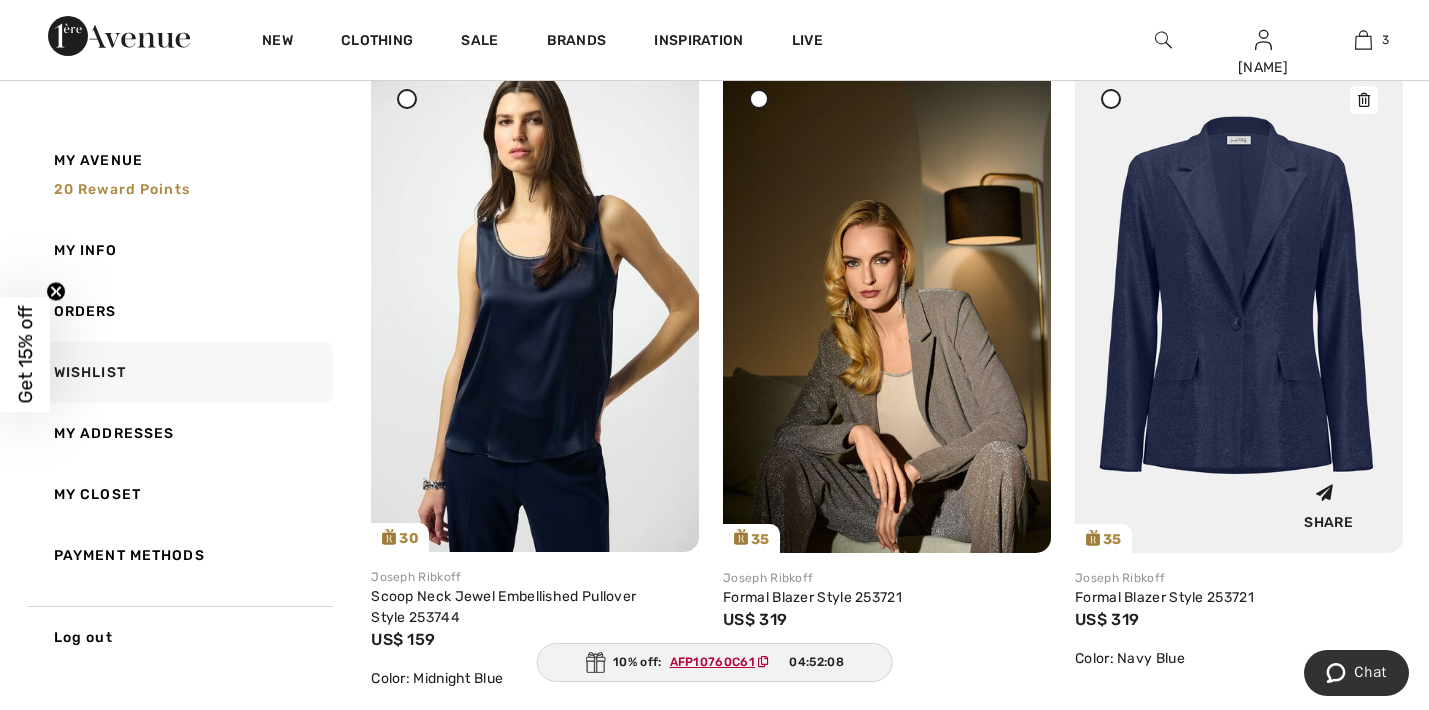 click at bounding box center [1239, 307] 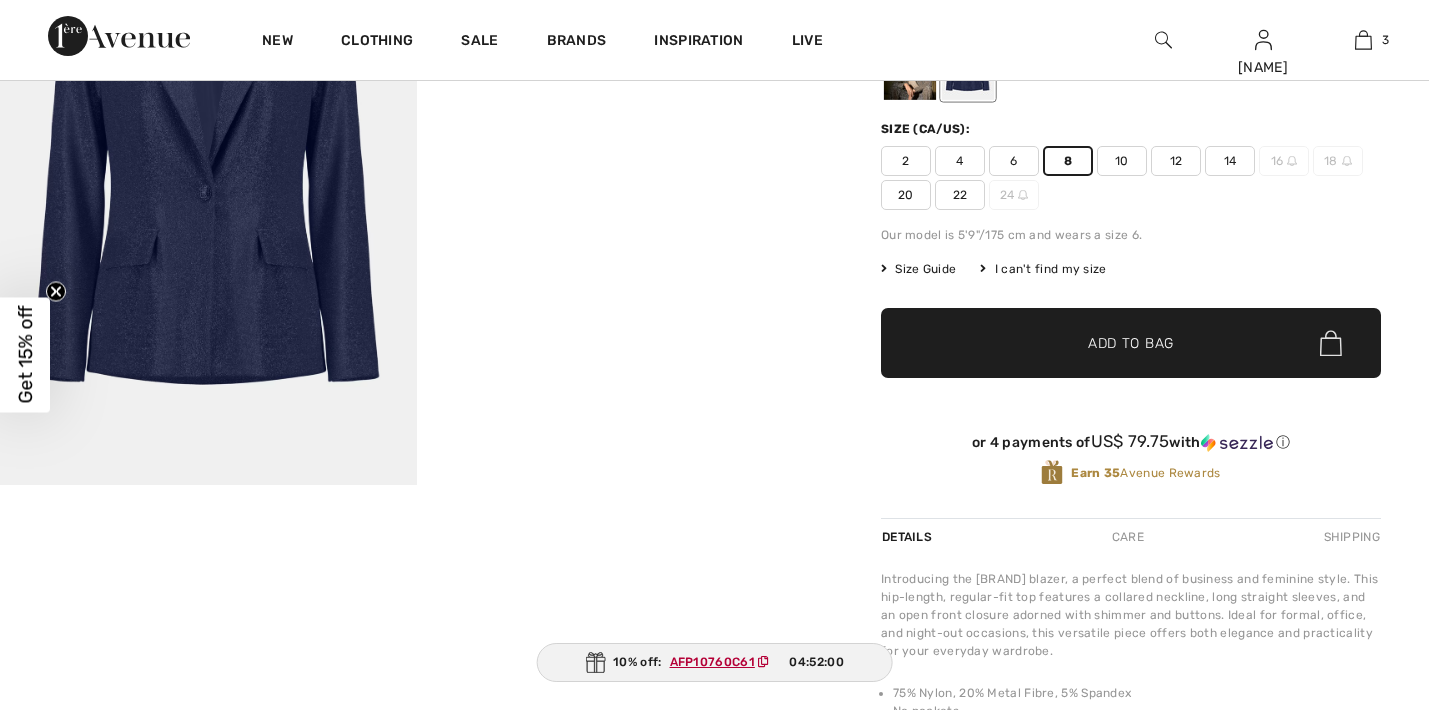 scroll, scrollTop: 349, scrollLeft: 0, axis: vertical 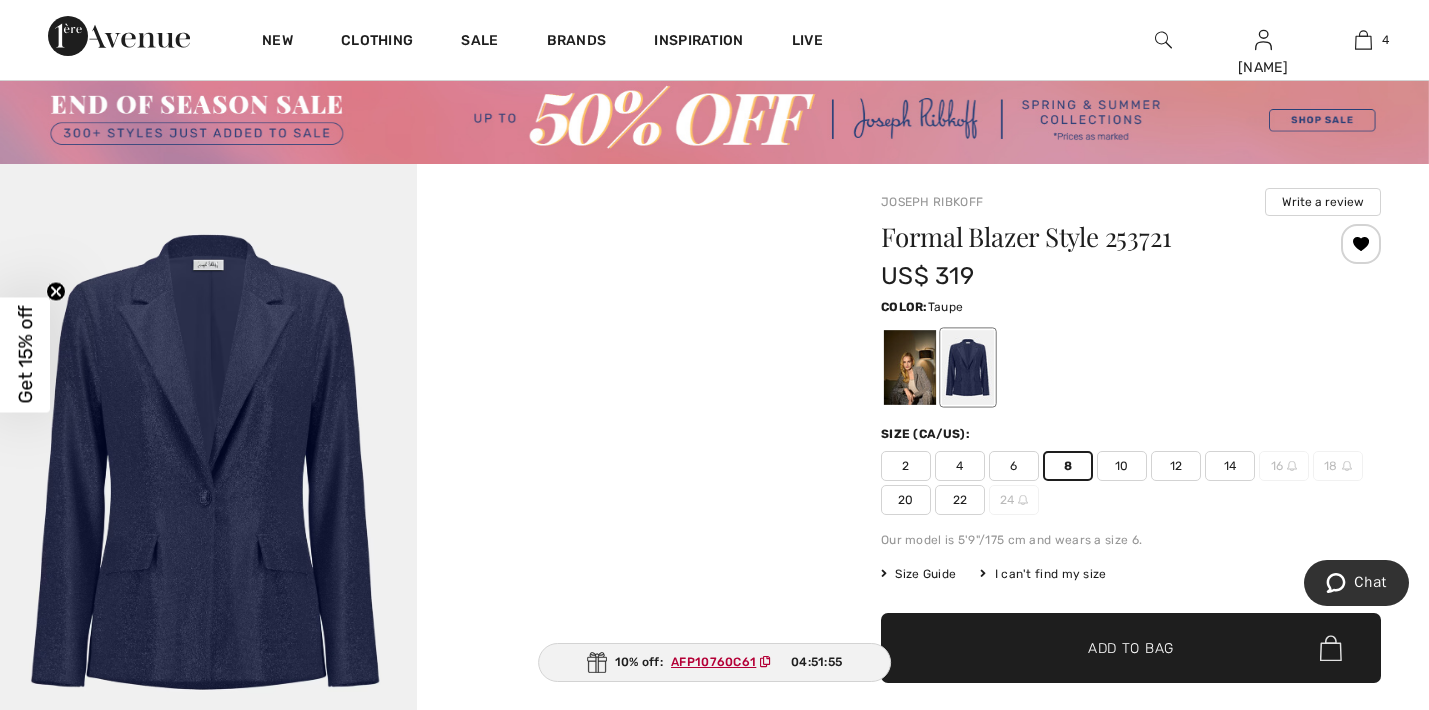 click at bounding box center (910, 367) 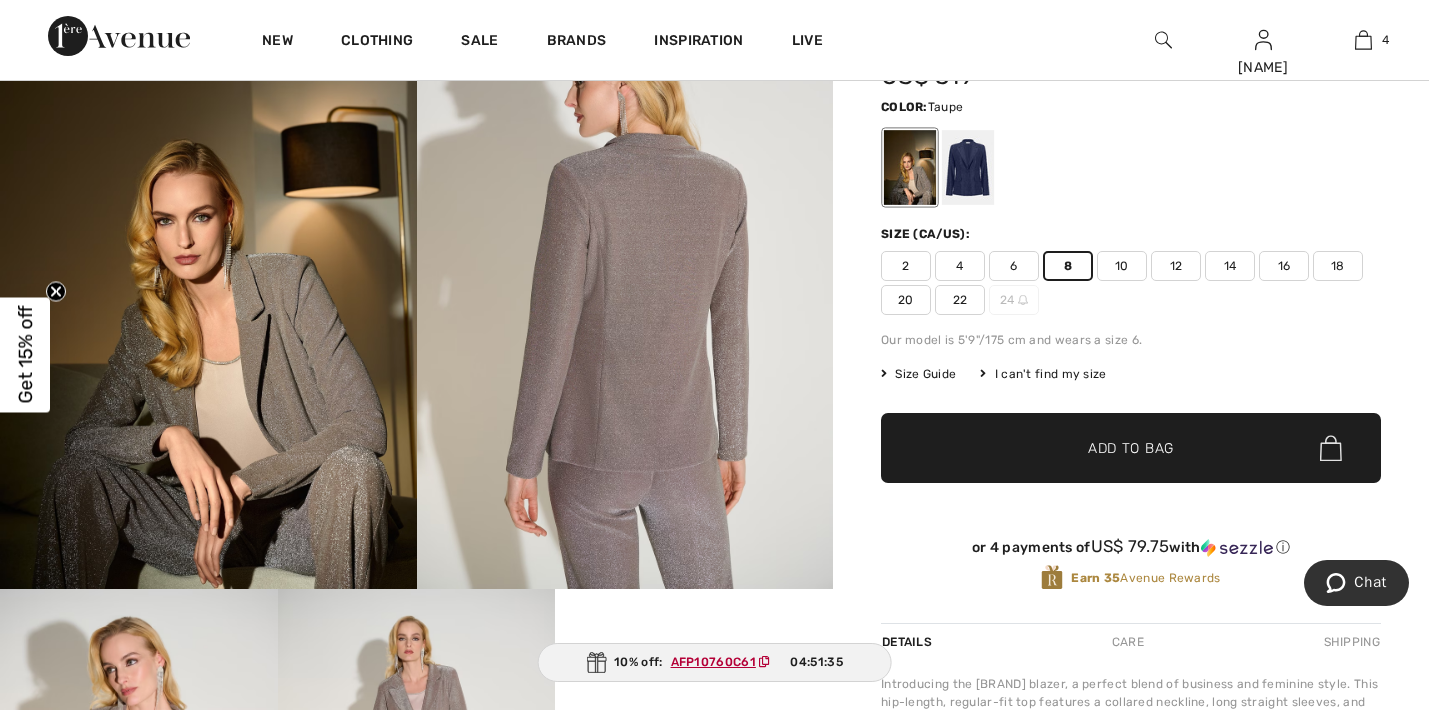 scroll, scrollTop: 241, scrollLeft: 0, axis: vertical 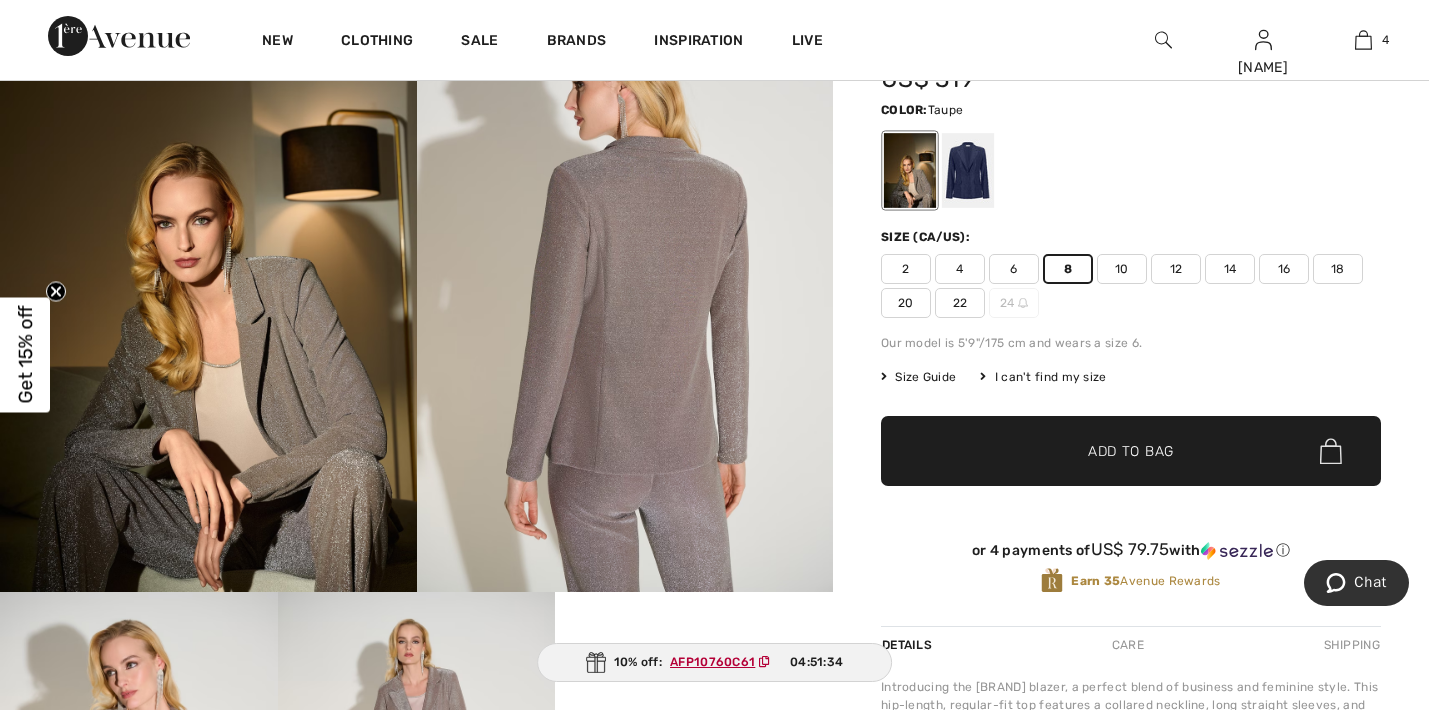 click on "✔ Added to Bag
Add to Bag" at bounding box center (1131, 451) 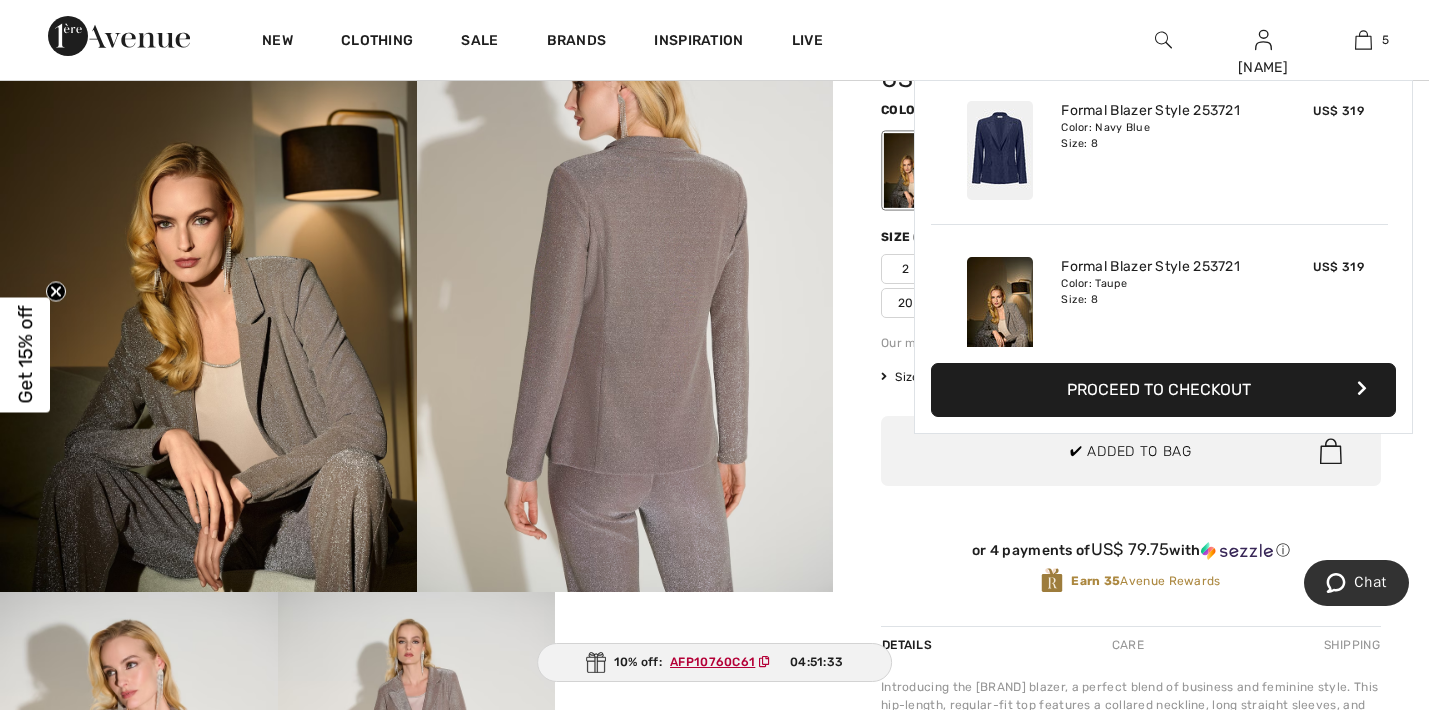 scroll, scrollTop: 530, scrollLeft: 0, axis: vertical 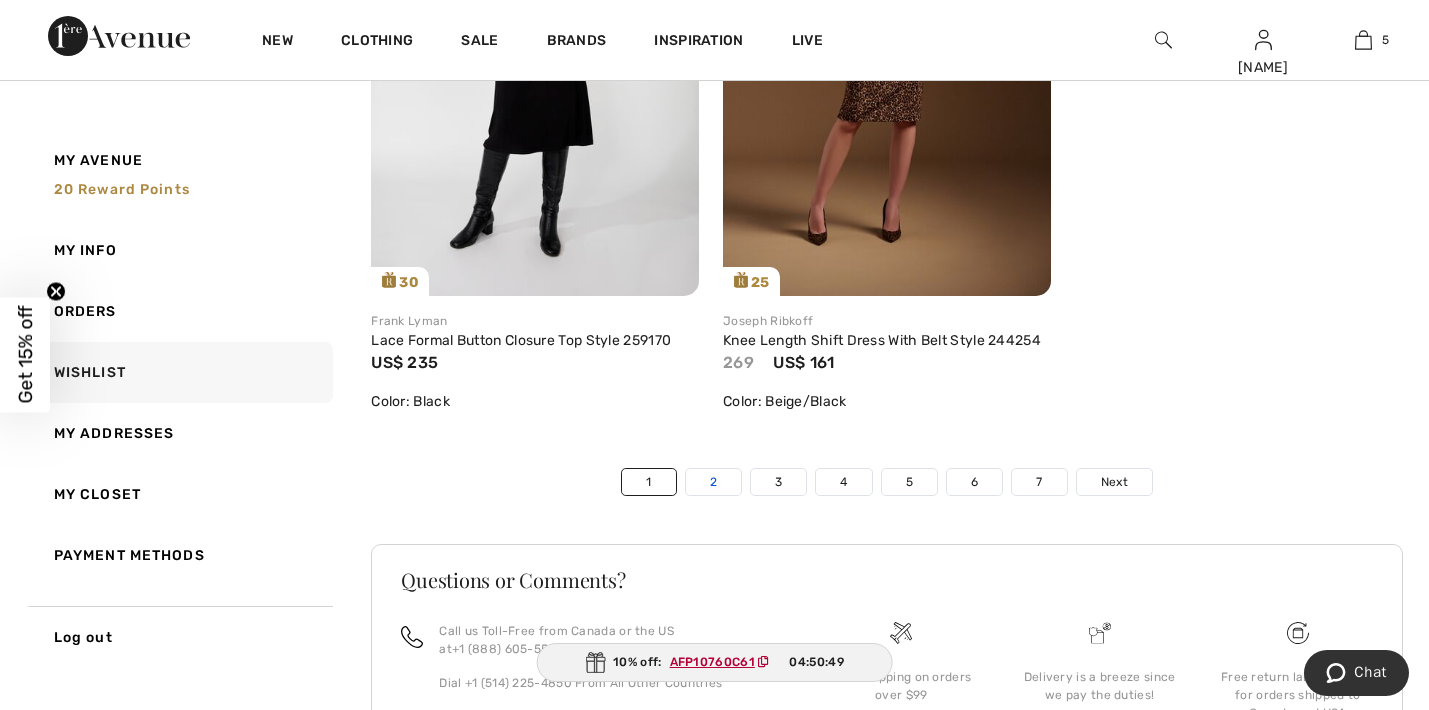 click on "2" at bounding box center (713, 482) 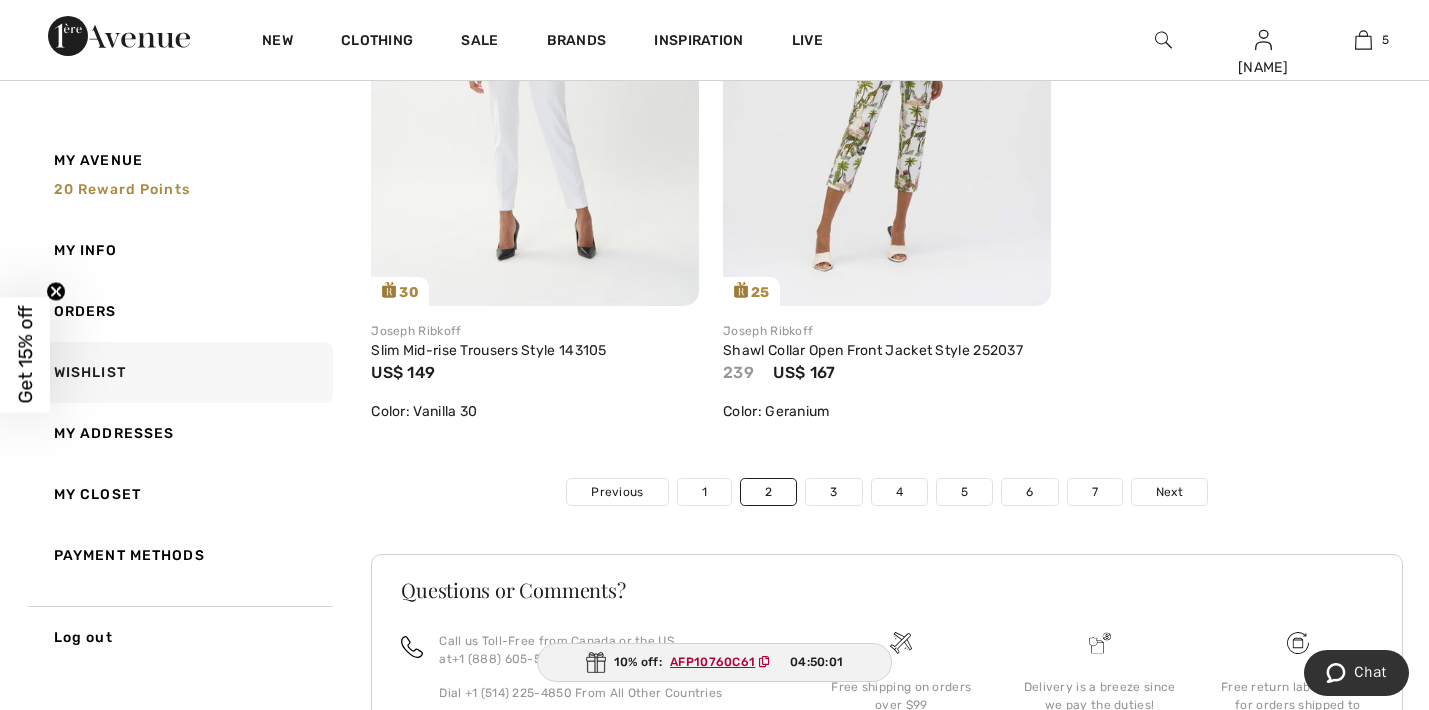 scroll, scrollTop: 11273, scrollLeft: 0, axis: vertical 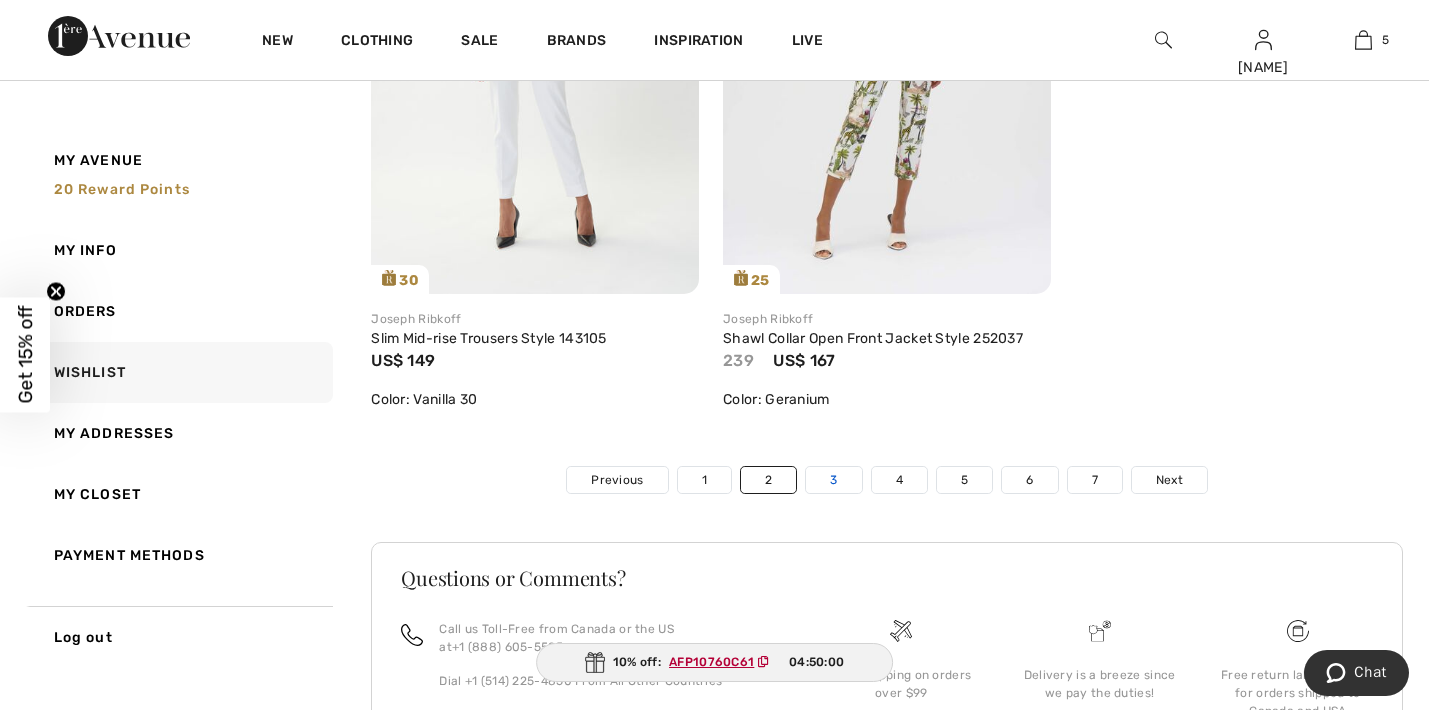 click on "3" at bounding box center (833, 480) 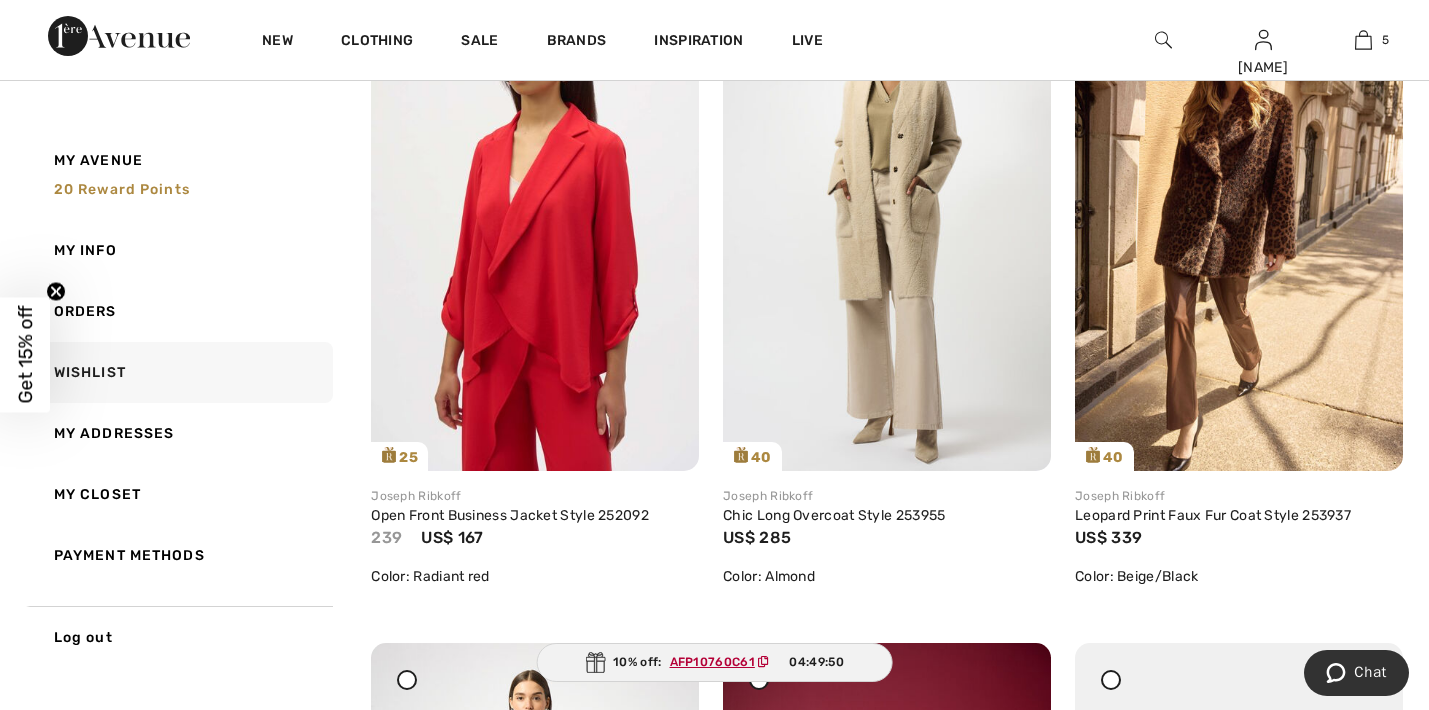 scroll, scrollTop: 1036, scrollLeft: 0, axis: vertical 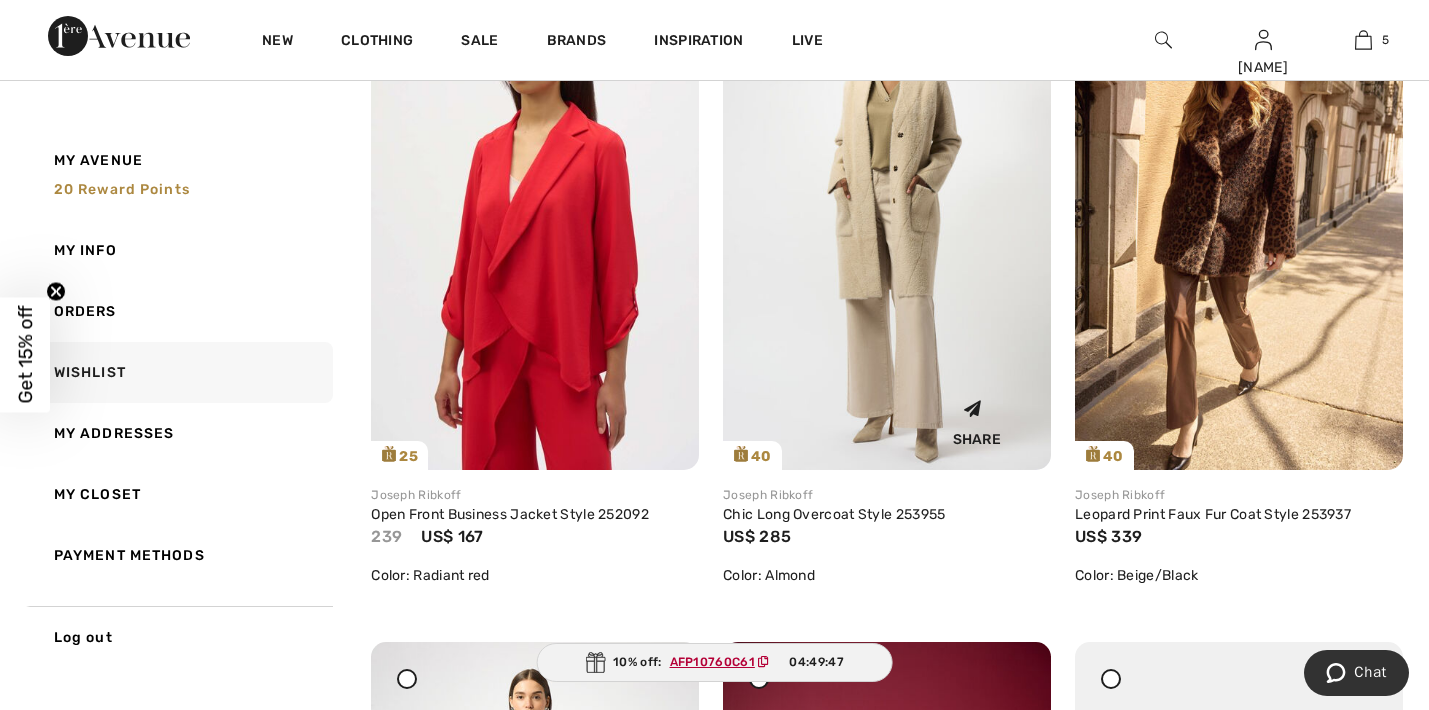 click at bounding box center [887, 224] 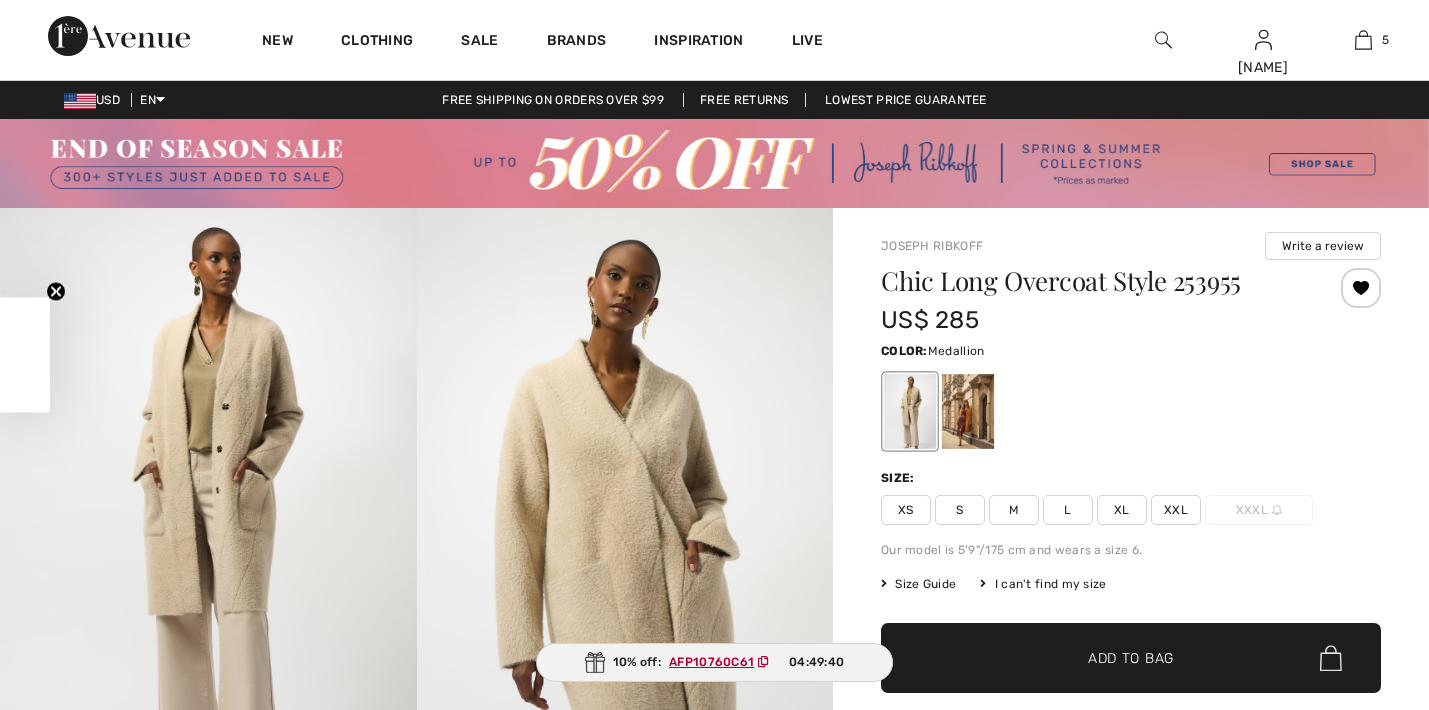 click at bounding box center [968, 411] 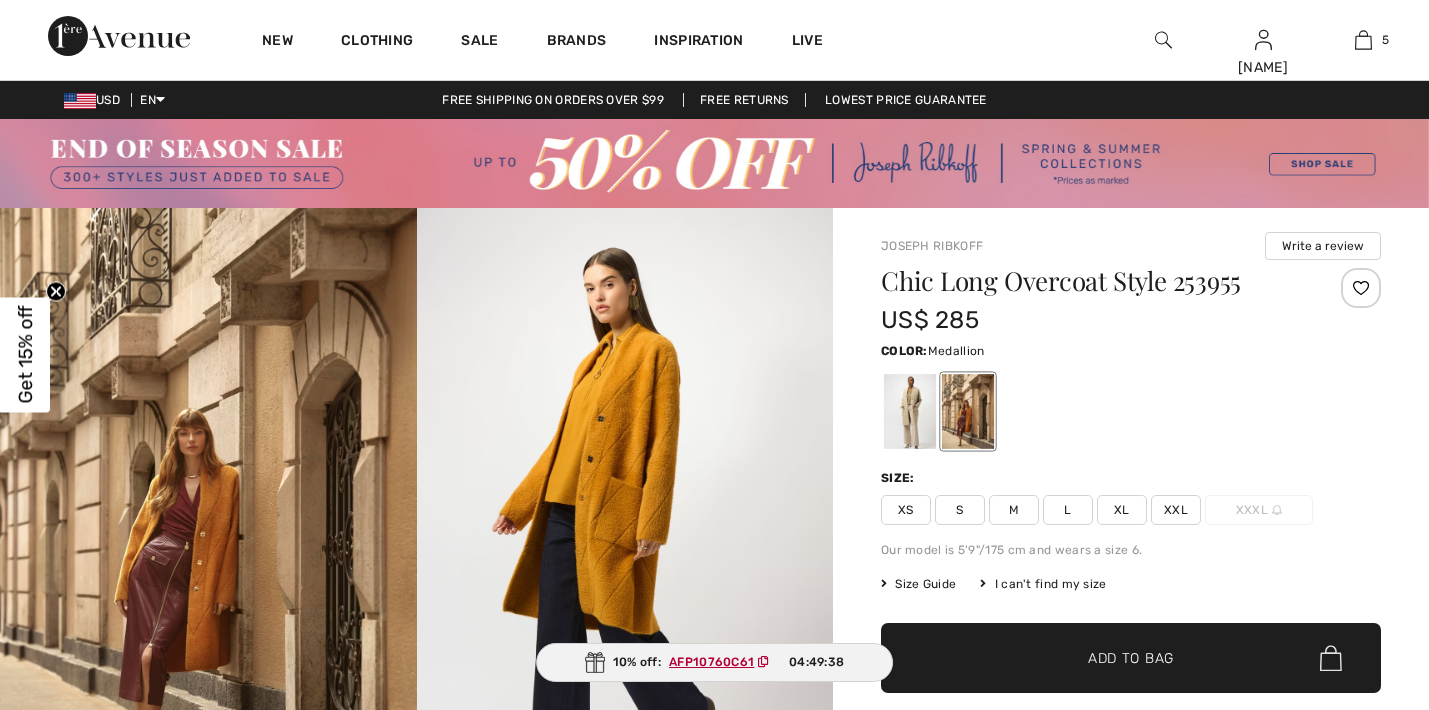 scroll, scrollTop: 0, scrollLeft: 0, axis: both 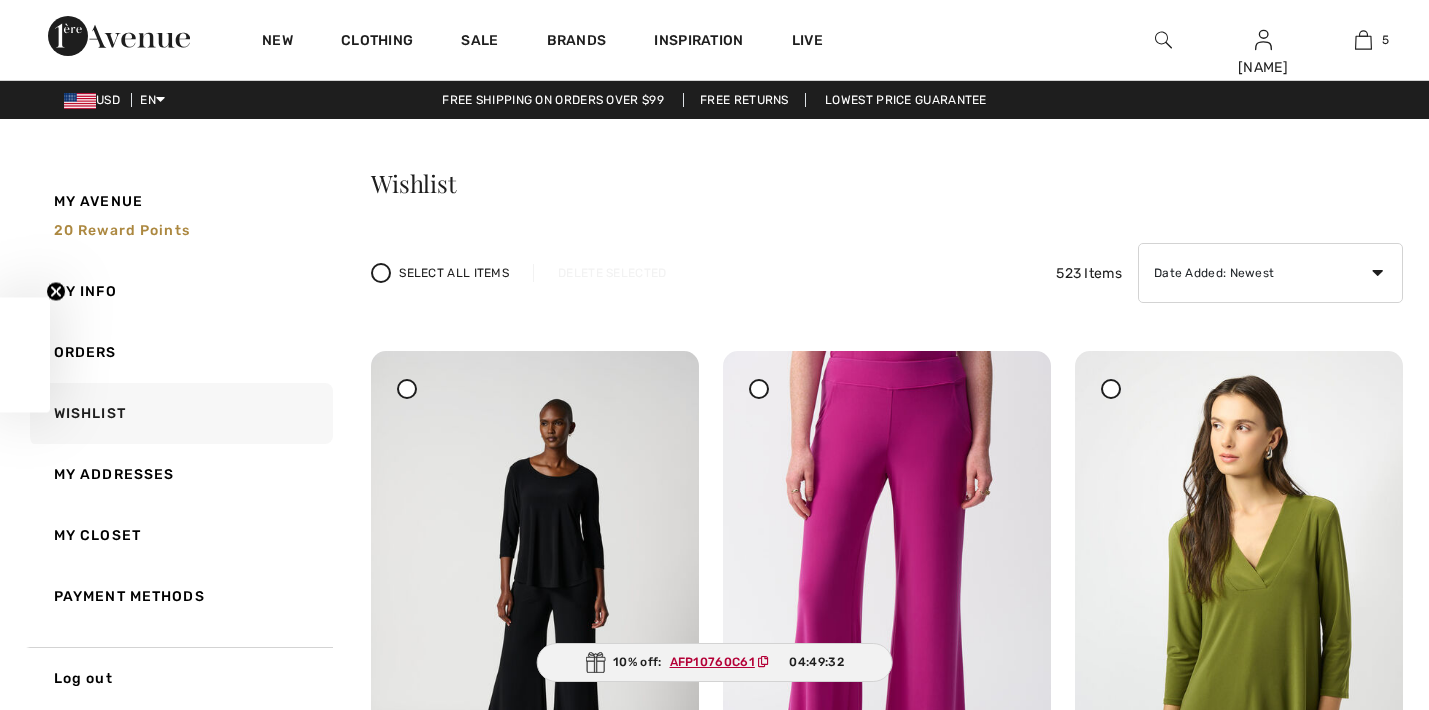 checkbox on "true" 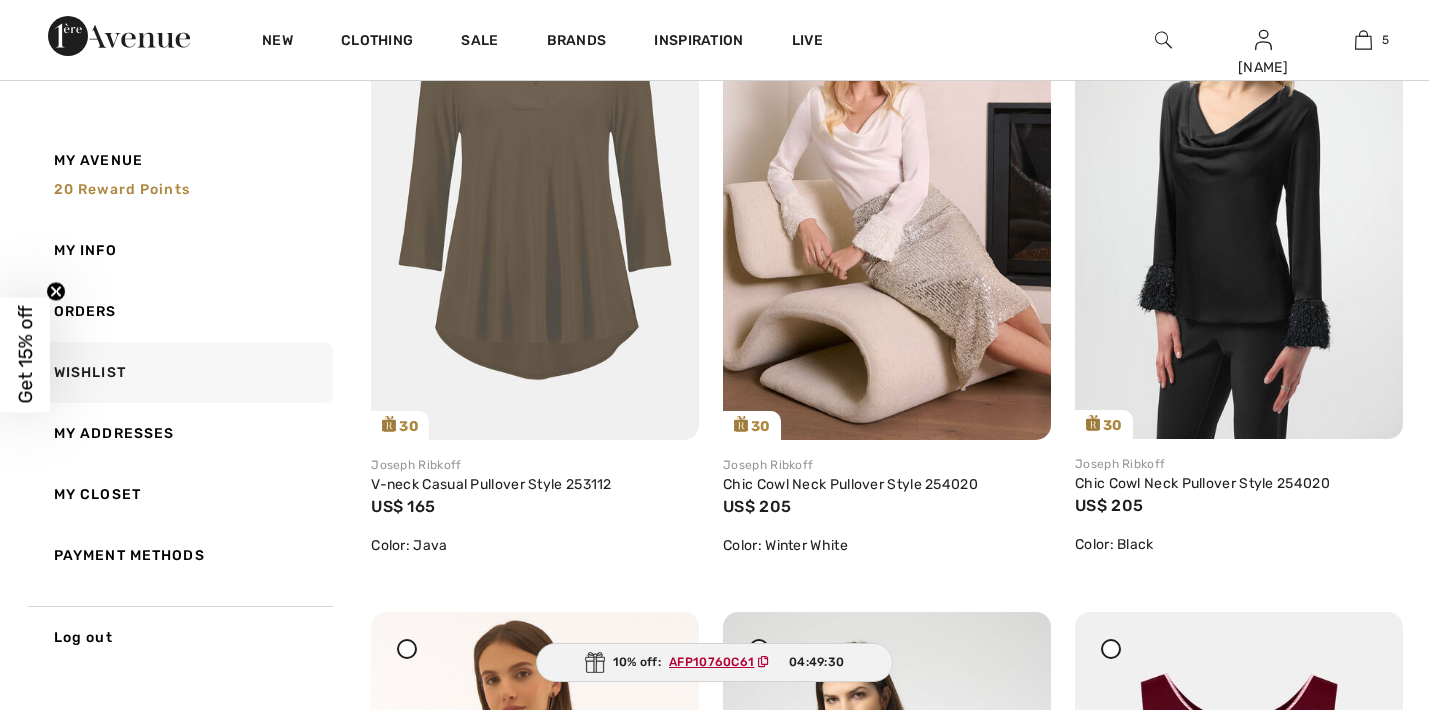 scroll, scrollTop: 0, scrollLeft: 0, axis: both 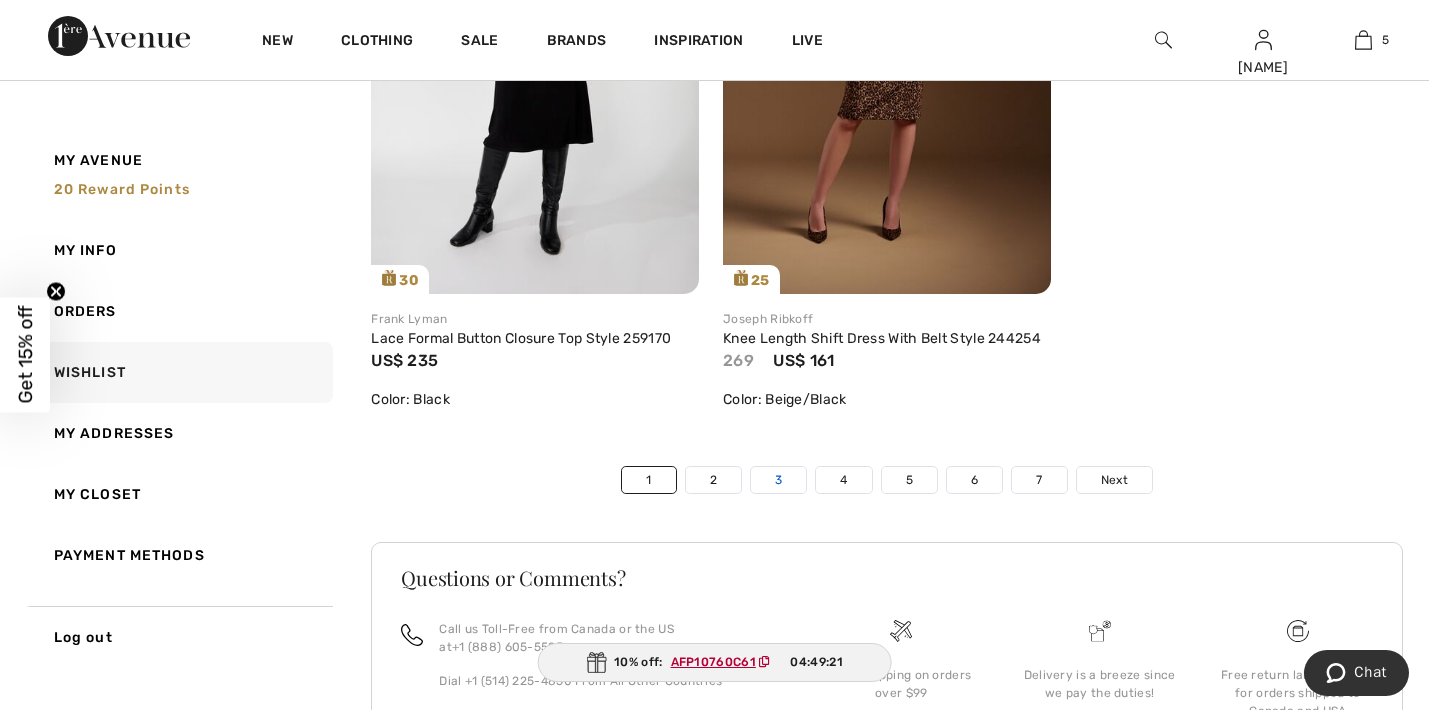 click on "3" at bounding box center [778, 480] 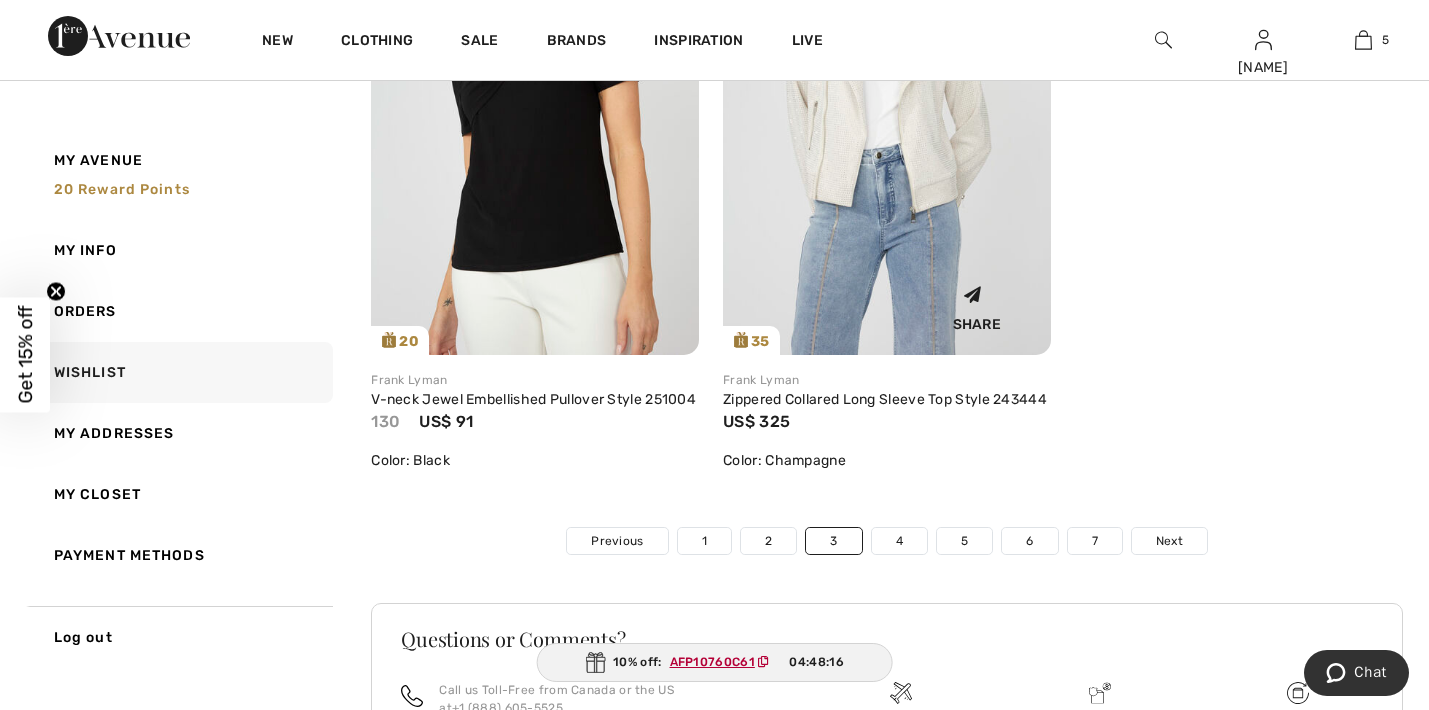 scroll, scrollTop: 11112, scrollLeft: 0, axis: vertical 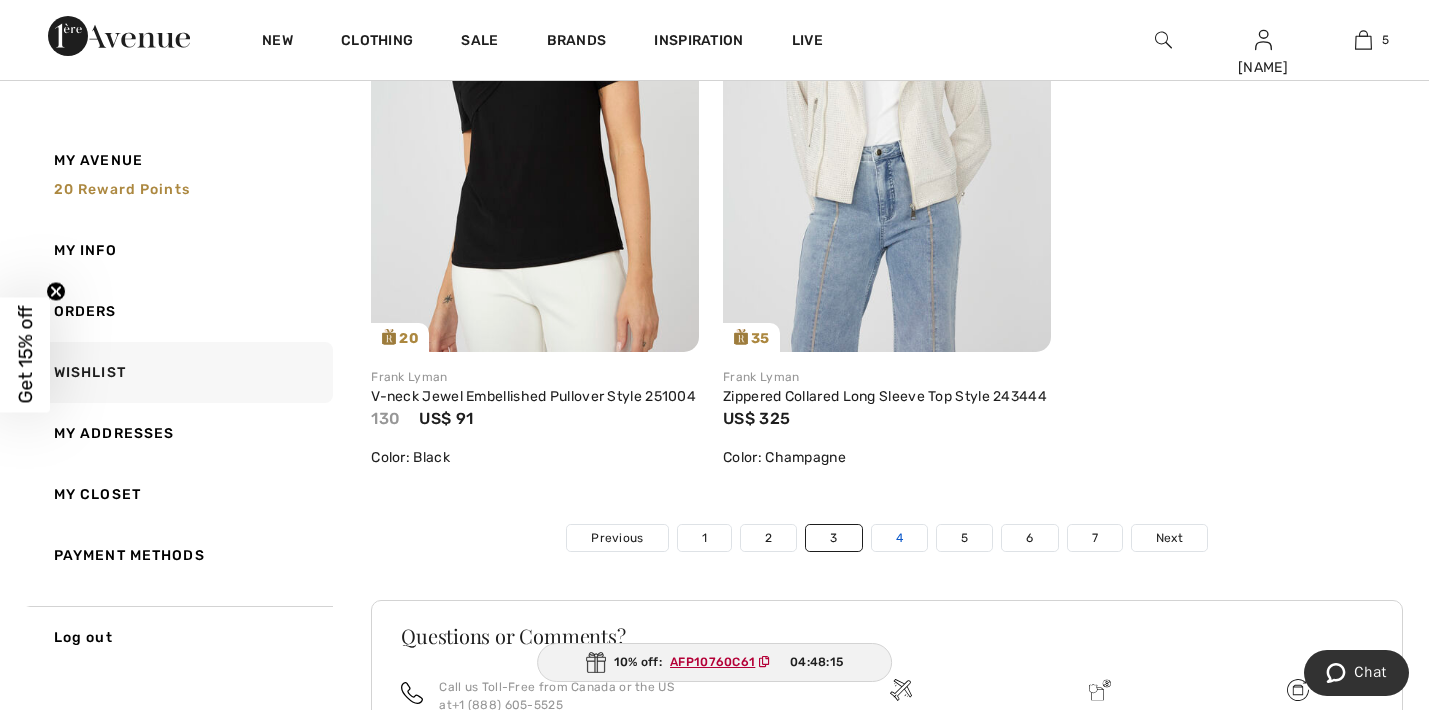 click on "4" at bounding box center (899, 538) 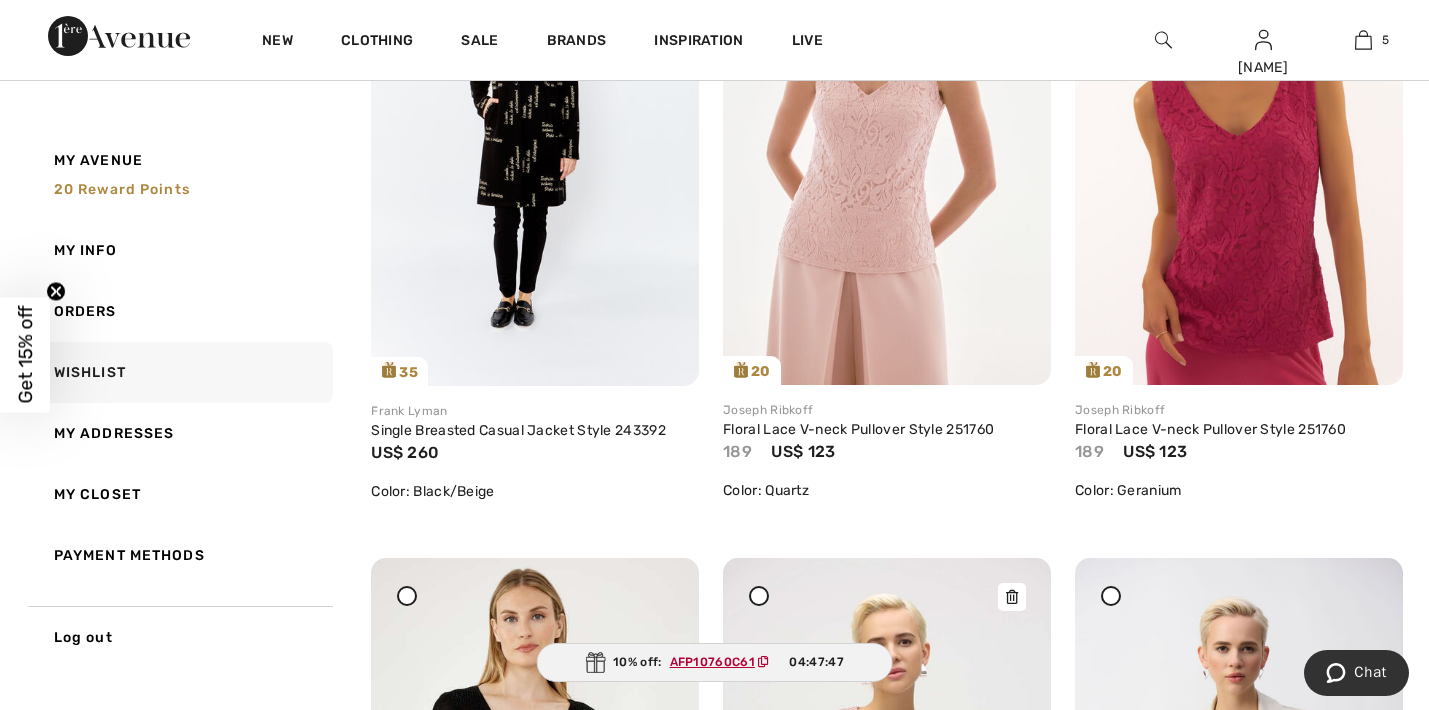 scroll, scrollTop: 6469, scrollLeft: 0, axis: vertical 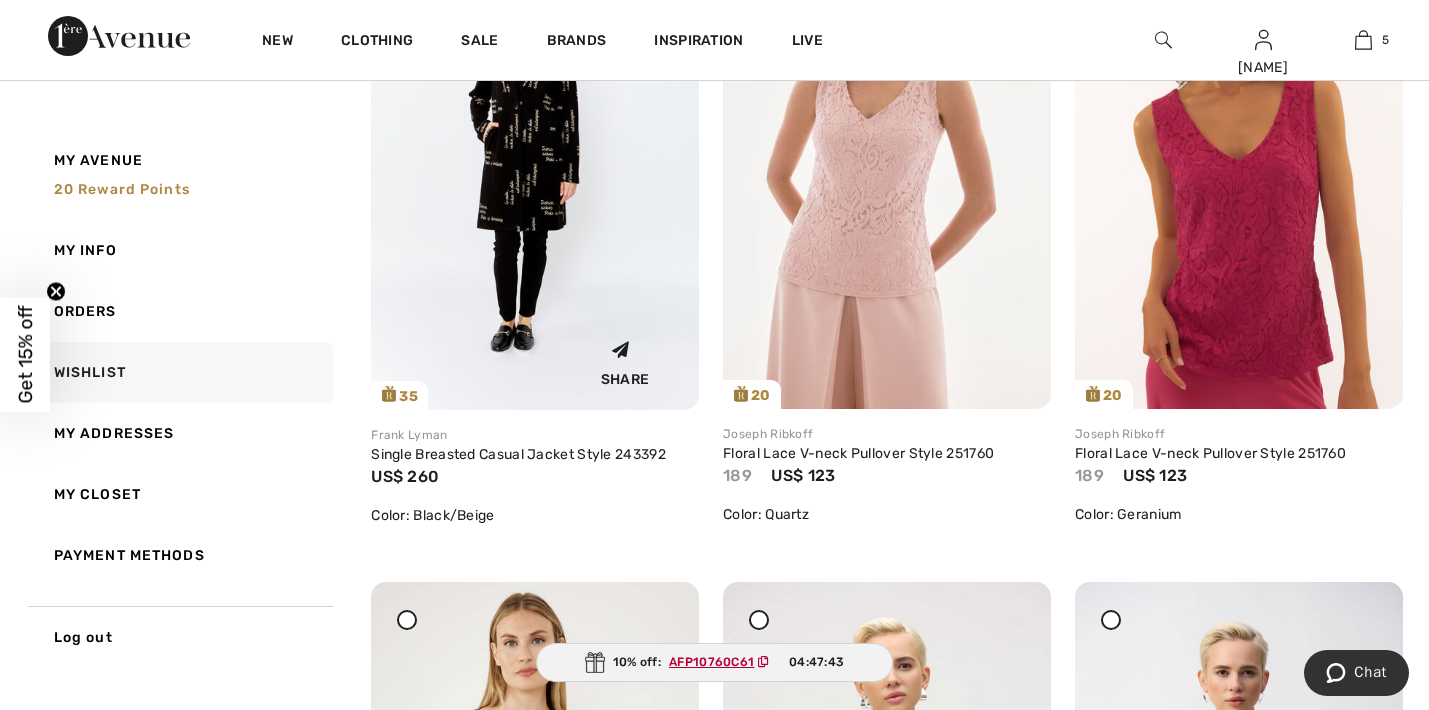 click at bounding box center [535, 164] 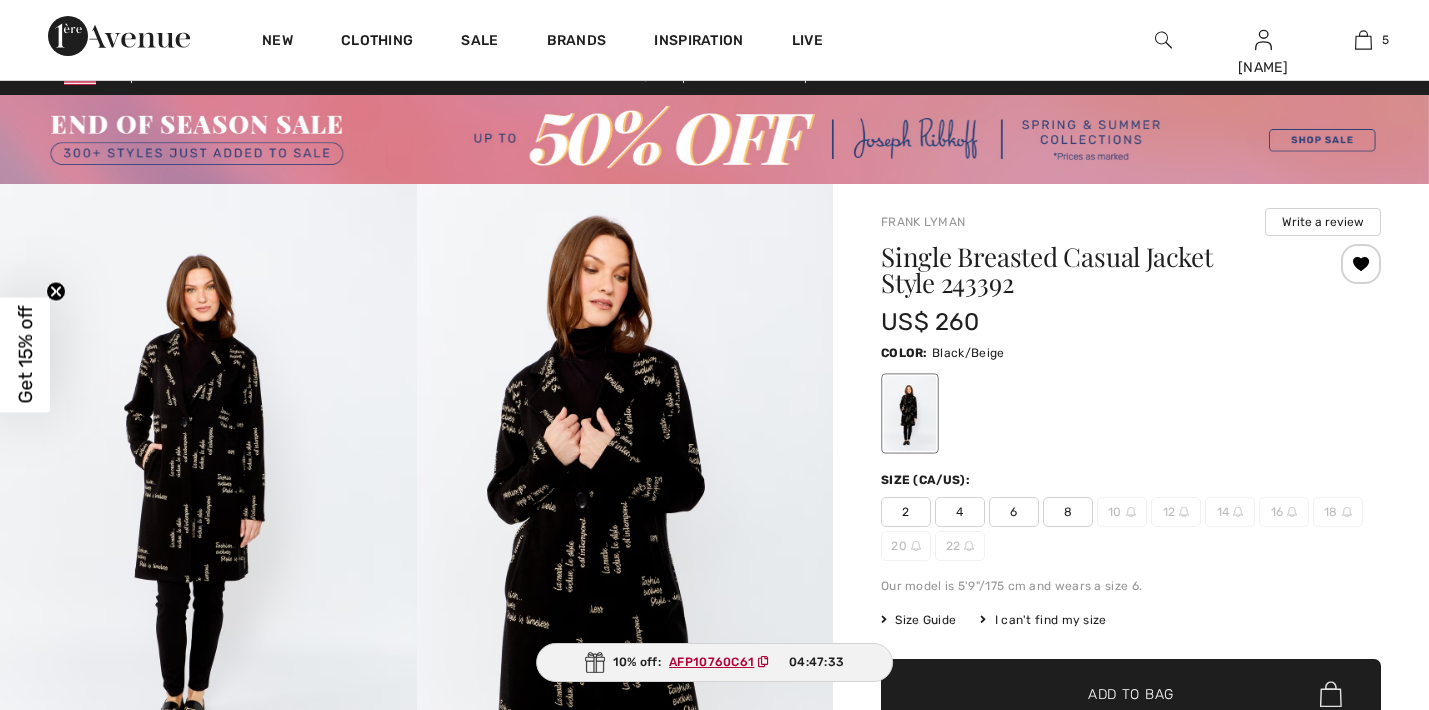 scroll, scrollTop: 105, scrollLeft: 0, axis: vertical 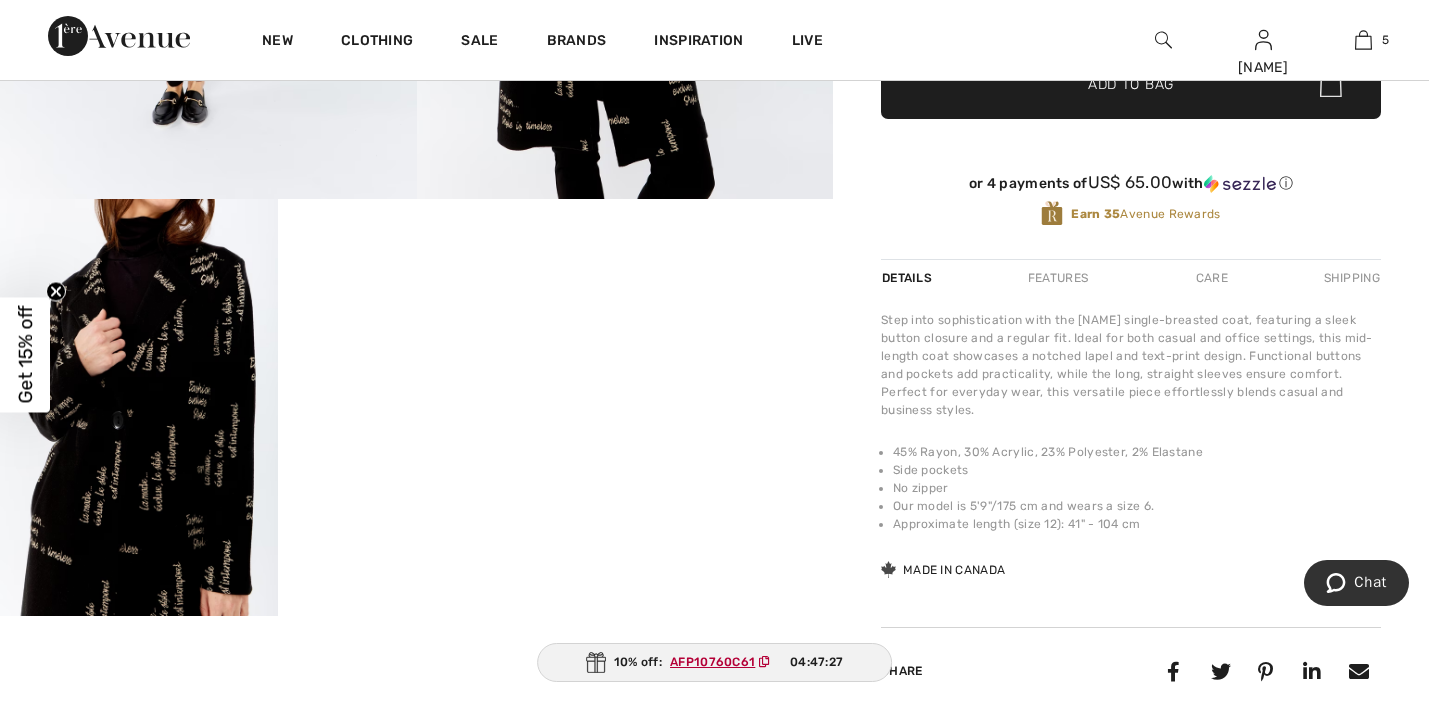 click at bounding box center [139, 407] 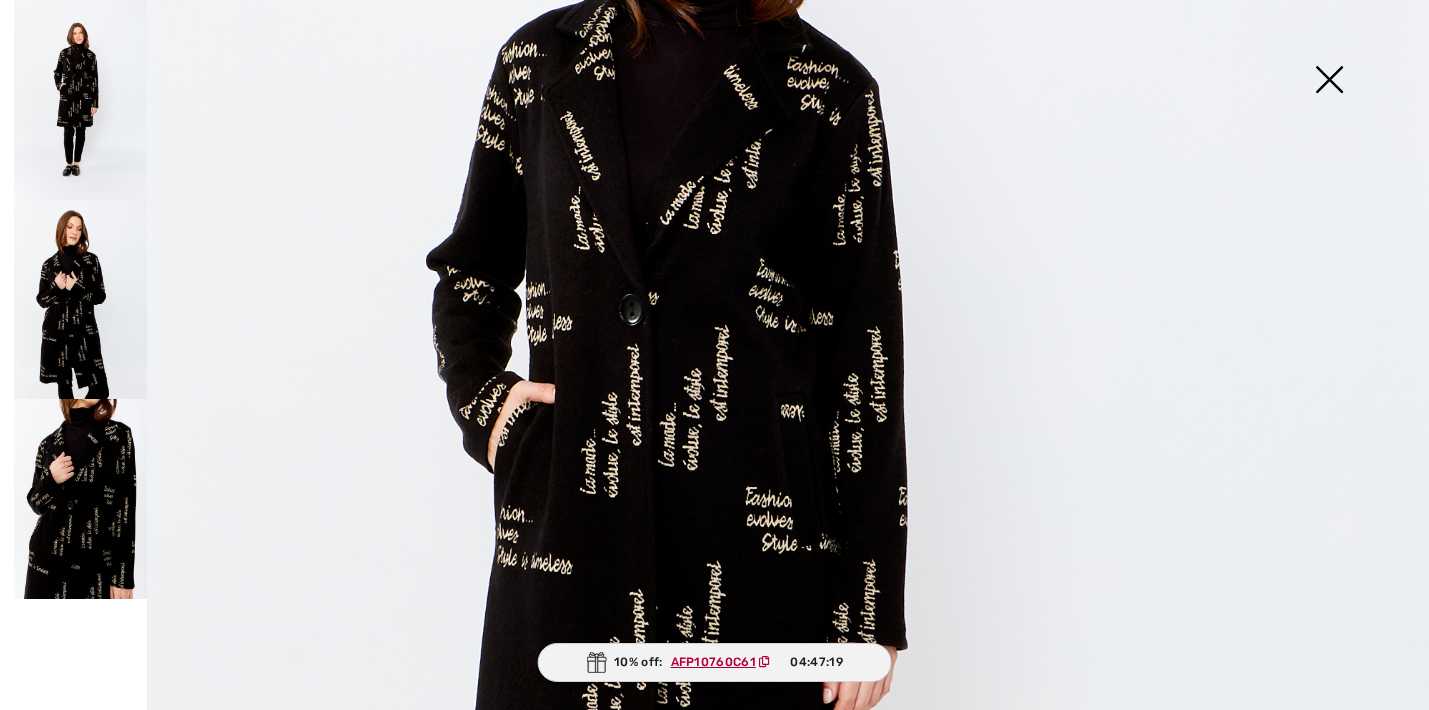 scroll, scrollTop: 419, scrollLeft: 0, axis: vertical 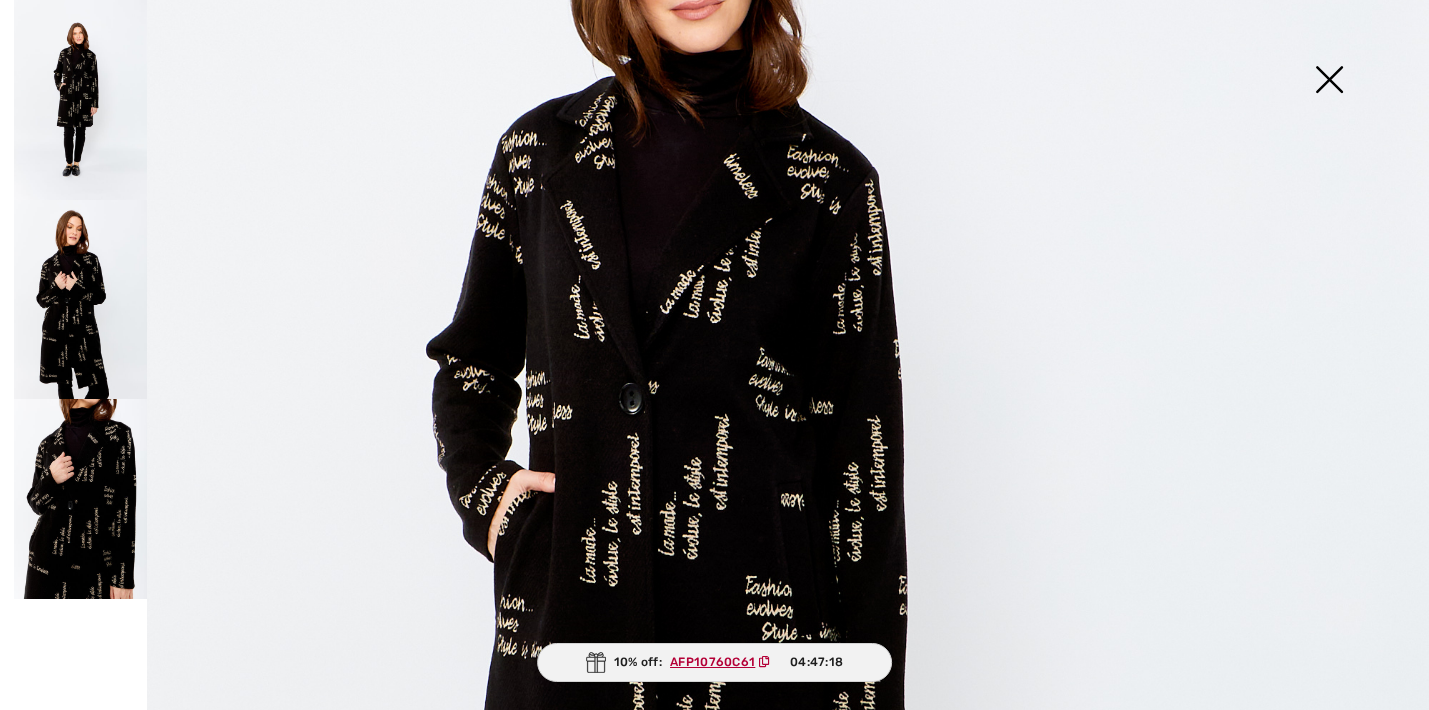 click at bounding box center (1329, 81) 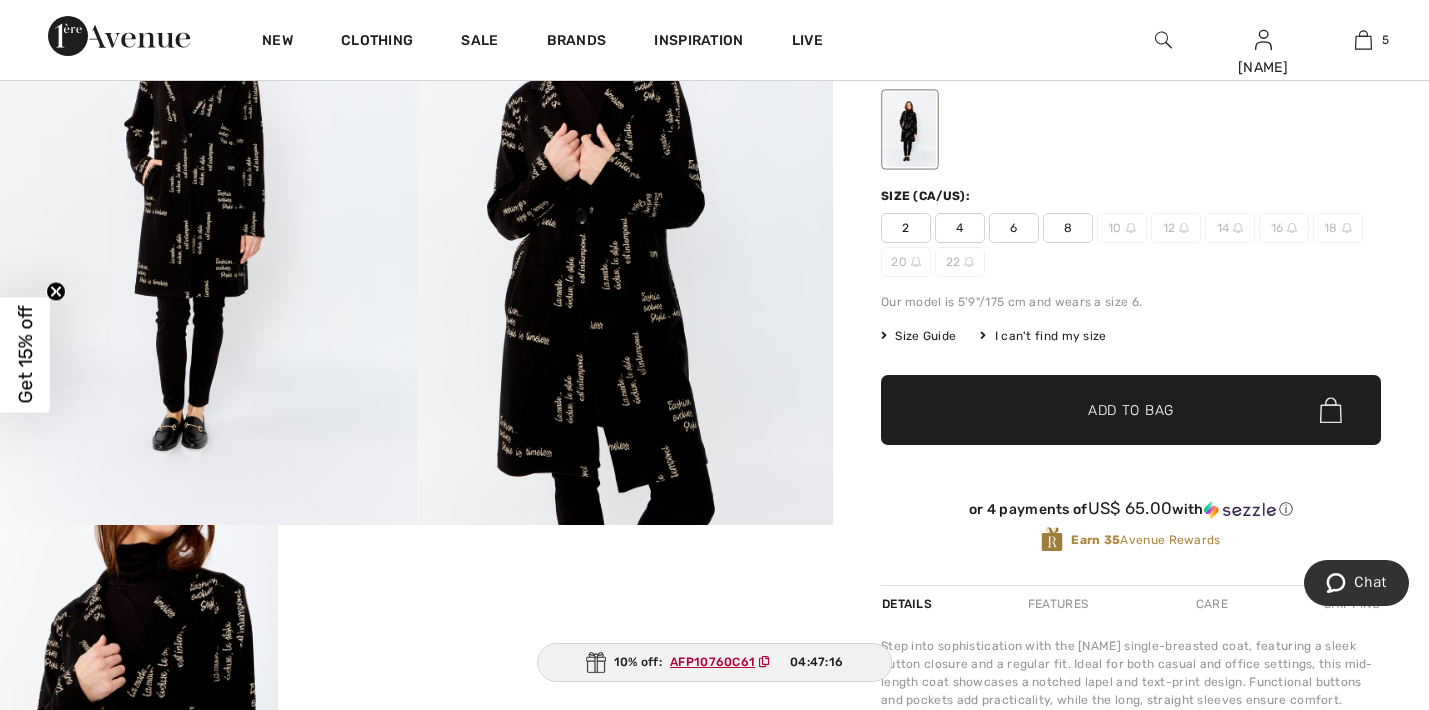 scroll, scrollTop: 100, scrollLeft: 0, axis: vertical 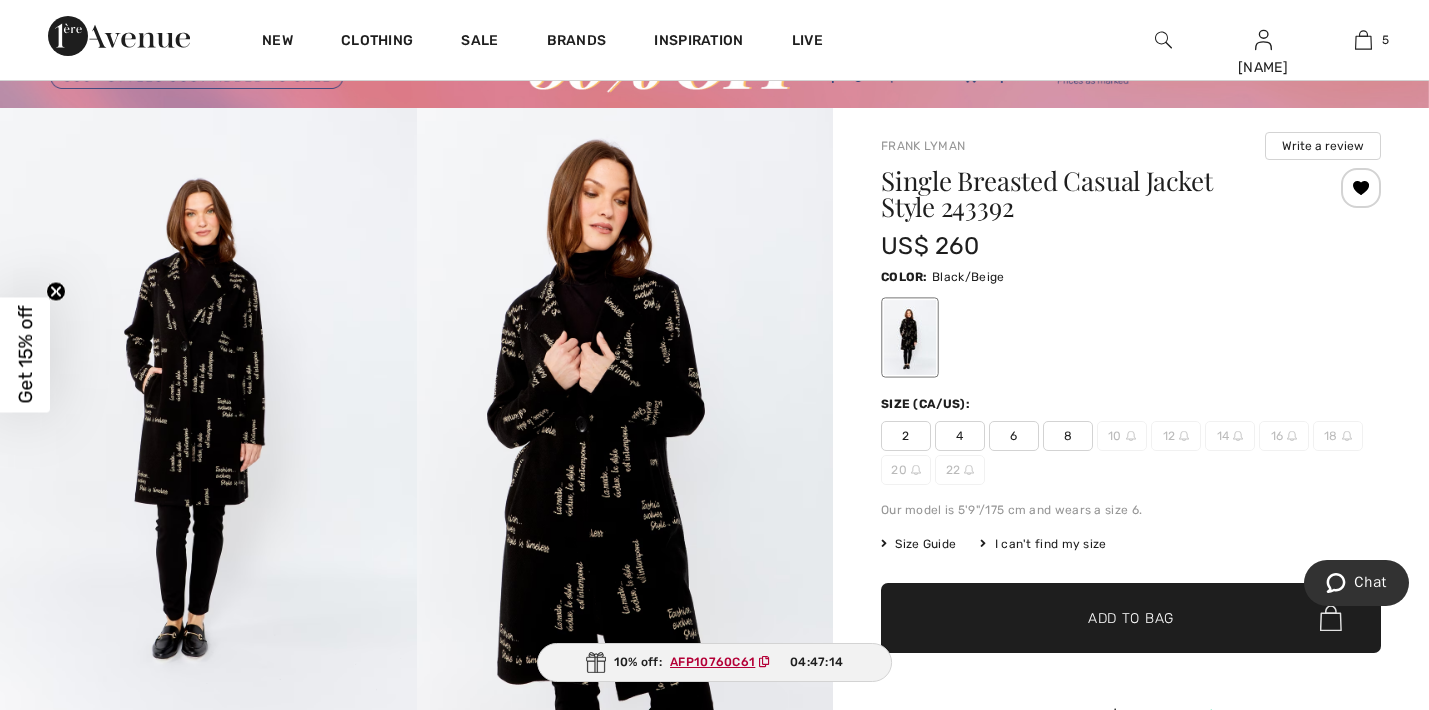 click on "8" at bounding box center (1068, 436) 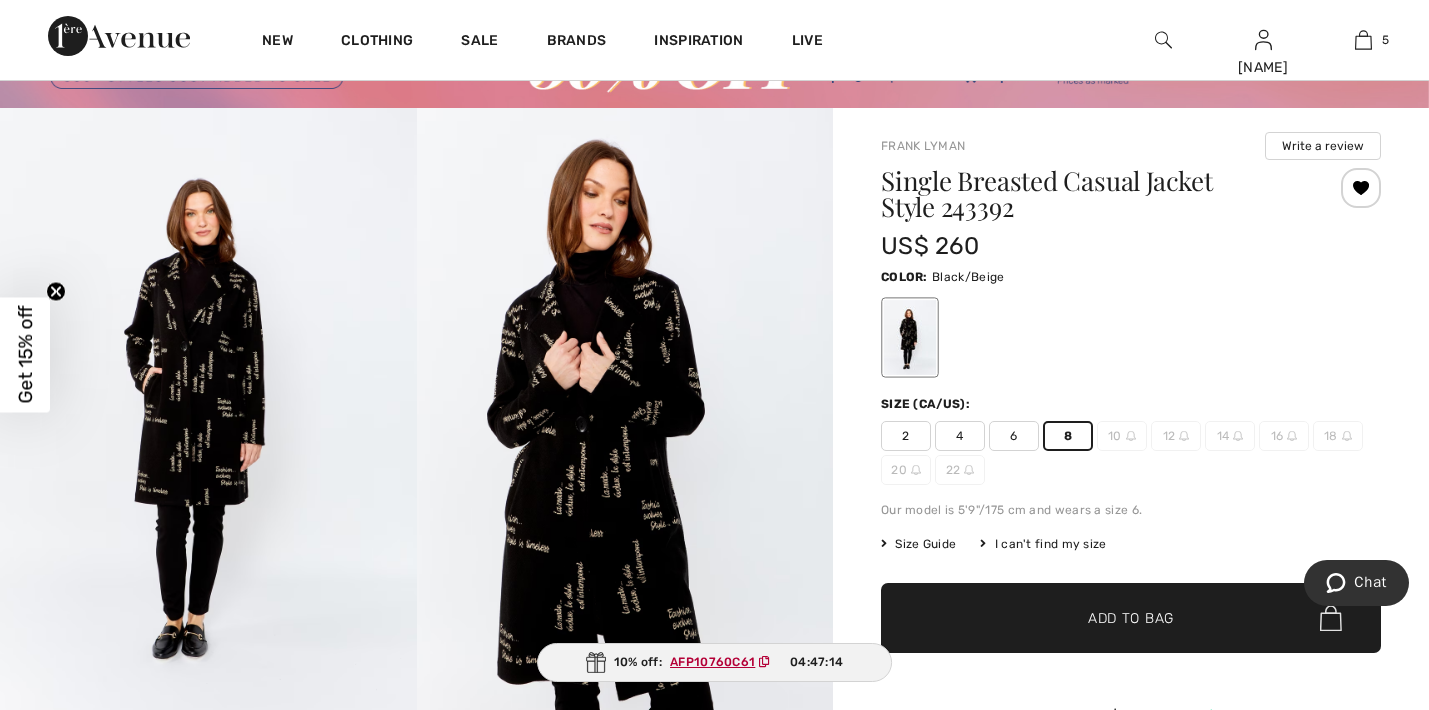 click on "✔ Added to Bag" at bounding box center (1101, 618) 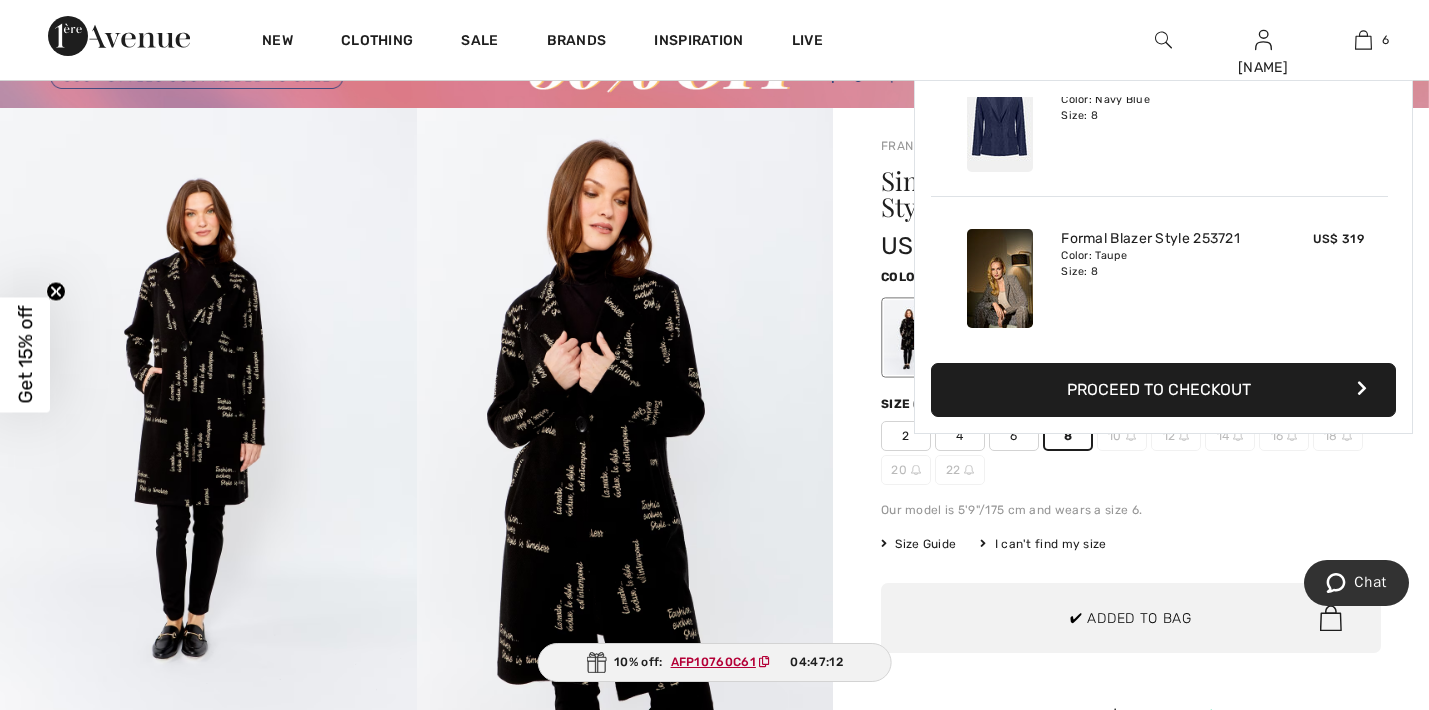 scroll, scrollTop: 686, scrollLeft: 0, axis: vertical 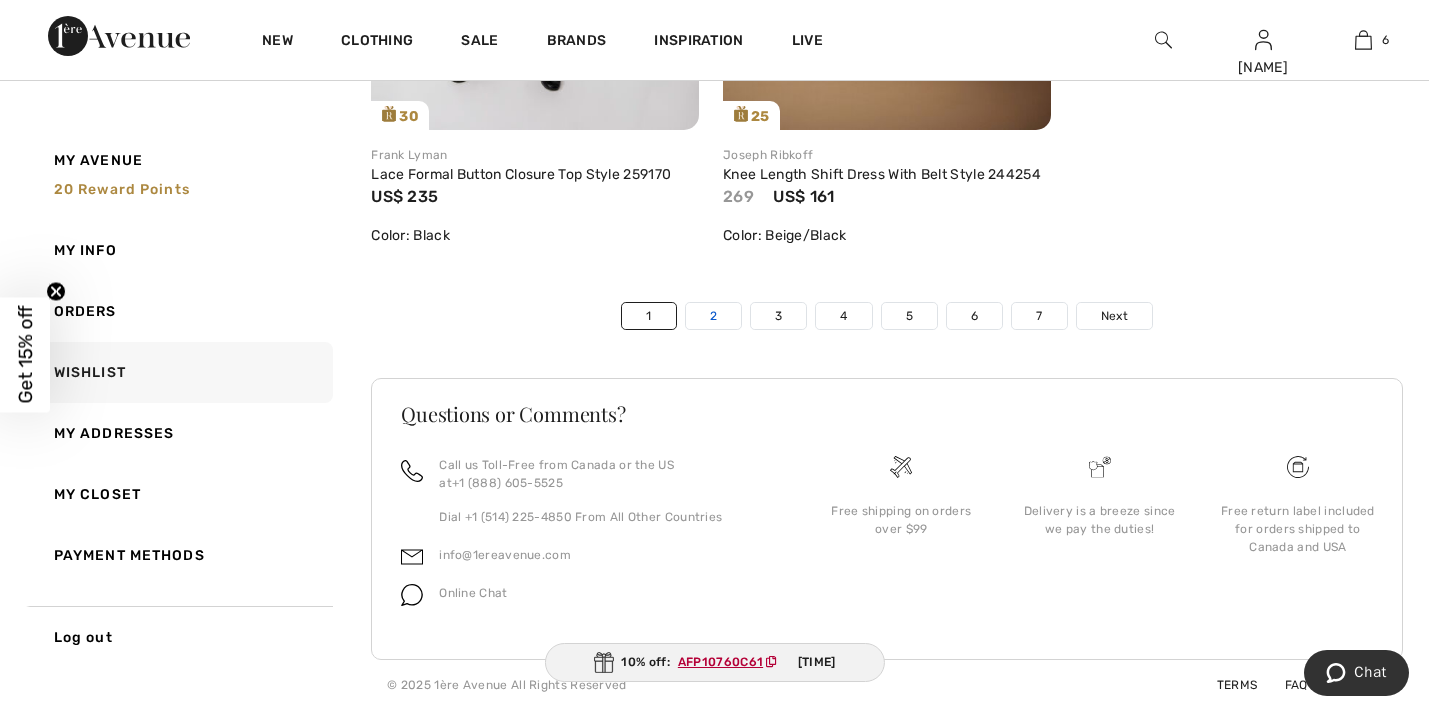click on "2" at bounding box center (713, 316) 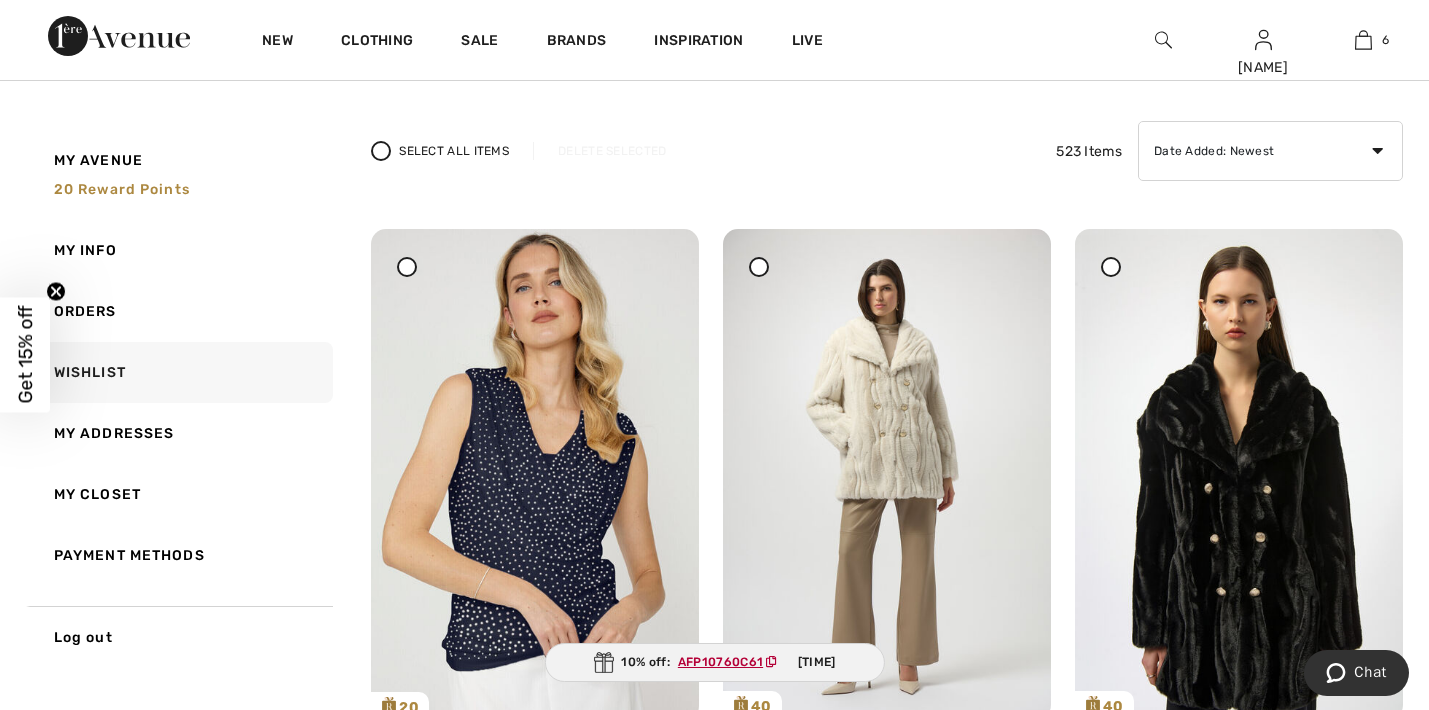 scroll, scrollTop: 0, scrollLeft: 0, axis: both 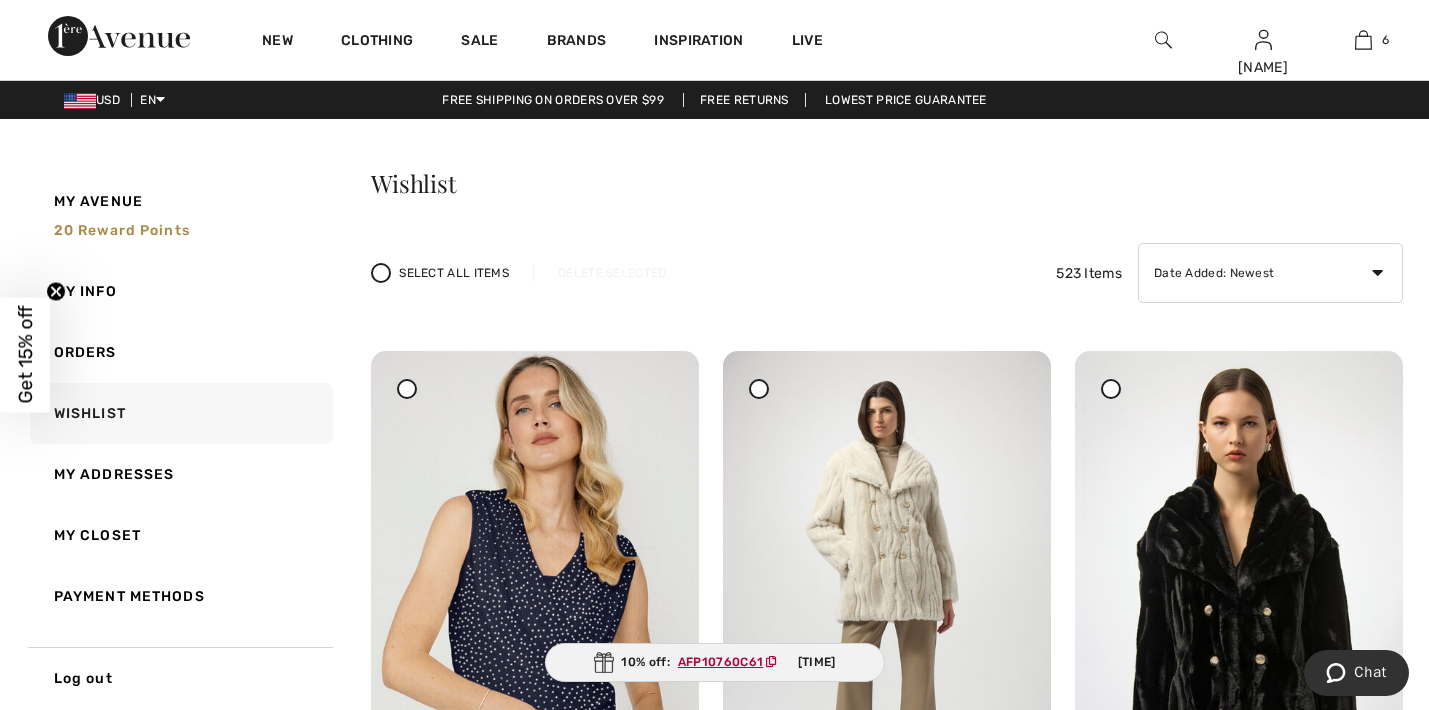 click at bounding box center (1163, 40) 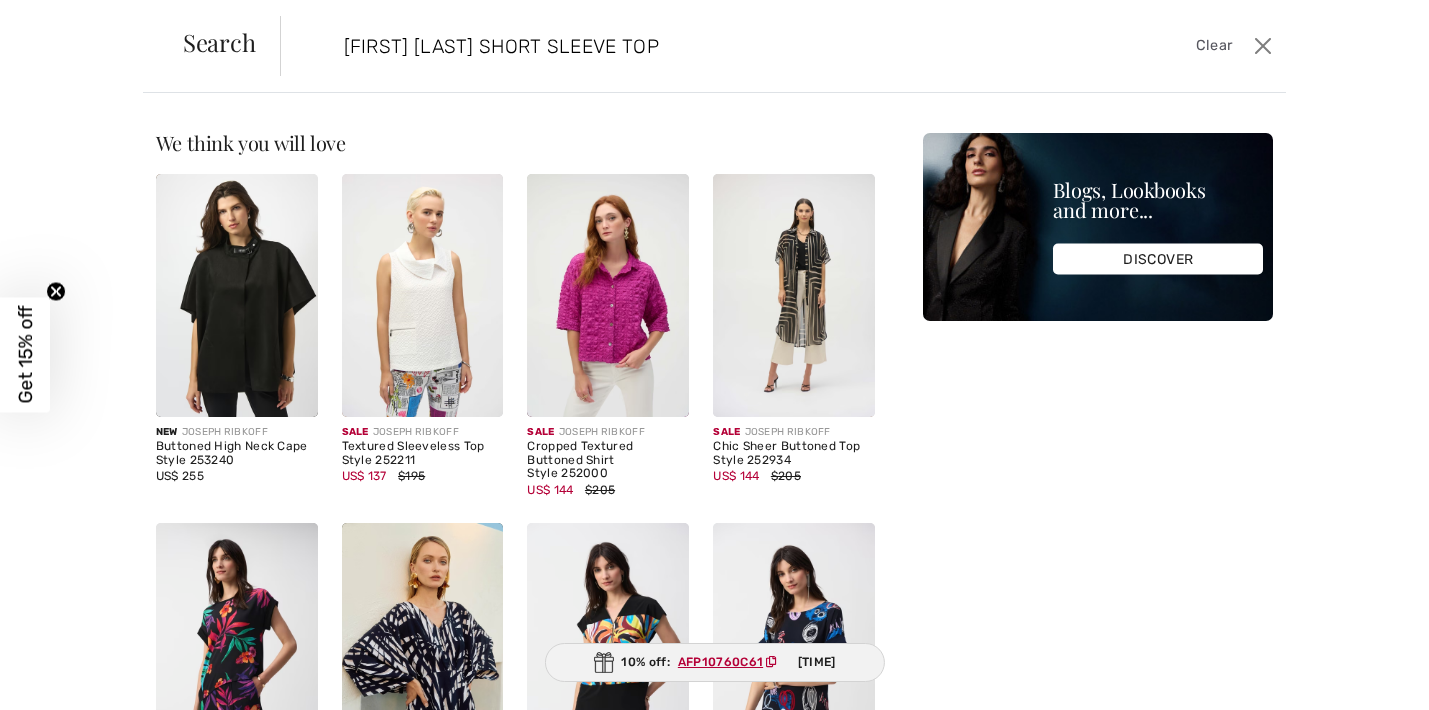 type on "[FIRST] [LAST] SHORT SLEEVE TOP" 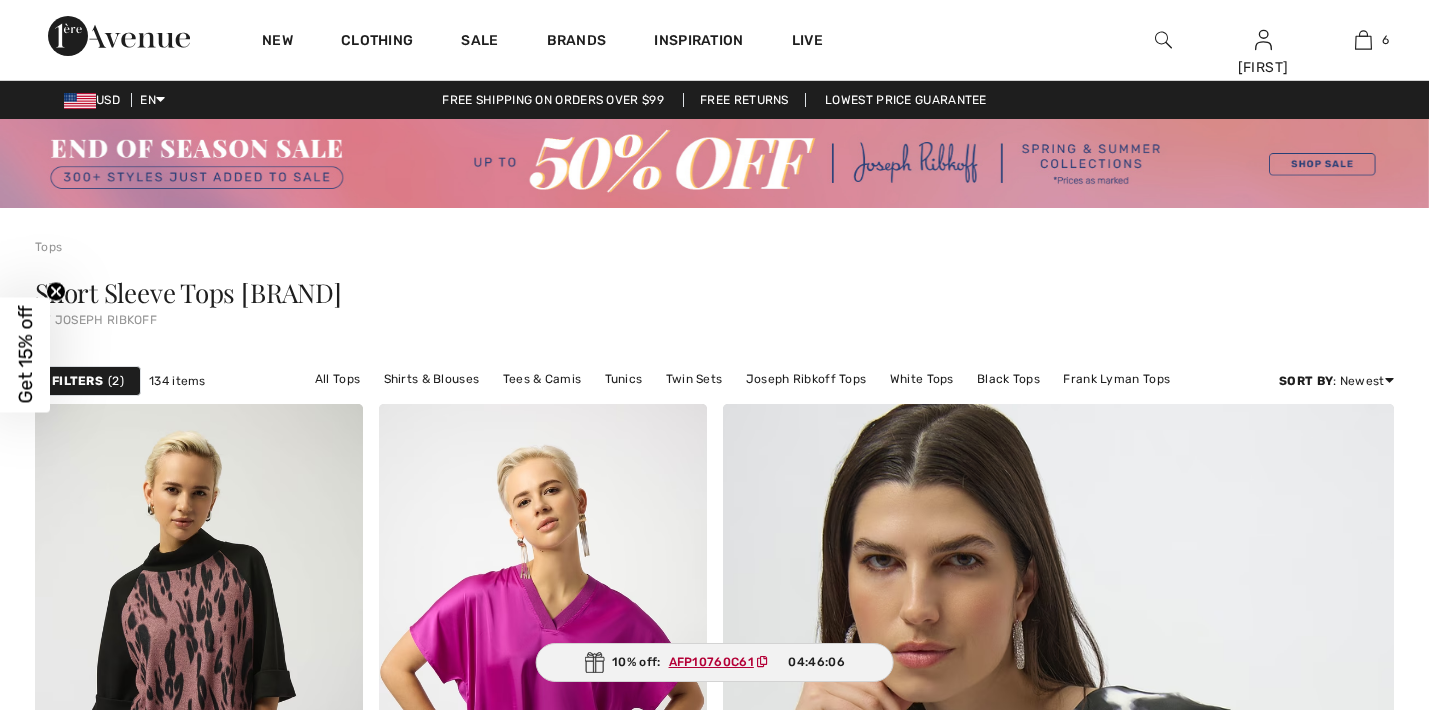 checkbox on "true" 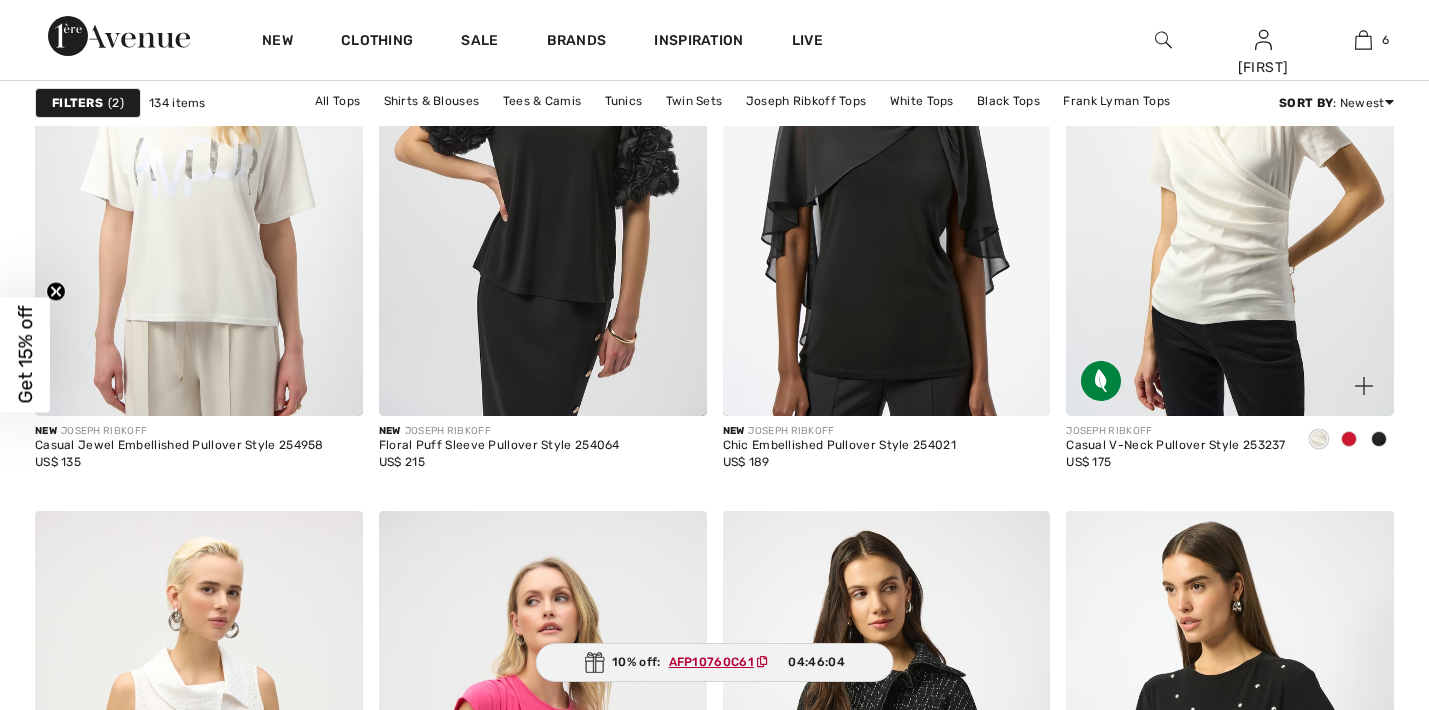scroll, scrollTop: 1653, scrollLeft: 0, axis: vertical 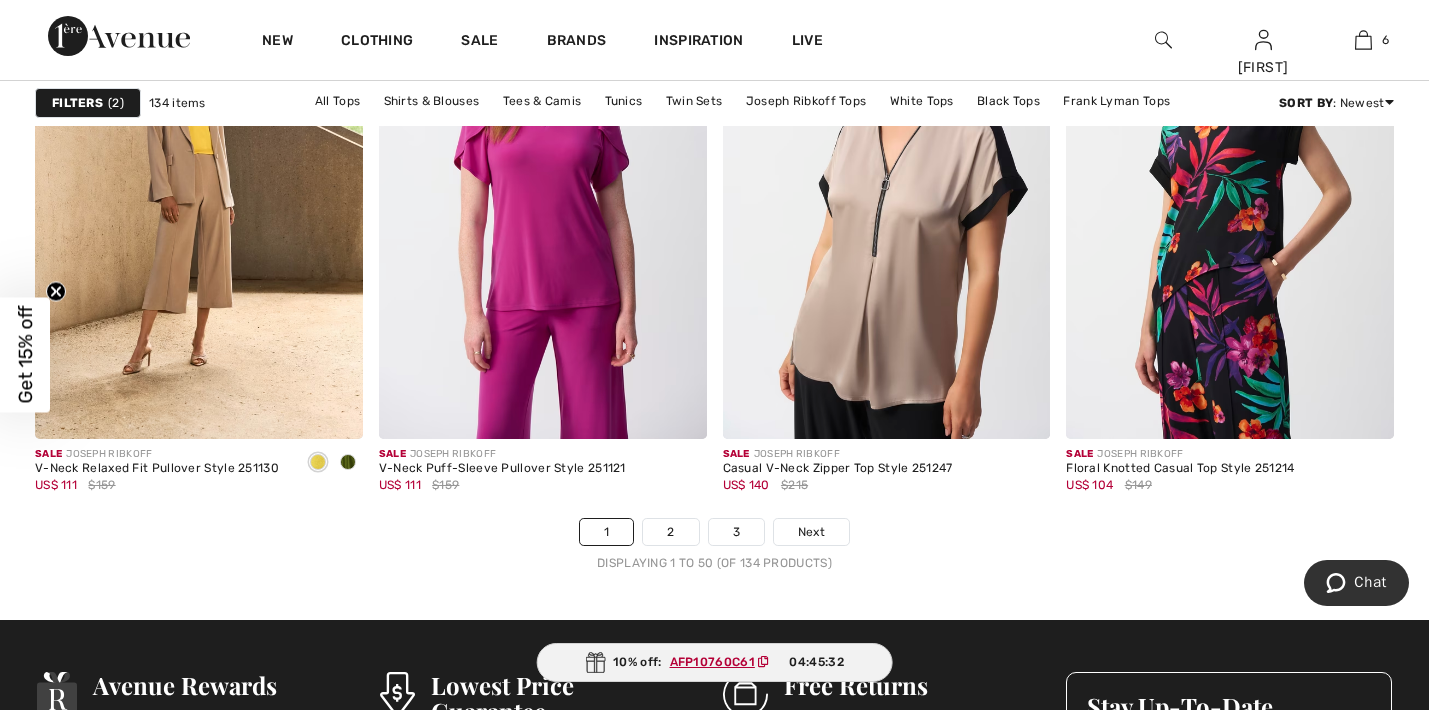 click on "AFP10760C61" at bounding box center [712, 662] 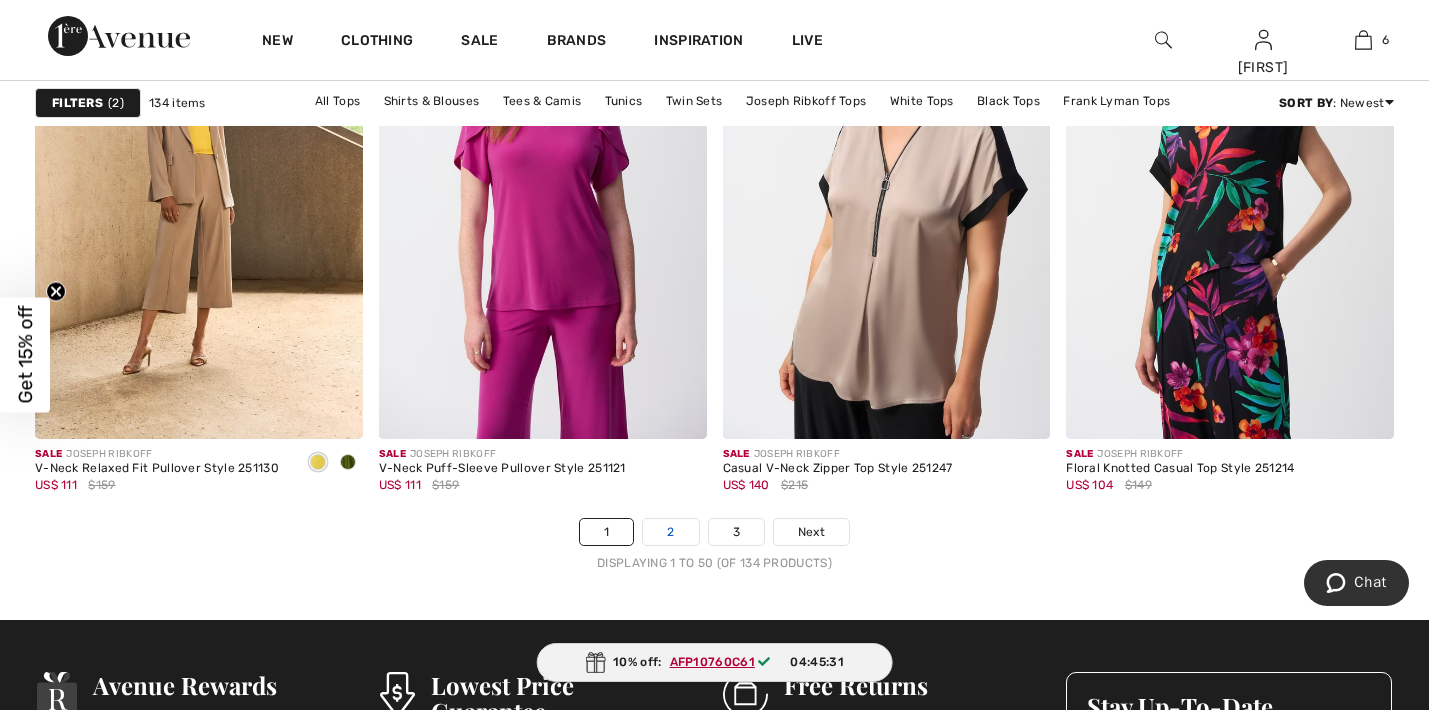 click on "2" at bounding box center [670, 532] 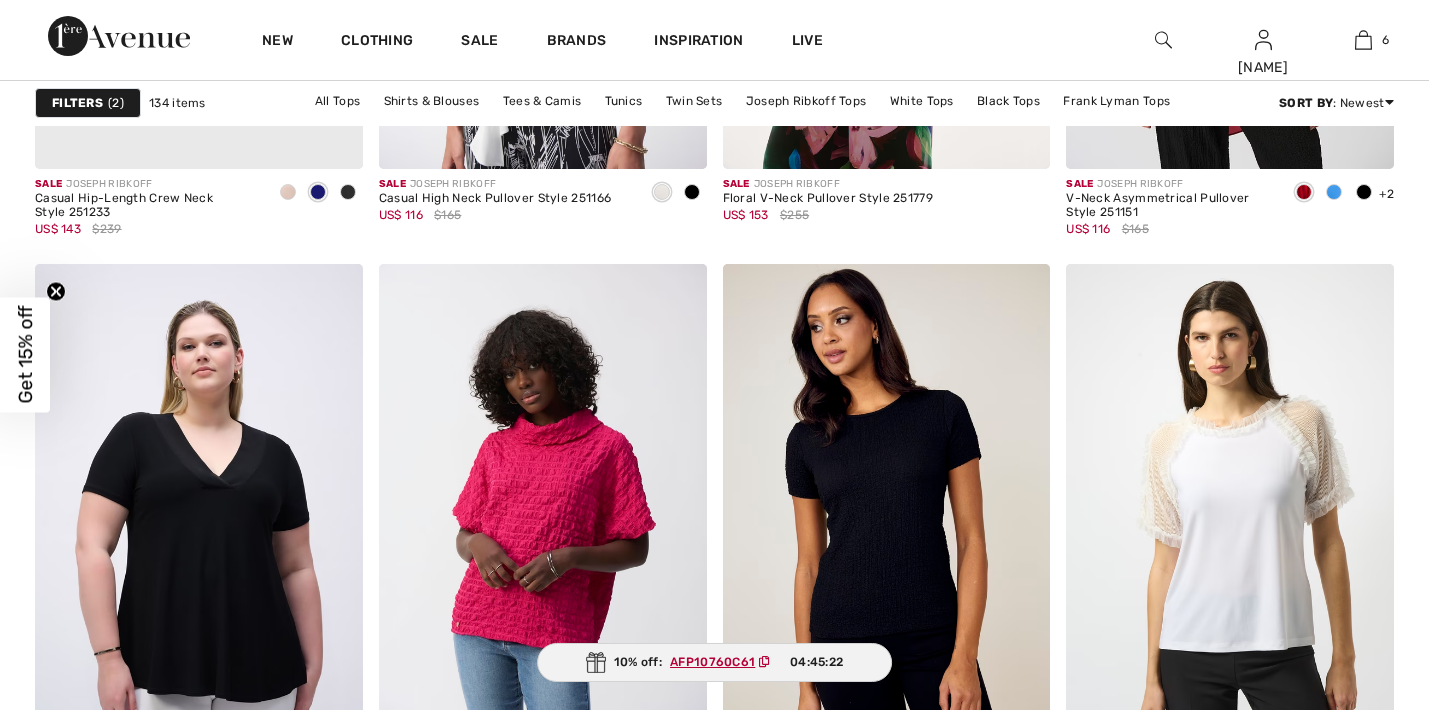 scroll, scrollTop: 1912, scrollLeft: 0, axis: vertical 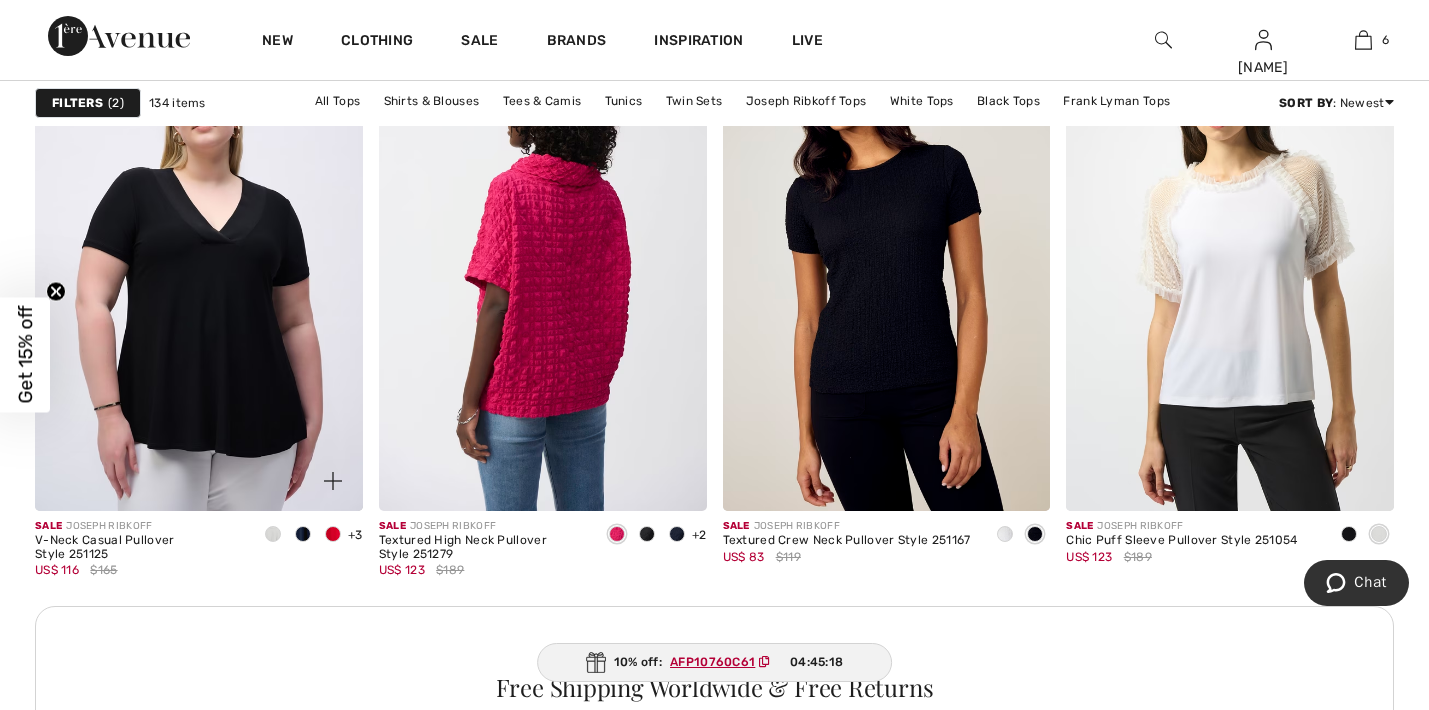 click at bounding box center (199, 265) 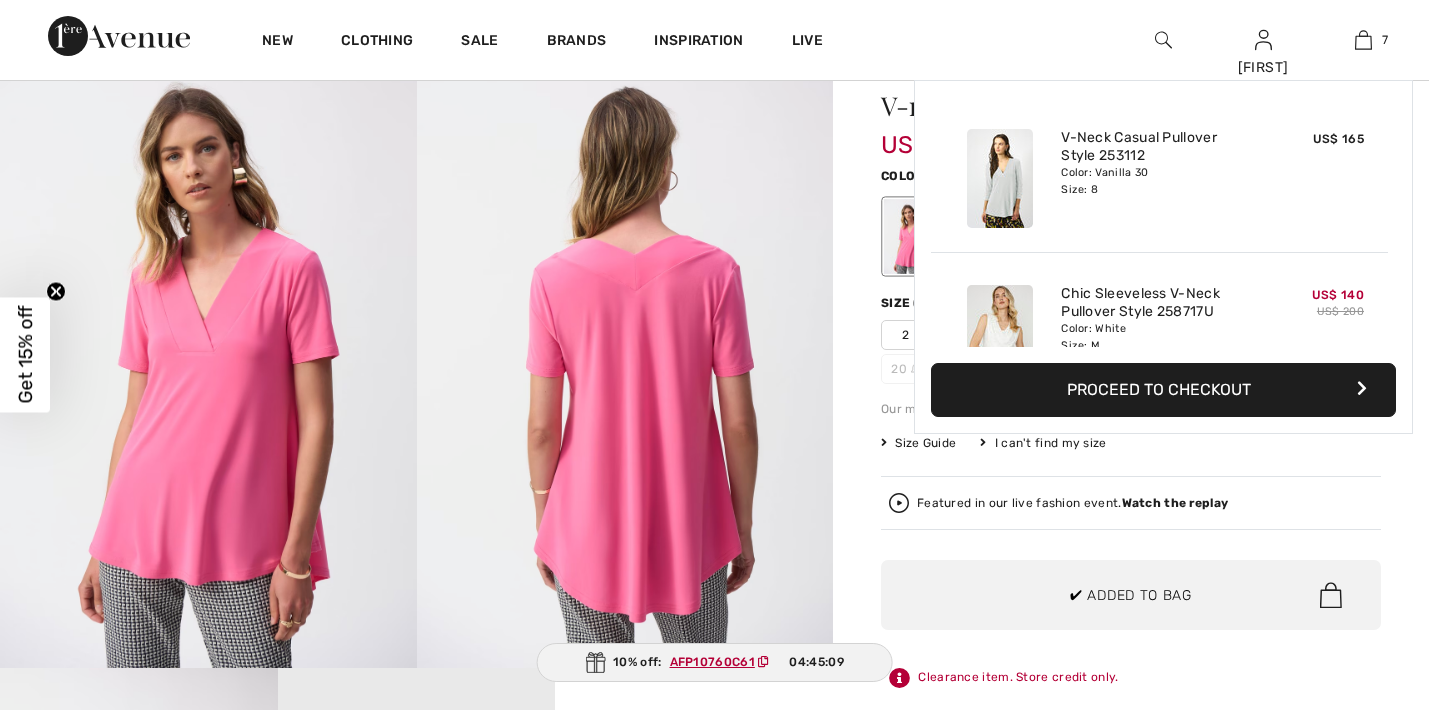 checkbox on "true" 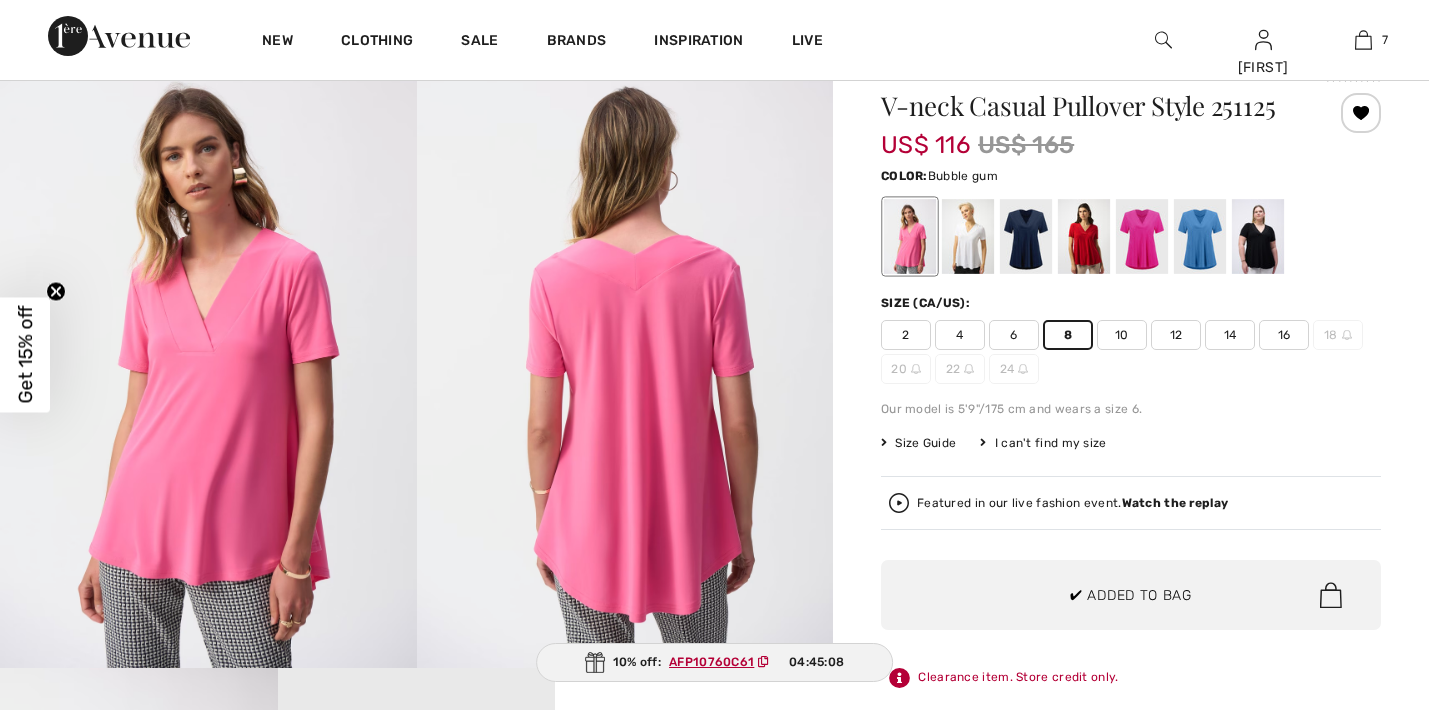 scroll, scrollTop: 165, scrollLeft: 0, axis: vertical 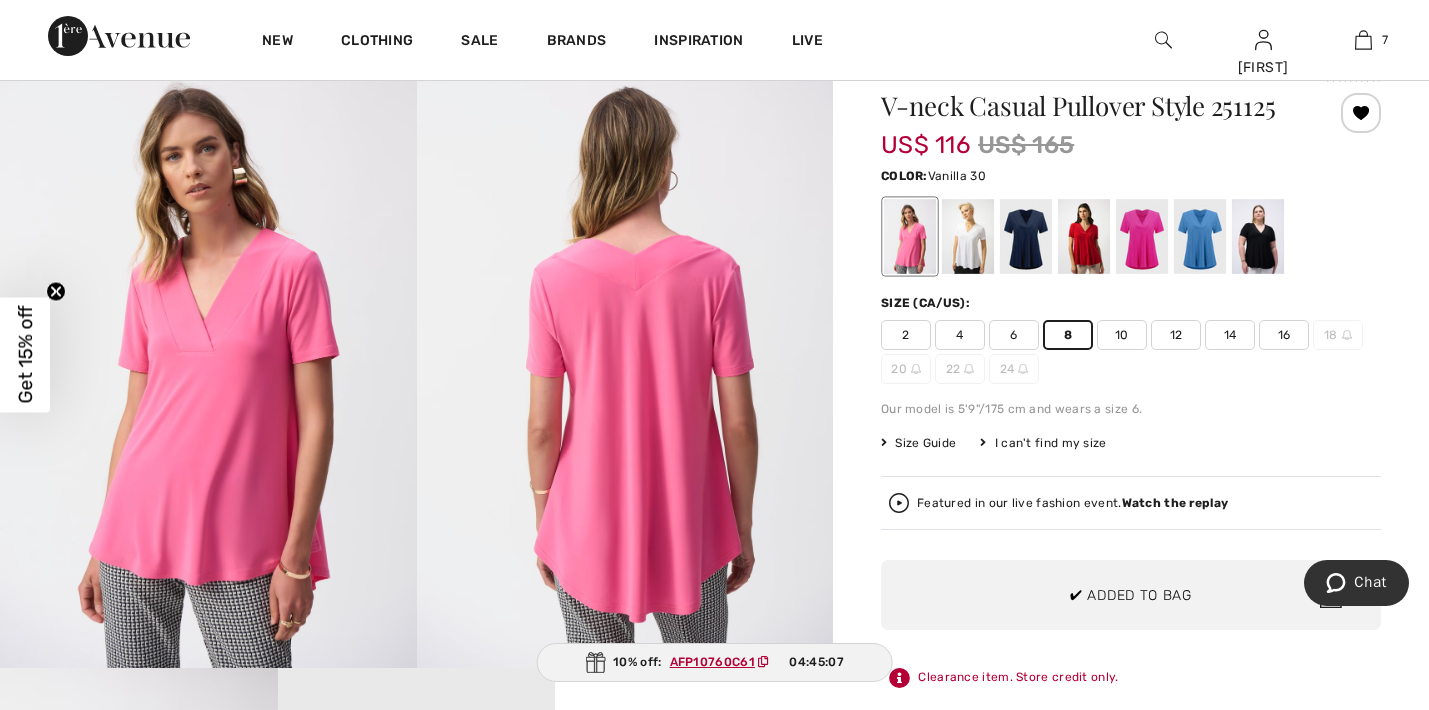 click at bounding box center [968, 236] 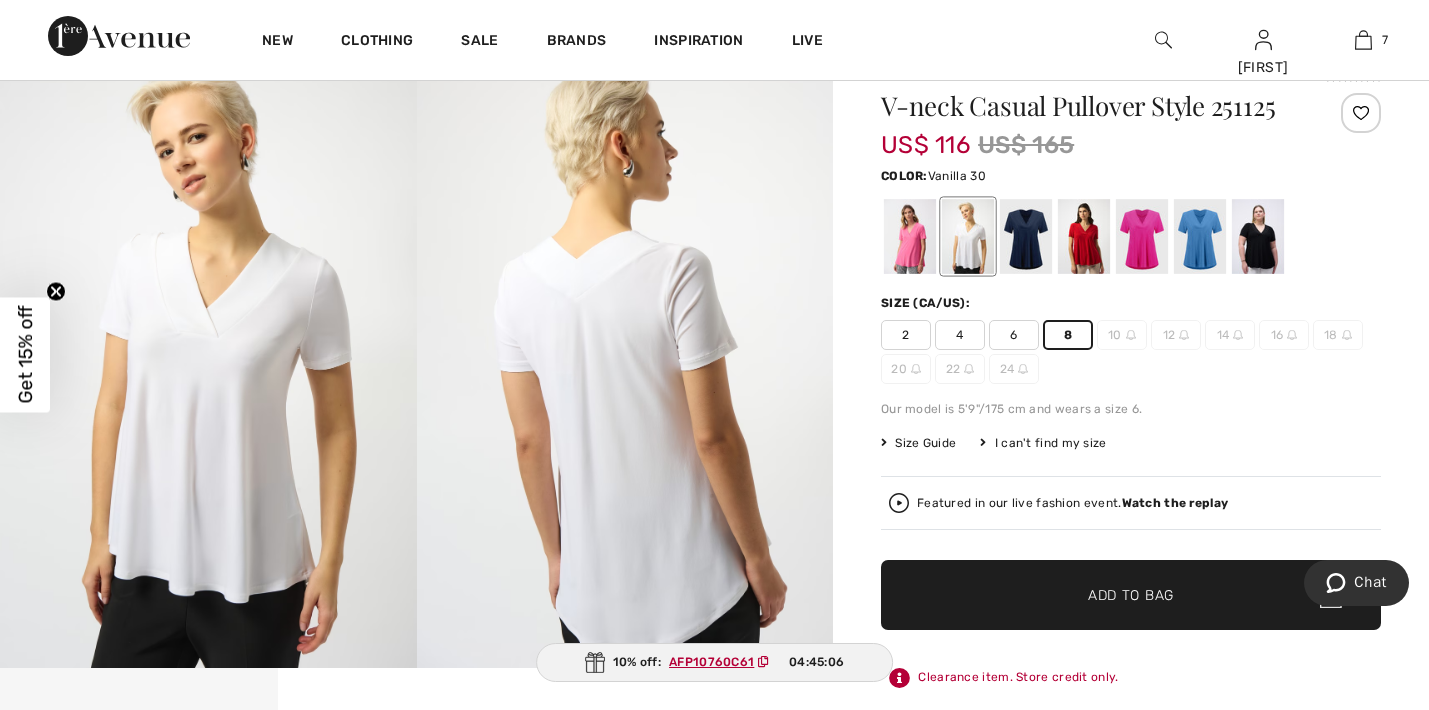 click on "✔ Added to Bag
Add to Bag" at bounding box center [1131, 595] 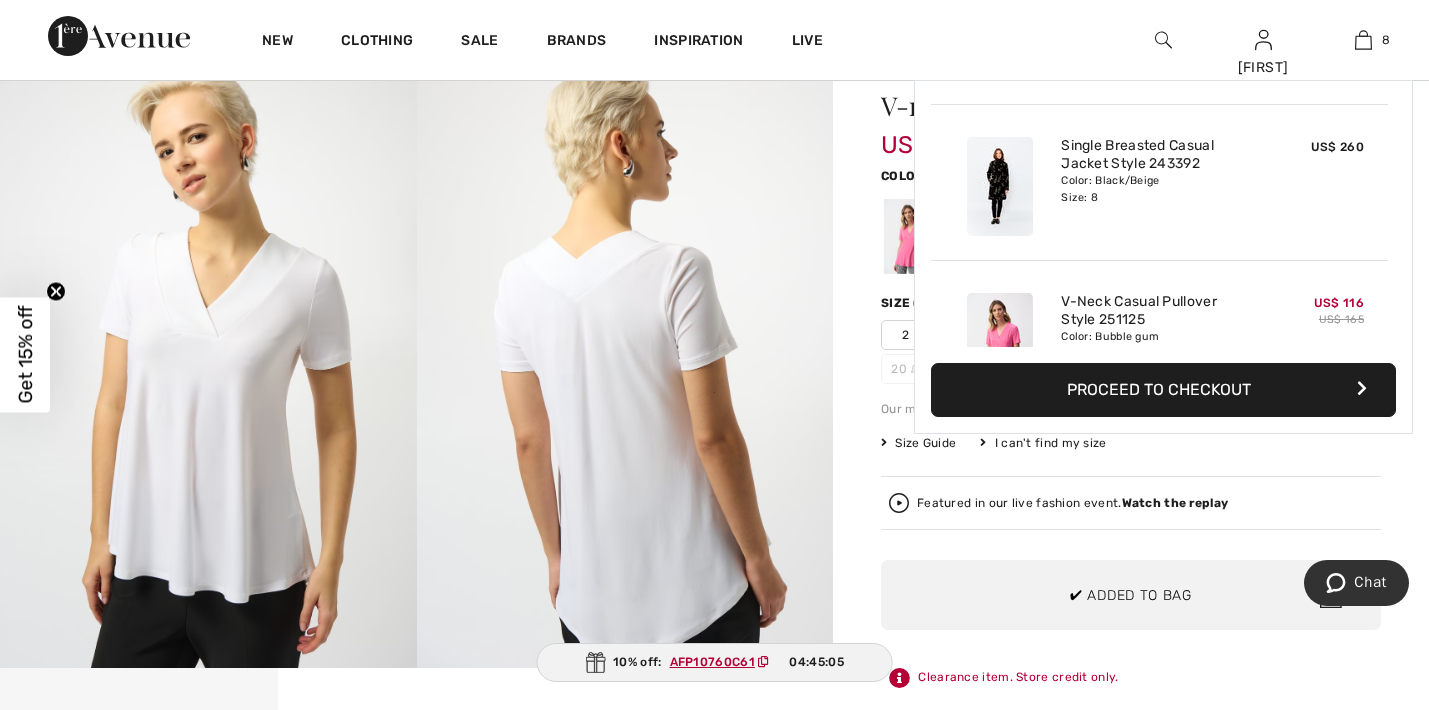 scroll, scrollTop: 998, scrollLeft: 0, axis: vertical 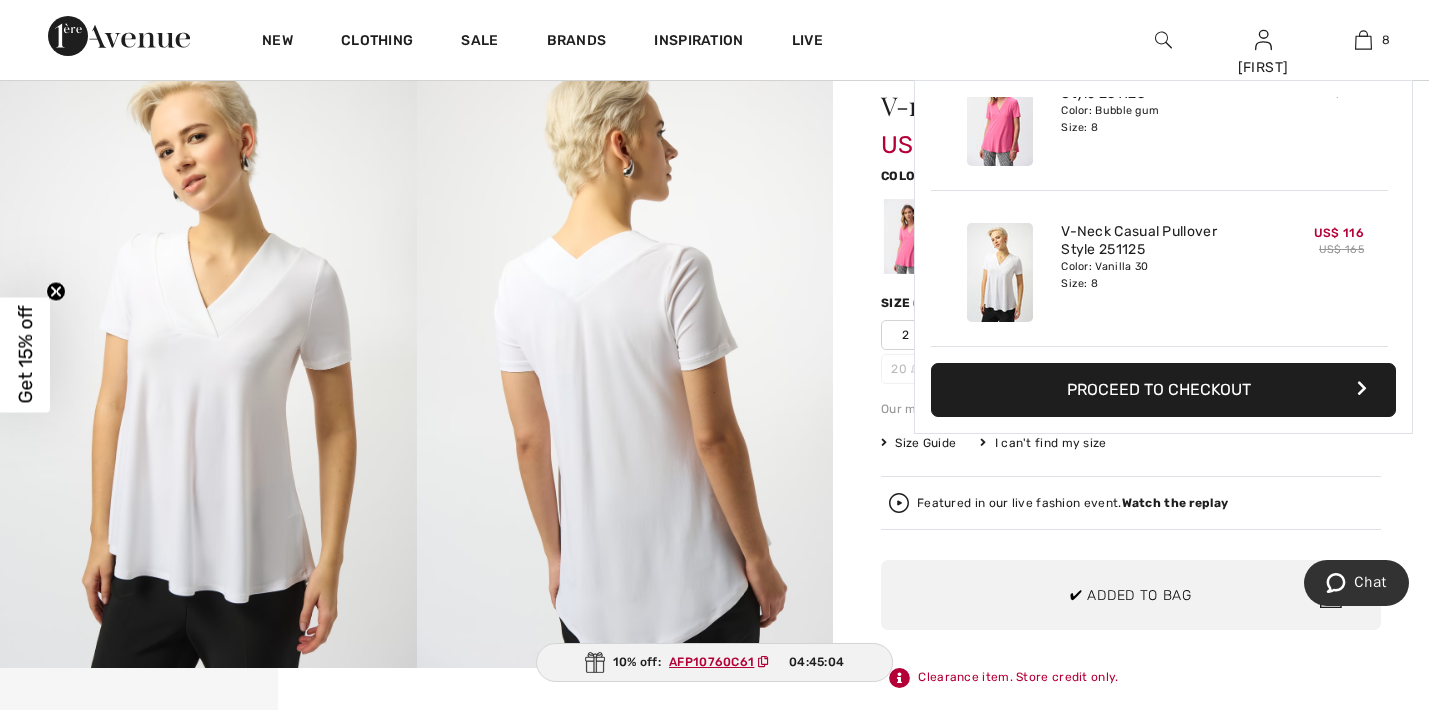 click on "Joseph Ribkoff
3 Reviews
3 Reviews
V-neck Casual Pullover  Style 251125
US$ 116 US$ 165
Color:  Vanilla 30
Size (CA/US):
2 4 6 8 10 12 14 16 18 20 22 24
Our model is 5'9"/[HEIGHT] and wears a size 6.
Size Guide
I can't find my size
Select Size
US 2
US 4
US 6
US 8
US 10 - Sold Out
US 12 - Sold Out
US 14 - Sold Out
US 16 - Sold Out
US 18 - Sold Out
US 20 - Sold Out
US 22 - Sold Out
US 24 - Sold Out" at bounding box center (1131, 704) 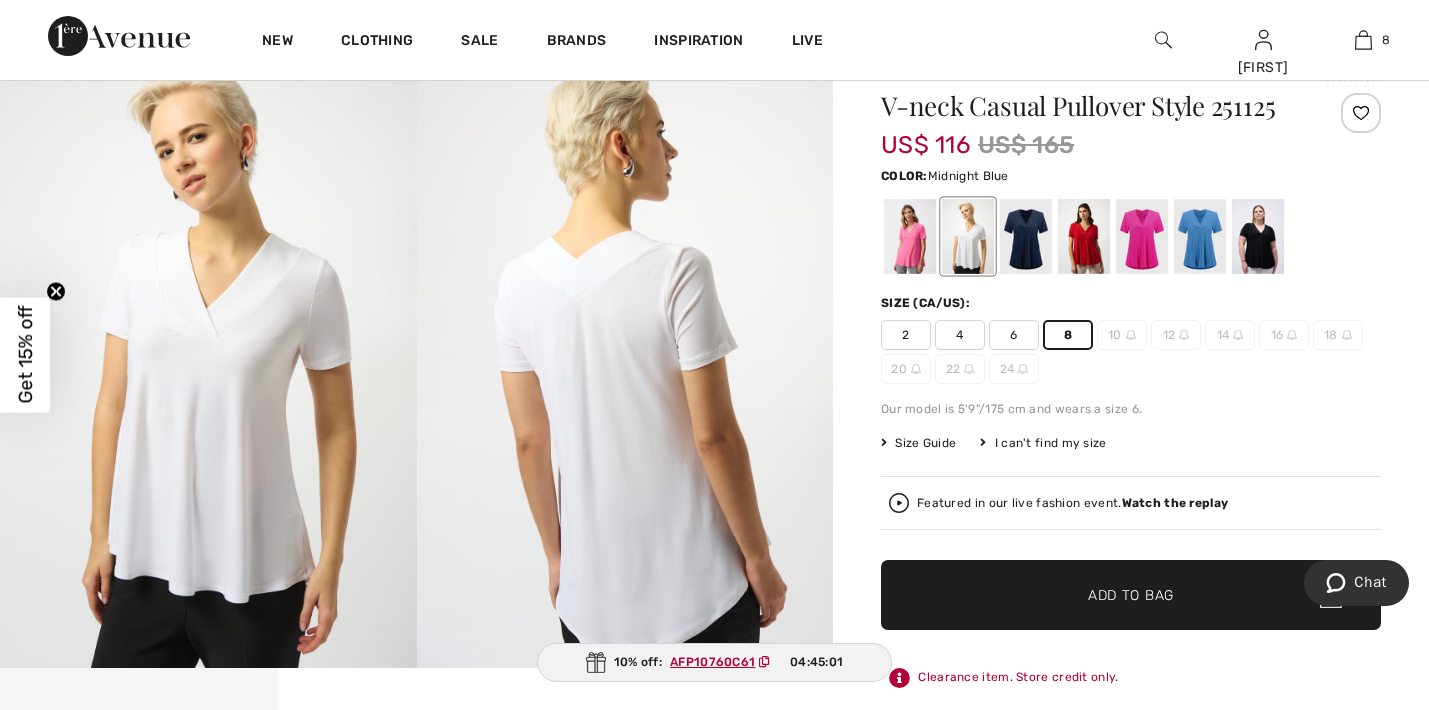 click at bounding box center [1026, 236] 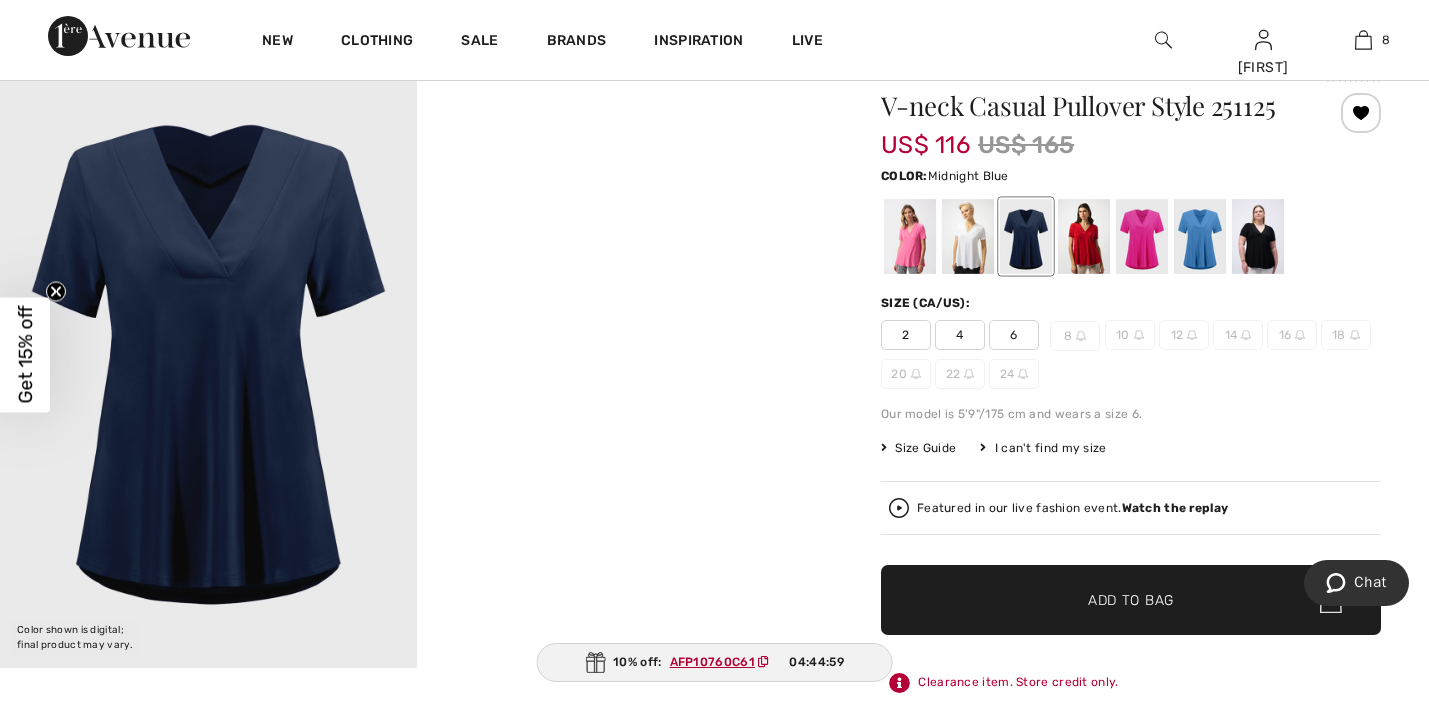 click on "6" at bounding box center [1014, 335] 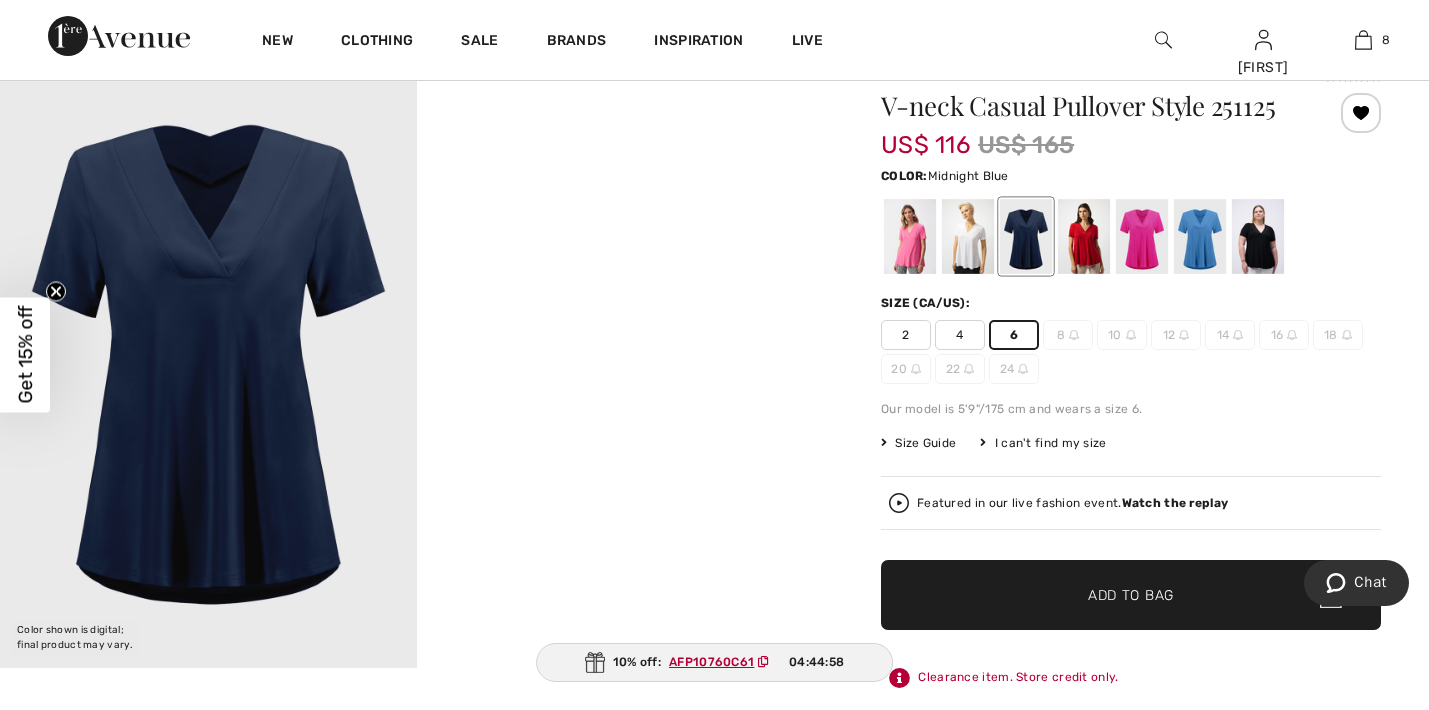 click on "✔ Added to Bag
Add to Bag" at bounding box center [1131, 595] 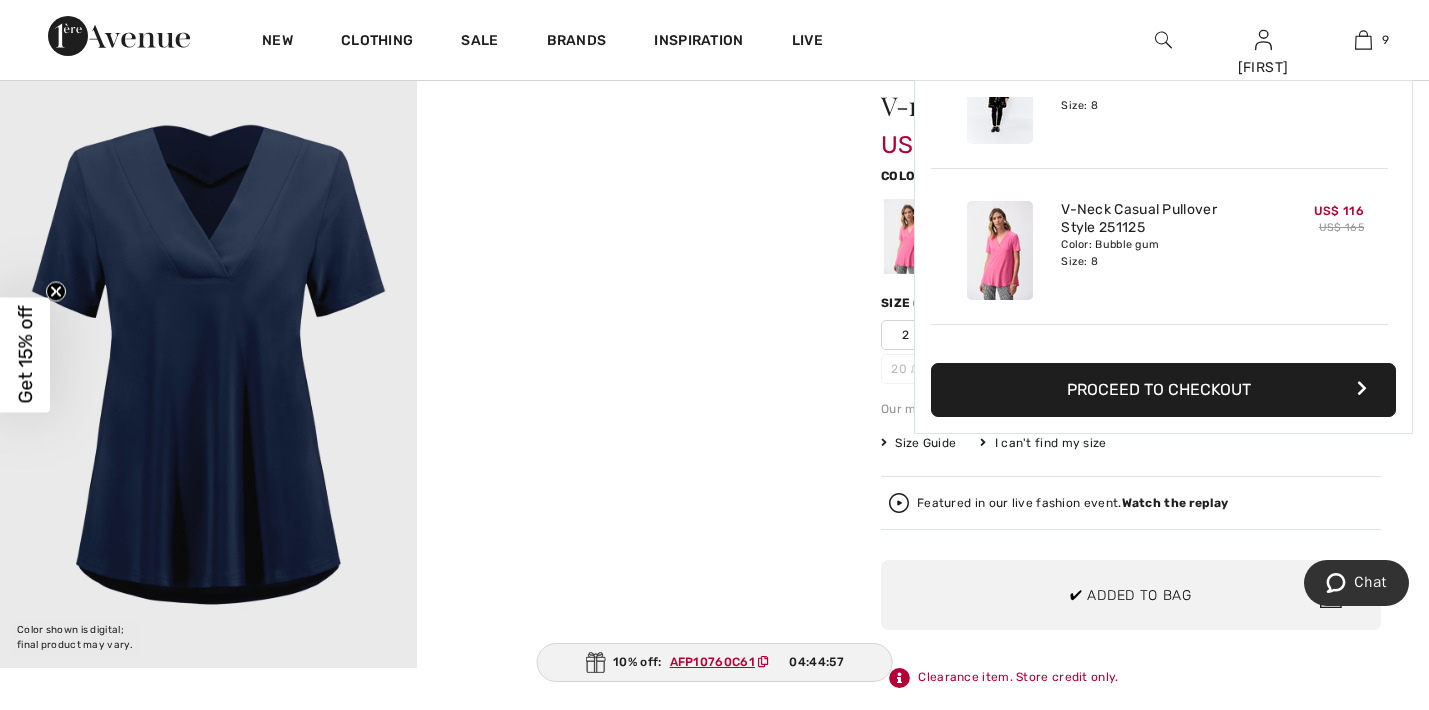 scroll, scrollTop: 0, scrollLeft: 0, axis: both 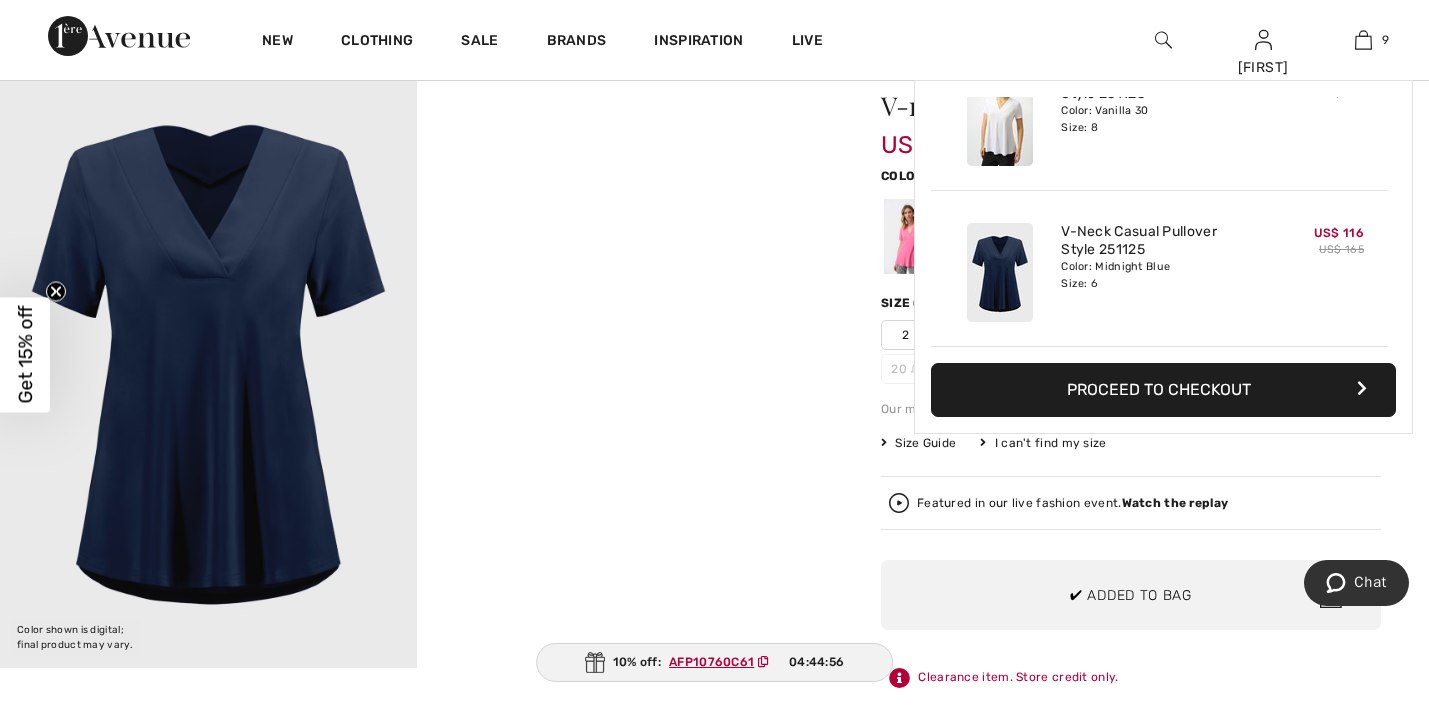click on "Joseph Ribkoff
3 Reviews
3 Reviews
V-neck Casual Pullover  Style 251125
US$ 116 US$ 165
Color:  Midnight Blue
Size (CA/US):
2 4 6 8 10 12 14 16 18 20 22 24
Our model is 5'9"/[HEIGHT] and wears a size 6.
Size Guide
I can't find my size
Select Size
US 2
US 4
US 6
US 8 - Sold Out
US 10 - Sold Out
US 12 - Sold Out
US 14 - Sold Out
US 16 - Sold Out
US 18 - Sold Out
US 20 - Sold Out
US 22 - Sold Out
US 24 - Sold Out" at bounding box center (1131, 704) 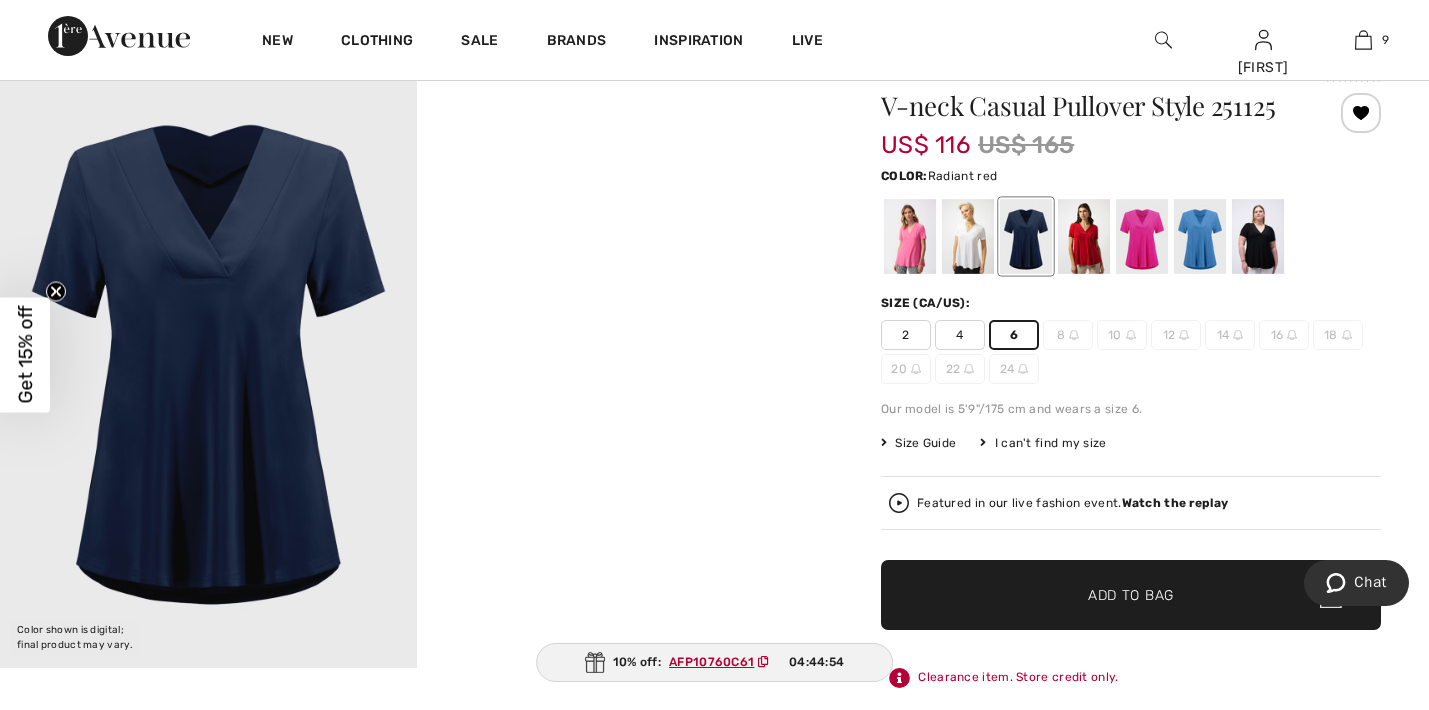 click at bounding box center (1084, 236) 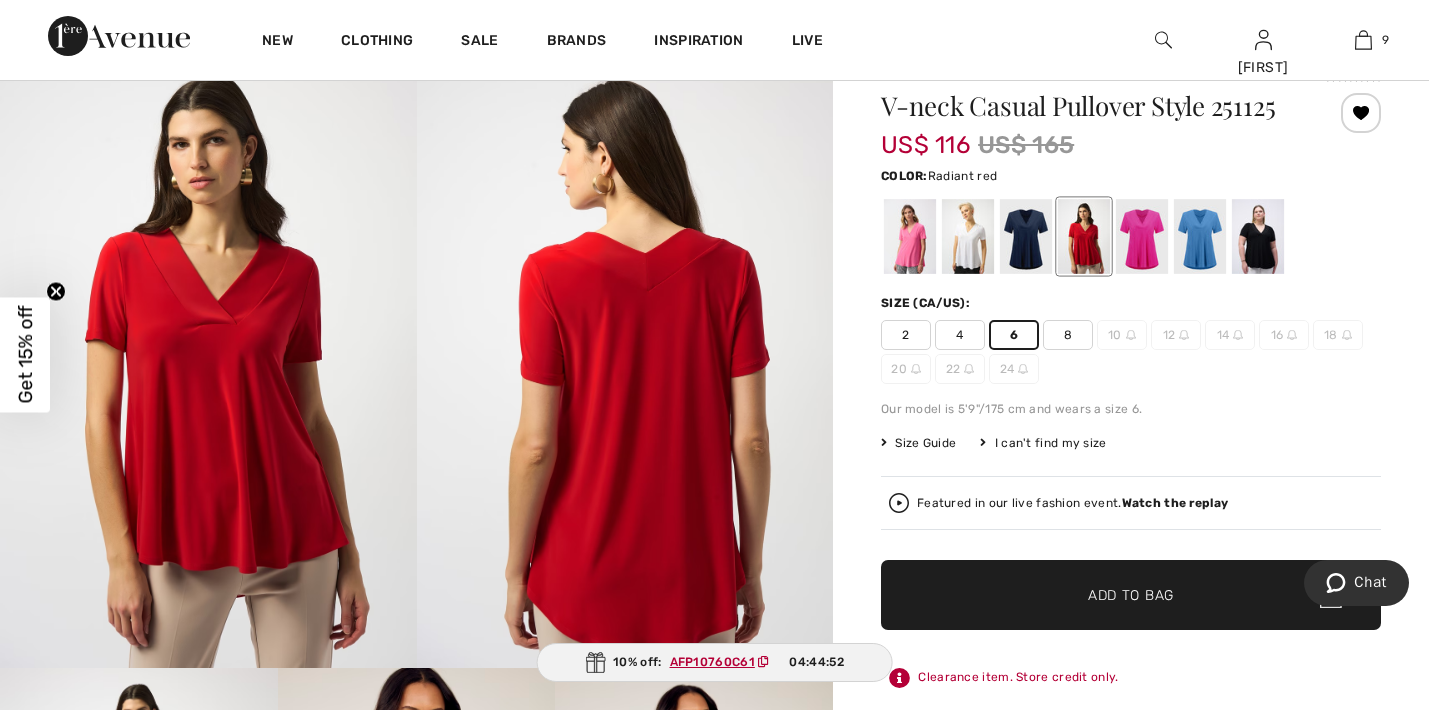 click on "8" at bounding box center (1068, 335) 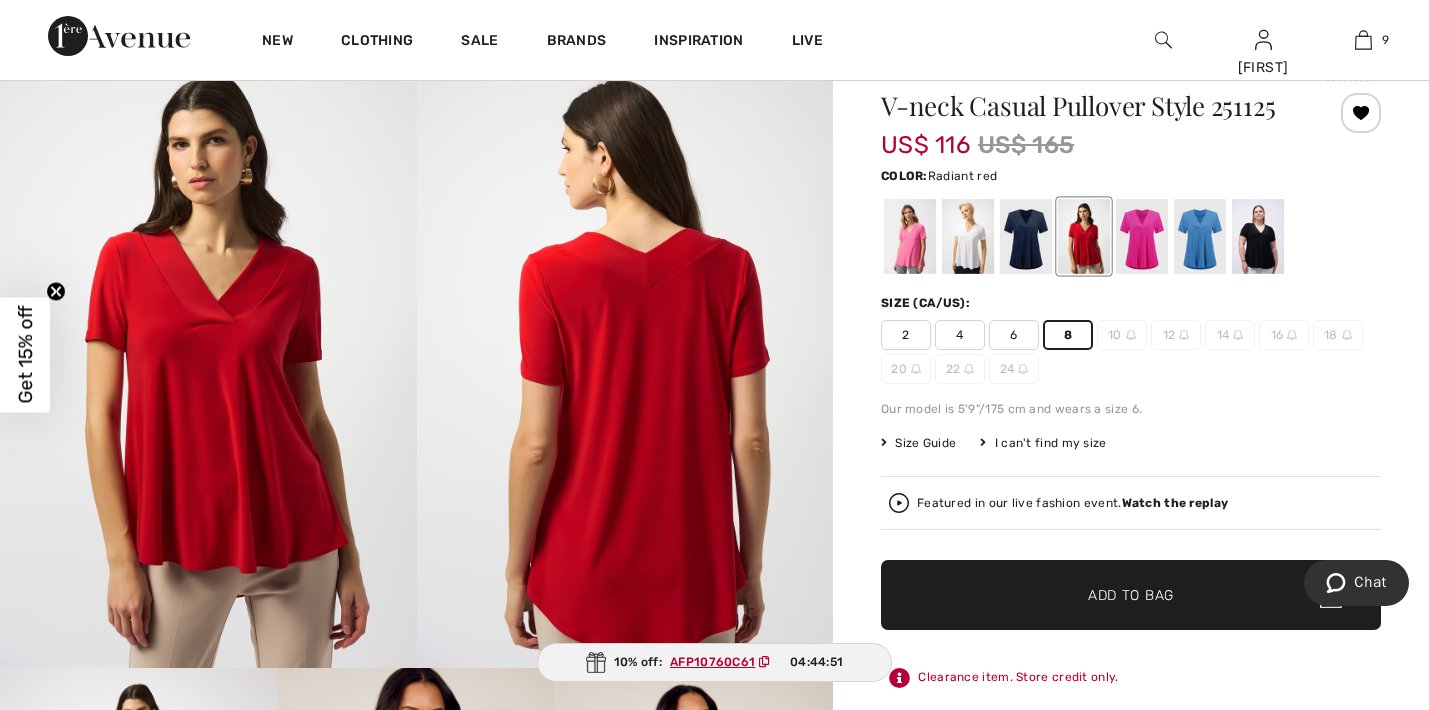 click on "✔ Added to Bag
Add to Bag" at bounding box center (1131, 595) 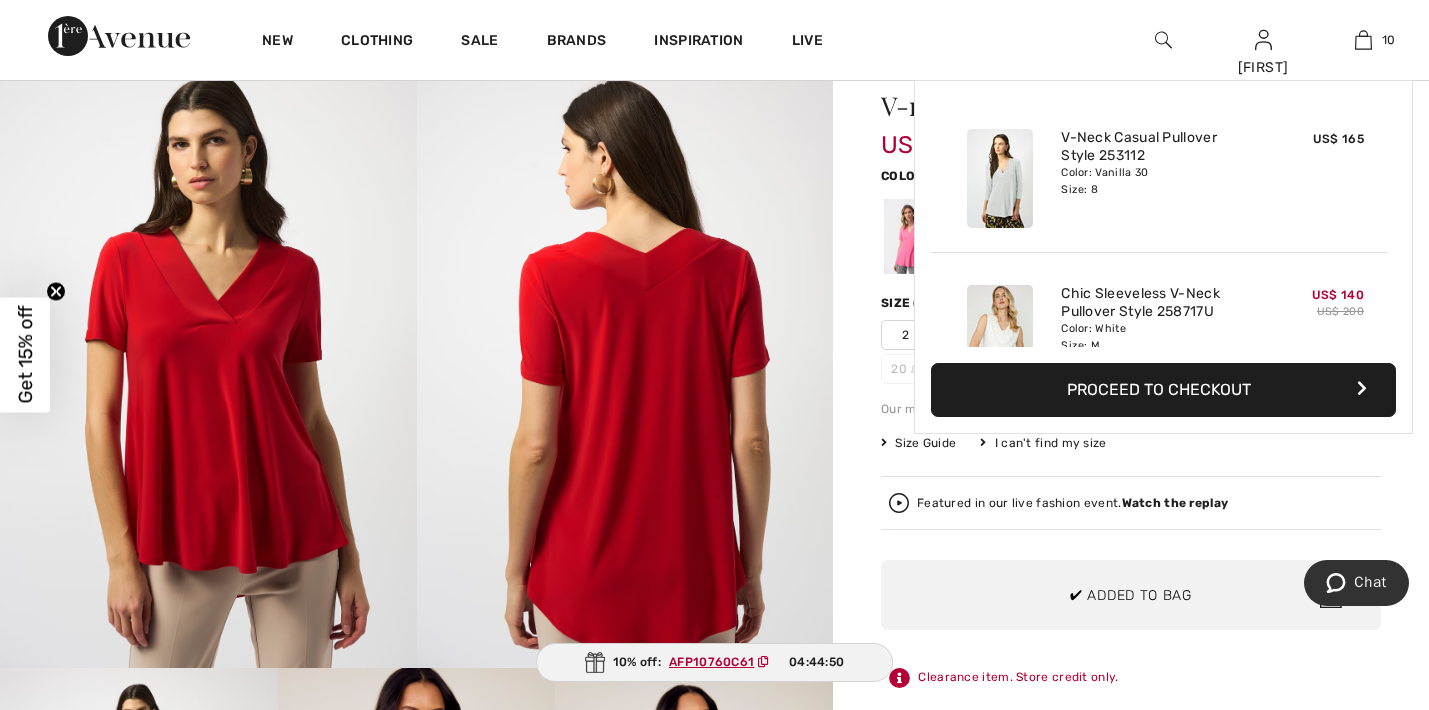 scroll, scrollTop: 952, scrollLeft: 0, axis: vertical 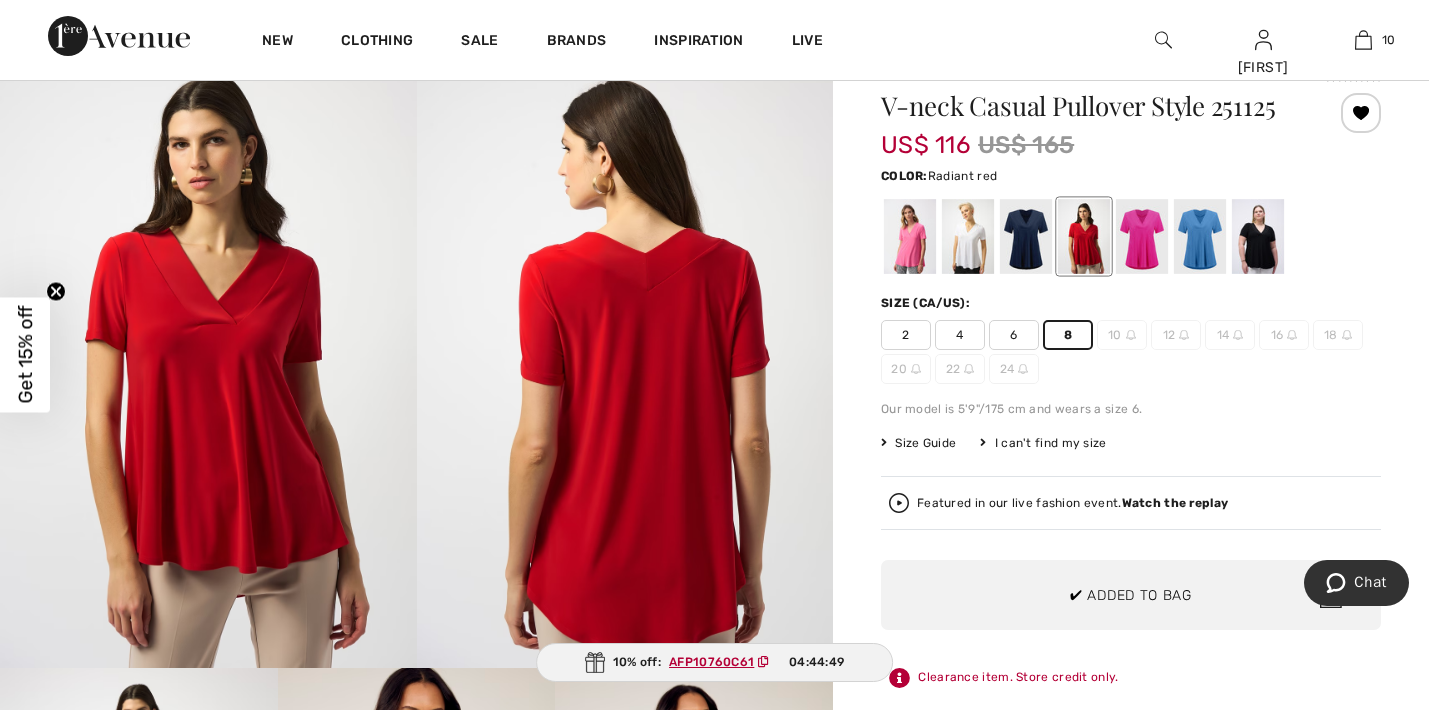 click on "Joseph Ribkoff
3 Reviews
3 Reviews
V-neck Casual Pullover  Style 251125
US$ 116 US$ 165
Color:  Radiant red
Size (CA/US):
2 4 6 8 10 12 14 16 18 20 22 24
Our model is 5'9"/175 cm and wears a size 6.
Size Guide
I can't find my size
Select Size
US 2
US 4
US 6
US 8
US 10 - Sold Out
US 12 - Sold Out
US 14 - Sold Out
US 16 - Sold Out
US 18 - Sold Out
US 20 - Sold Out
US 22 - Sold Out
US 24 - Sold Out" at bounding box center [1131, 992] 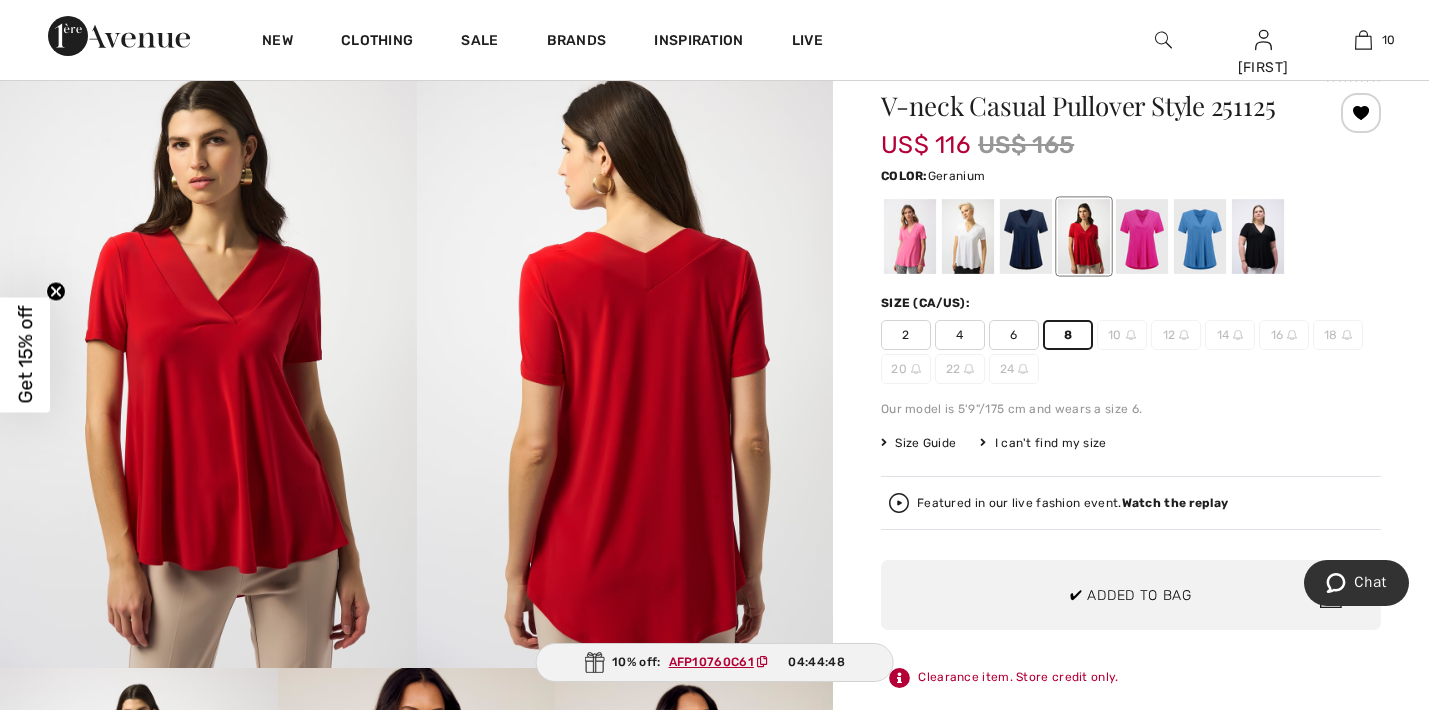 click at bounding box center [1142, 236] 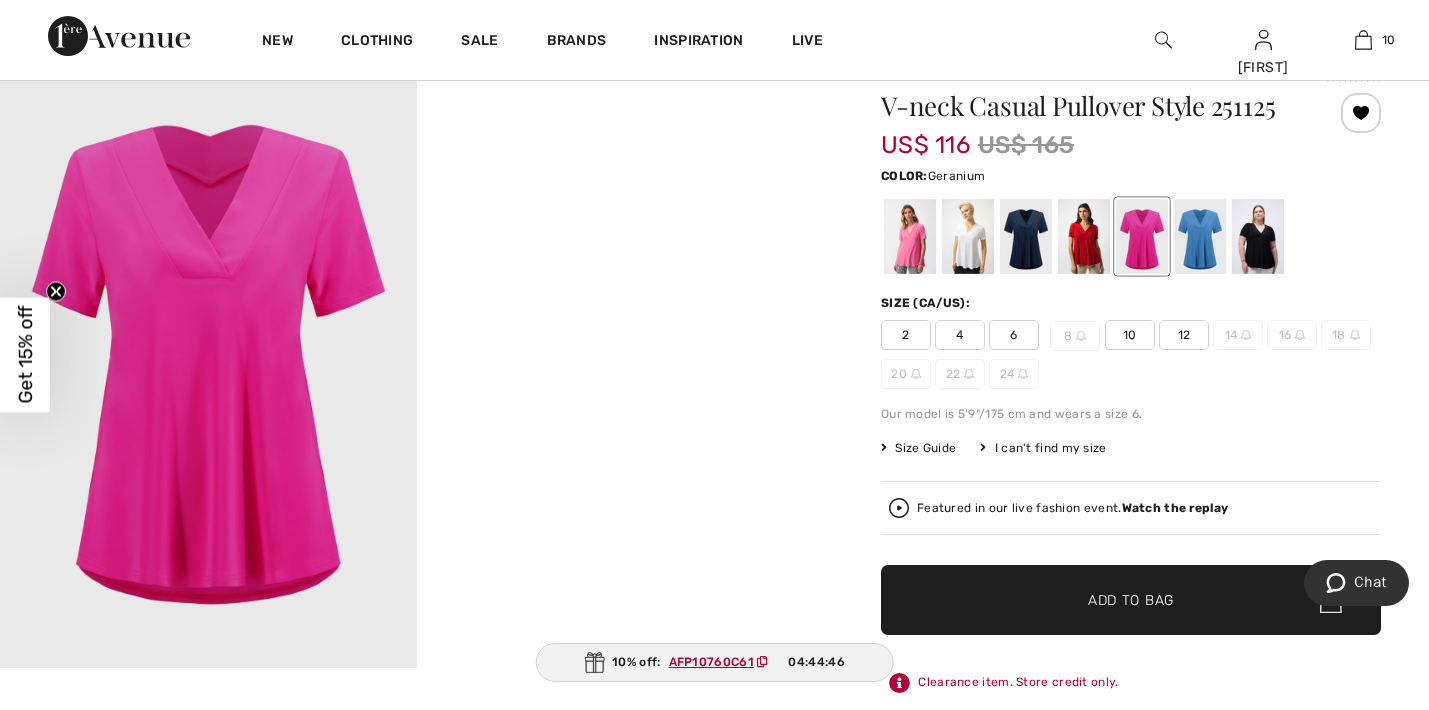 click on "6" at bounding box center [1014, 335] 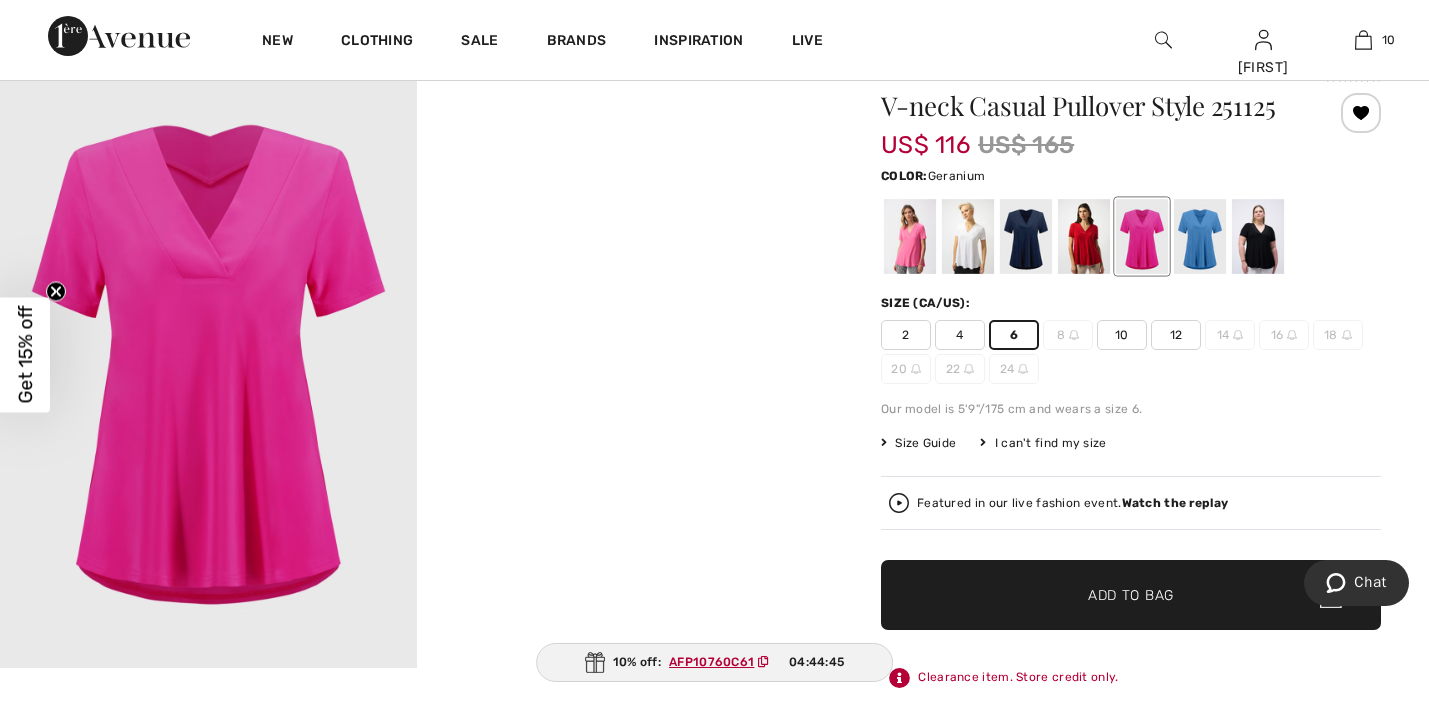 click on "✔ Added to Bag" at bounding box center [1101, 595] 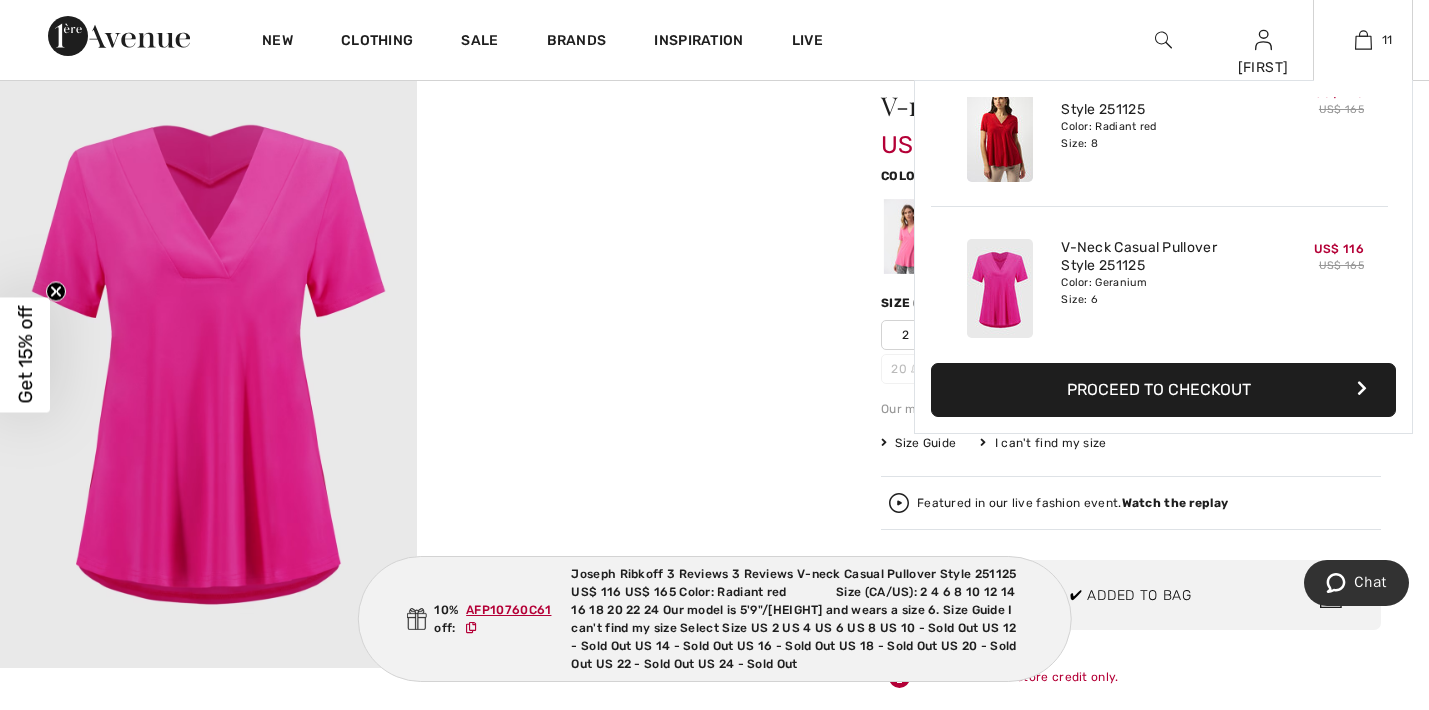 scroll, scrollTop: 1466, scrollLeft: 0, axis: vertical 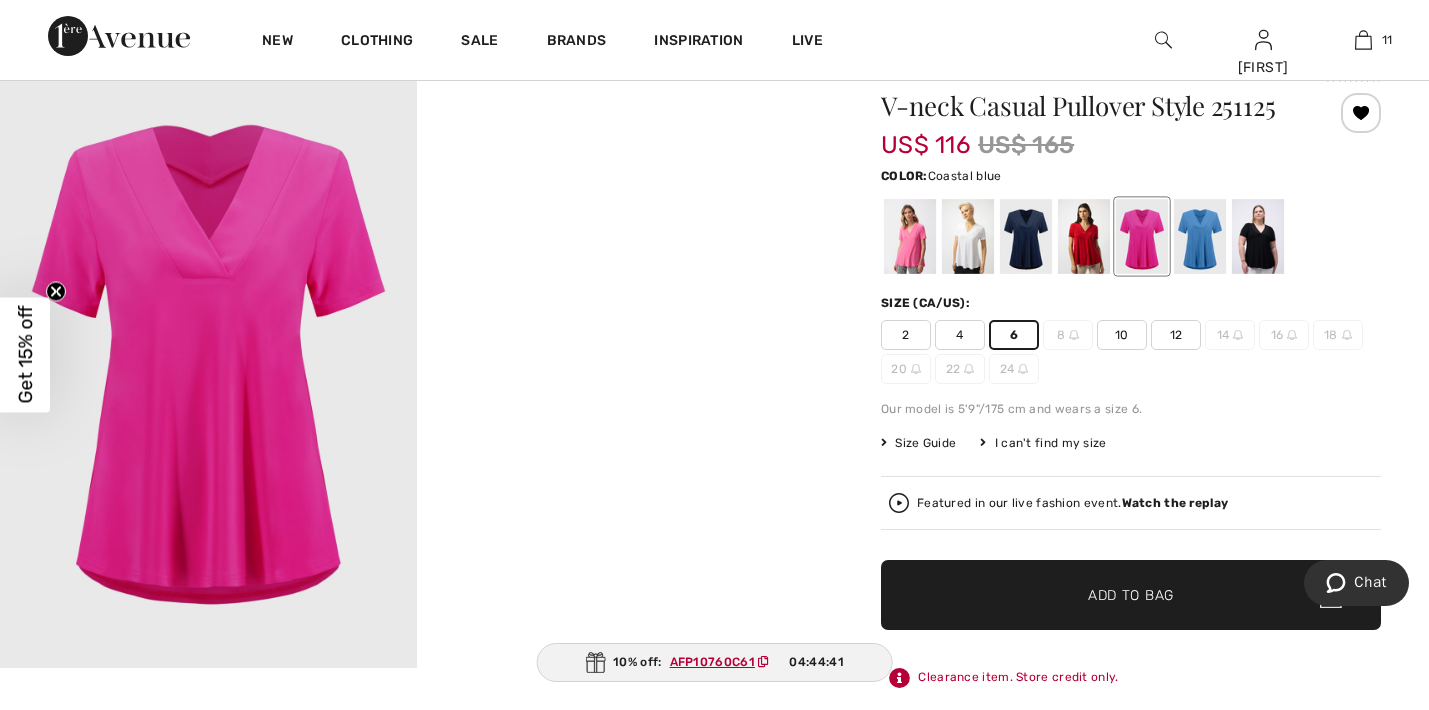 click at bounding box center [1200, 236] 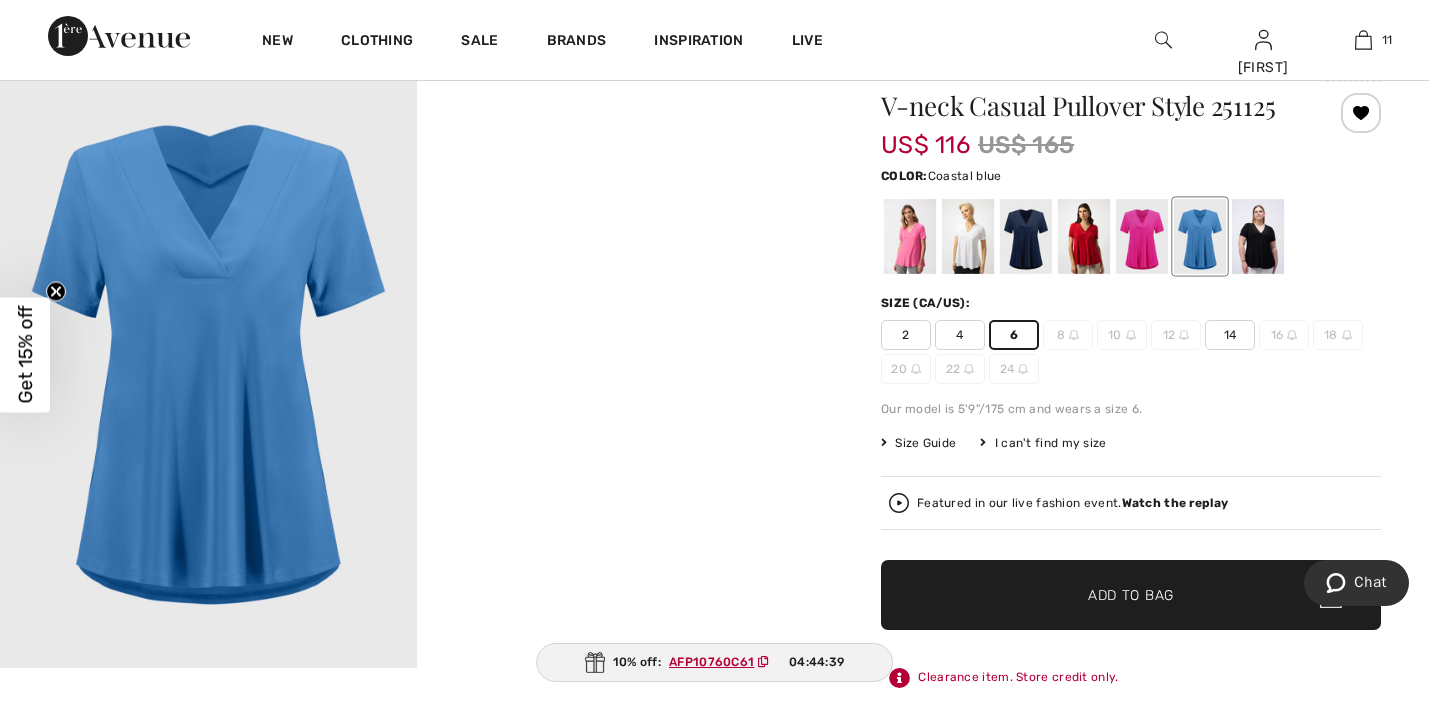 click on "✔ Added to Bag
Add to Bag" at bounding box center (1131, 595) 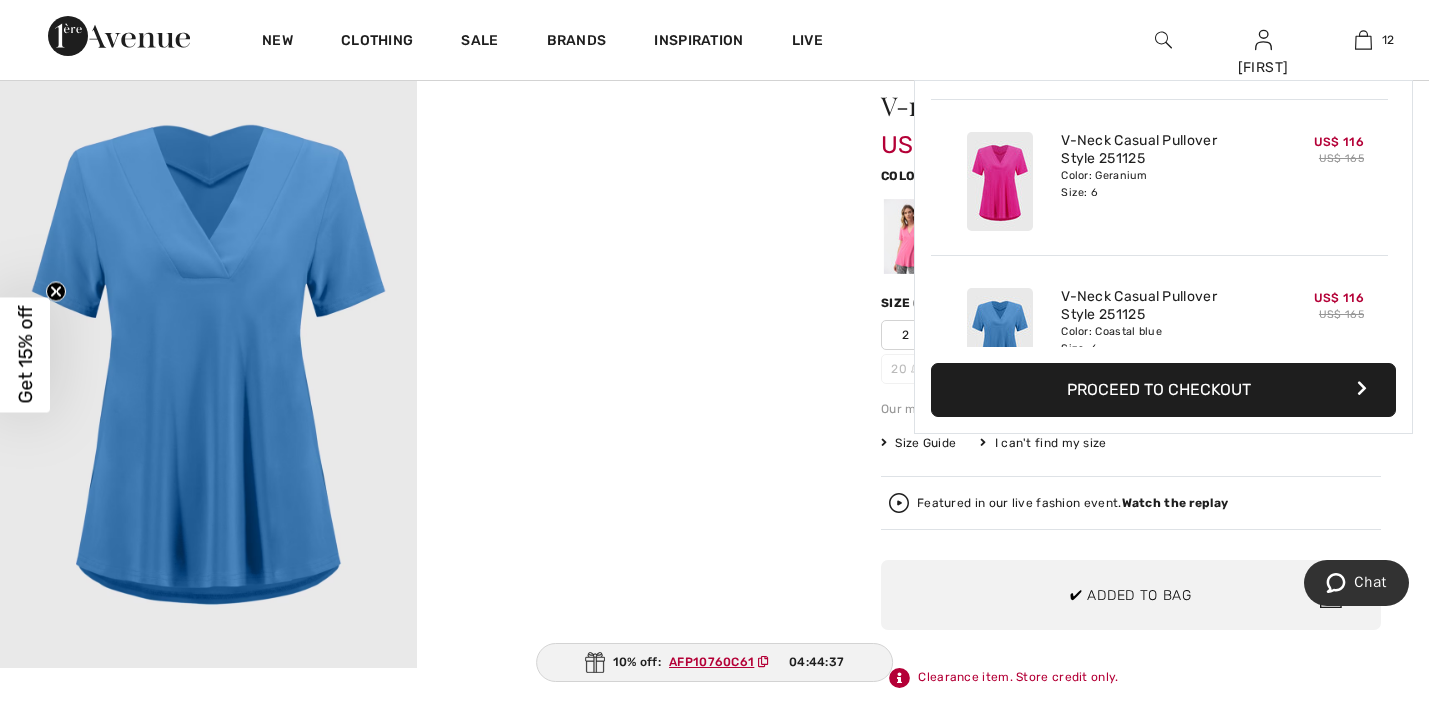 scroll, scrollTop: 1622, scrollLeft: 0, axis: vertical 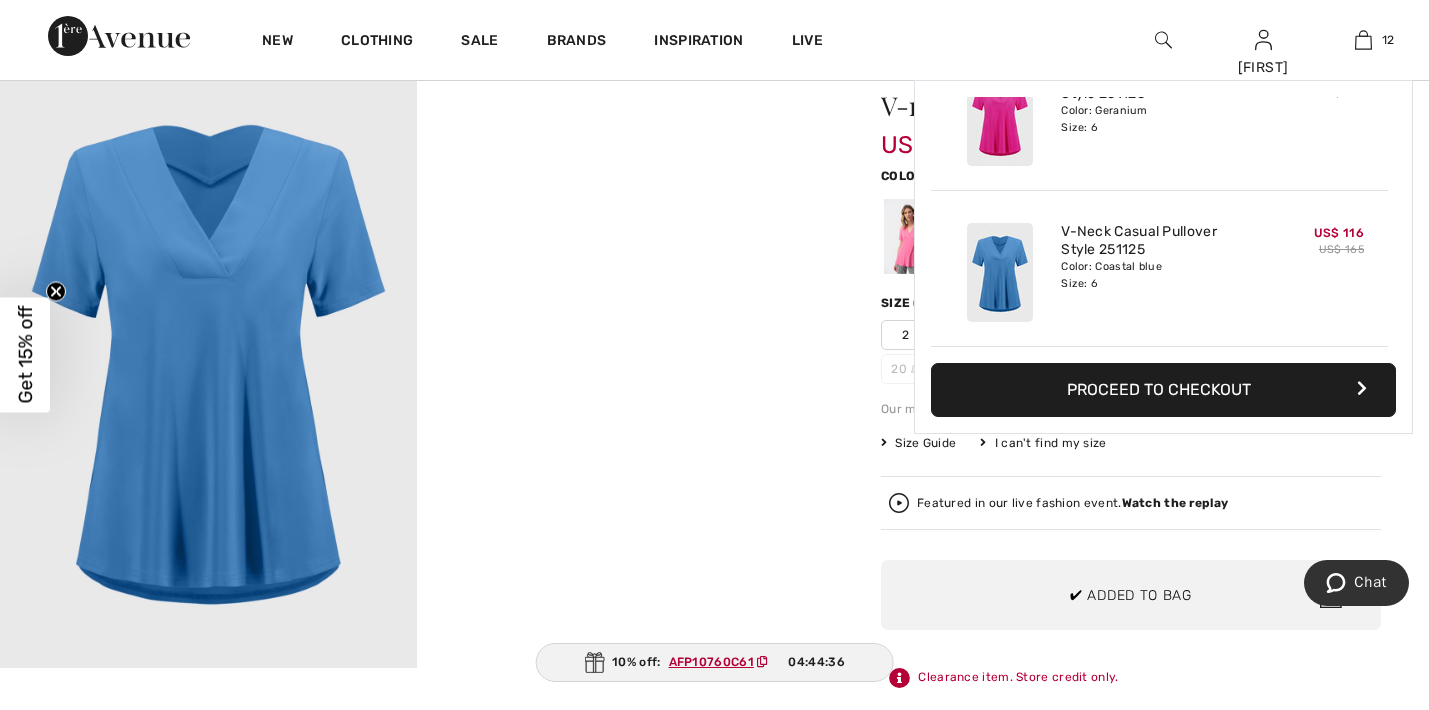 click on "Joseph Ribkoff
3 Reviews
3 Reviews
V-neck Casual Pullover  Style 251125
US$ 116 US$ 165
Color:  Coastal blue
Size (CA/US):
2 4 6 8 10 12 14 16 18 20 22 24
Our model is 5'9"/175 cm and wears a size 6.
Size Guide
I can't find my size
Select Size
US 2
US 4
US 6
US 8 - Sold Out
US 10 - Sold Out
US 12 - Sold Out
US 14
US 16 - Sold Out
US 18 - Sold Out
US 20 - Sold Out
US 22 - Sold Out
US 24 - Sold Out" at bounding box center (1131, 704) 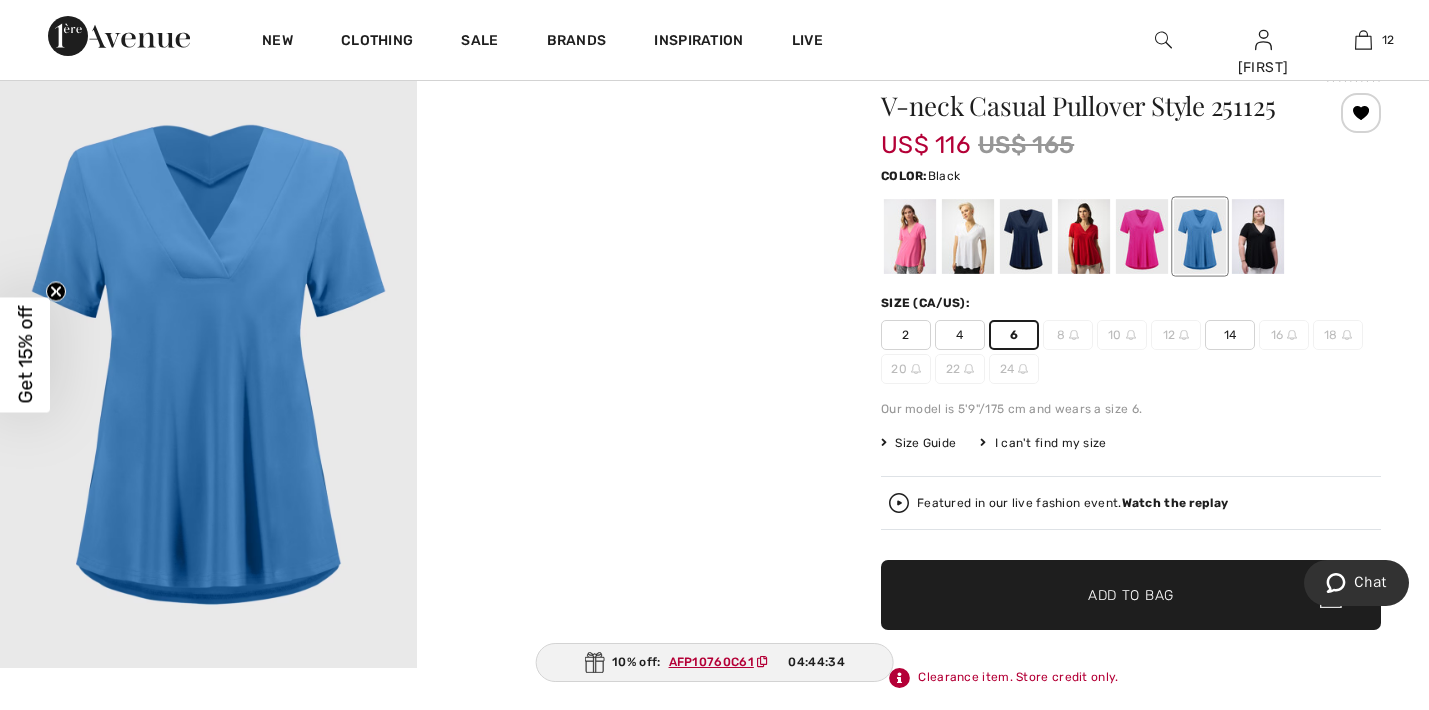 click at bounding box center (1258, 236) 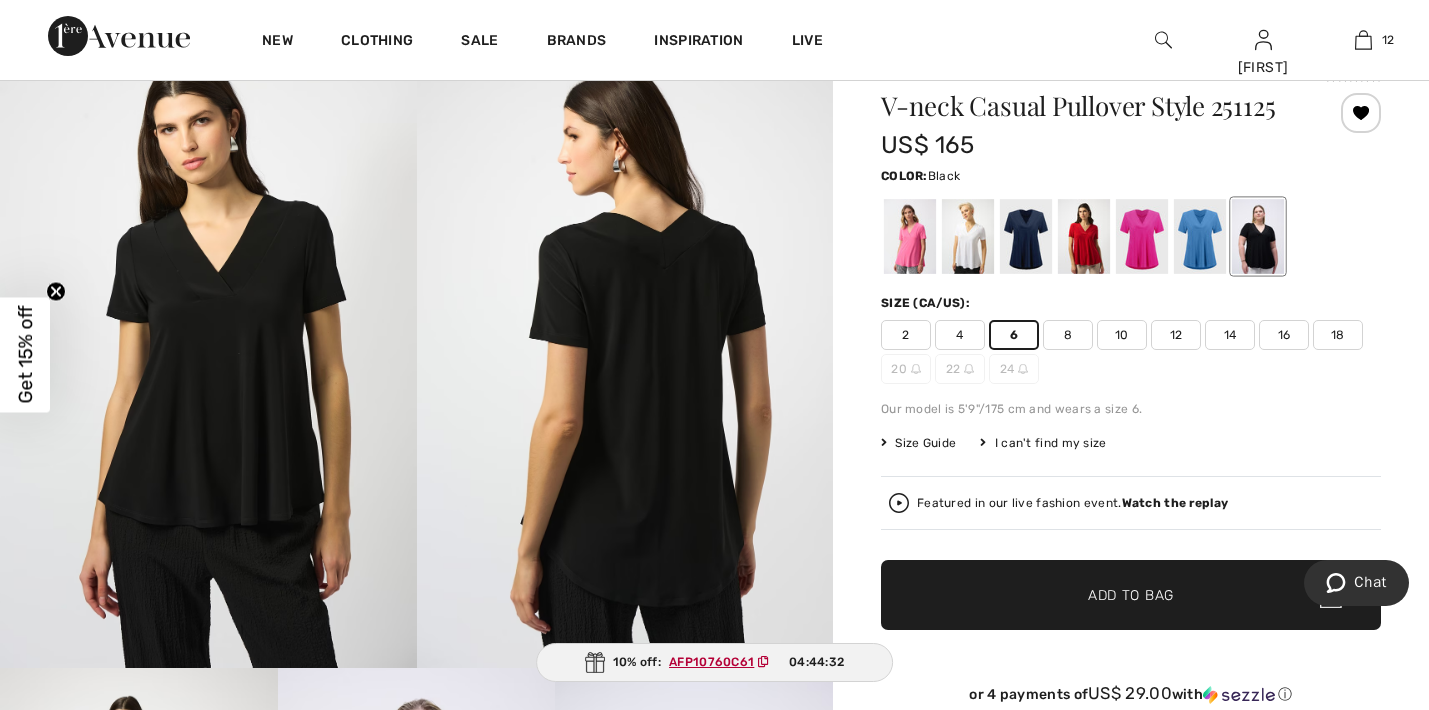 click on "8" at bounding box center (1068, 335) 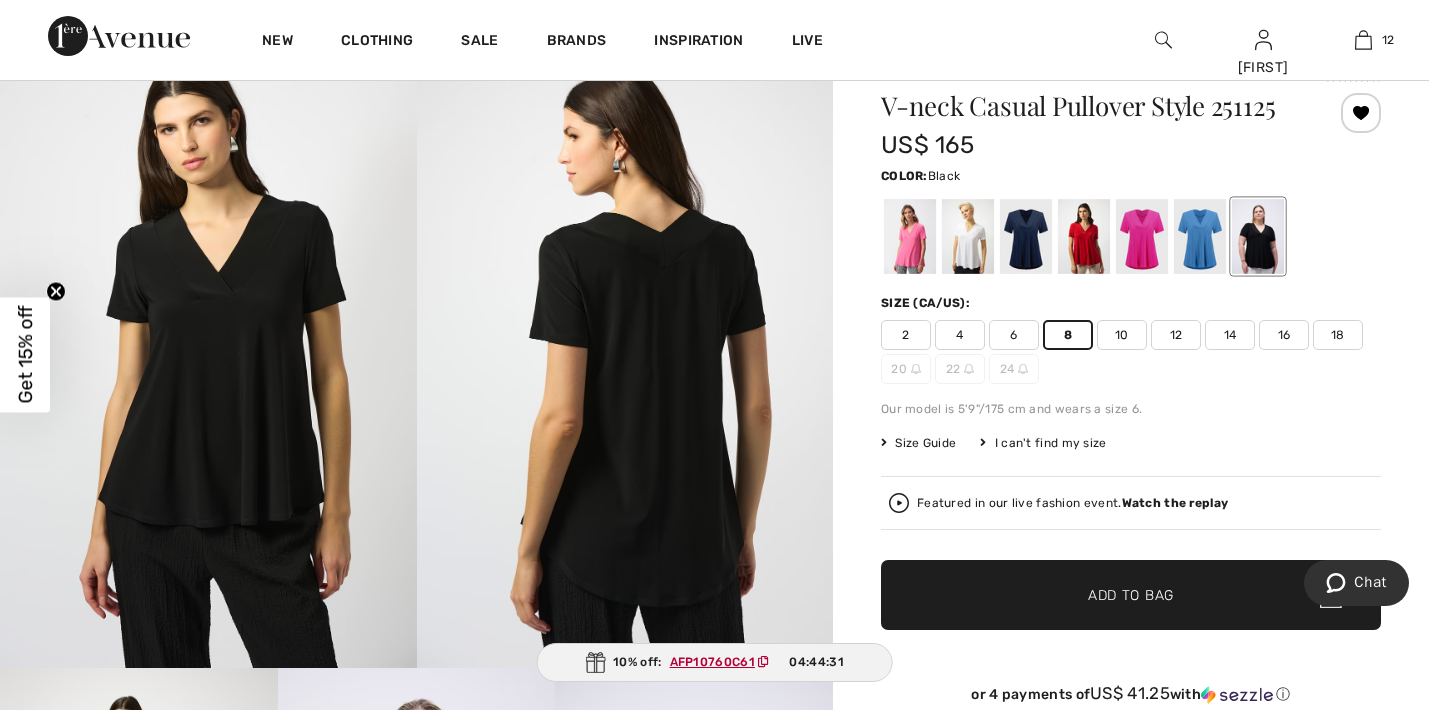 click on "✔ Added to Bag" at bounding box center (1101, 595) 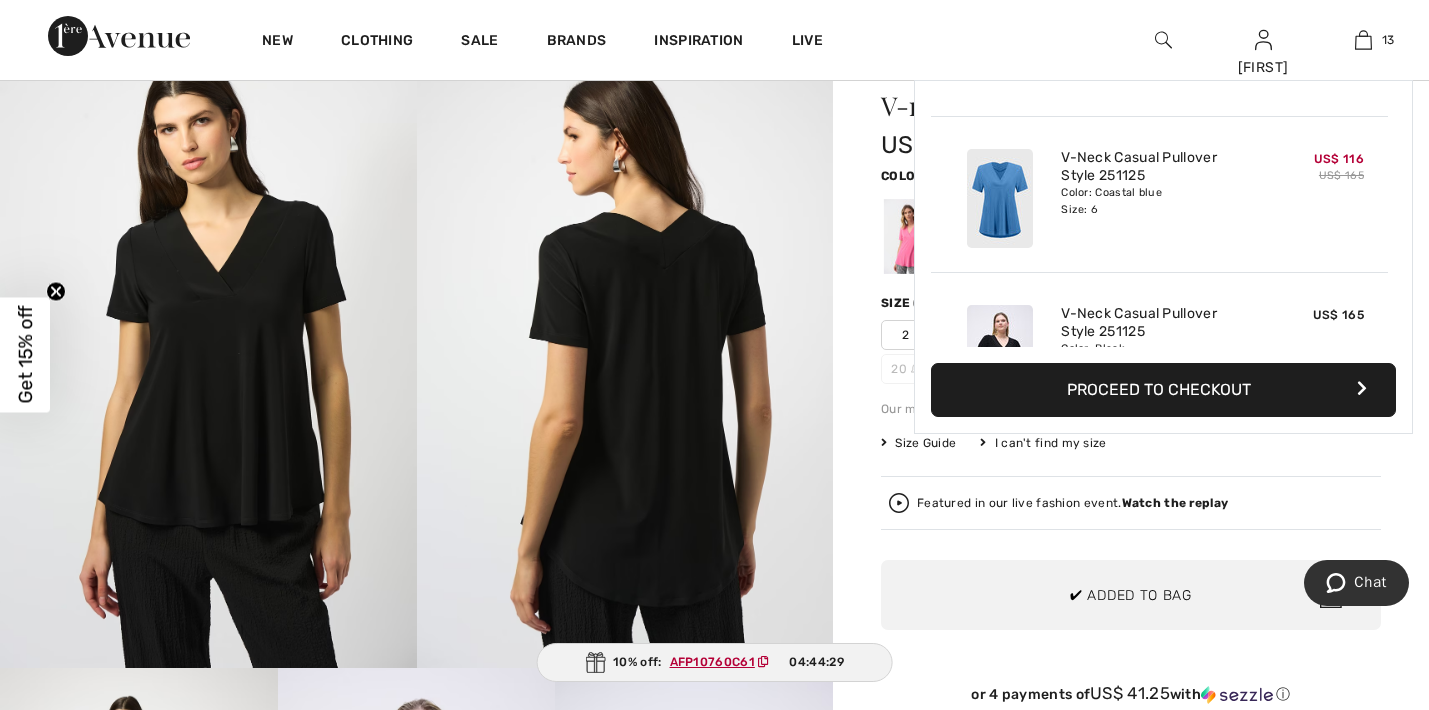 scroll, scrollTop: 1778, scrollLeft: 0, axis: vertical 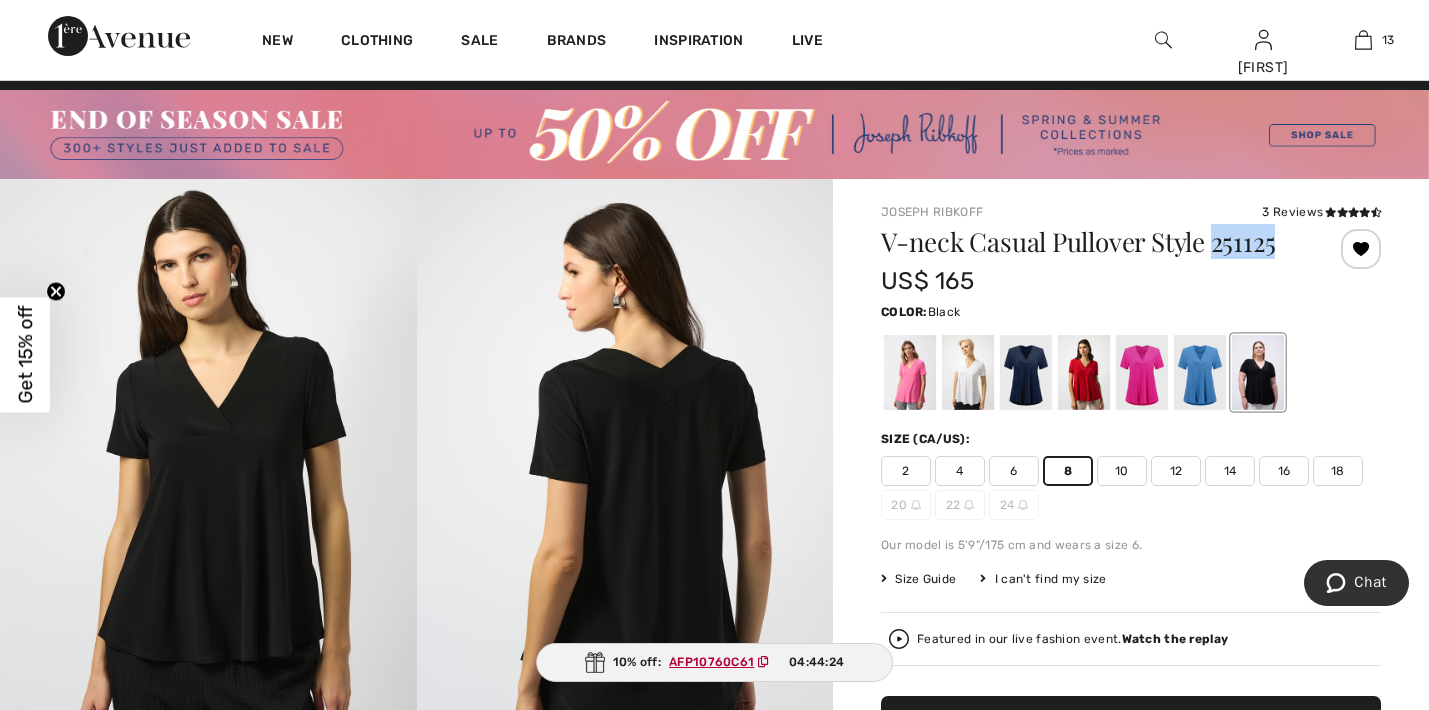 drag, startPoint x: 1280, startPoint y: 244, endPoint x: 1218, endPoint y: 246, distance: 62.03225 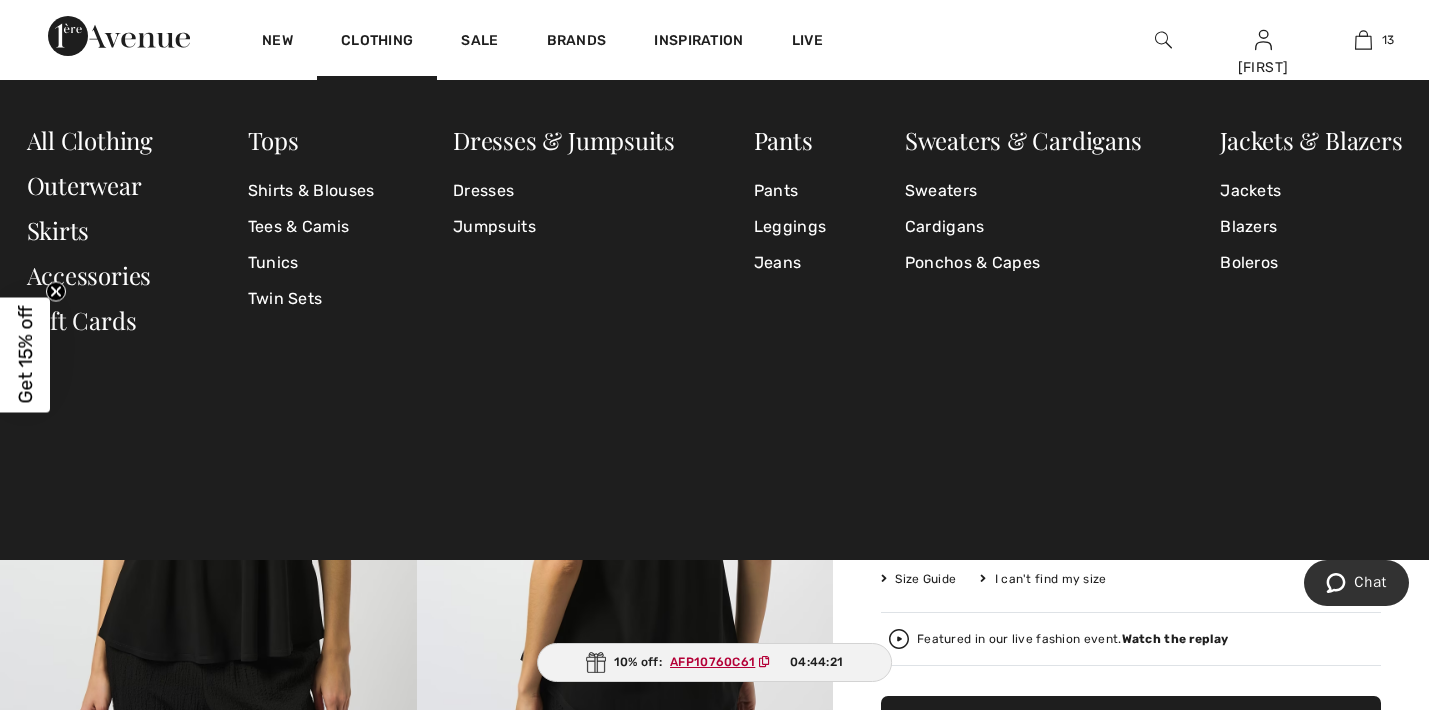 copy on "251125" 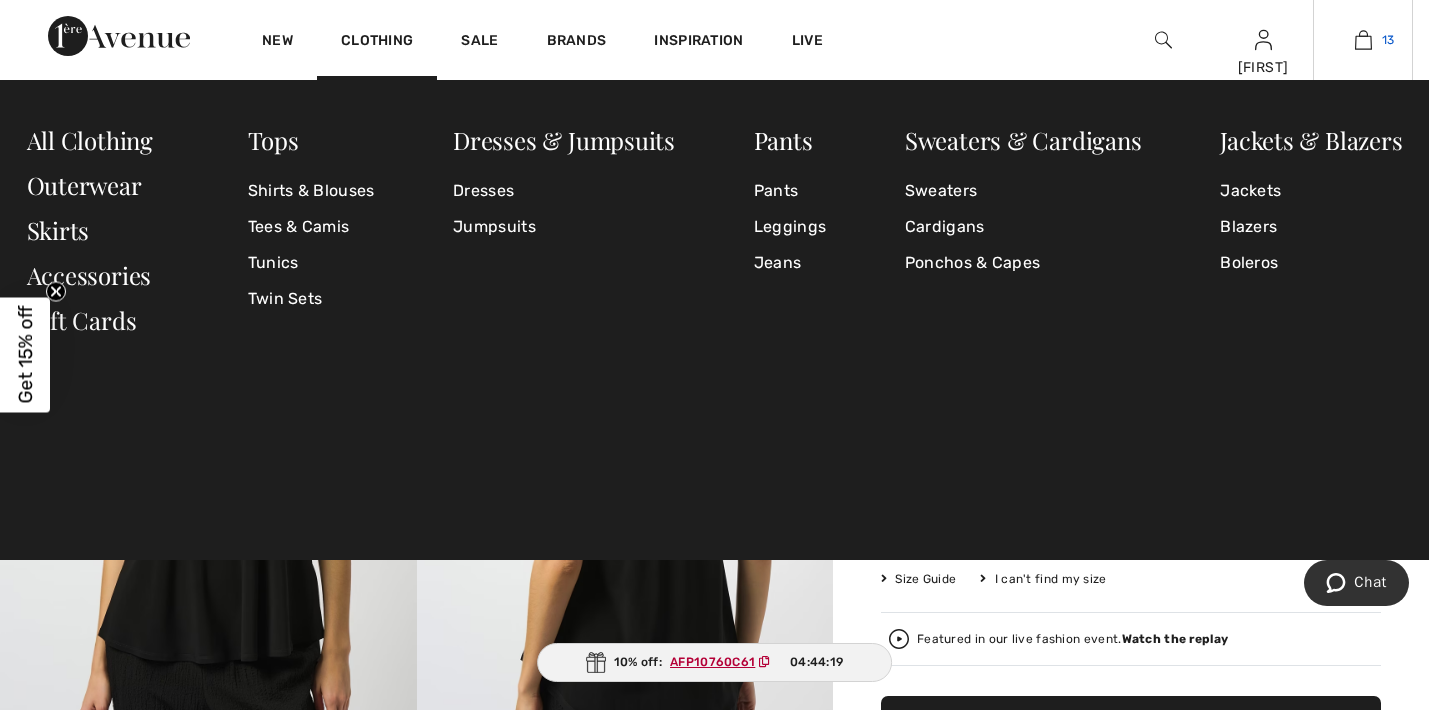 click at bounding box center (1363, 40) 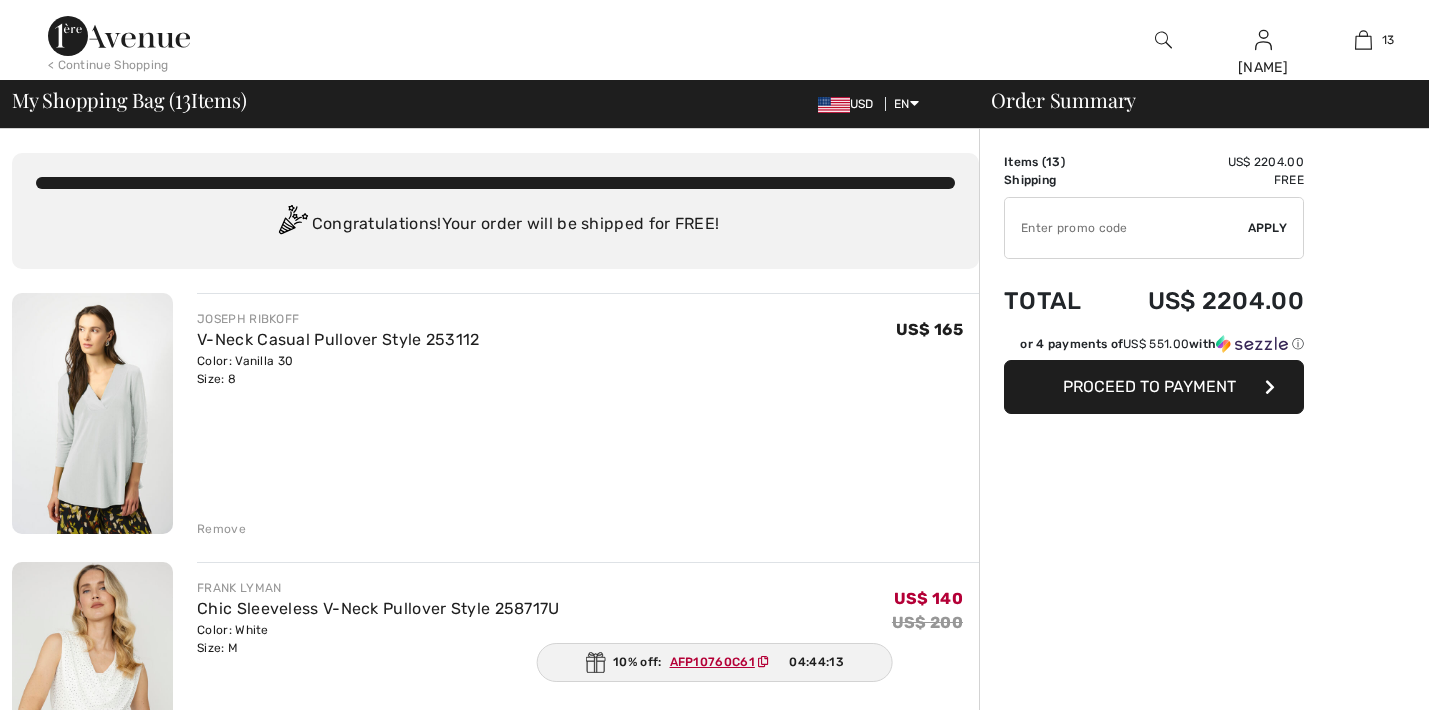 checkbox on "true" 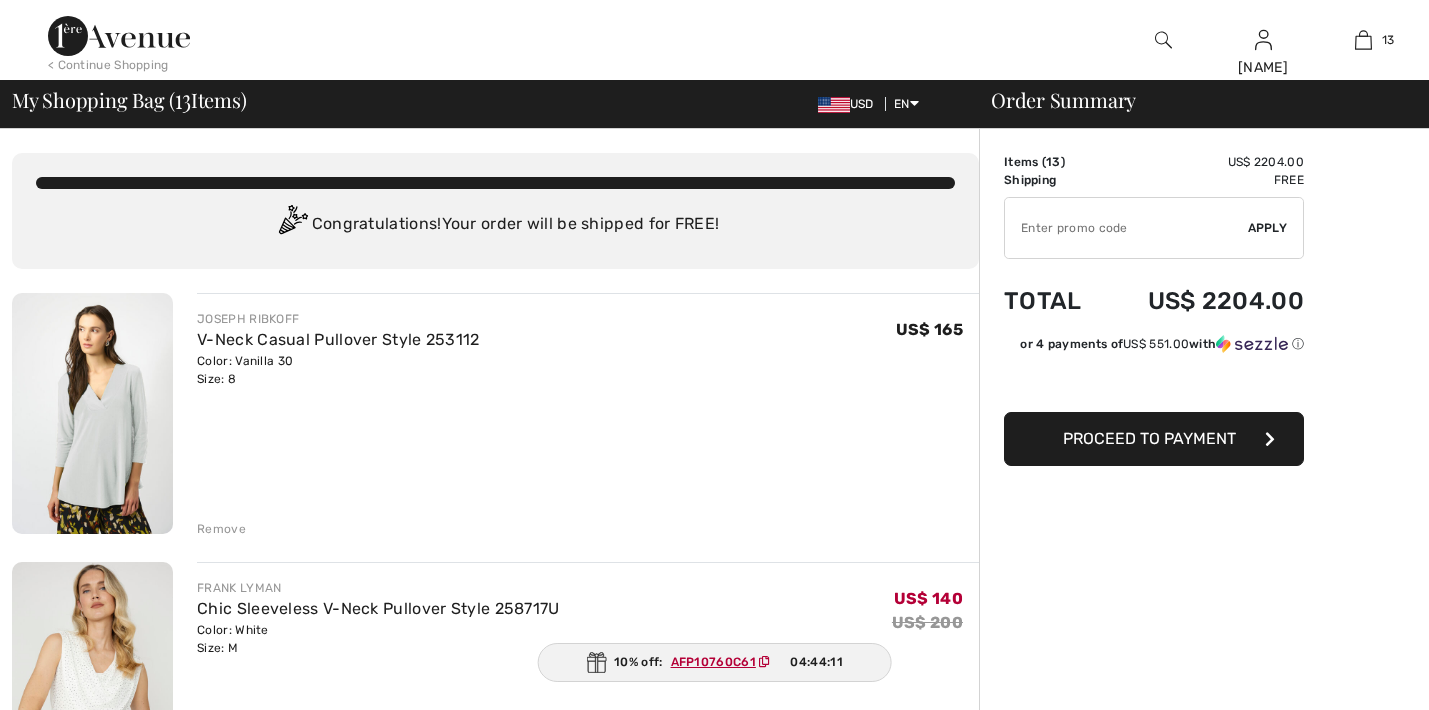 scroll, scrollTop: 278, scrollLeft: 0, axis: vertical 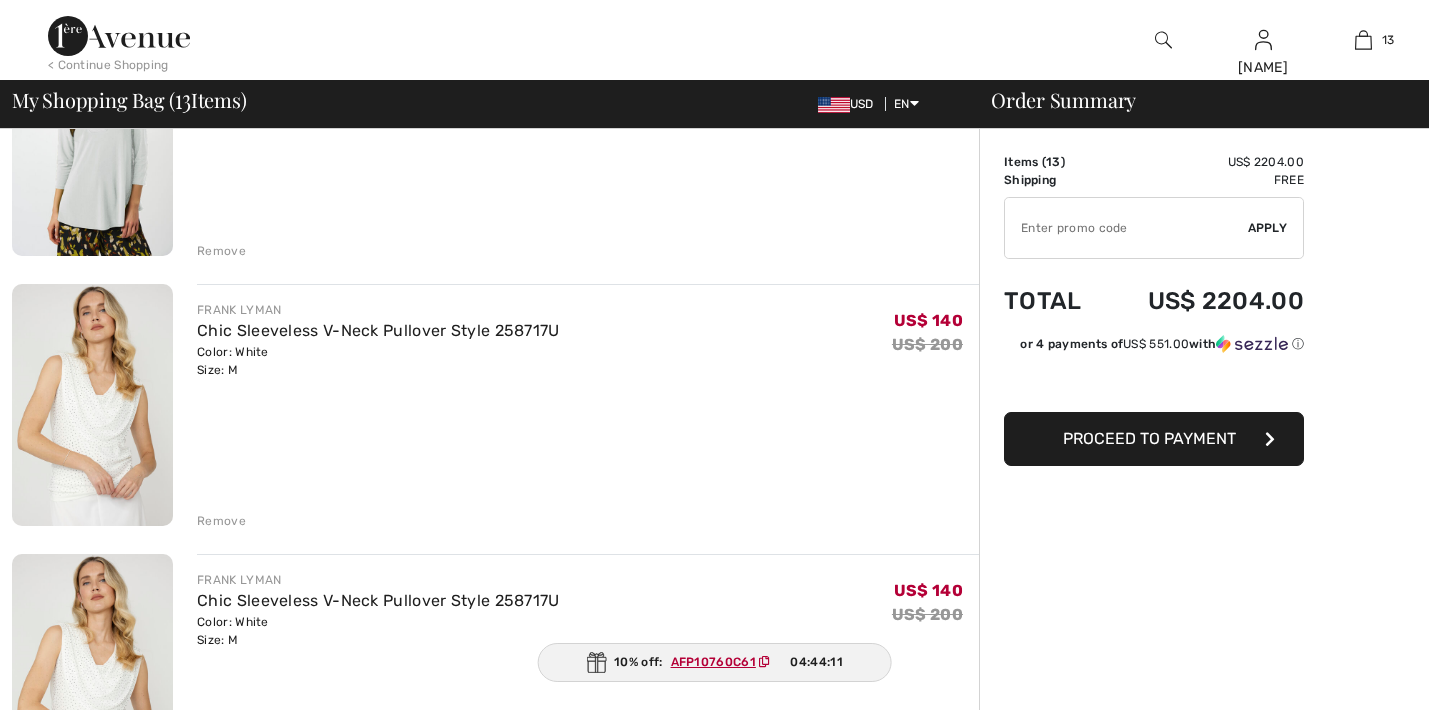 click on "Remove" at bounding box center (221, 521) 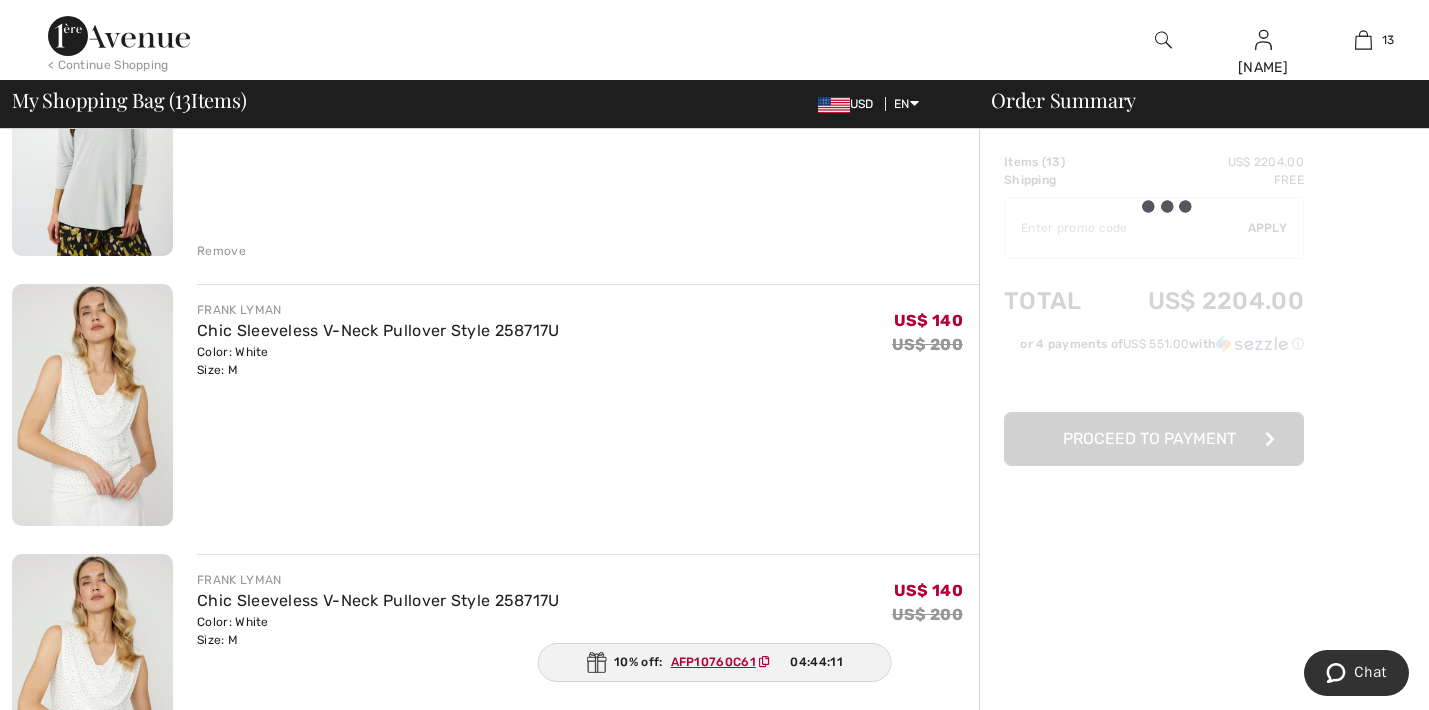 scroll, scrollTop: 0, scrollLeft: 0, axis: both 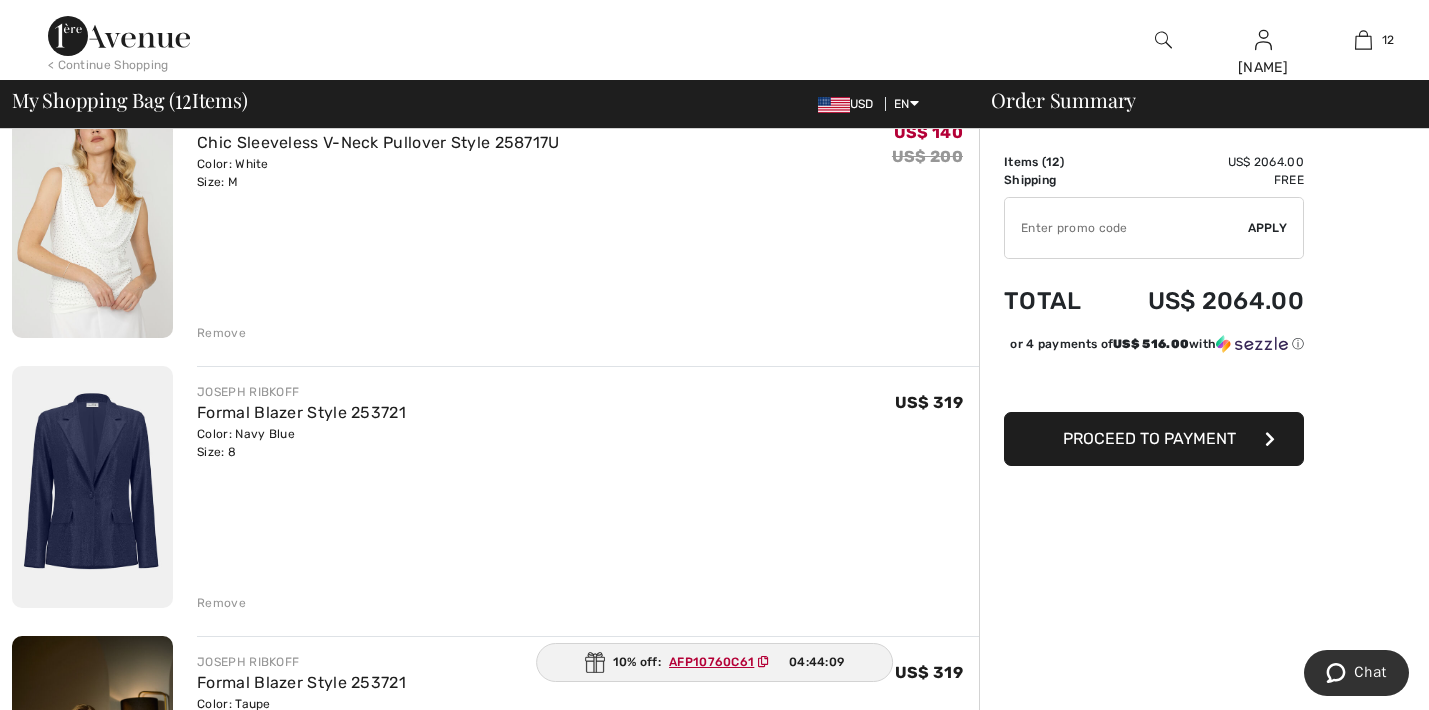 click on "Remove" at bounding box center (221, 333) 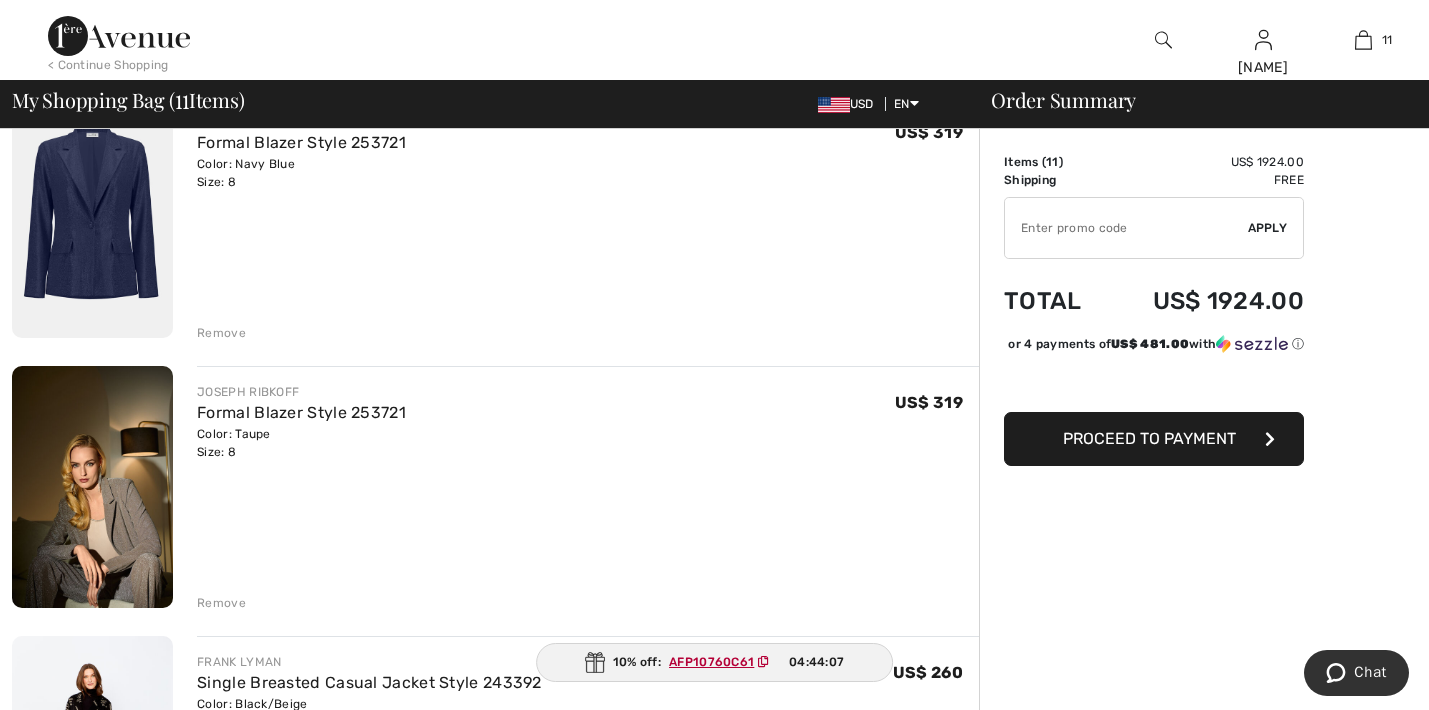 click on "Remove" at bounding box center (221, 333) 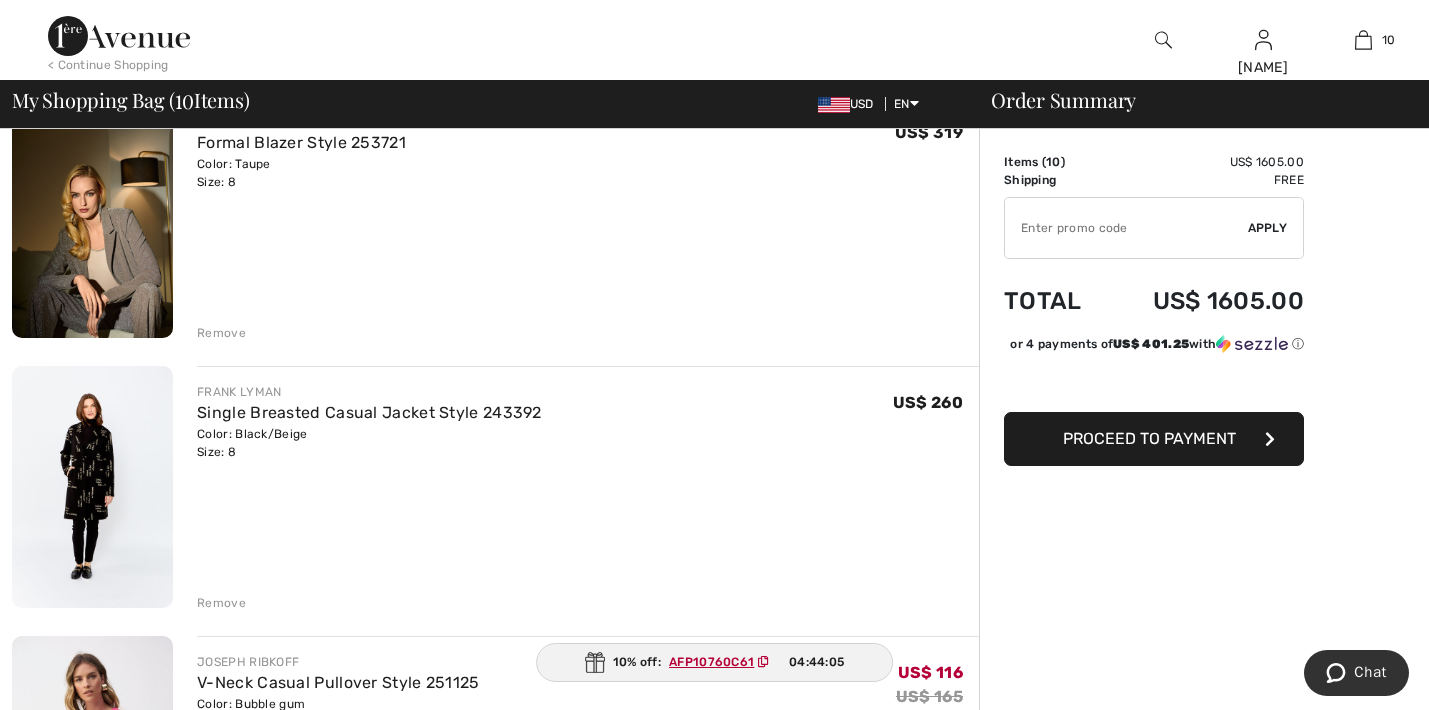 click on "Remove" at bounding box center (221, 333) 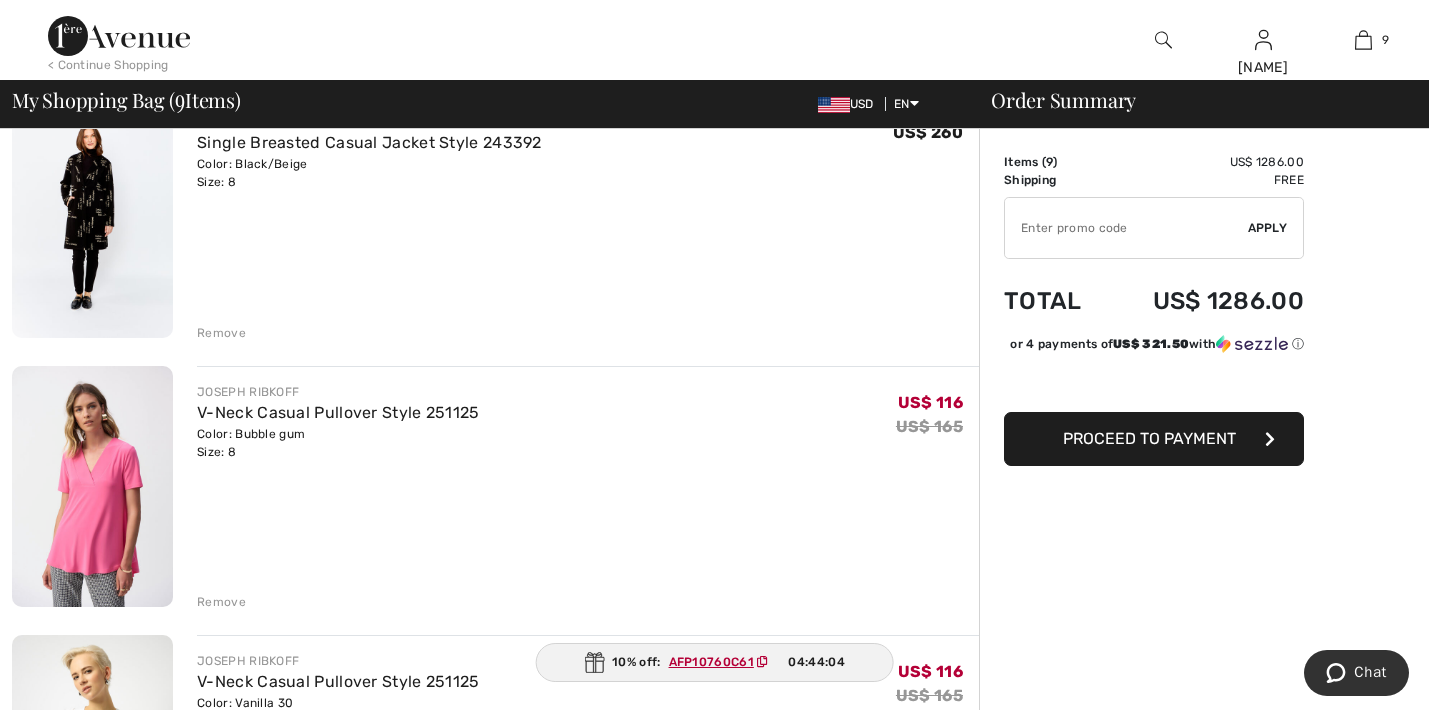 click on "Remove" at bounding box center [221, 333] 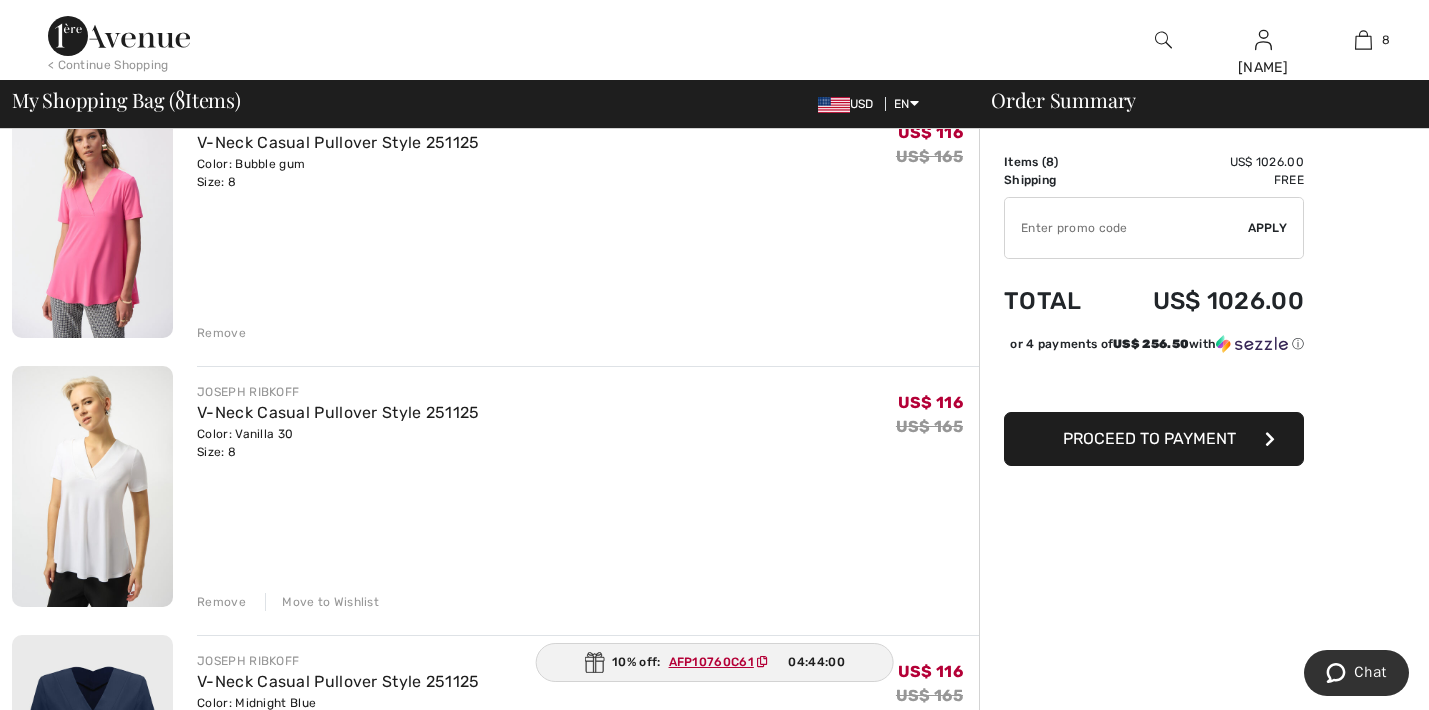 click at bounding box center (1126, 228) 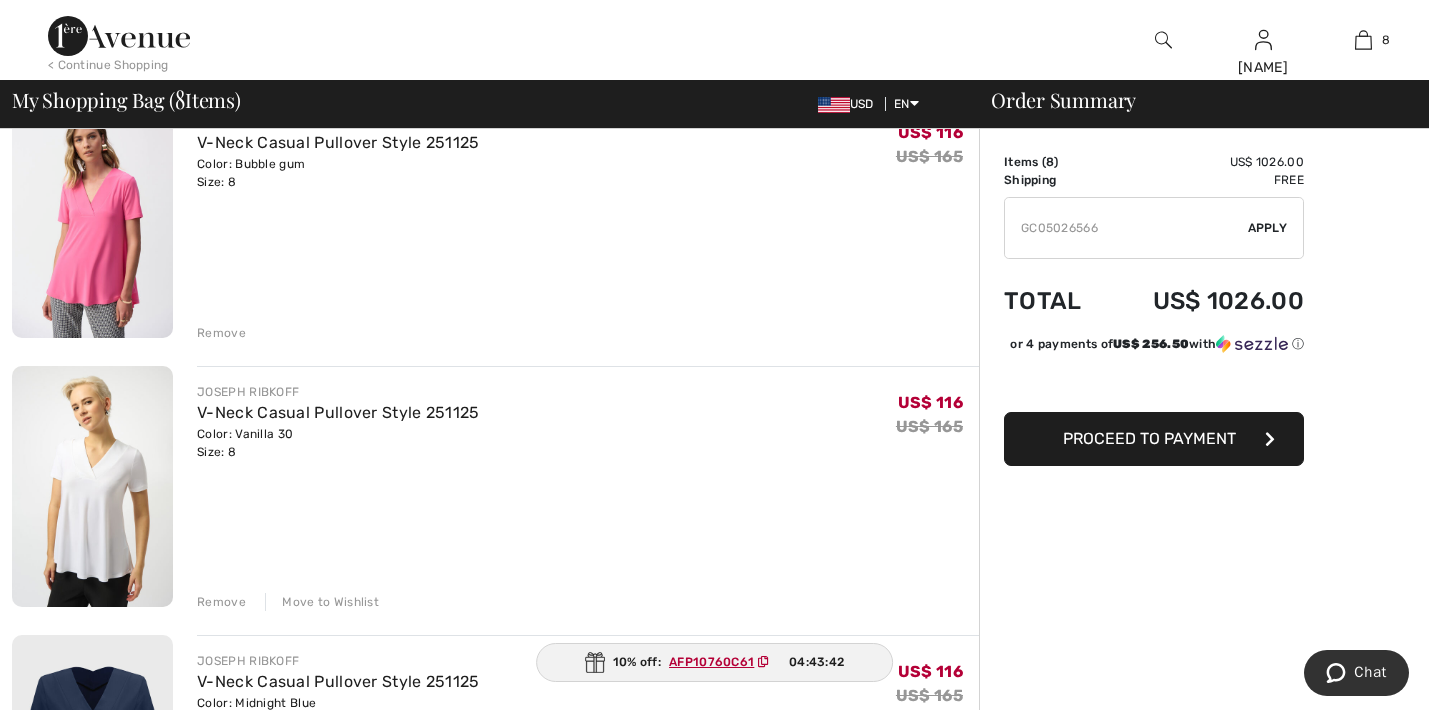click on "Apply" at bounding box center [1268, 228] 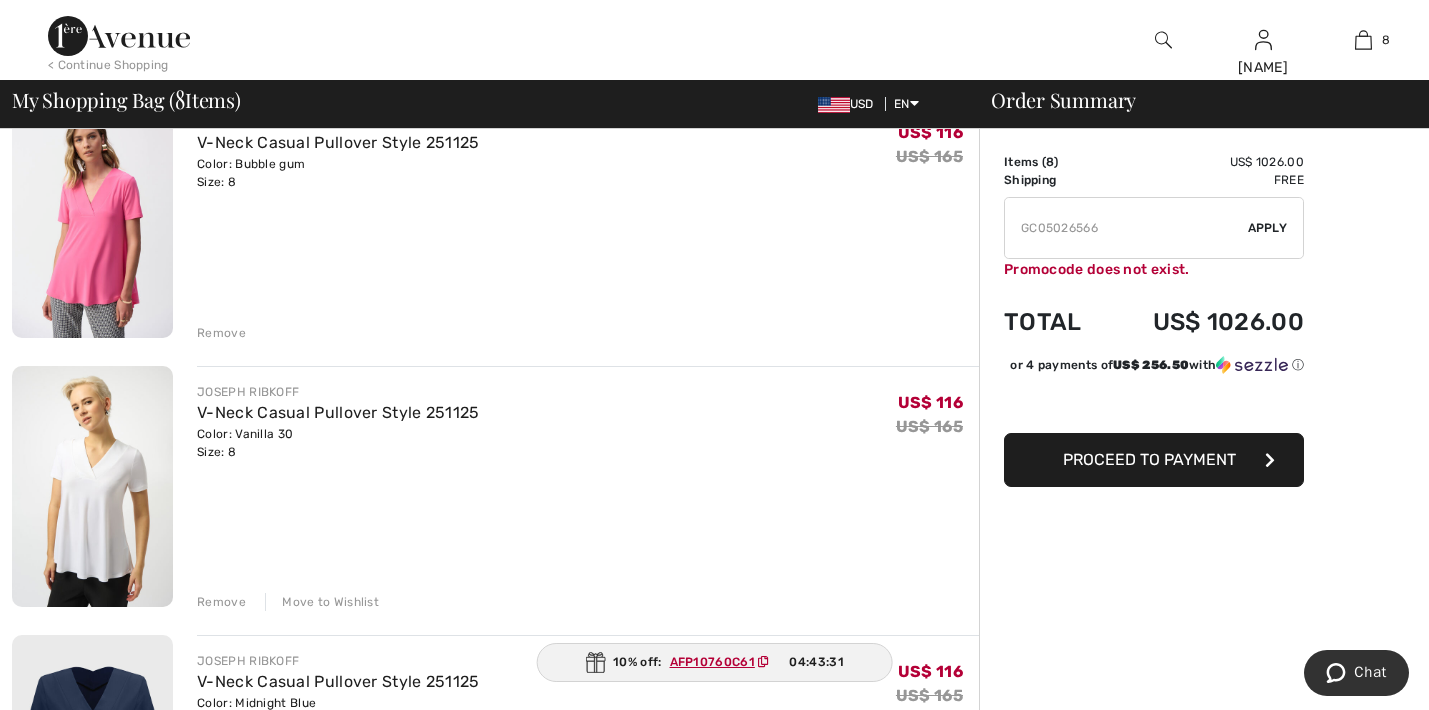 click at bounding box center [1126, 228] 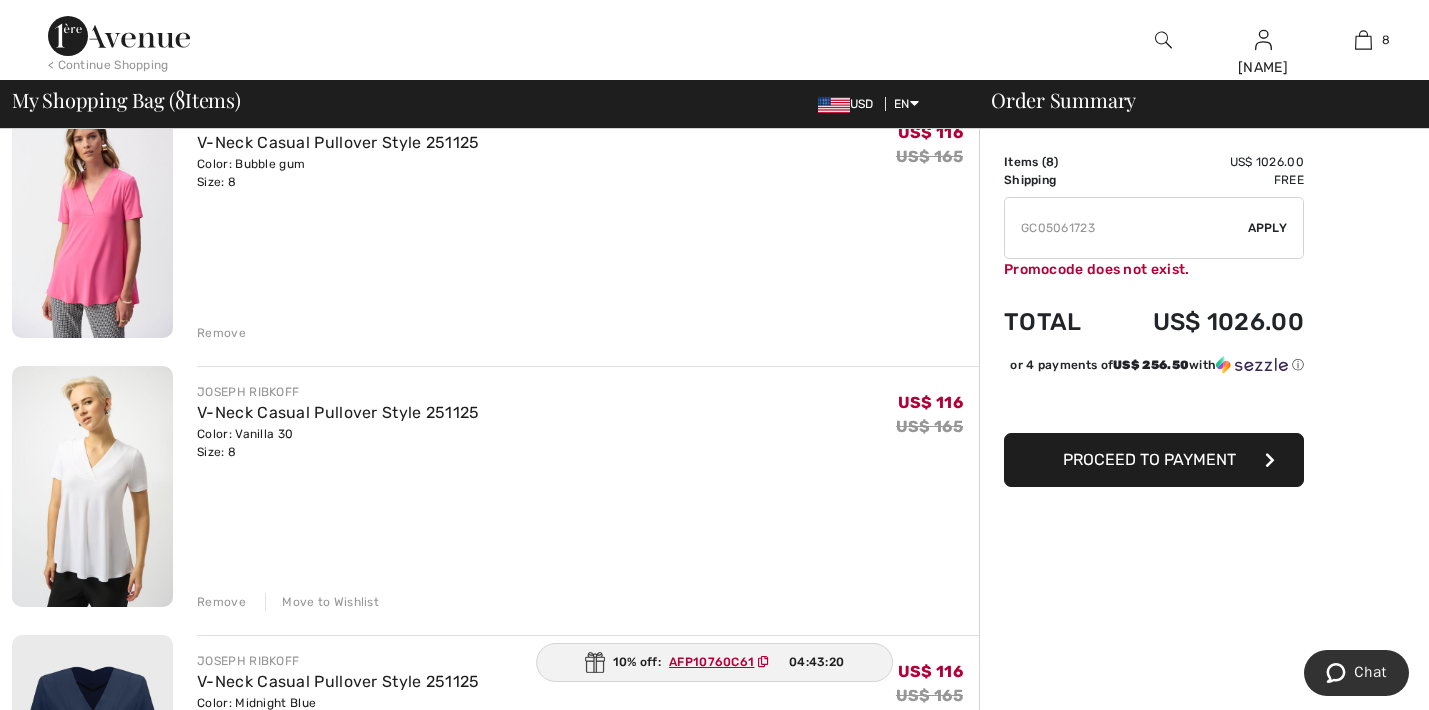 click on "Apply" at bounding box center (1268, 228) 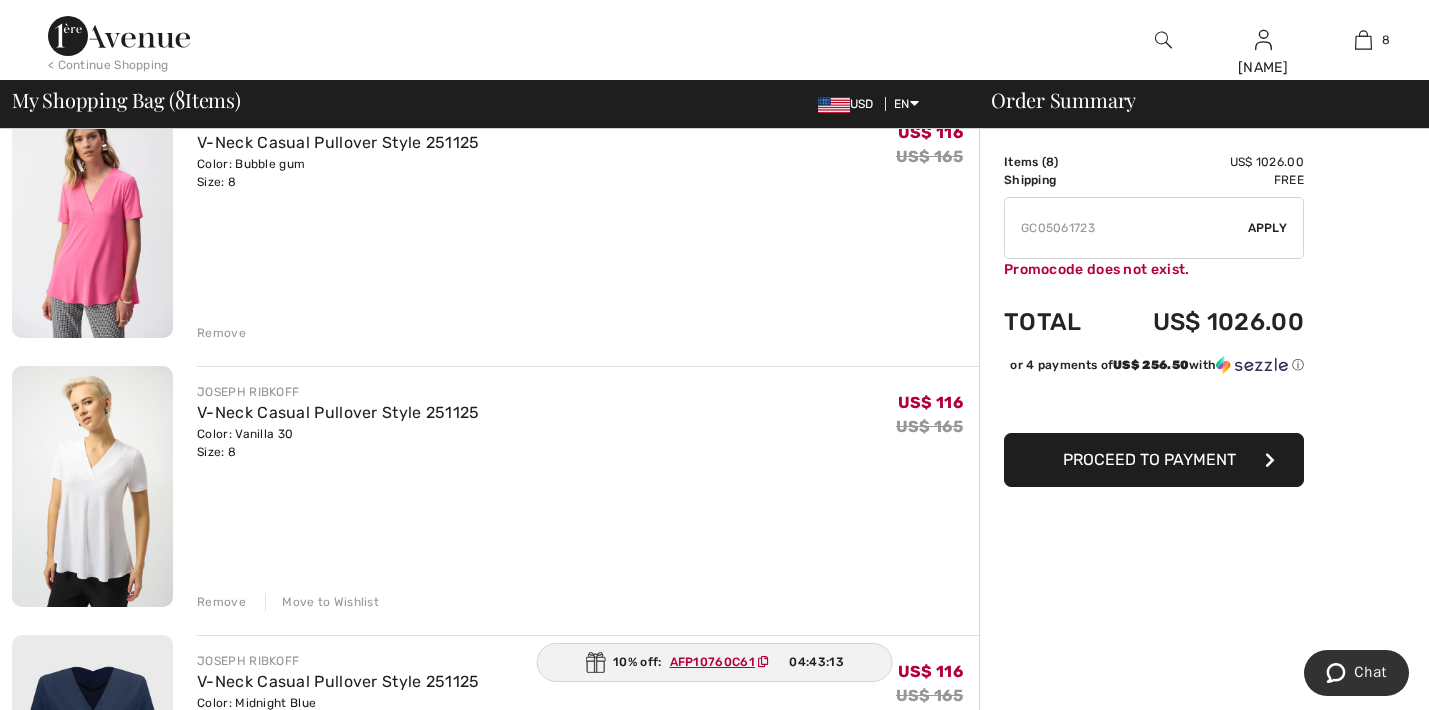 click at bounding box center (1126, 228) 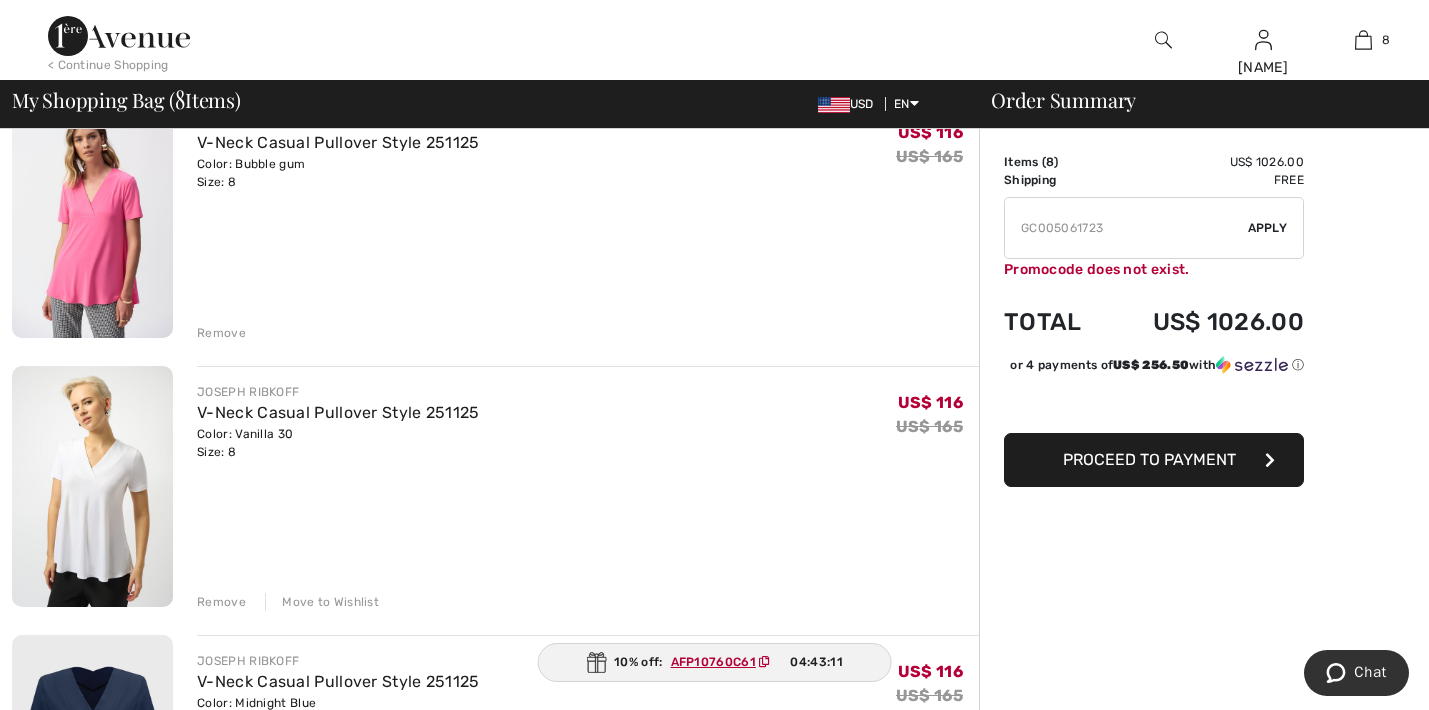 click on "Apply" at bounding box center [1268, 228] 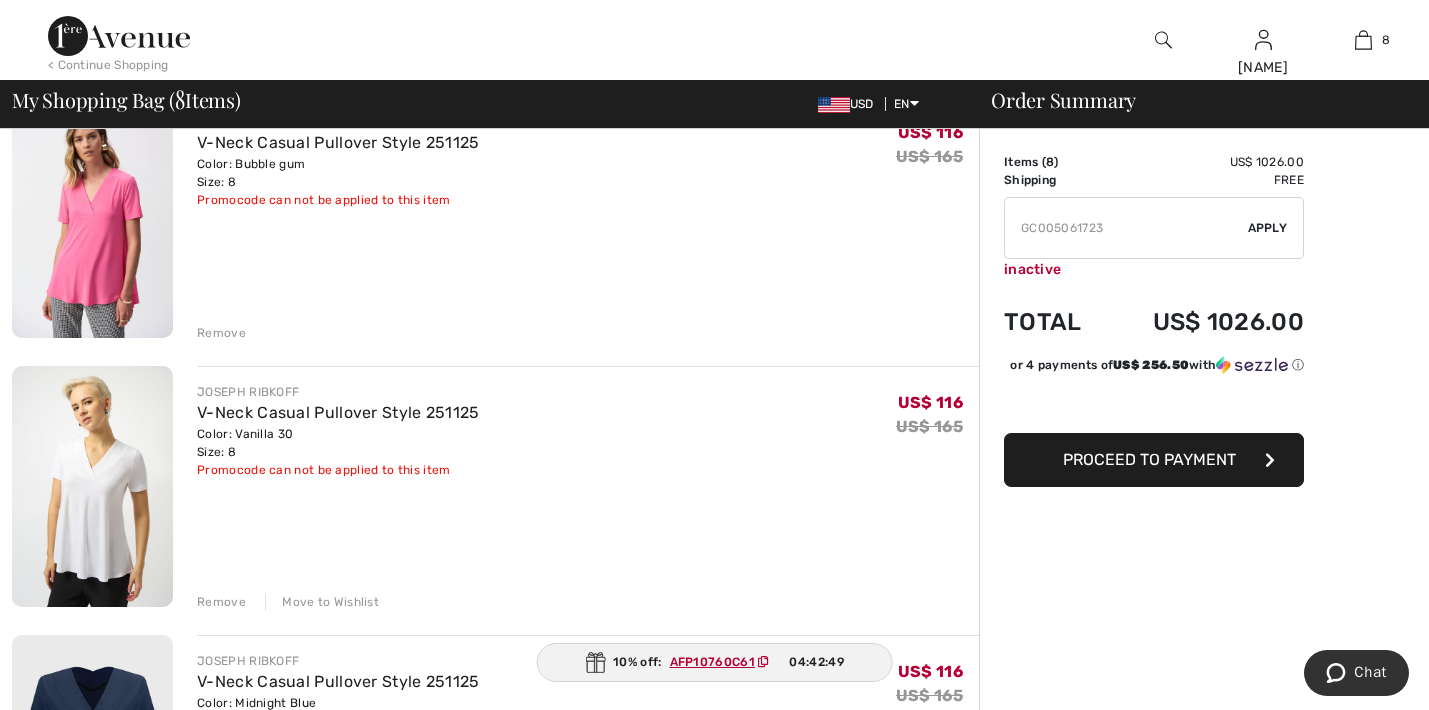 click at bounding box center (1126, 228) 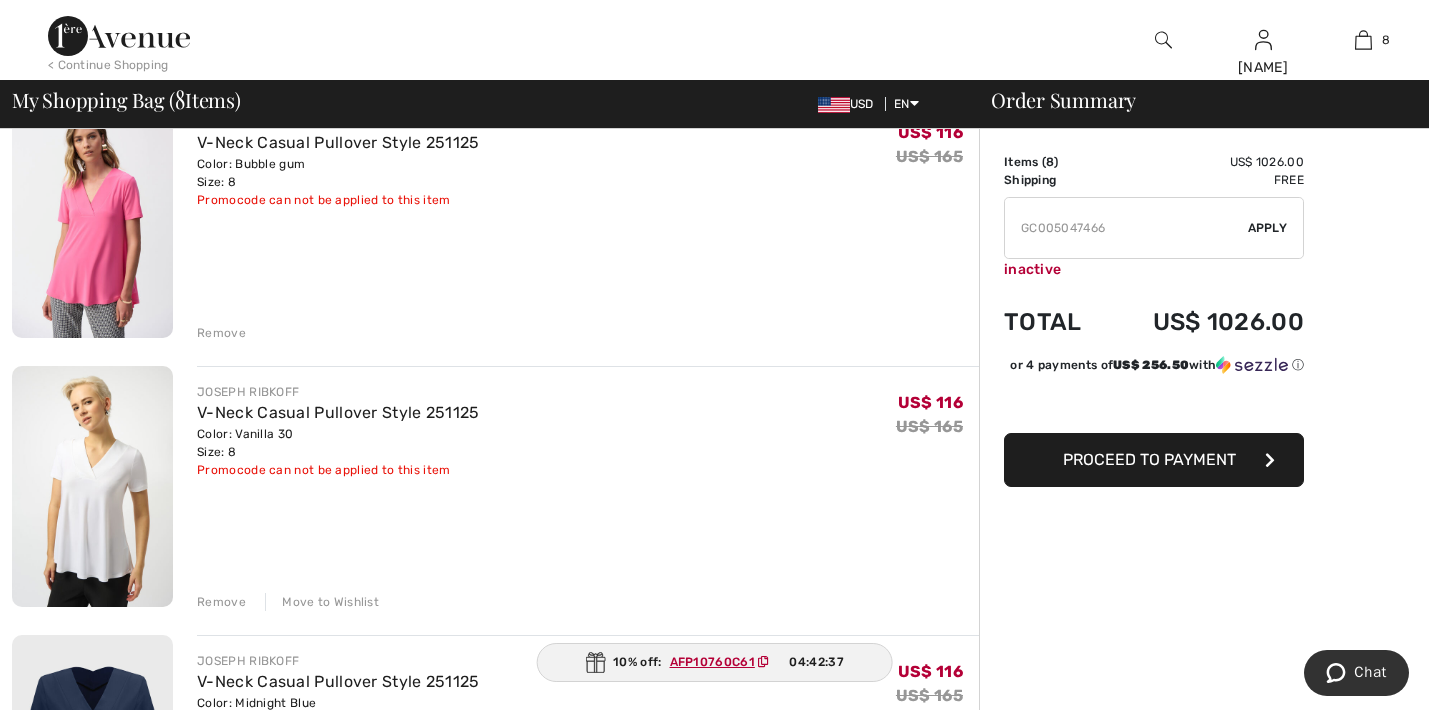 type on "GC005047466" 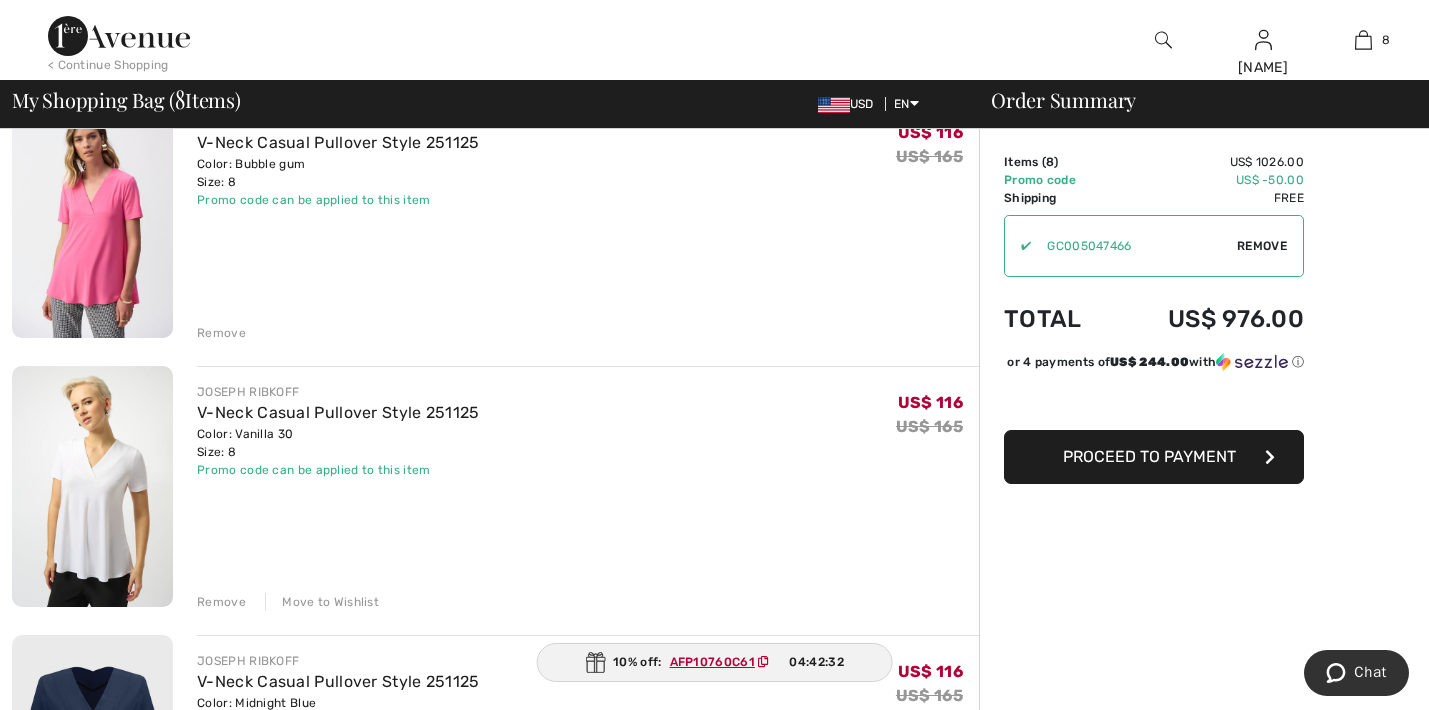 scroll, scrollTop: 466, scrollLeft: 0, axis: vertical 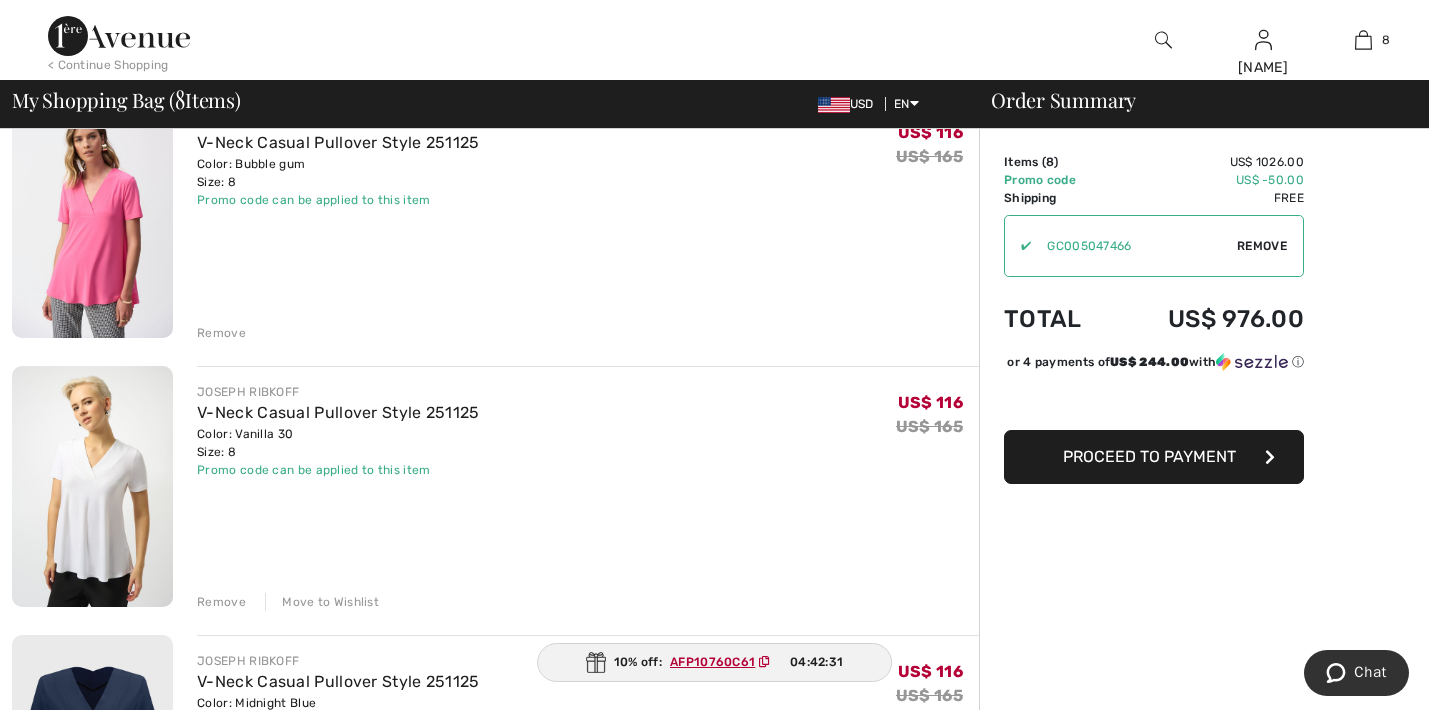 click on "Move to Wishlist" at bounding box center (322, 602) 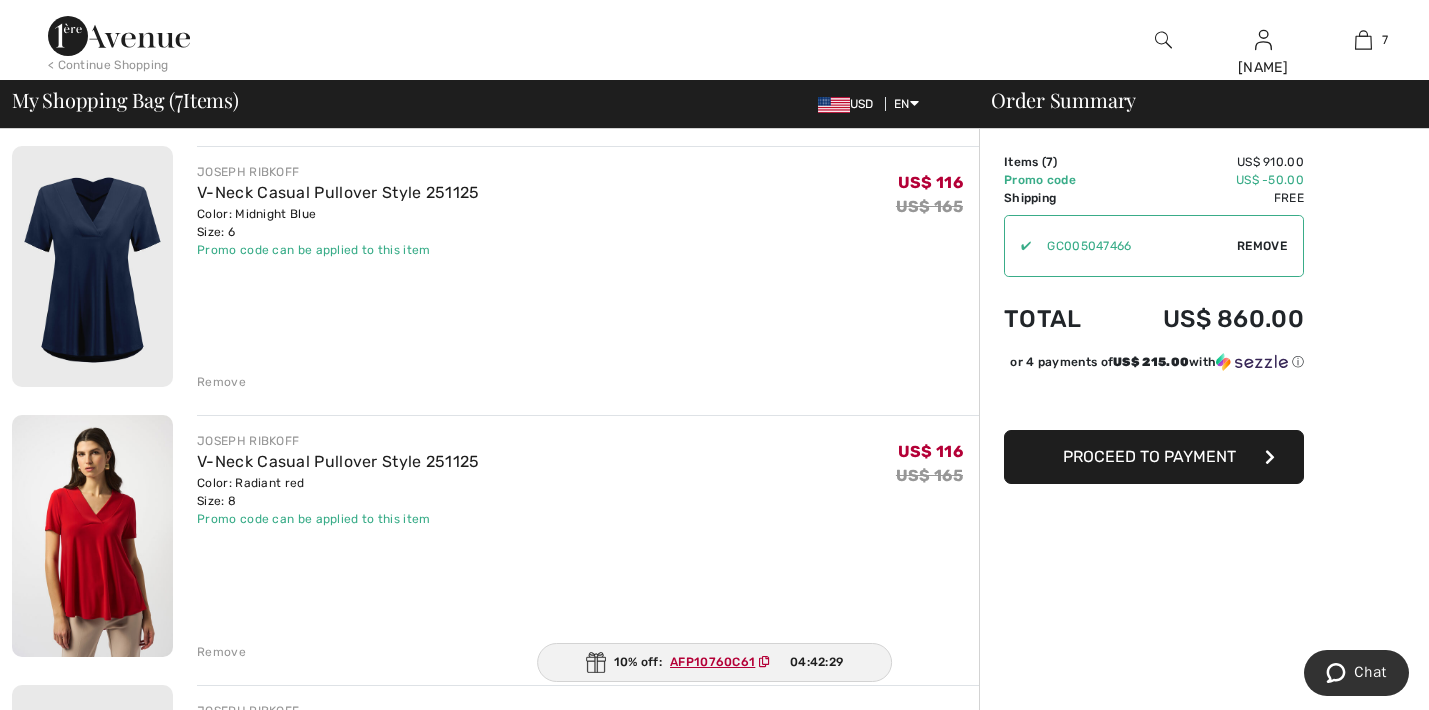 scroll, scrollTop: 608, scrollLeft: 0, axis: vertical 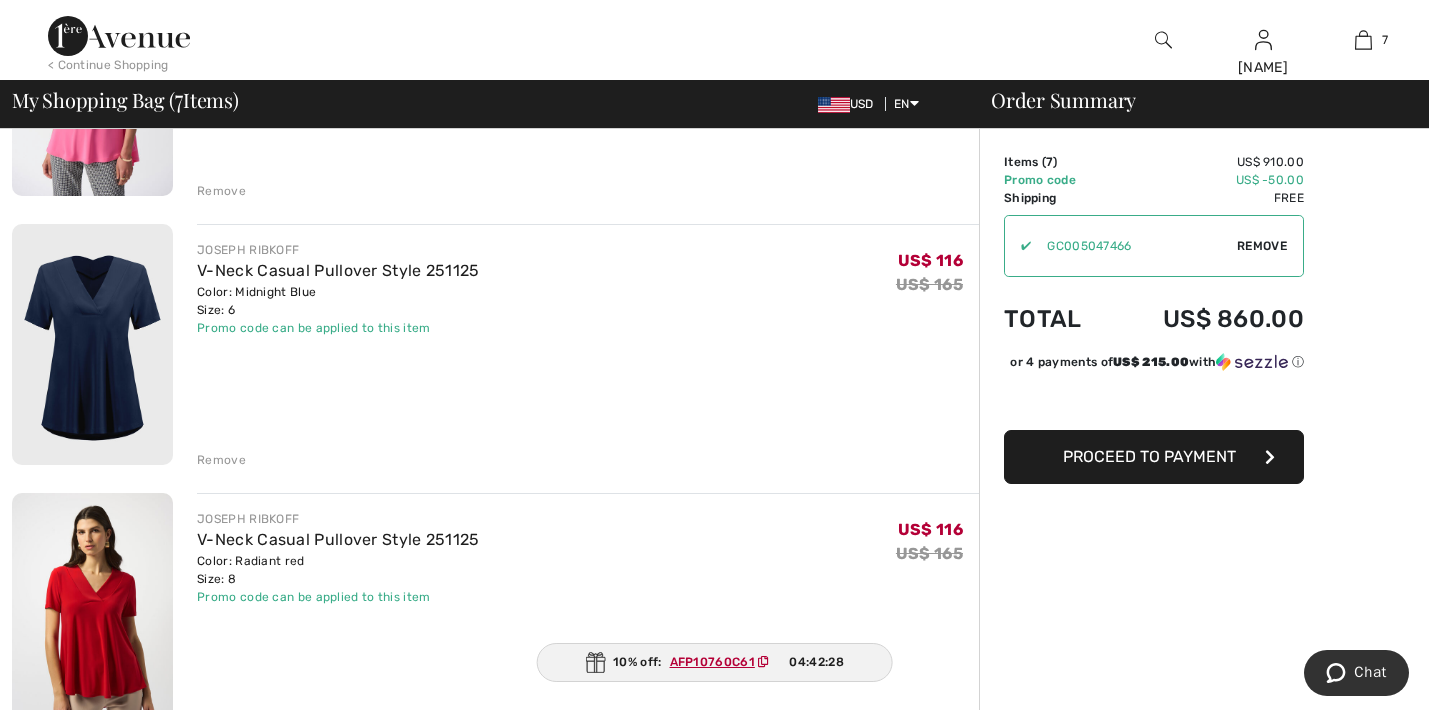 click on "Remove" at bounding box center (221, 460) 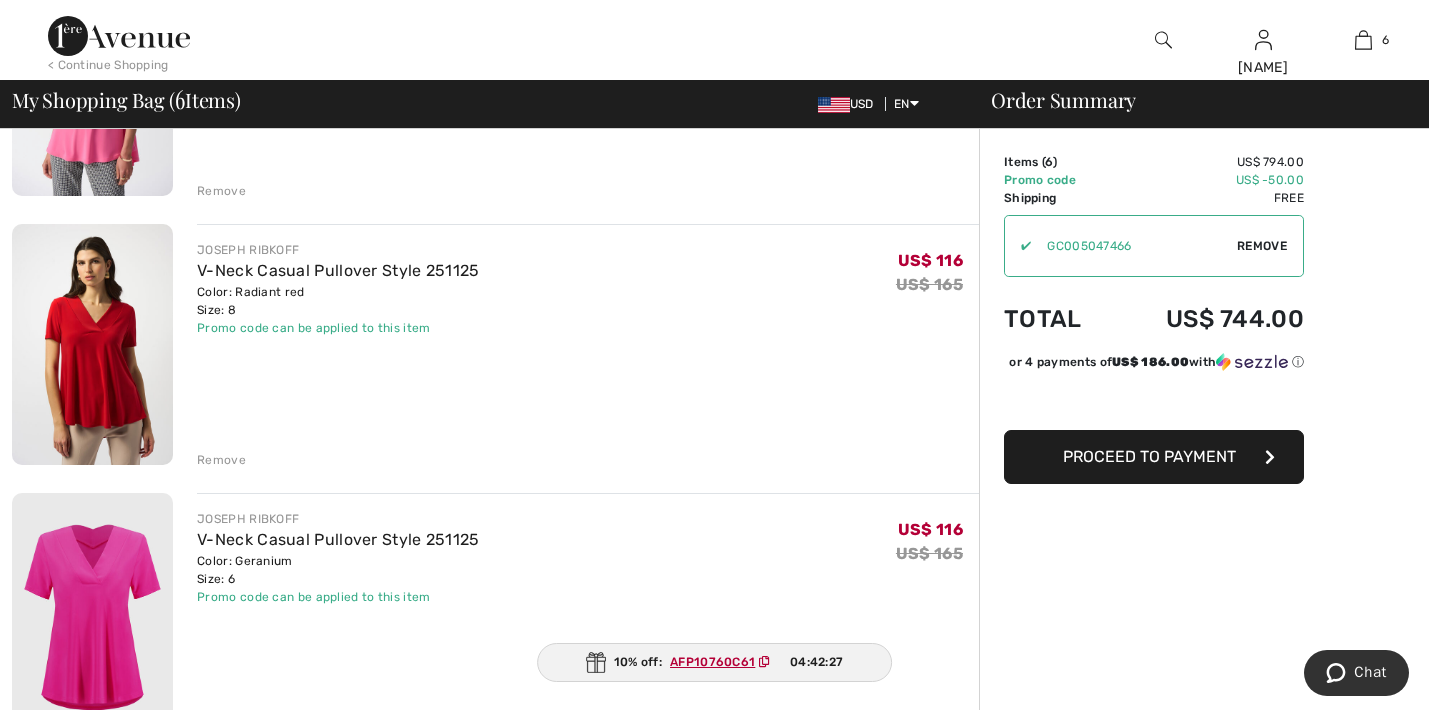 scroll, scrollTop: 609, scrollLeft: 0, axis: vertical 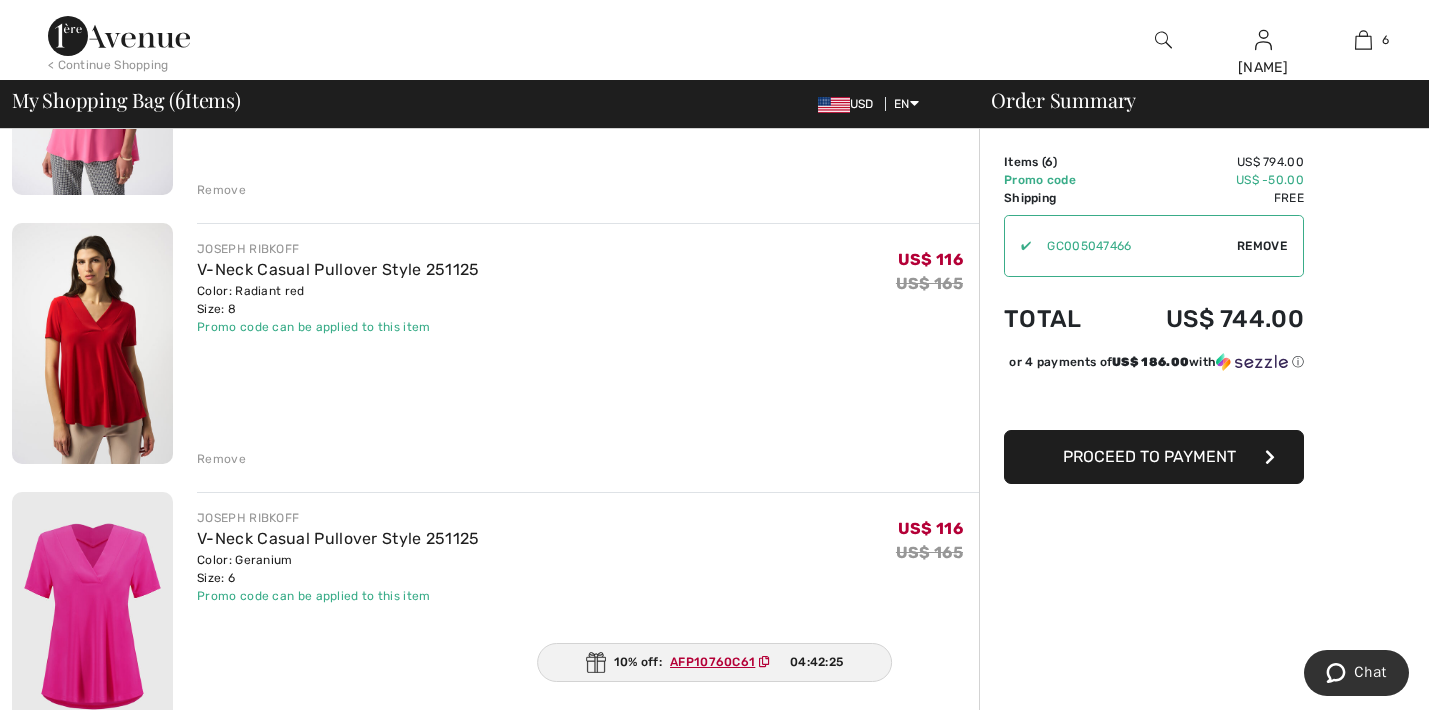 click on "Remove" at bounding box center (221, 459) 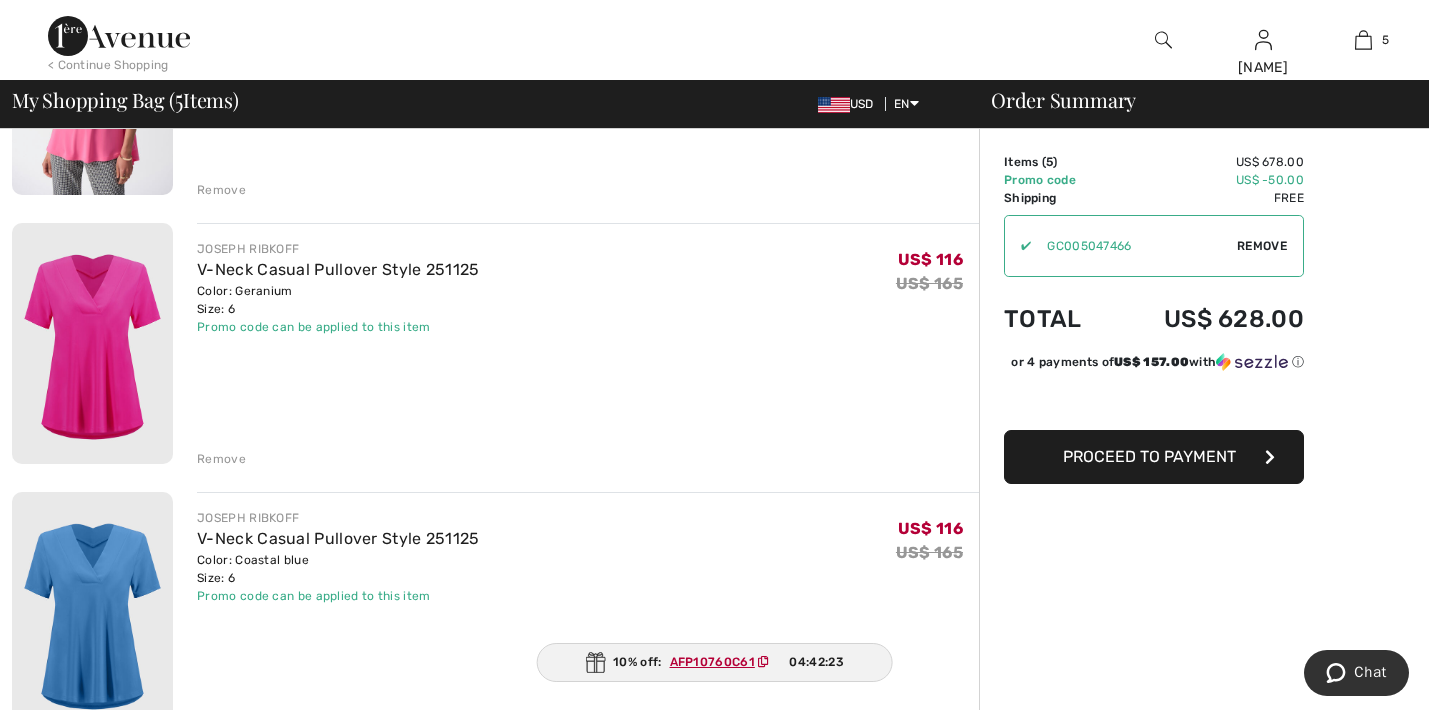 click on "Remove" at bounding box center (221, 459) 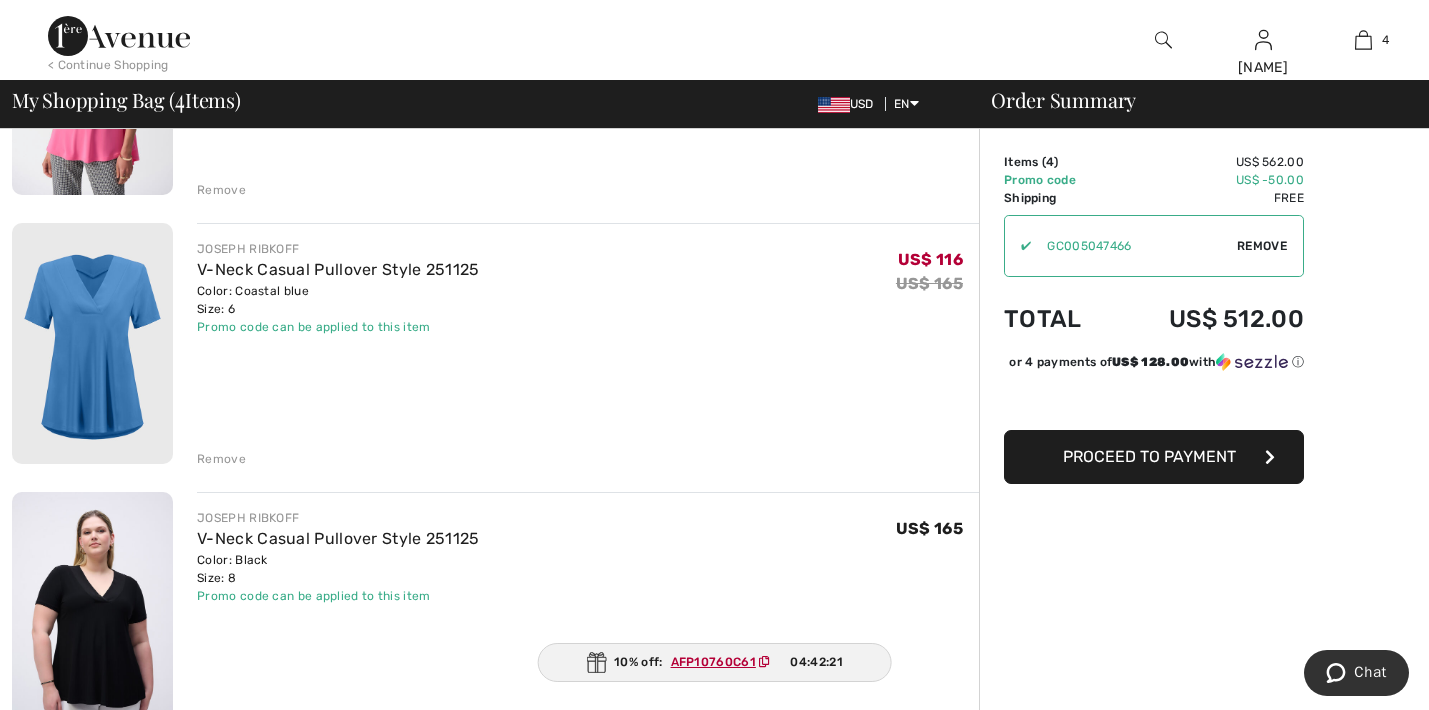 click on "Remove" at bounding box center (221, 459) 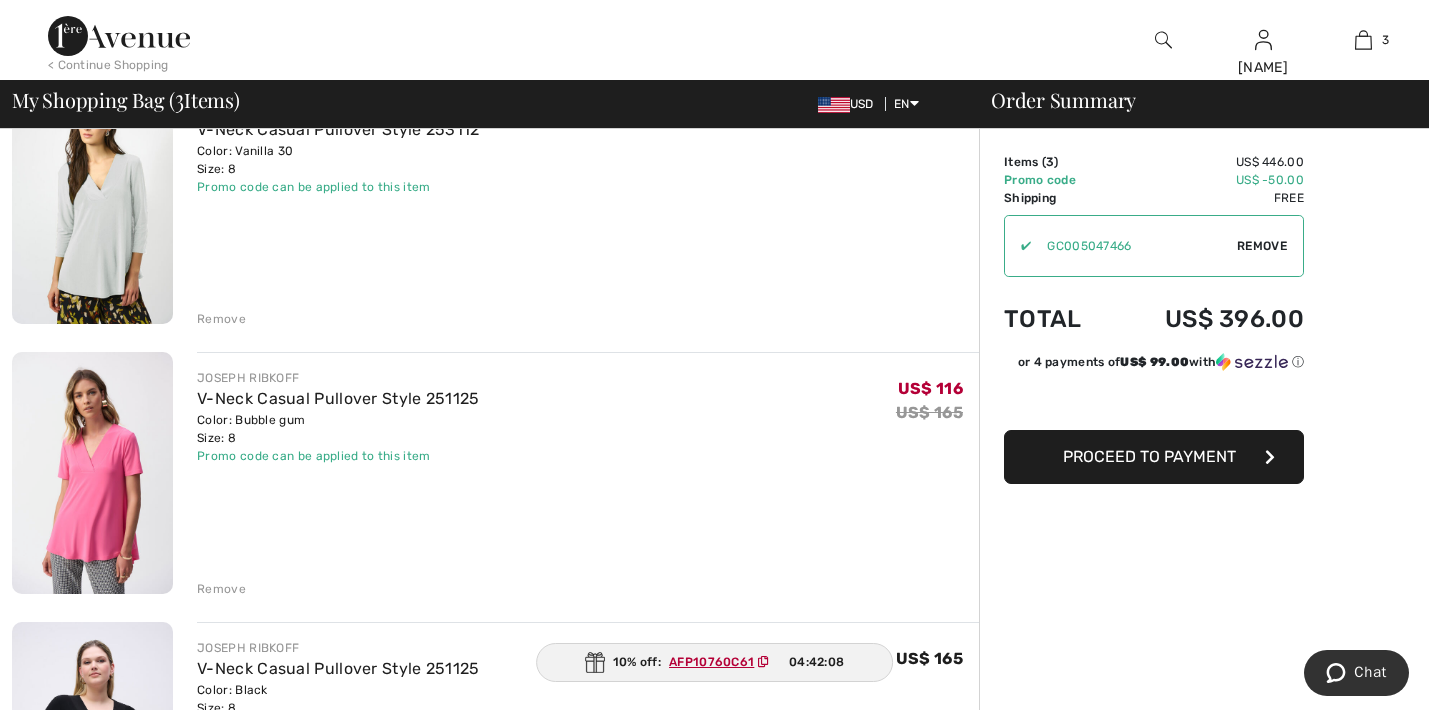 scroll, scrollTop: 174, scrollLeft: 0, axis: vertical 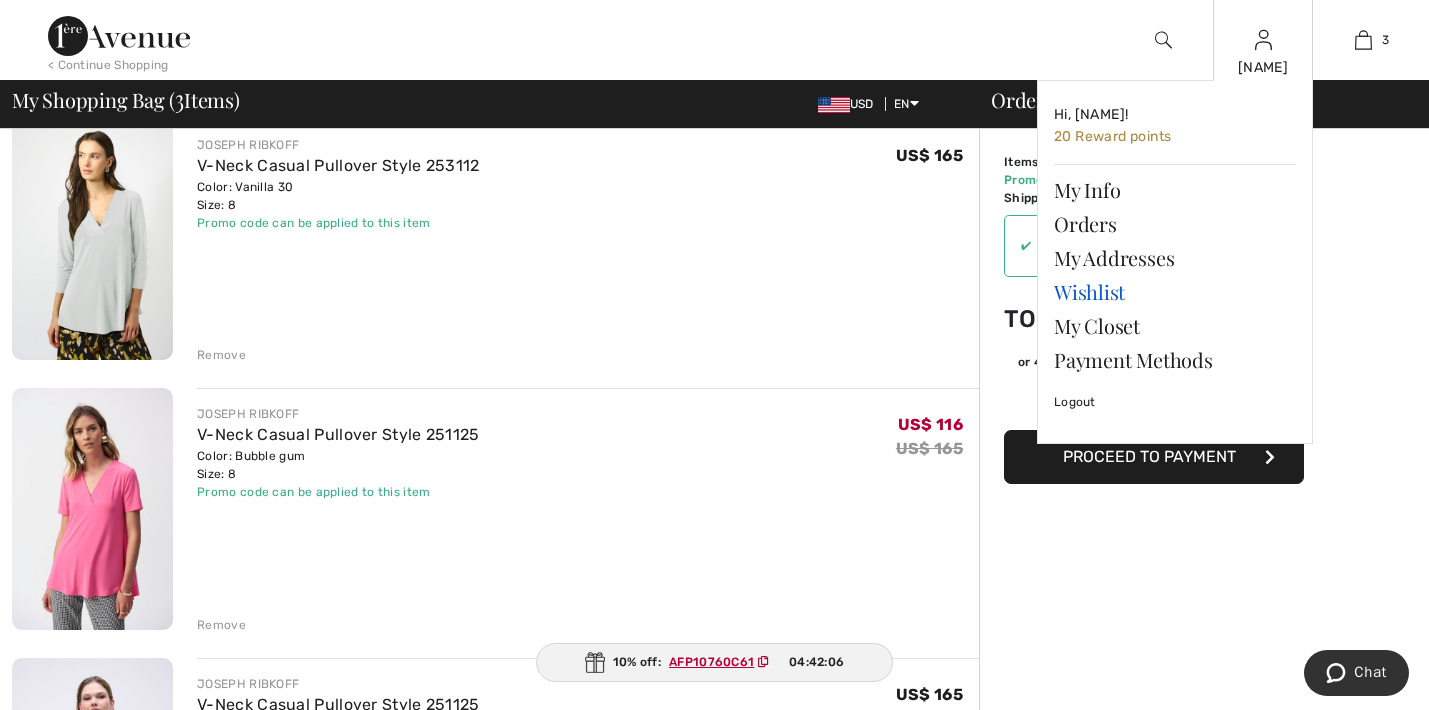 click on "Wishlist" at bounding box center (1175, 292) 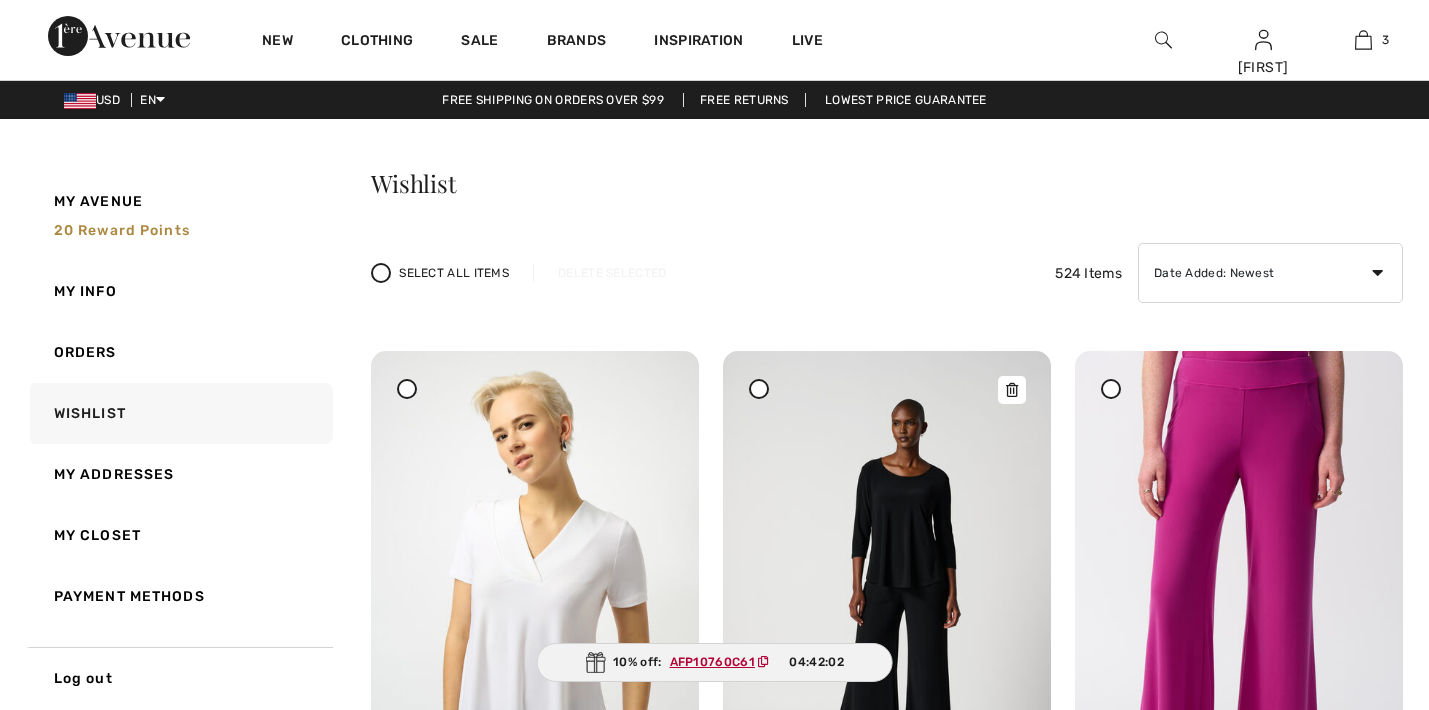 checkbox on "true" 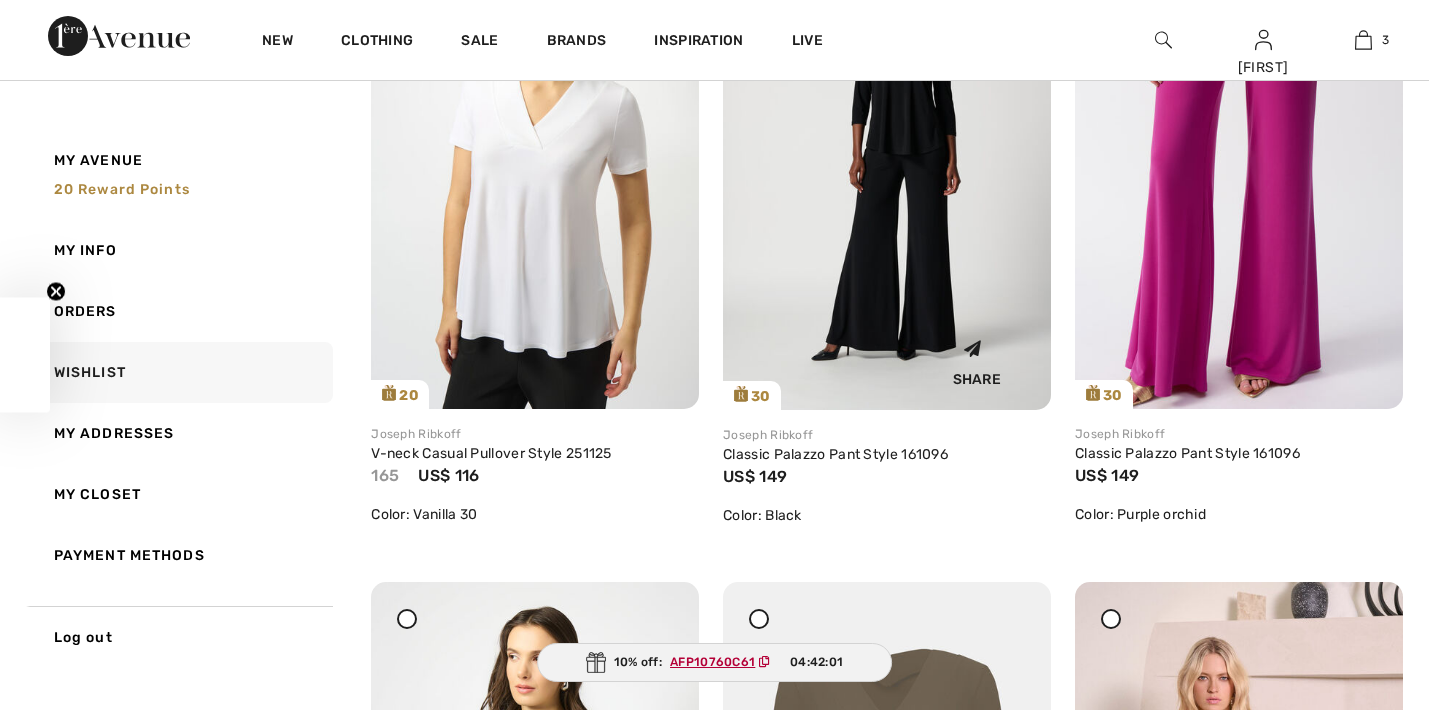 scroll, scrollTop: 0, scrollLeft: 0, axis: both 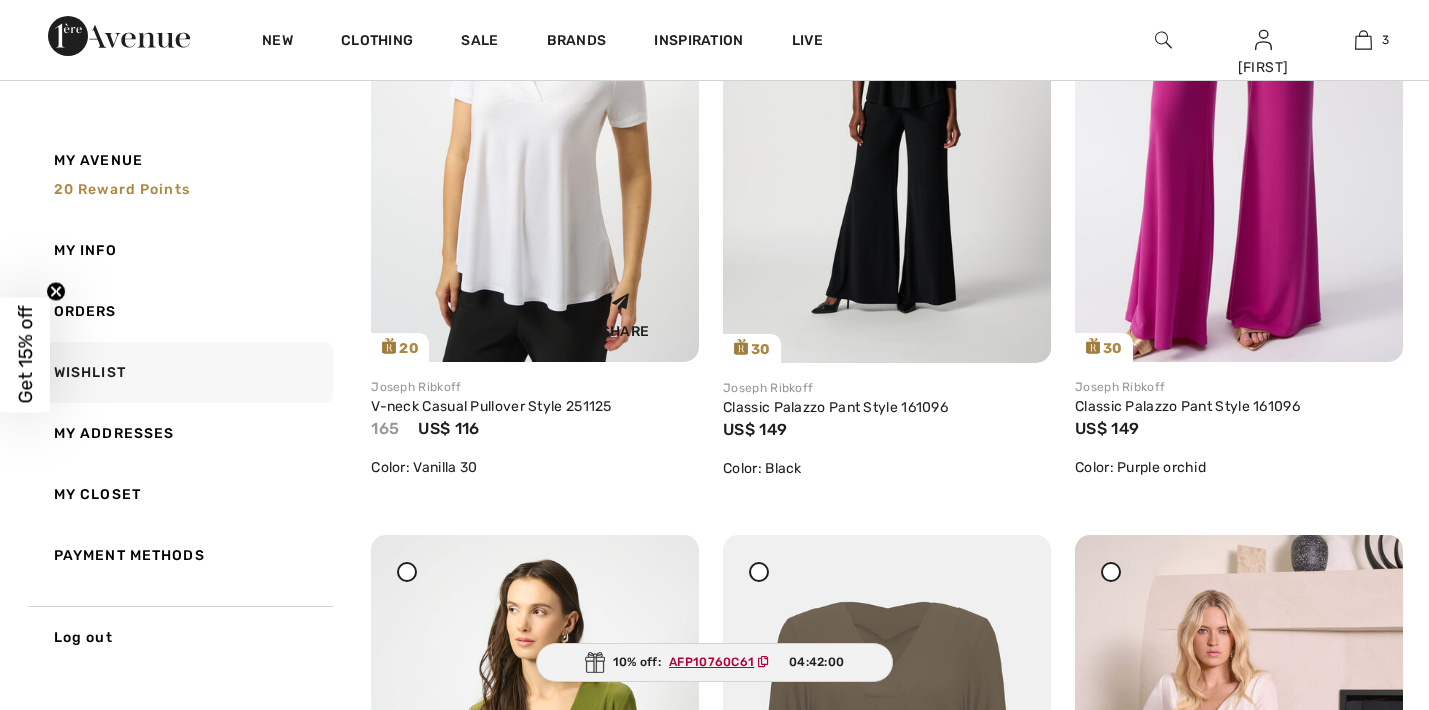 click at bounding box center [535, 116] 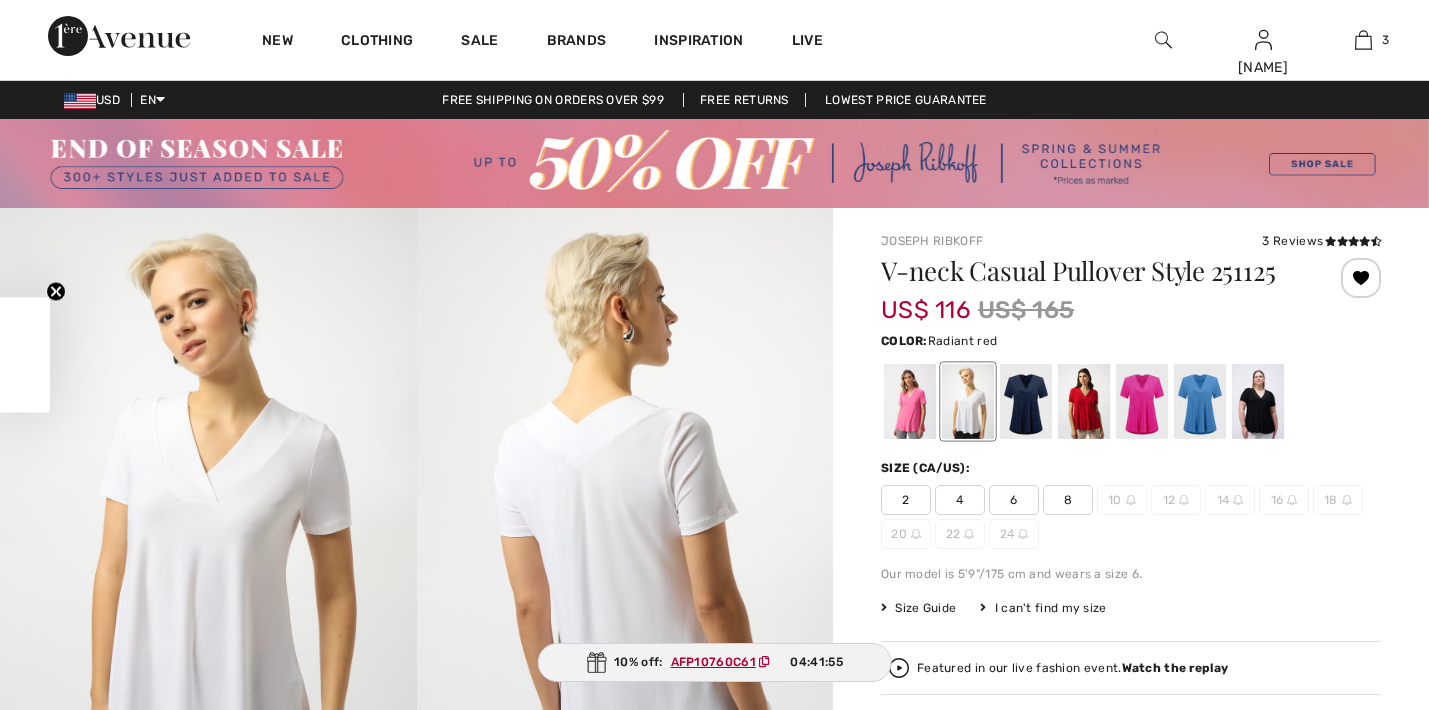 click at bounding box center (1084, 401) 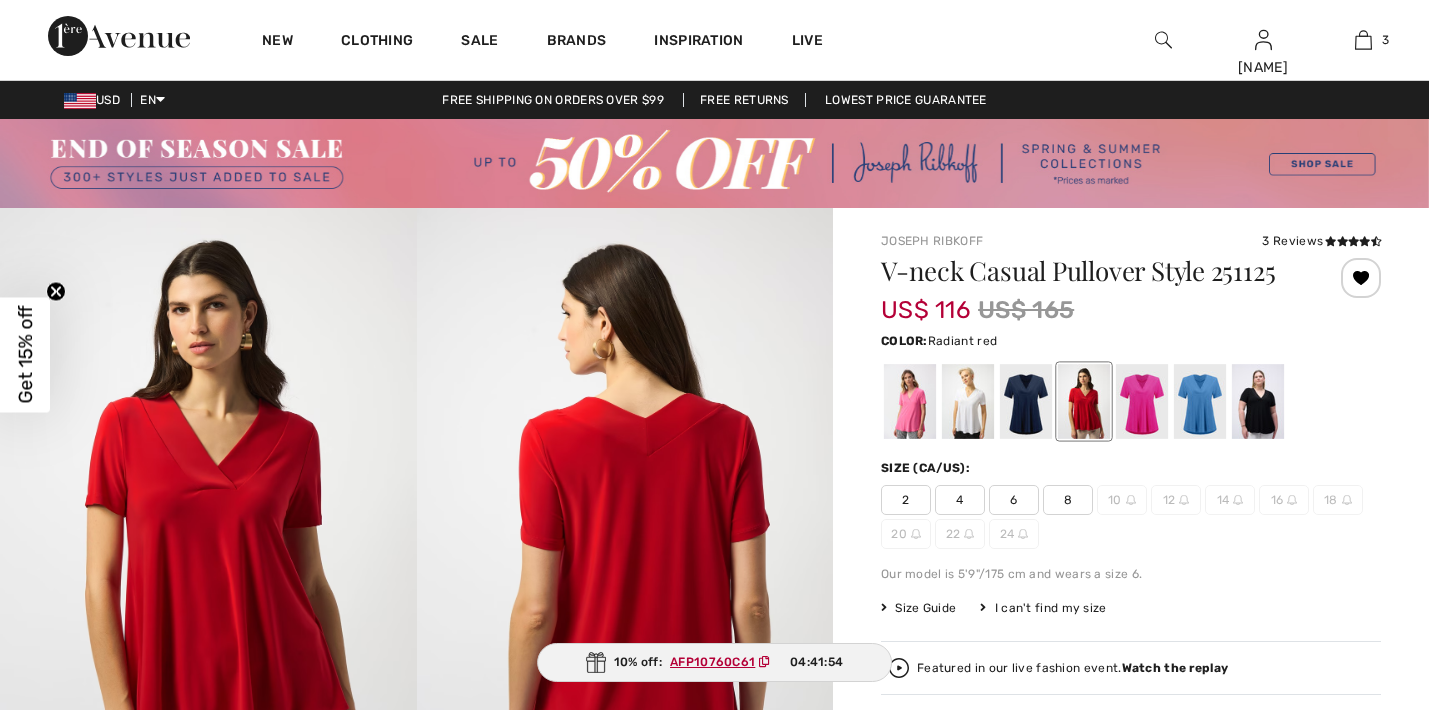 scroll, scrollTop: 0, scrollLeft: 0, axis: both 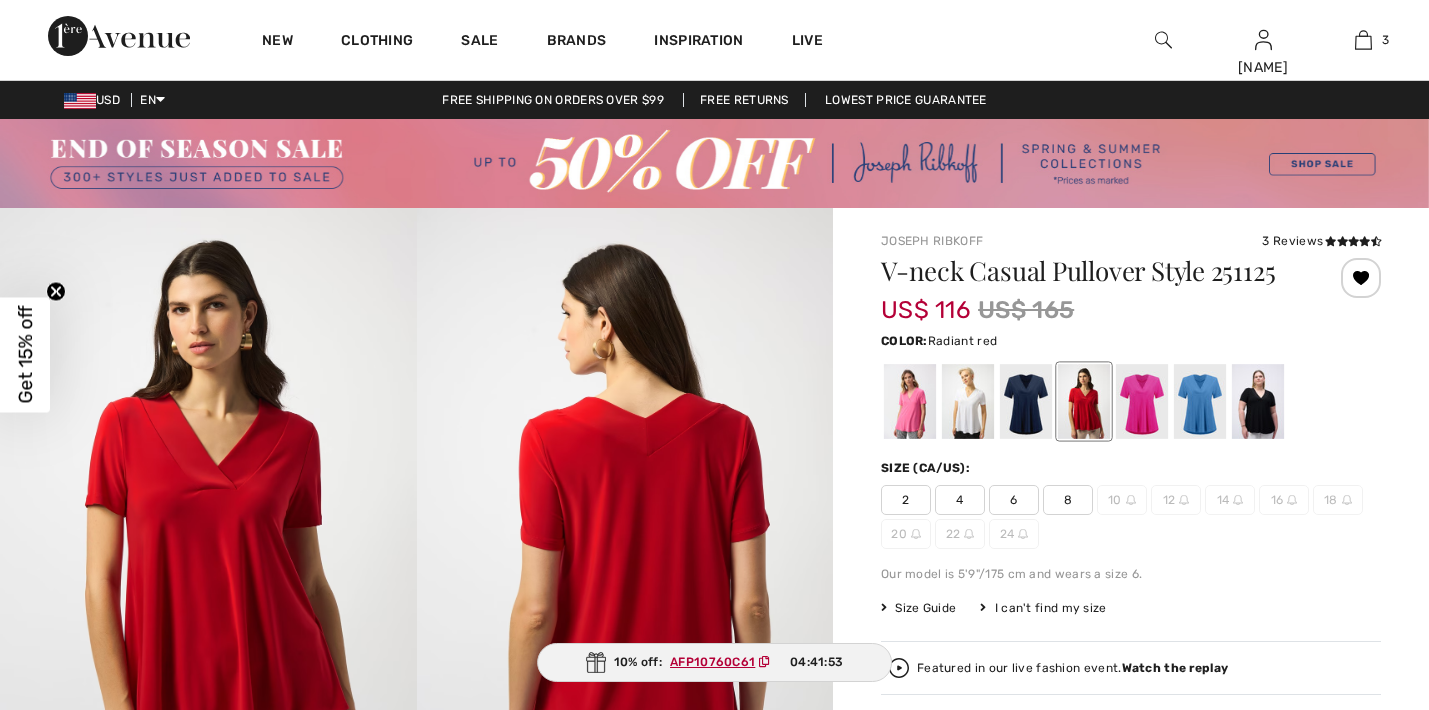 click on "8" at bounding box center [1068, 500] 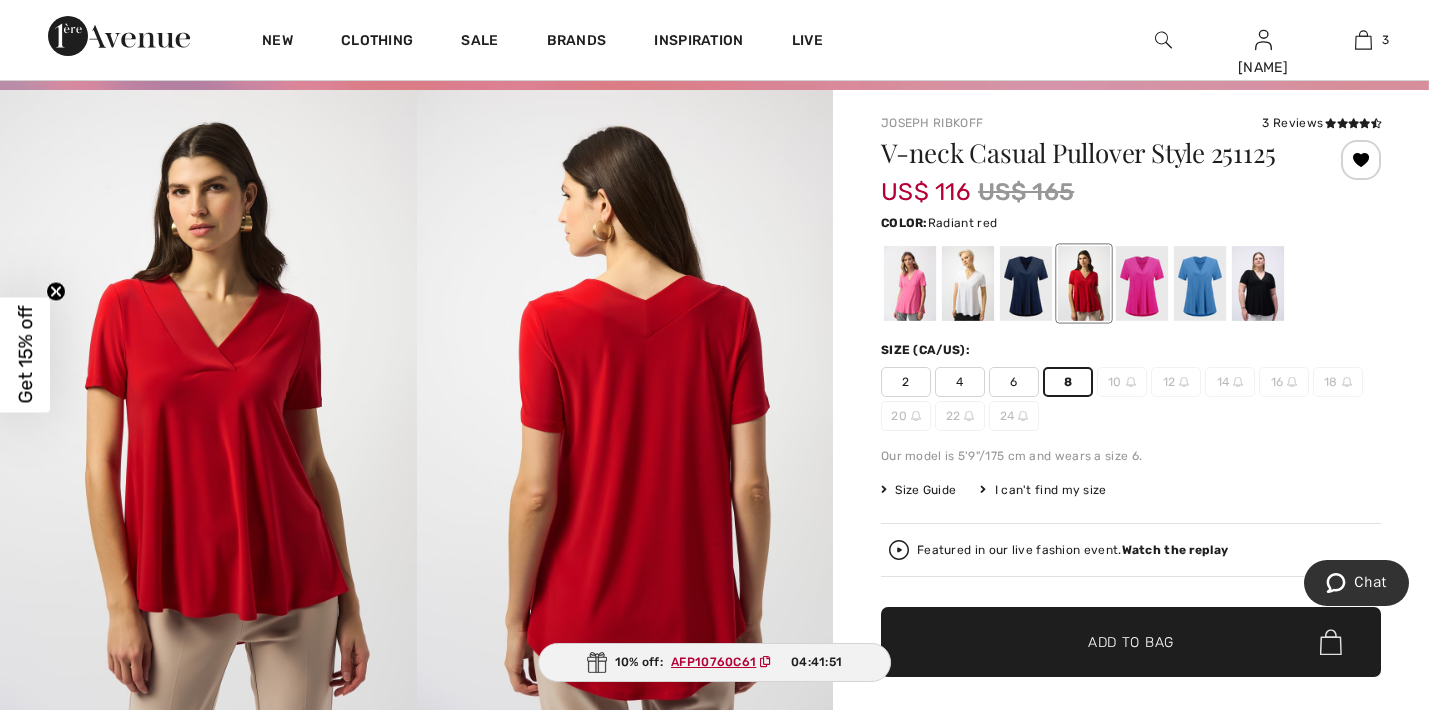 scroll, scrollTop: 168, scrollLeft: 0, axis: vertical 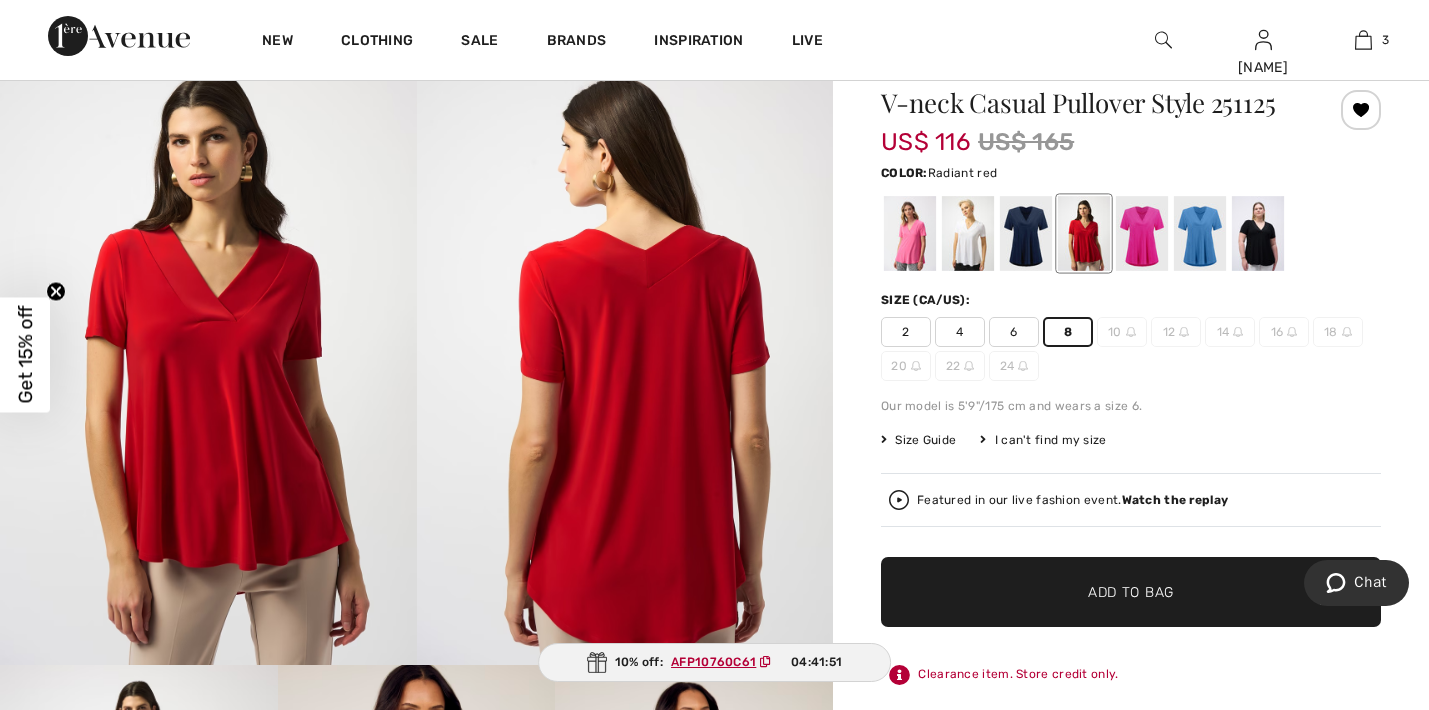 click on "✔ Added to Bag" at bounding box center (1101, 592) 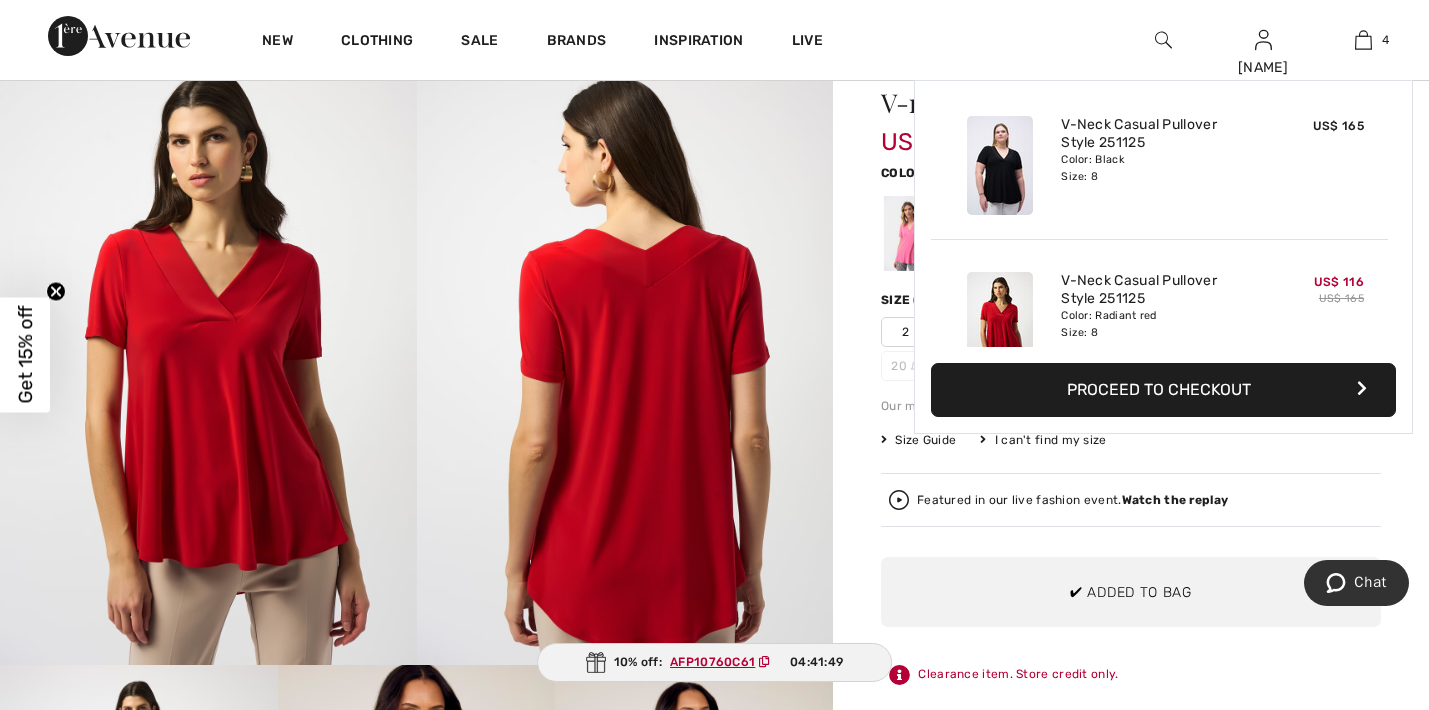 scroll, scrollTop: 374, scrollLeft: 0, axis: vertical 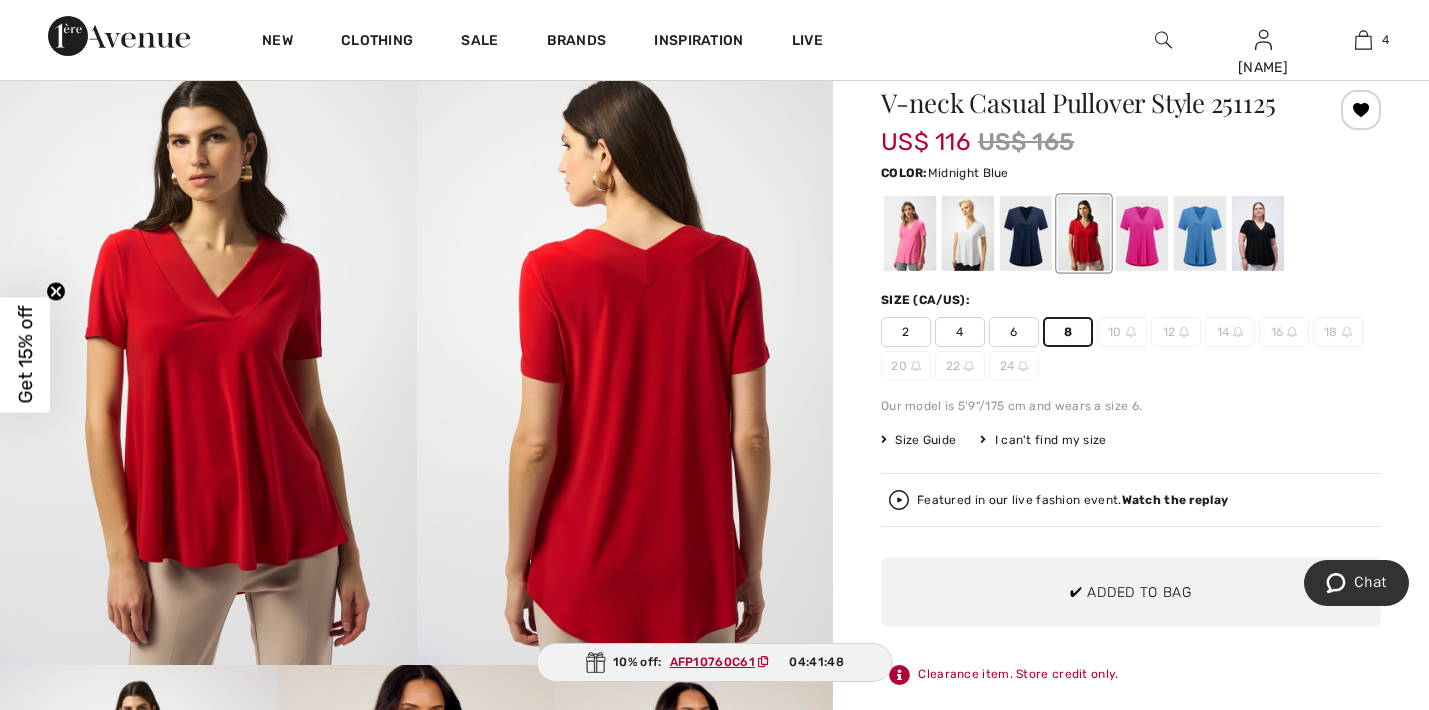click at bounding box center [1026, 233] 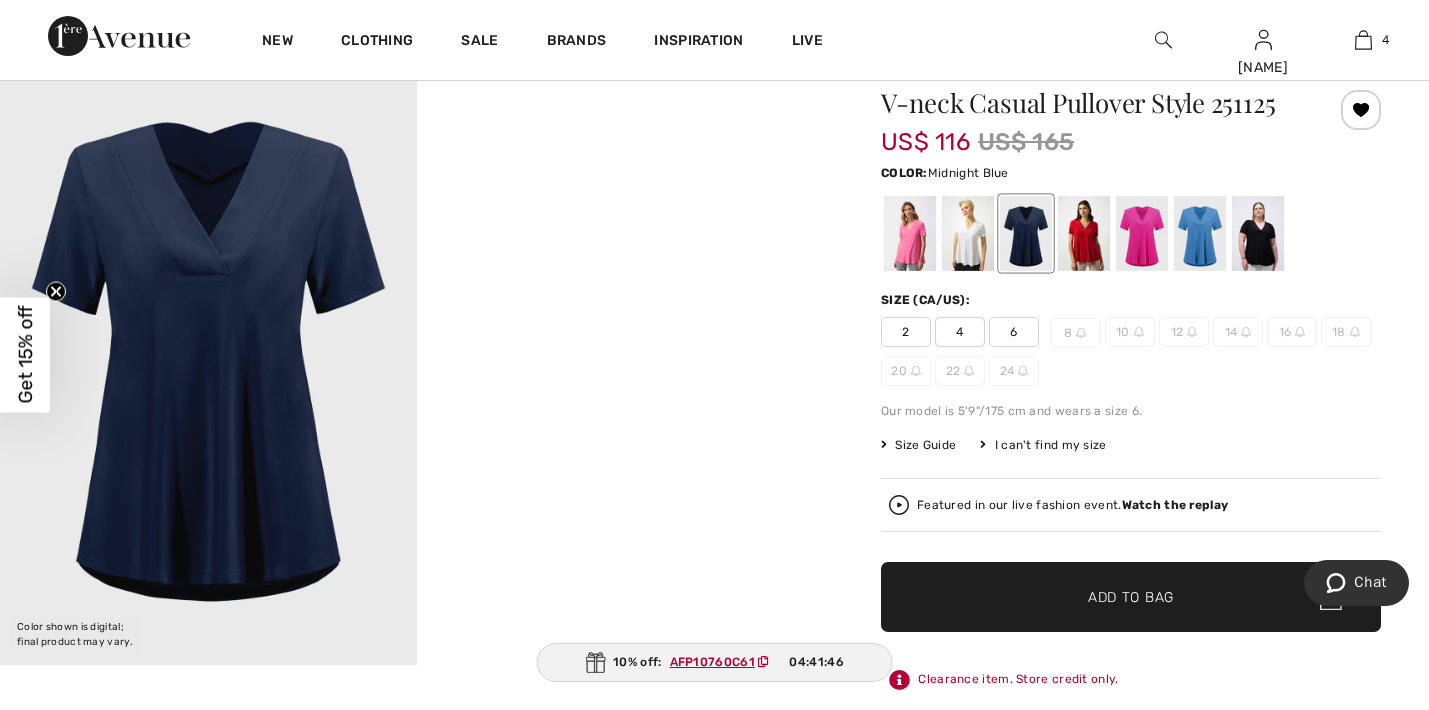 click on "6" at bounding box center (1014, 332) 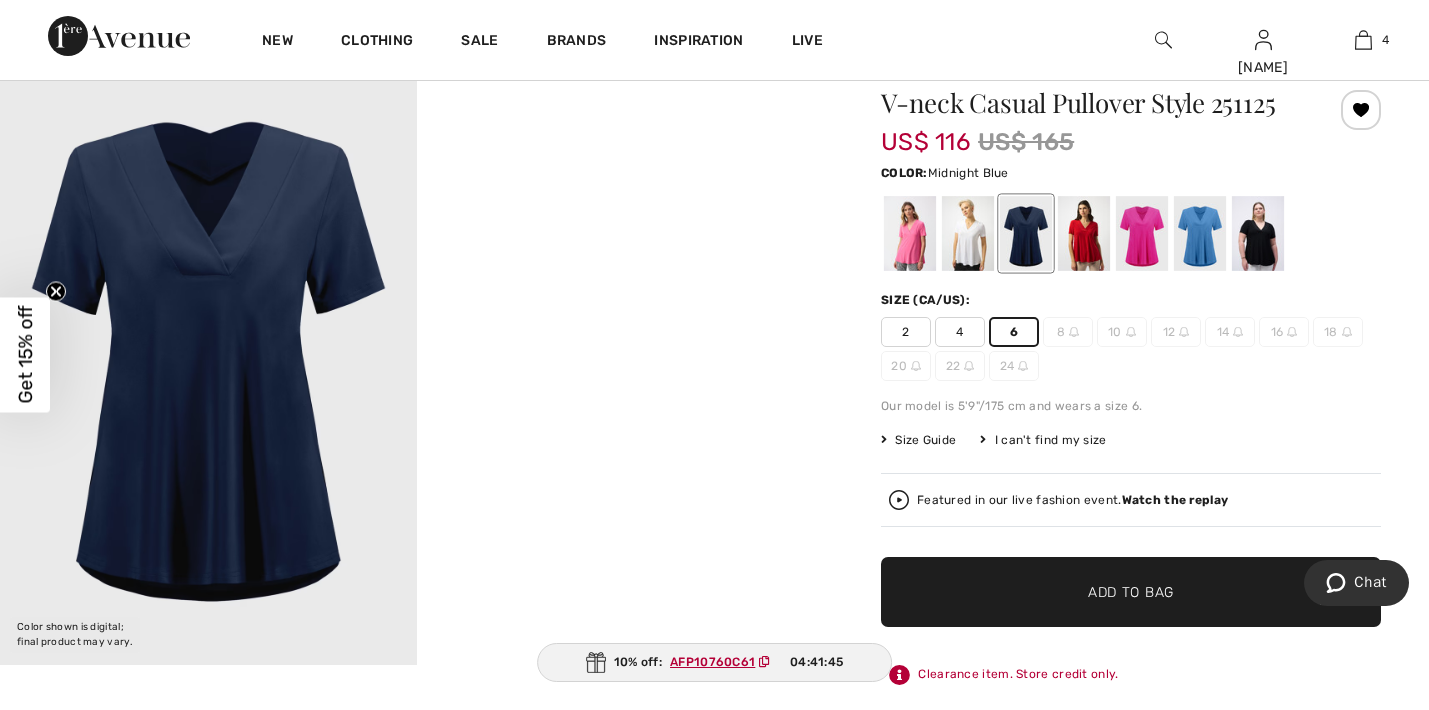 click on "✔ Added to Bag
Add to Bag" at bounding box center [1131, 592] 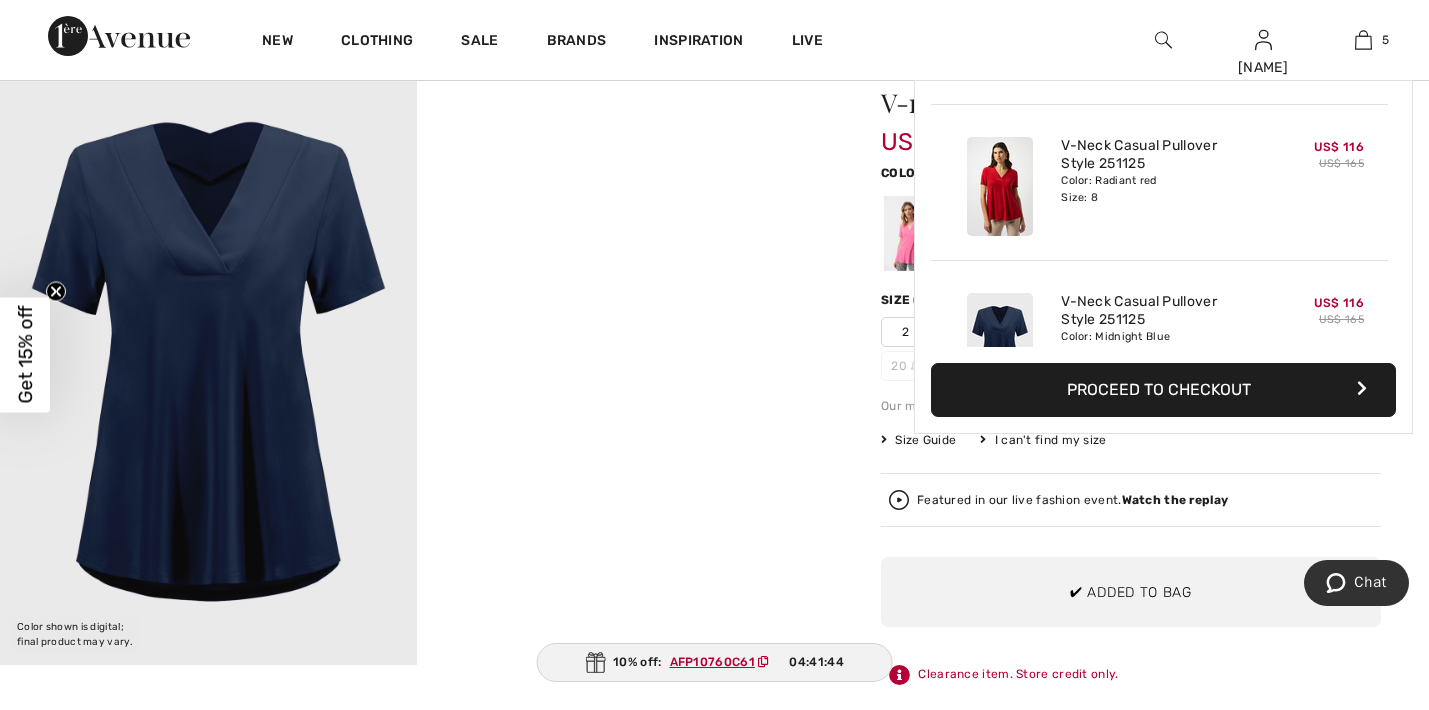 scroll, scrollTop: 530, scrollLeft: 0, axis: vertical 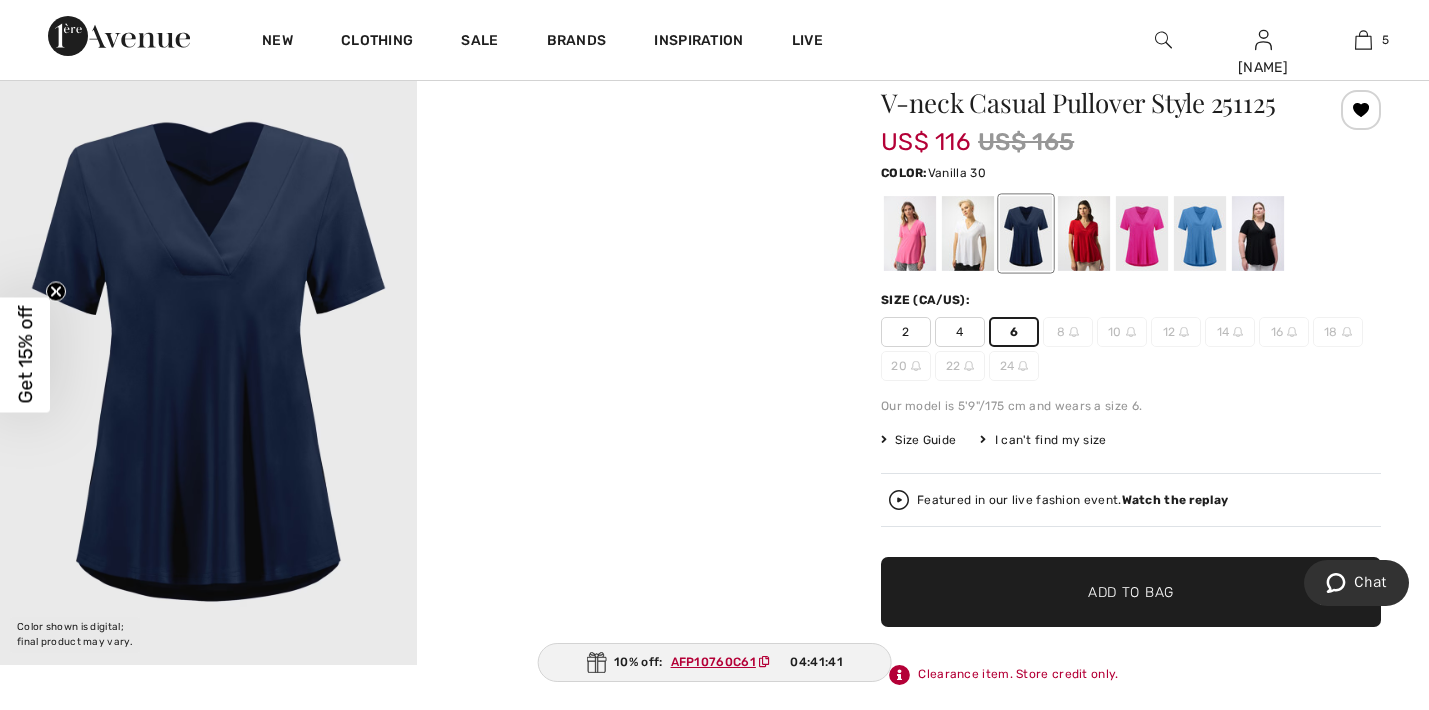 click at bounding box center (968, 233) 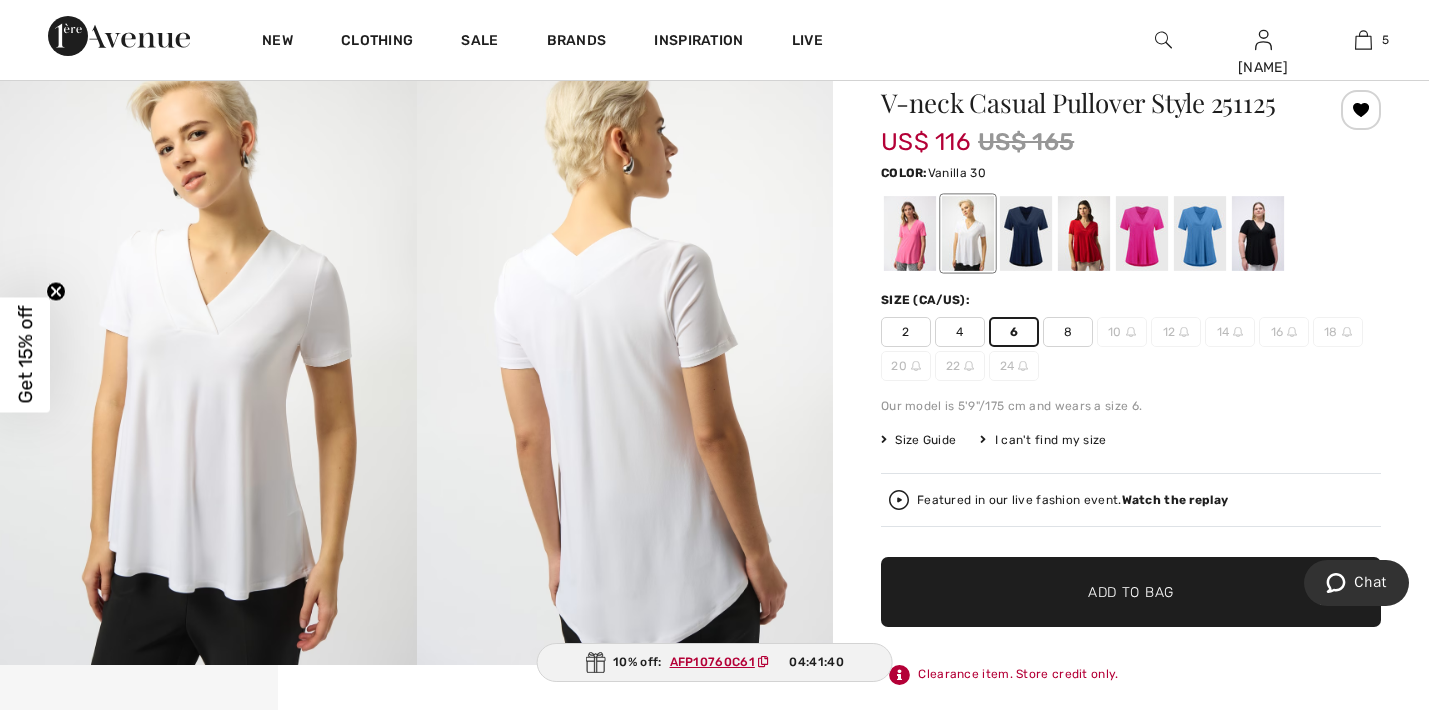 click on "8" at bounding box center (1068, 332) 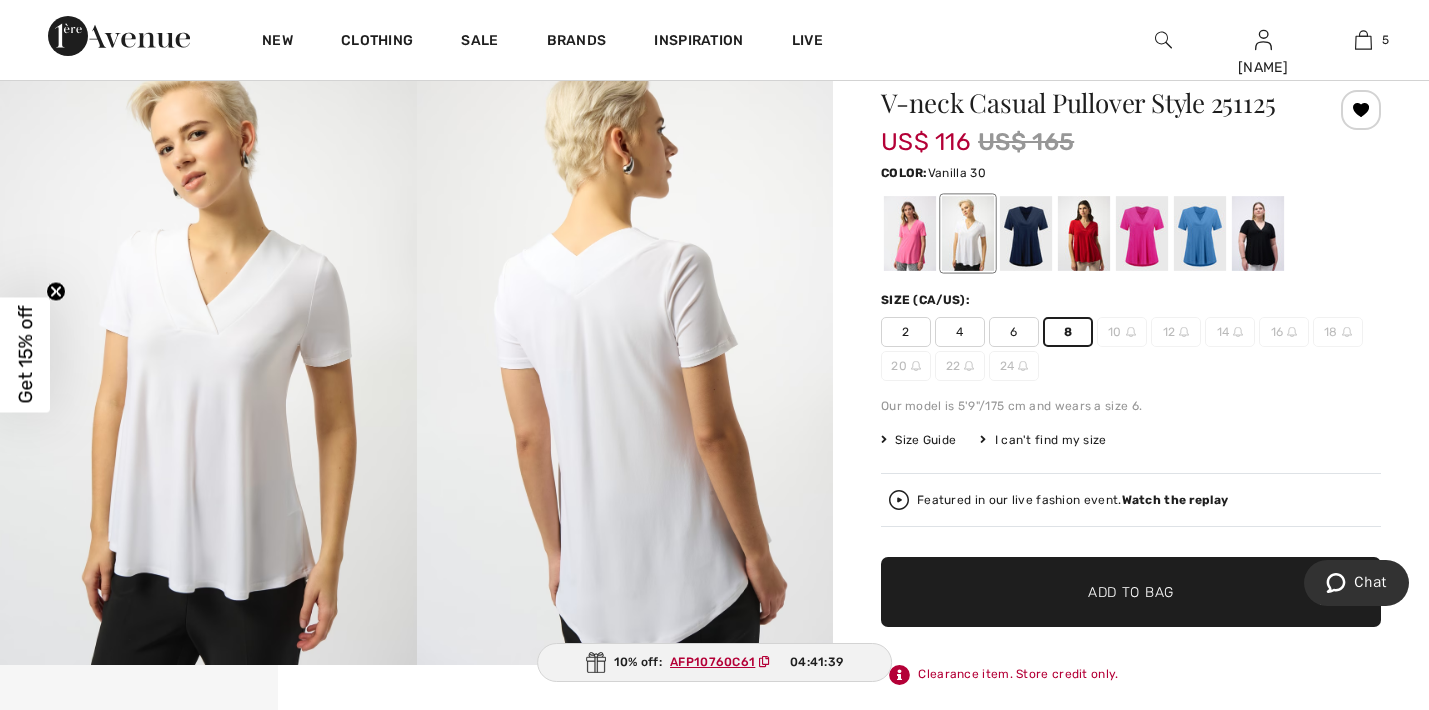 click on "✔ Added to Bag" at bounding box center (1101, 592) 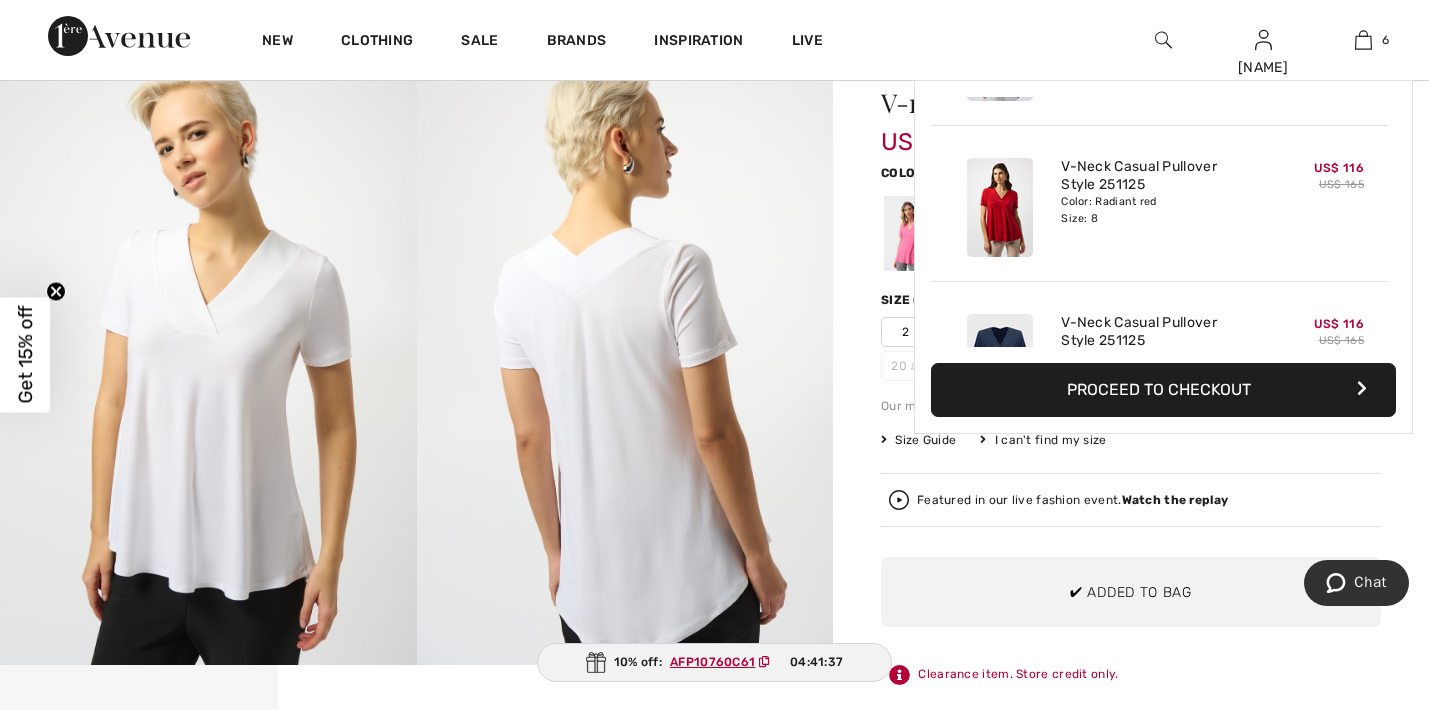 scroll, scrollTop: 565, scrollLeft: 0, axis: vertical 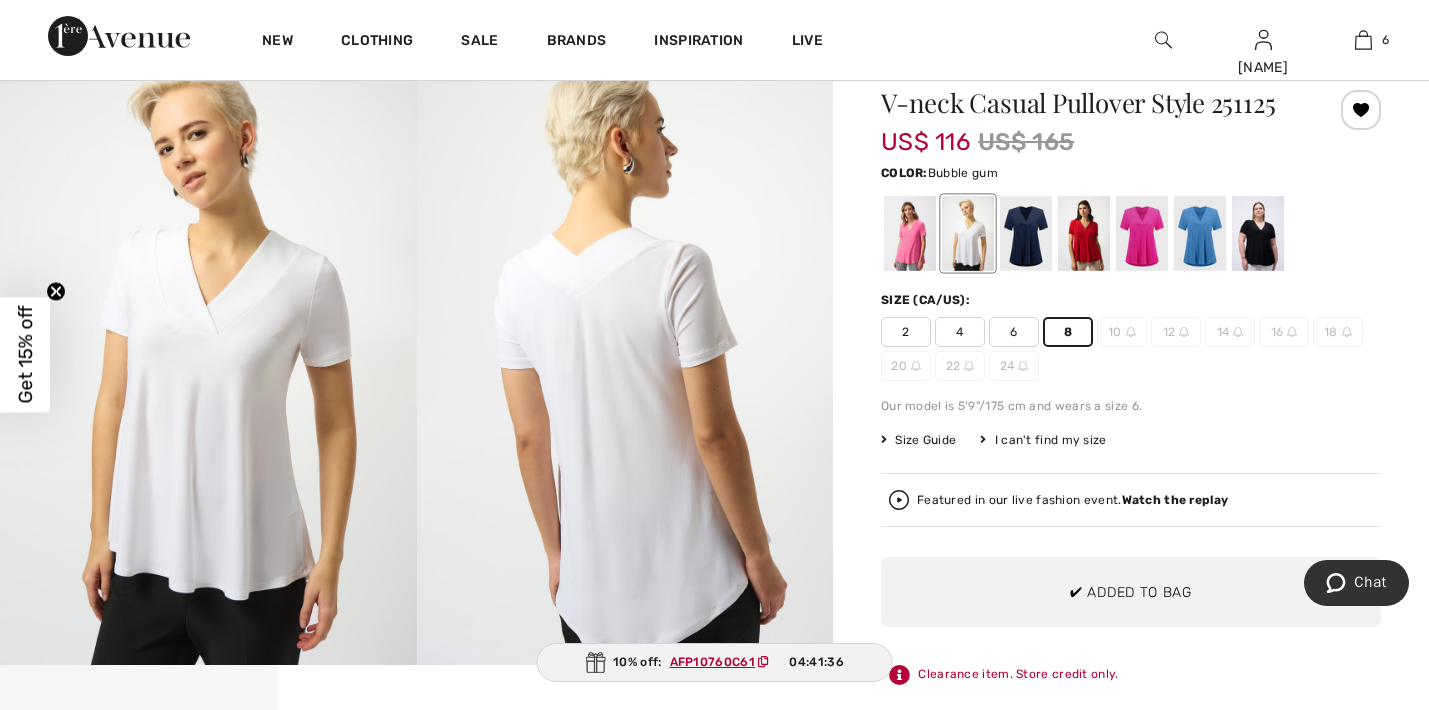 click at bounding box center (910, 233) 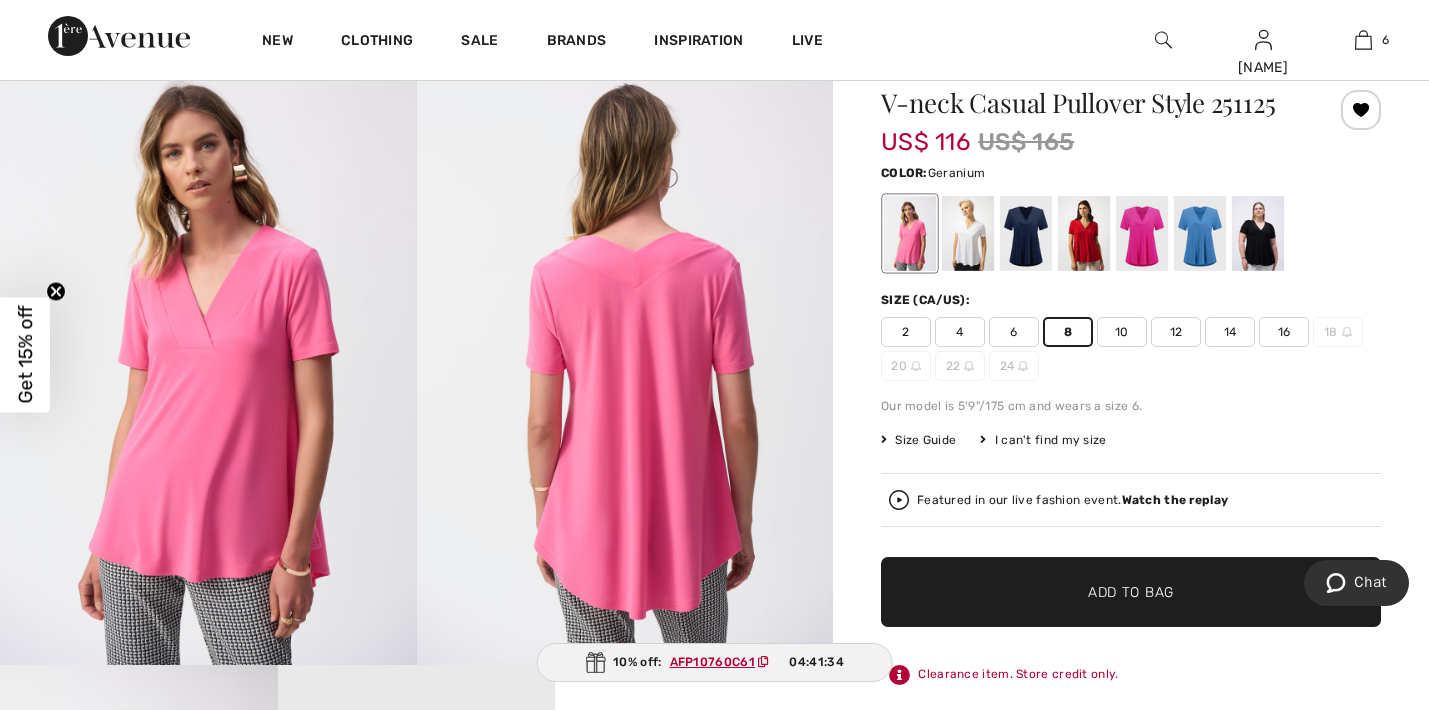 click at bounding box center [1142, 233] 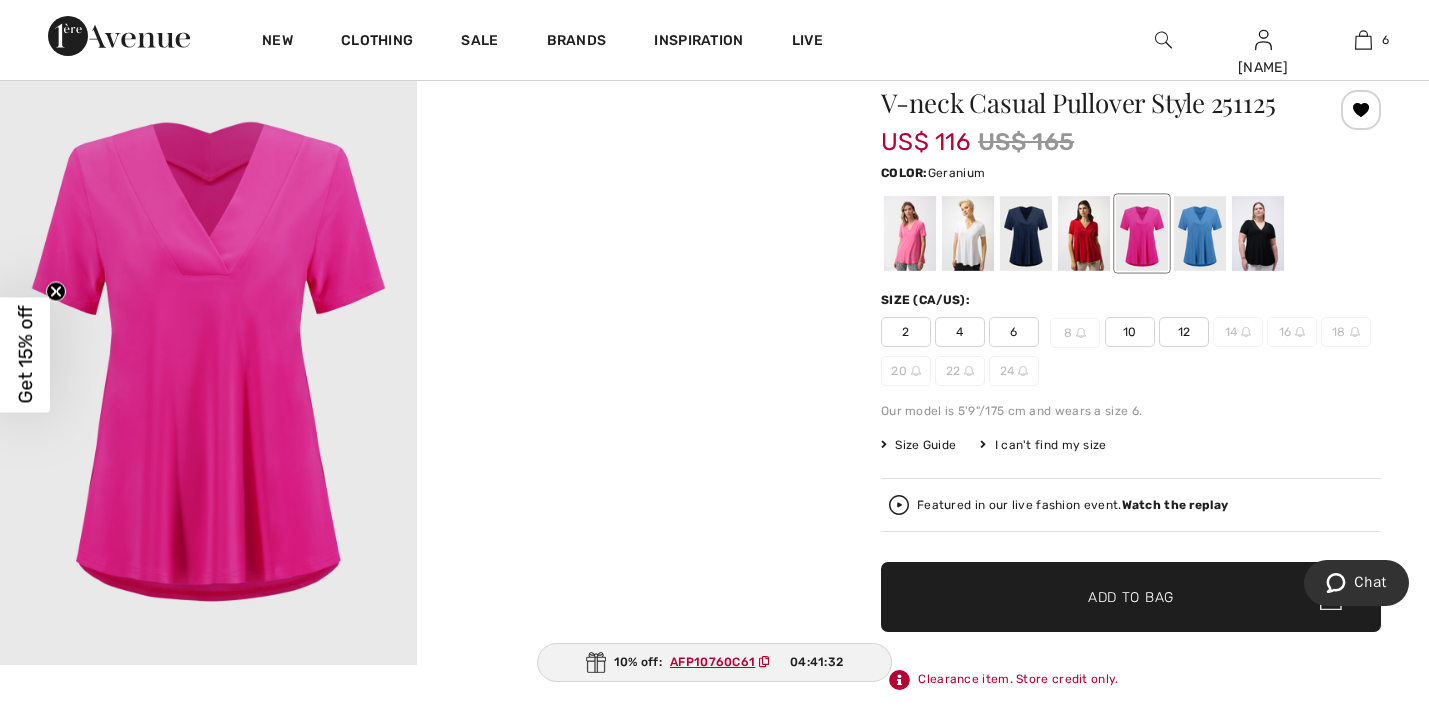 click on "6" at bounding box center (1014, 332) 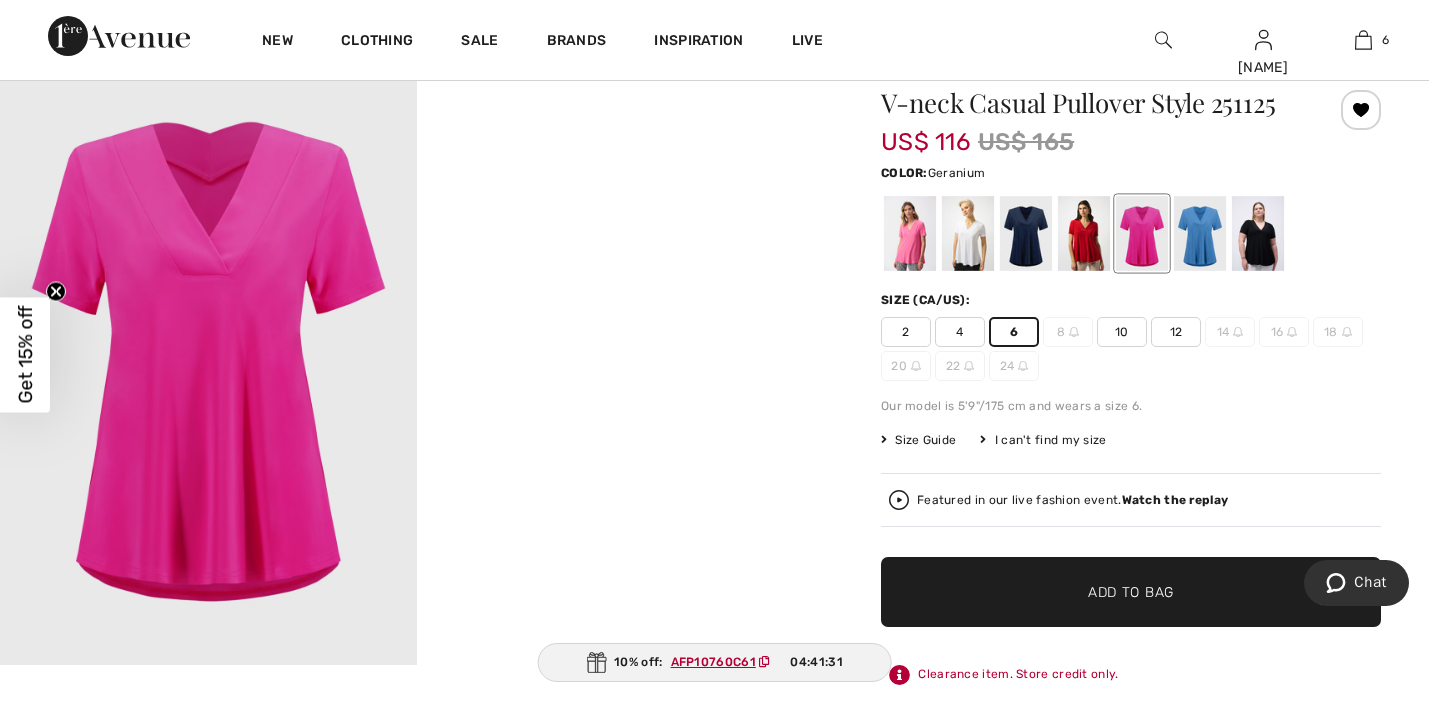 click on "✔ Added to Bag
Add to Bag" at bounding box center (1131, 592) 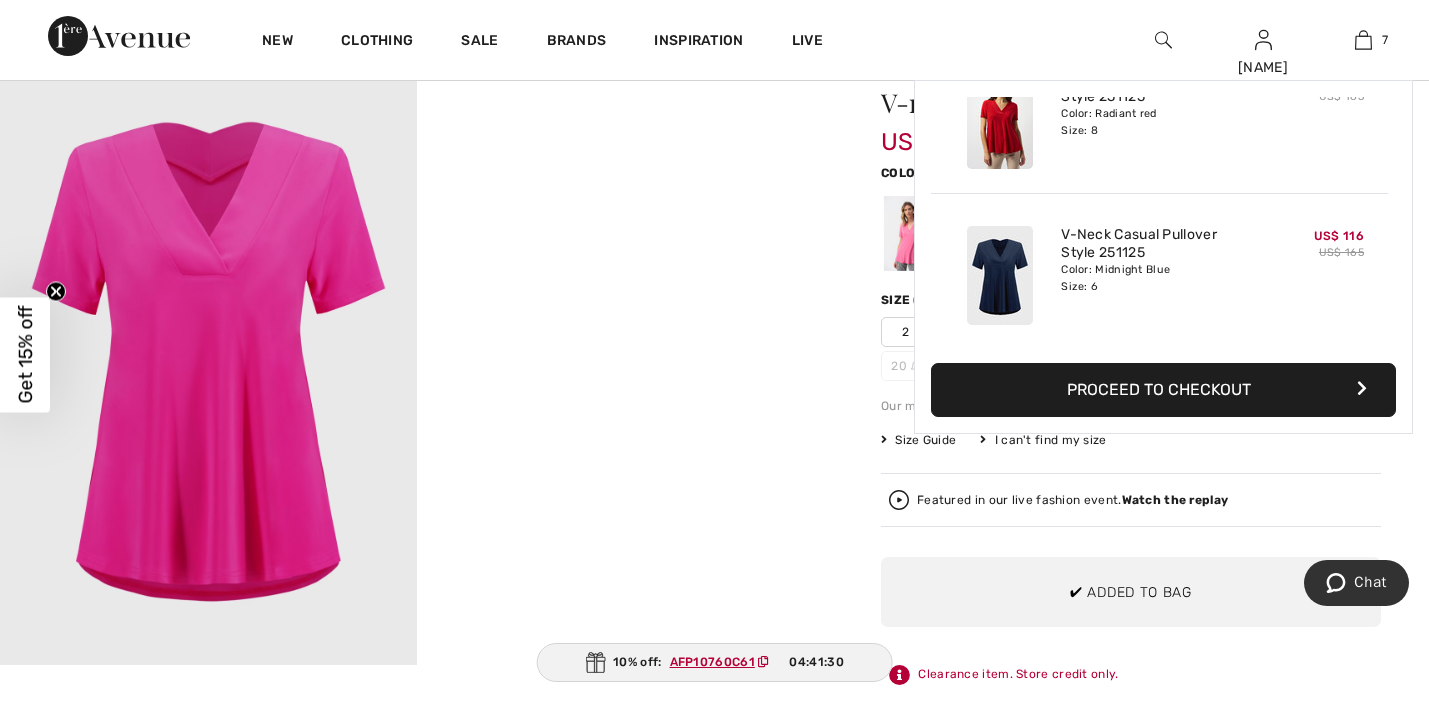 scroll, scrollTop: 0, scrollLeft: 0, axis: both 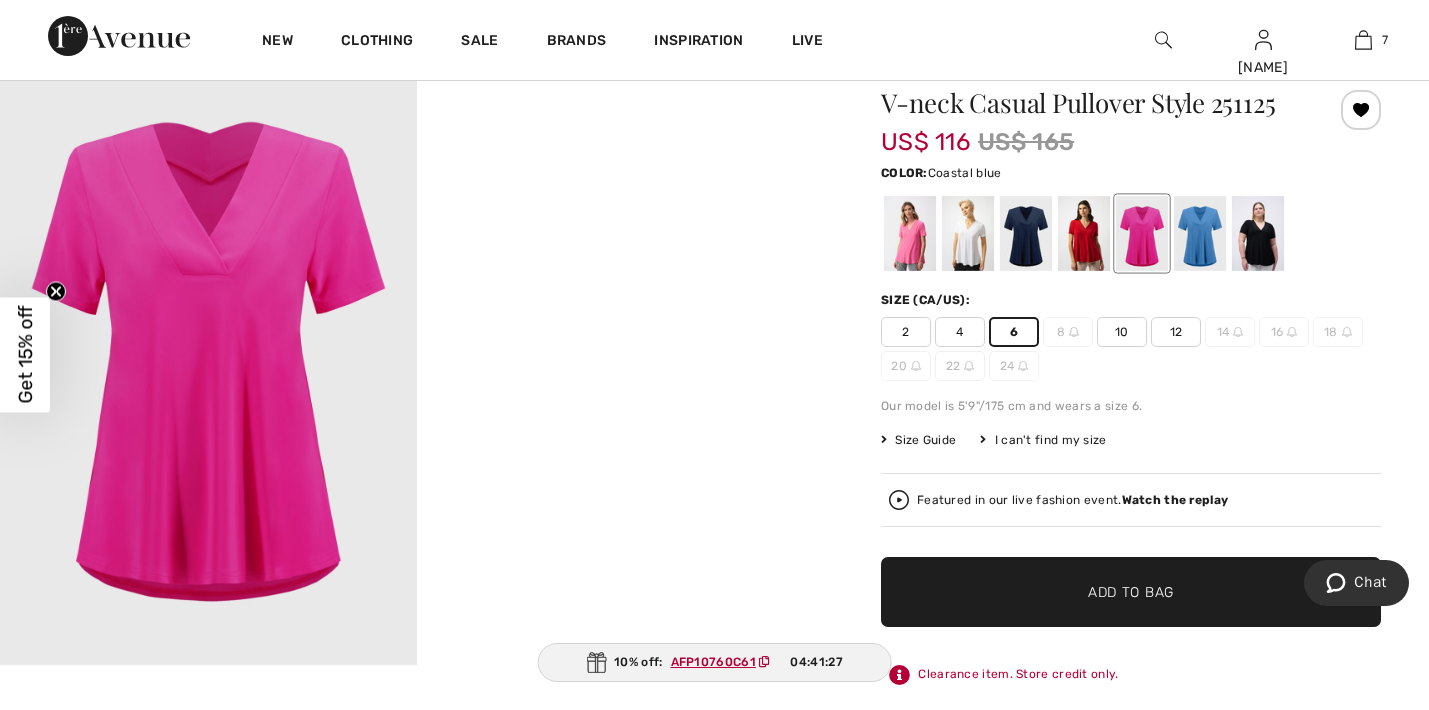 click at bounding box center [1200, 233] 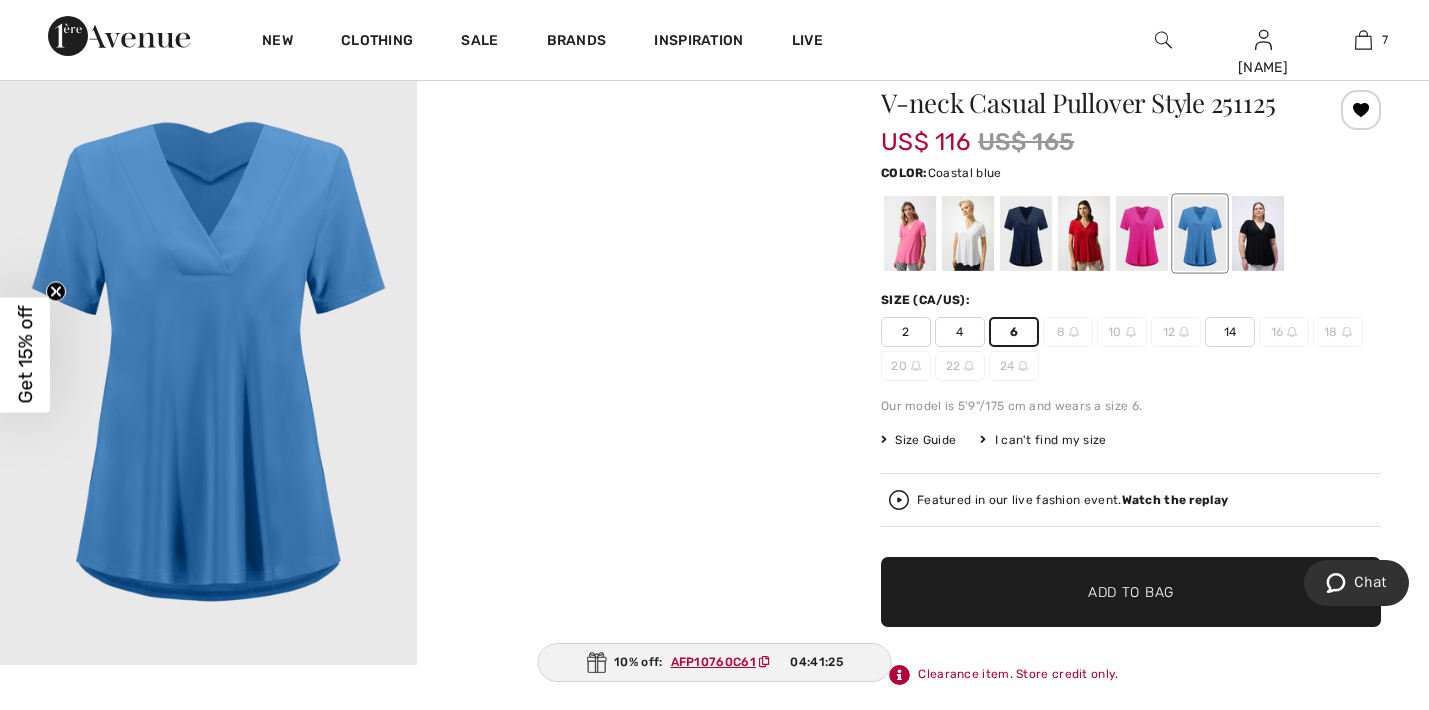 click on "Add to Bag" at bounding box center [1131, 592] 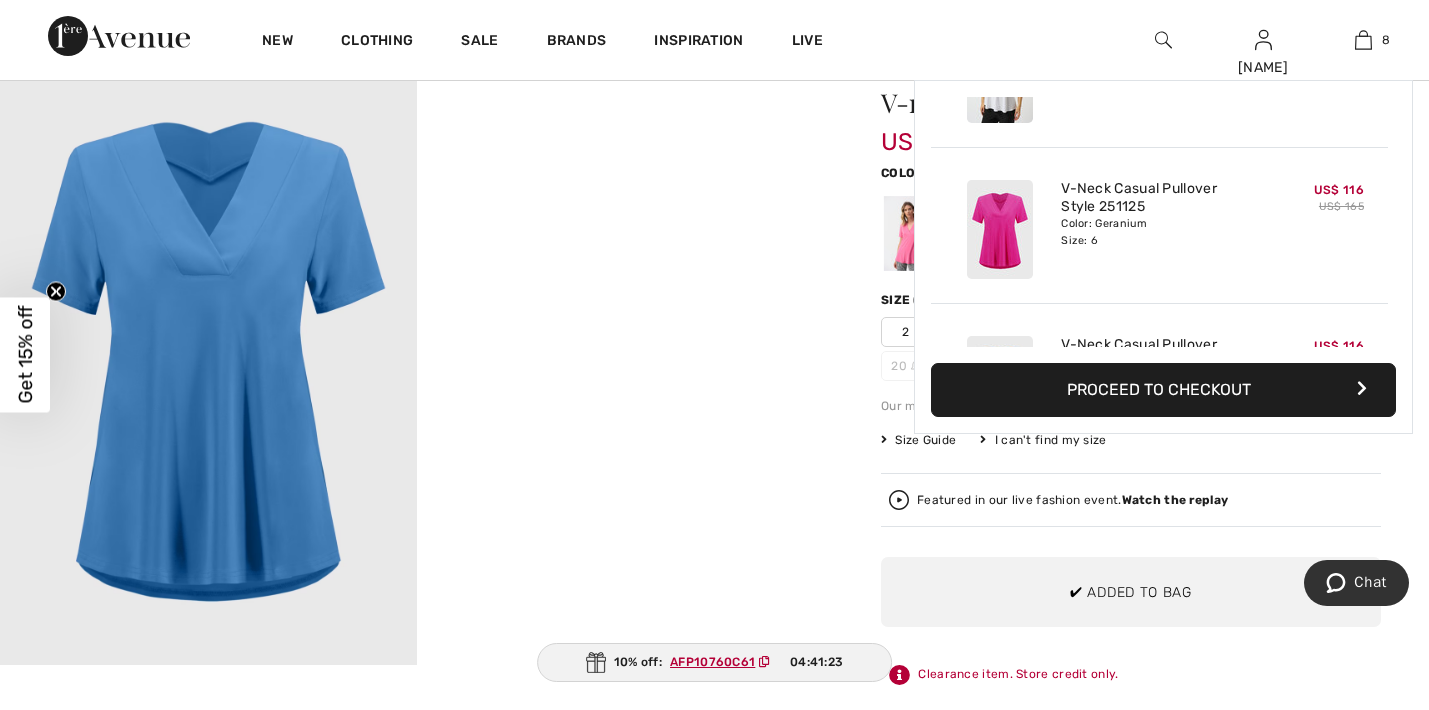 scroll, scrollTop: 998, scrollLeft: 0, axis: vertical 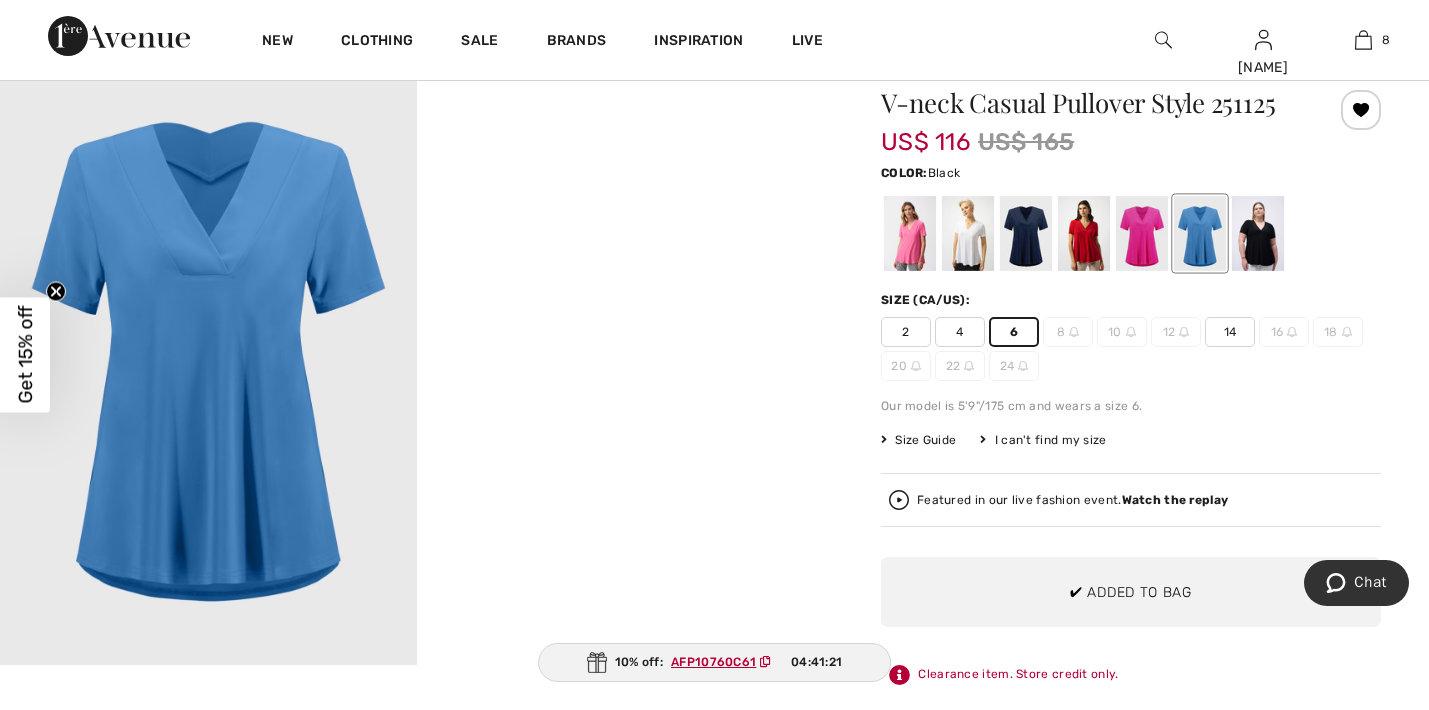 click at bounding box center [1258, 233] 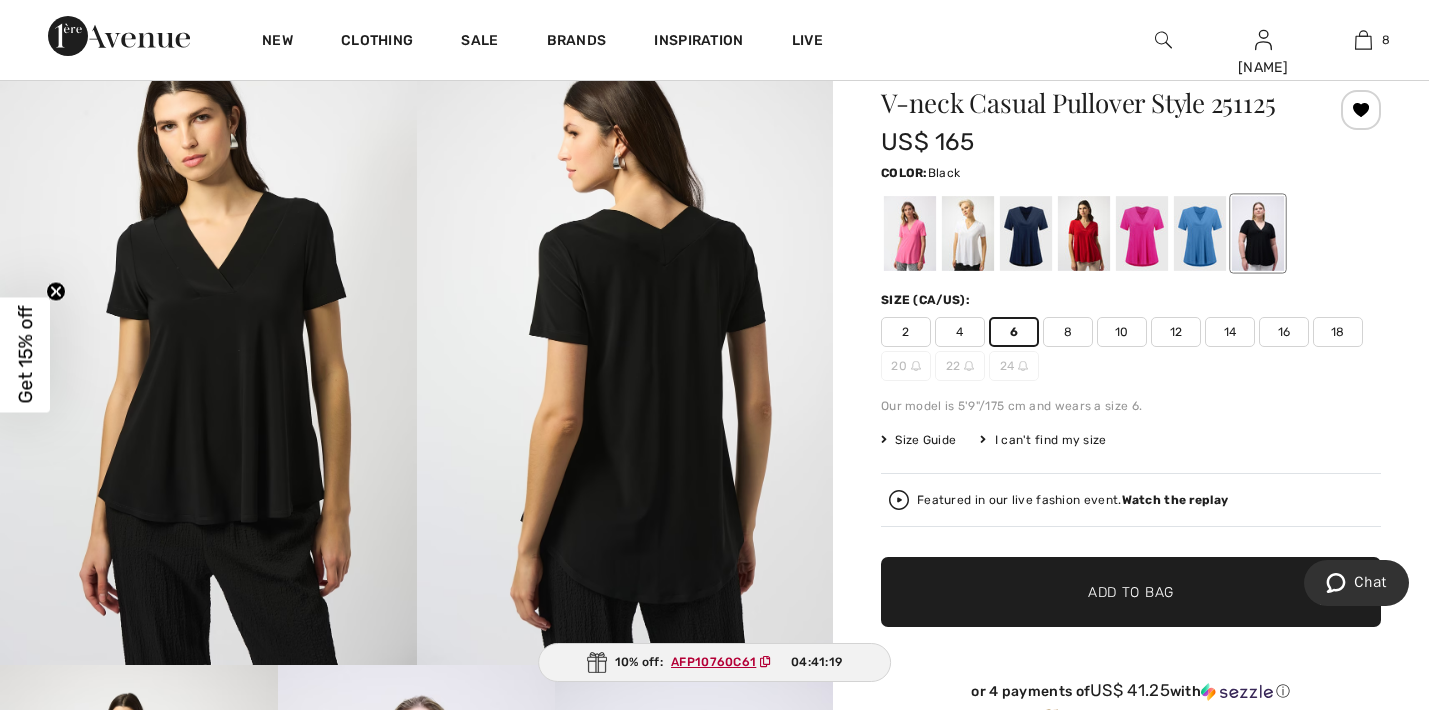 click on "8" at bounding box center [1068, 332] 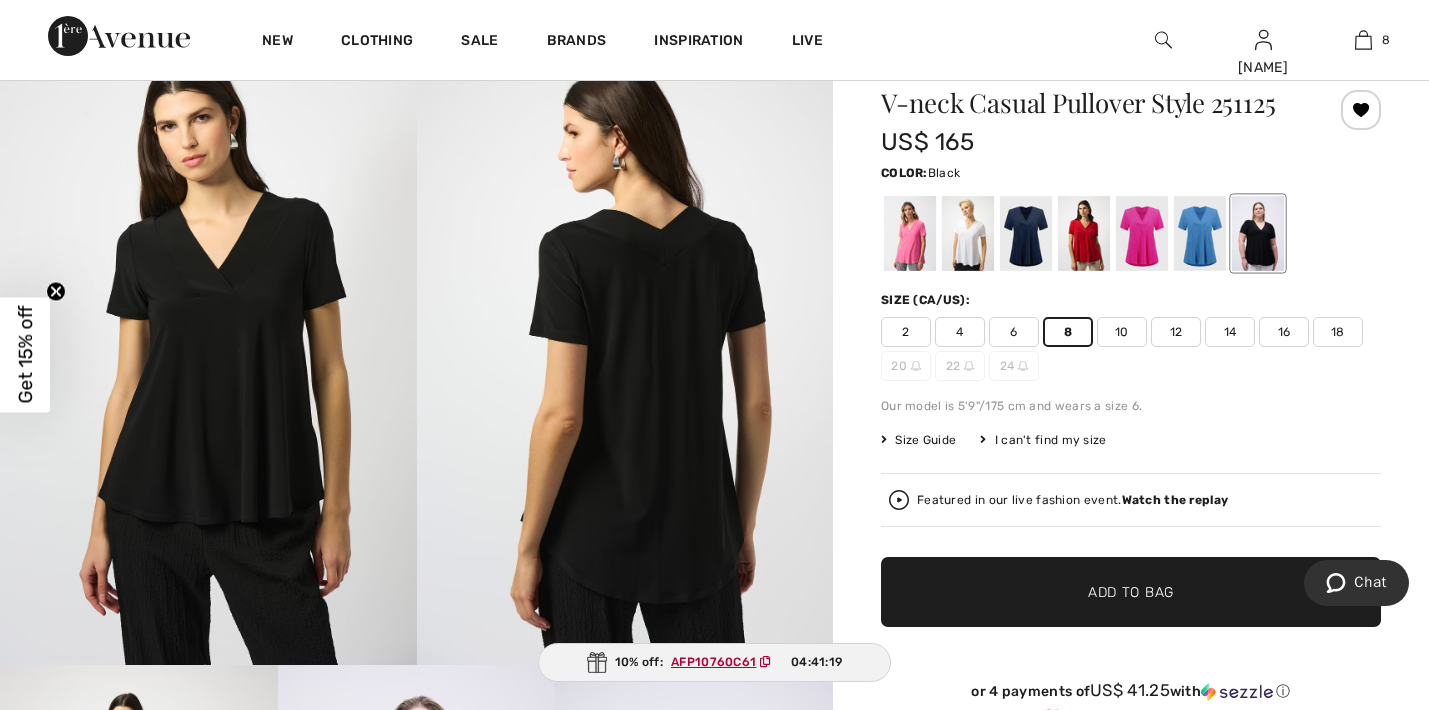 click on "✔ Added to Bag
Add to Bag" at bounding box center (1131, 592) 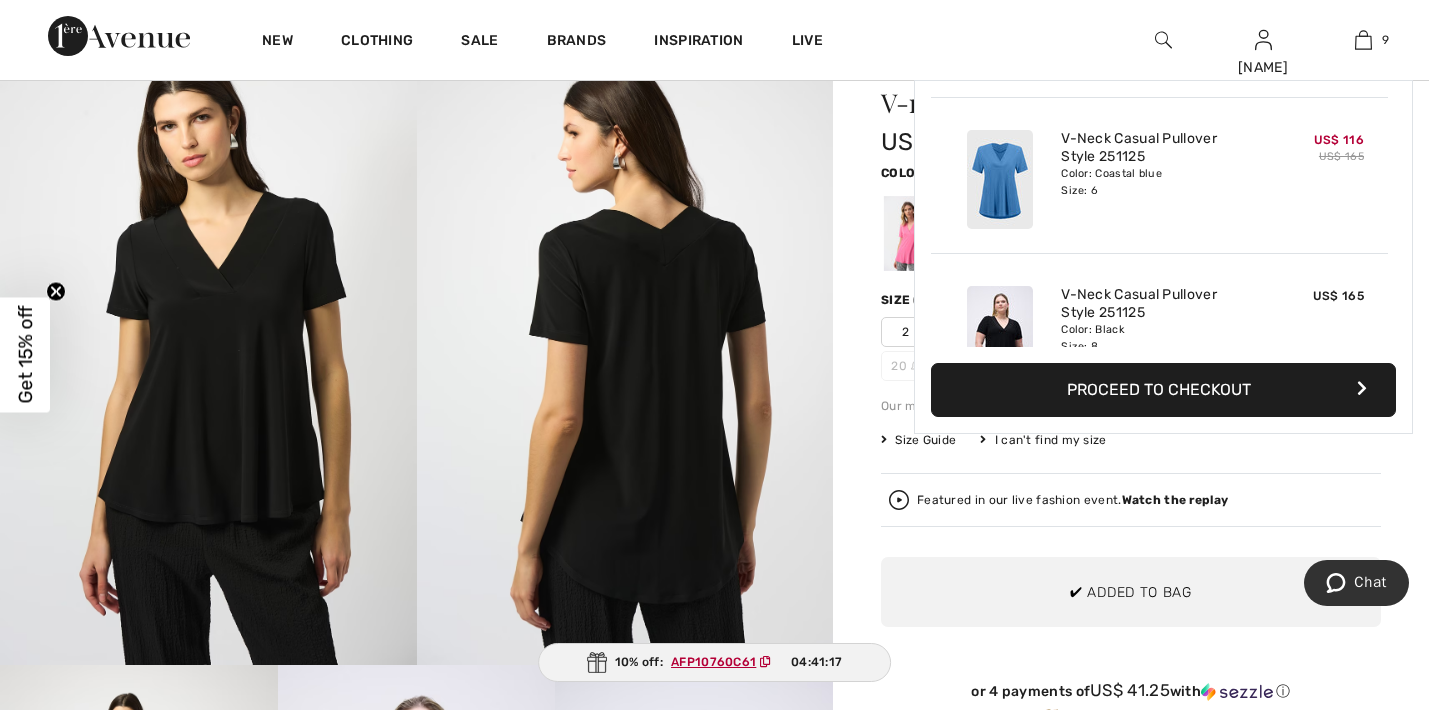 scroll, scrollTop: 1154, scrollLeft: 0, axis: vertical 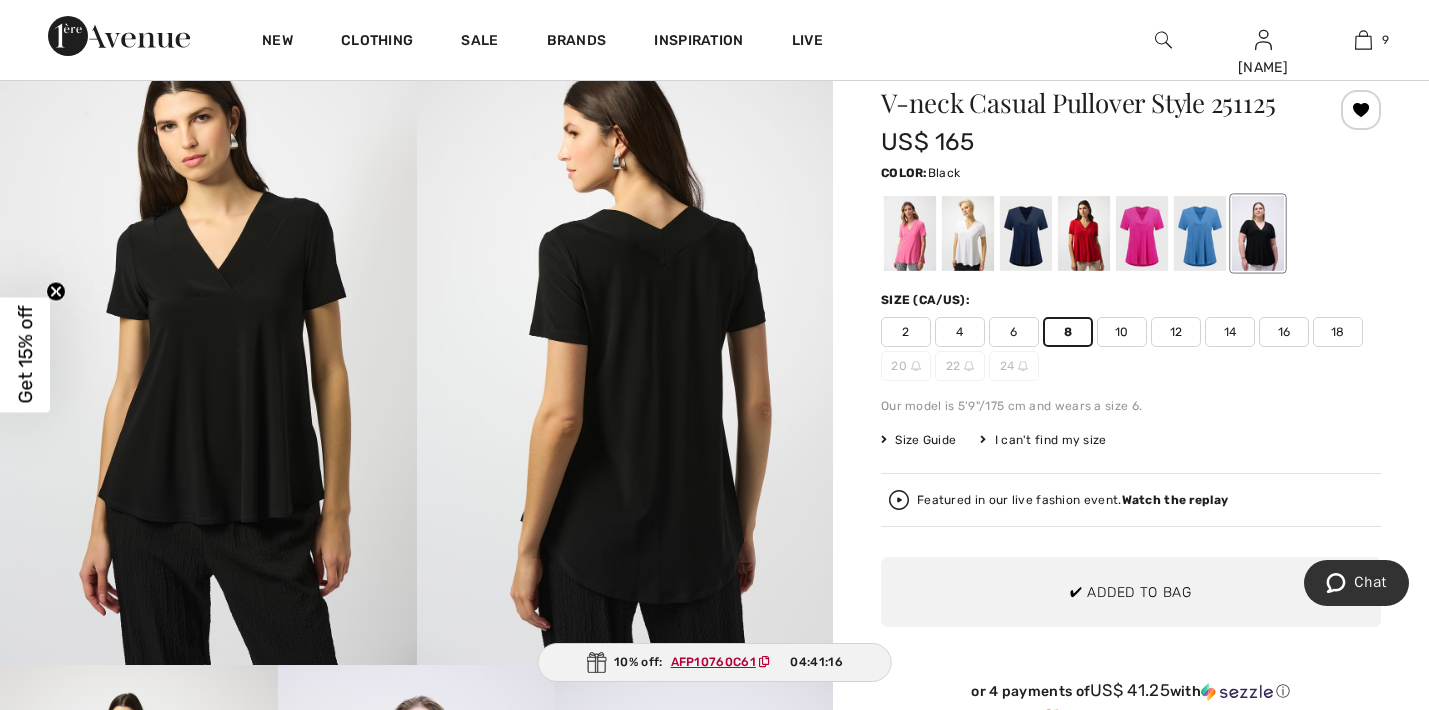 click on "Joseph Ribkoff
3 Reviews
3 Reviews
V-neck Casual Pullover  Style 251125
US$ 165
Color:  Black
Size (CA/US):
2 4 6 8 10 12 14 16 18 20 22 24
Our model is 5'9"/175 cm and wears a size 6.
Size Guide
I can't find my size
Select Size
US 2
US 4
US 6
US 8
US 10
US 12
US 14
US 16
US 18
US 20 - Sold Out
US 22 - Sold Out
US 24 - Sold Out
Featured in our live fashion event.  Watch the replay" at bounding box center [1131, 671] 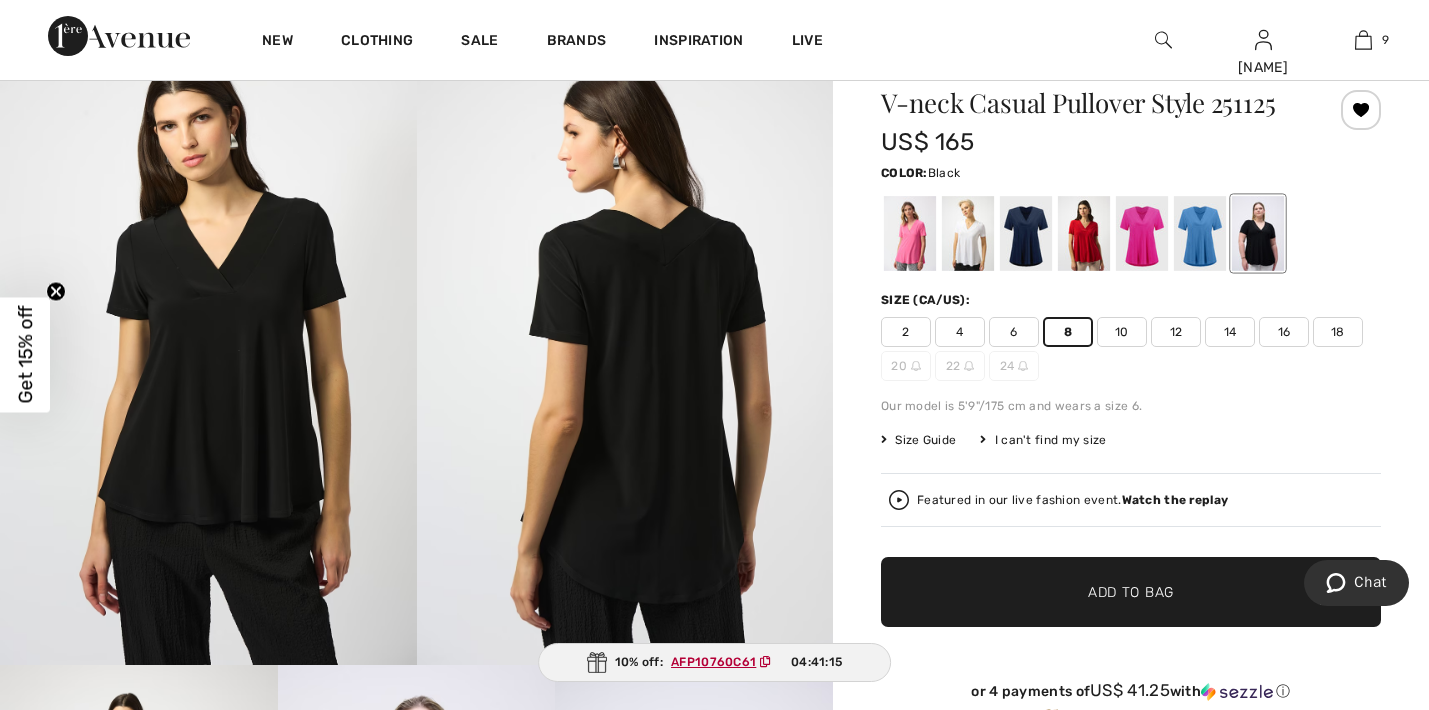 click on "6" at bounding box center (1014, 332) 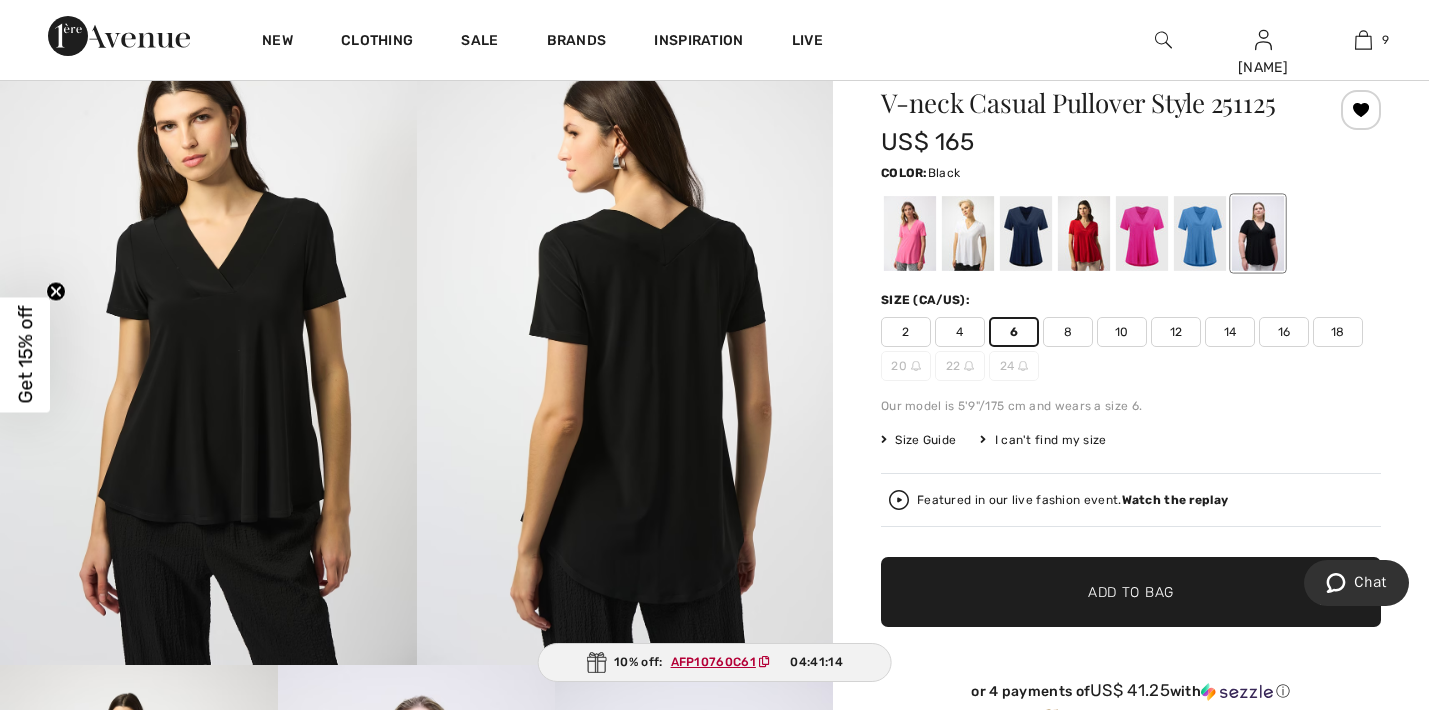 click on "✔ Added to Bag" at bounding box center [1101, 592] 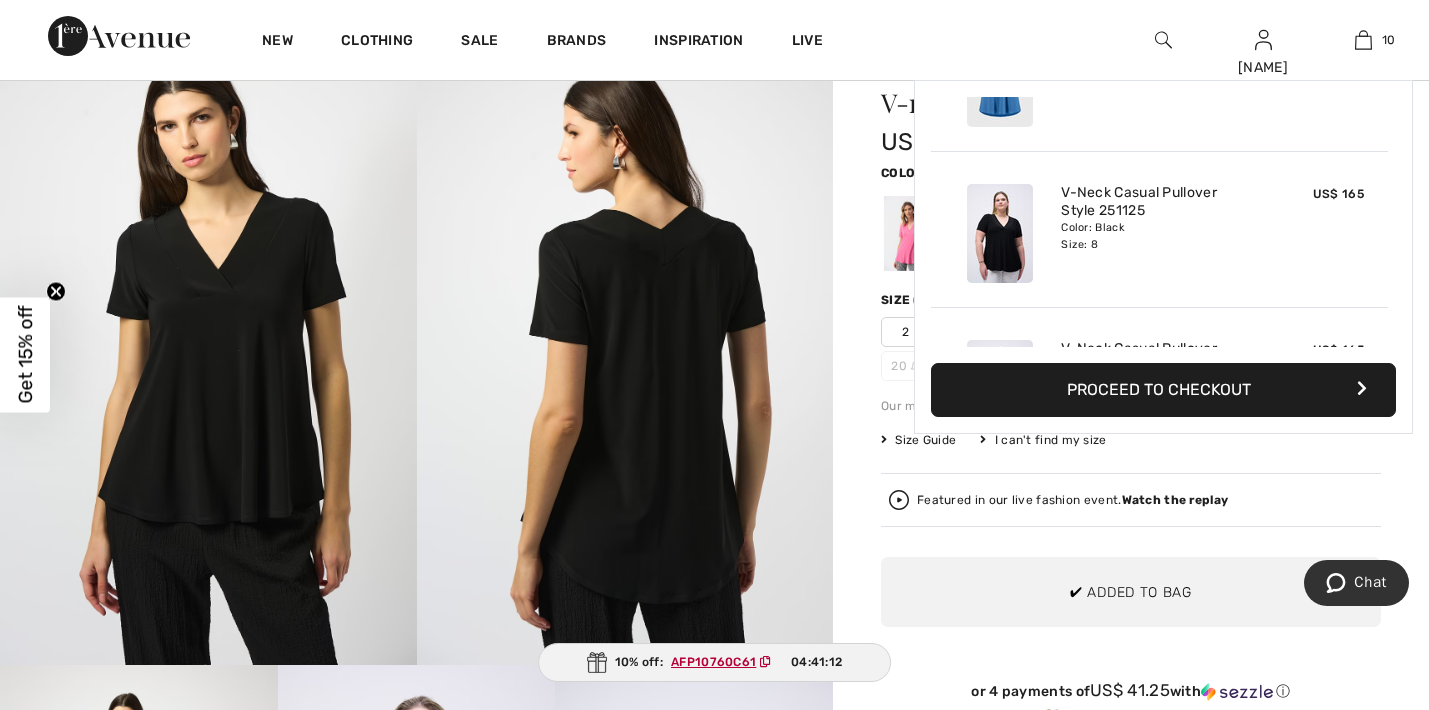 scroll, scrollTop: 1310, scrollLeft: 0, axis: vertical 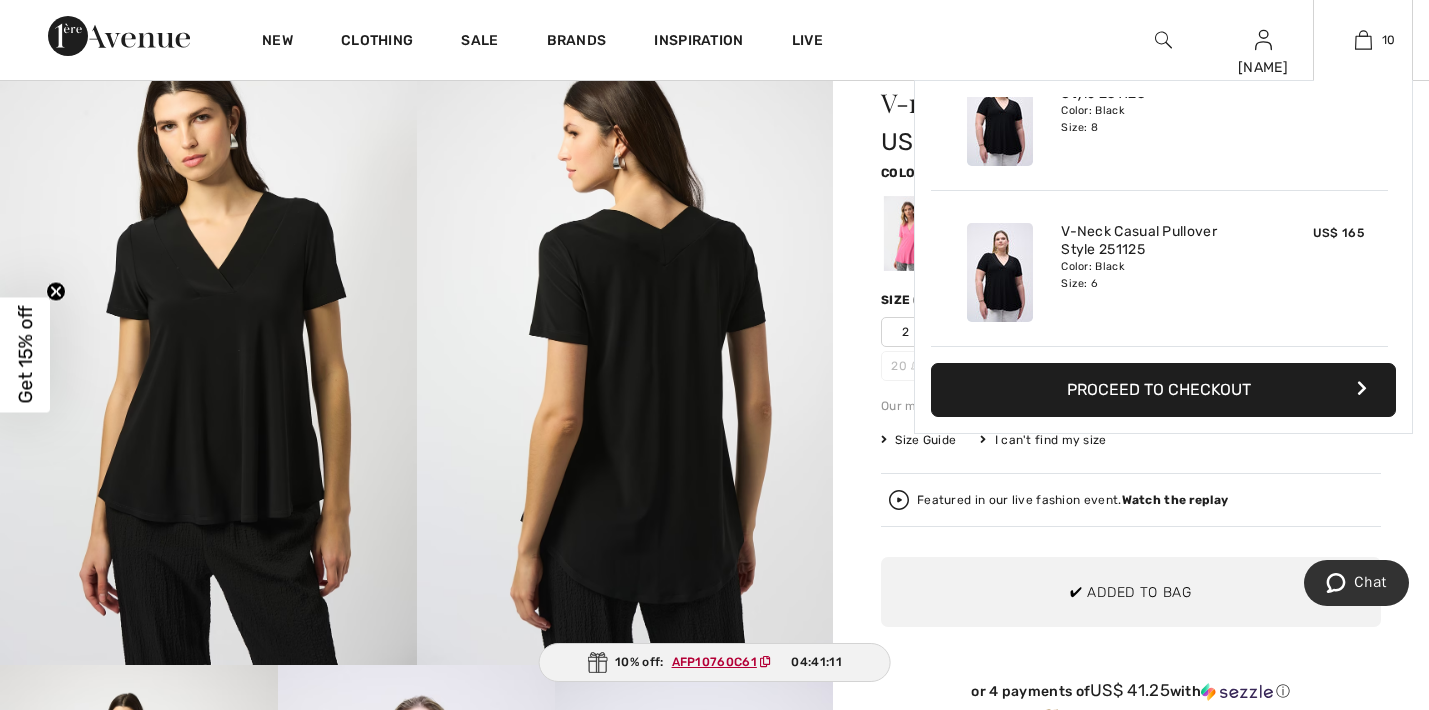 click on "Proceed to Checkout" at bounding box center (1163, 390) 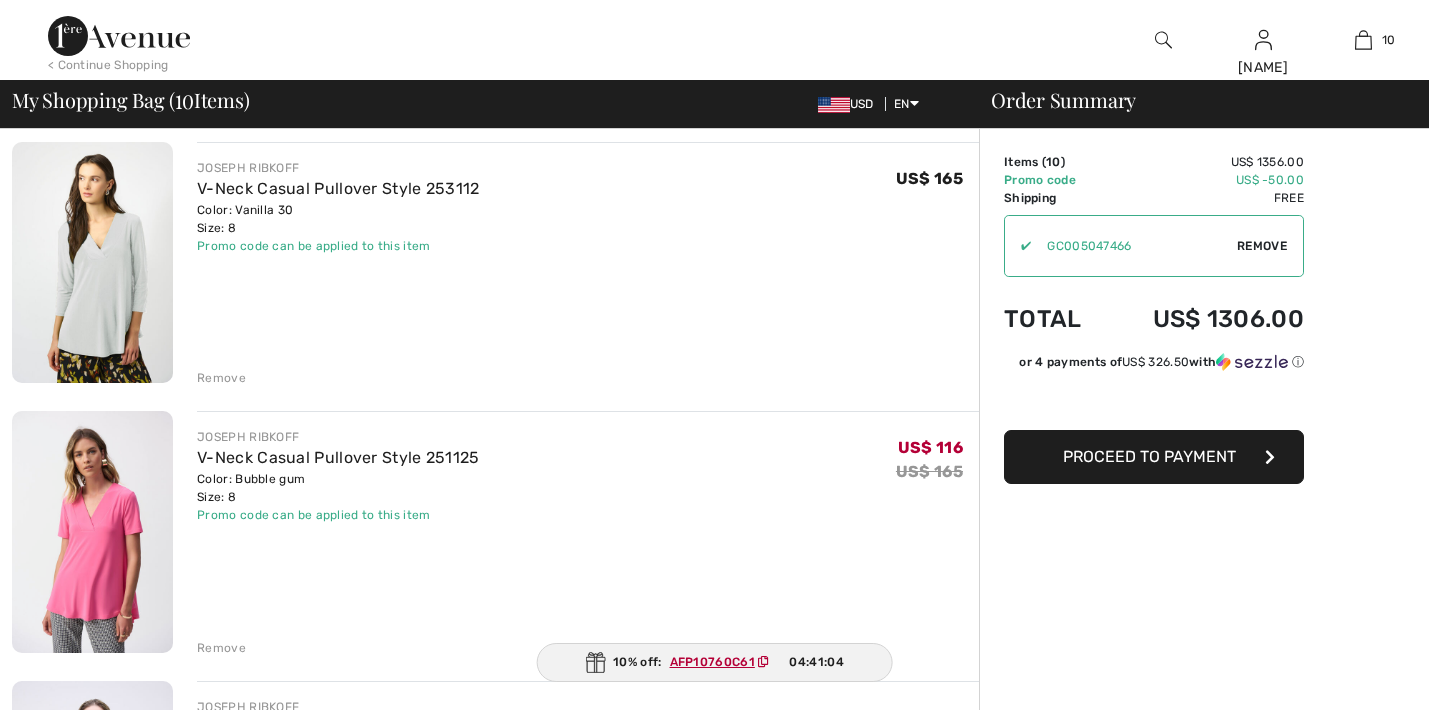 scroll, scrollTop: 370, scrollLeft: 0, axis: vertical 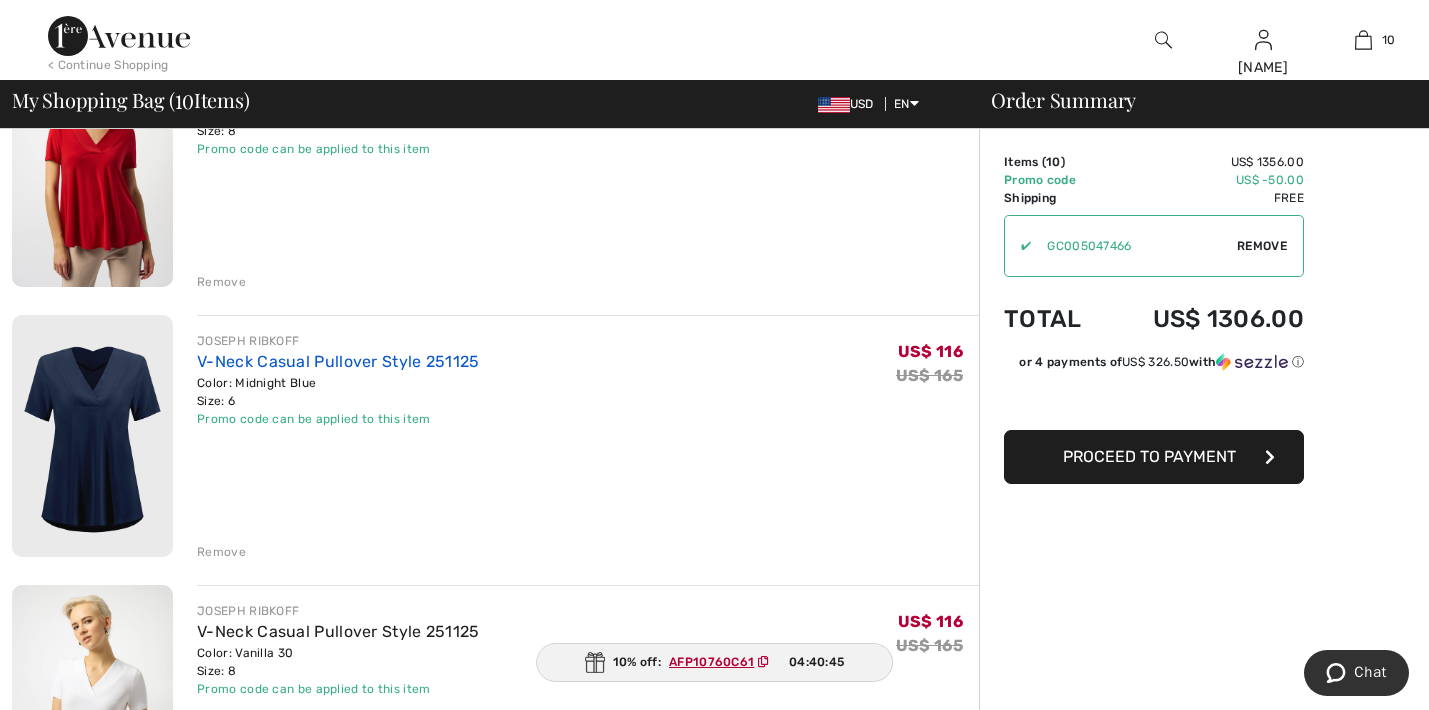 click on "V-Neck Casual Pullover Style 251125" at bounding box center [338, 361] 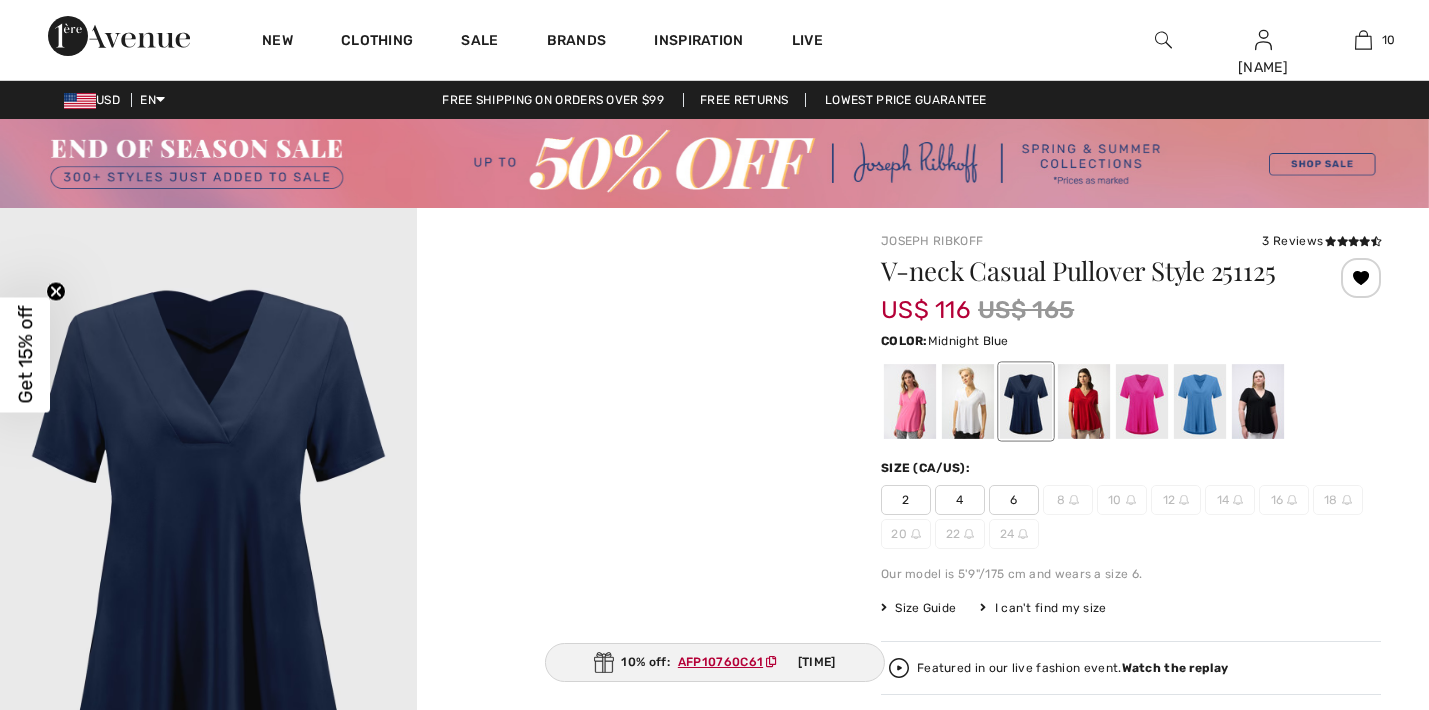 scroll, scrollTop: 0, scrollLeft: 0, axis: both 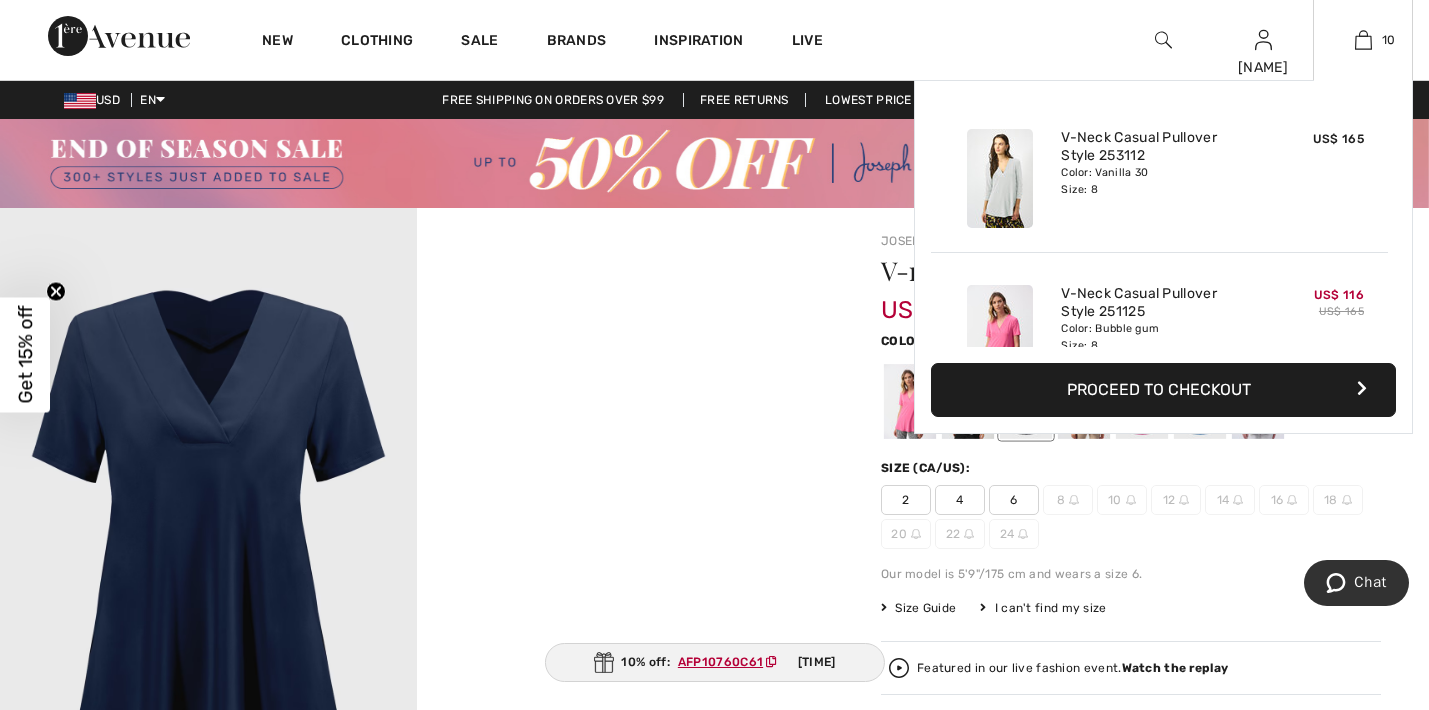 click on "Proceed to Checkout" at bounding box center [1163, 390] 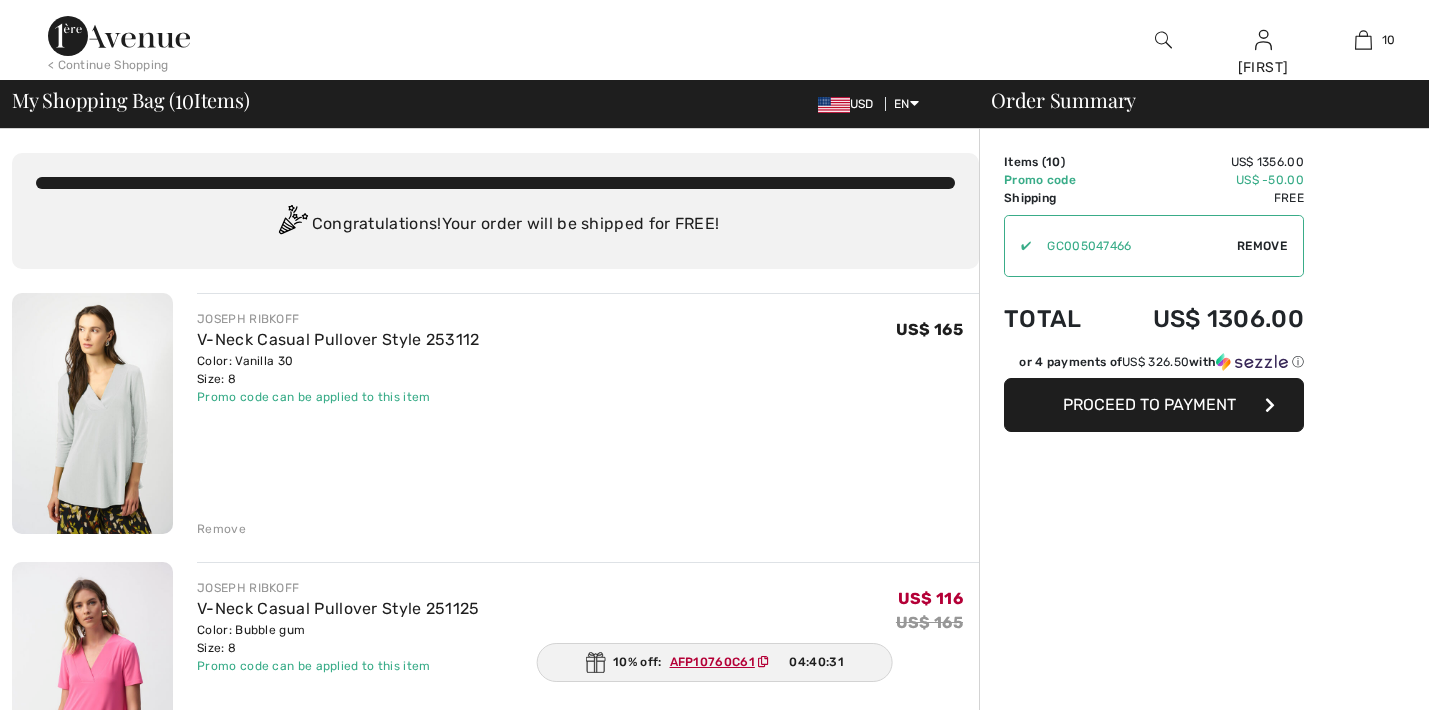 checkbox on "true" 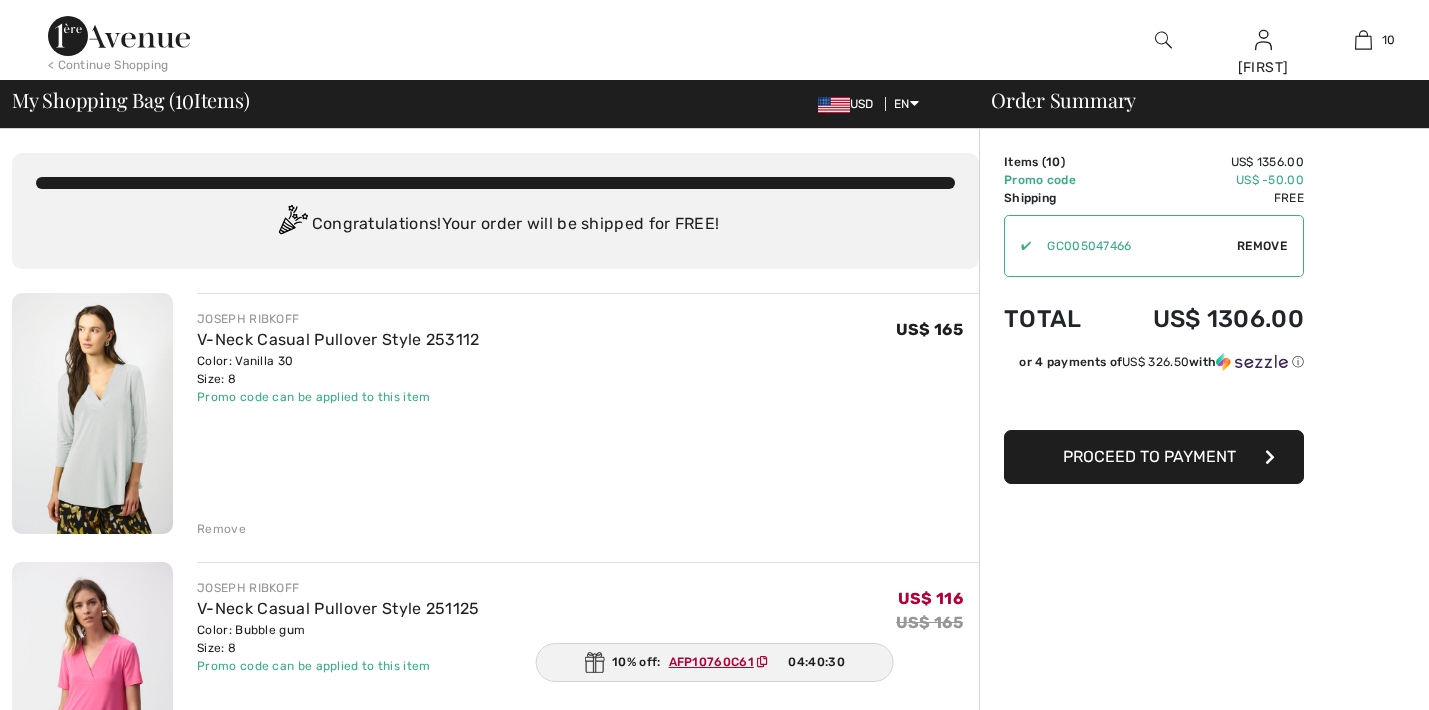scroll, scrollTop: 0, scrollLeft: 0, axis: both 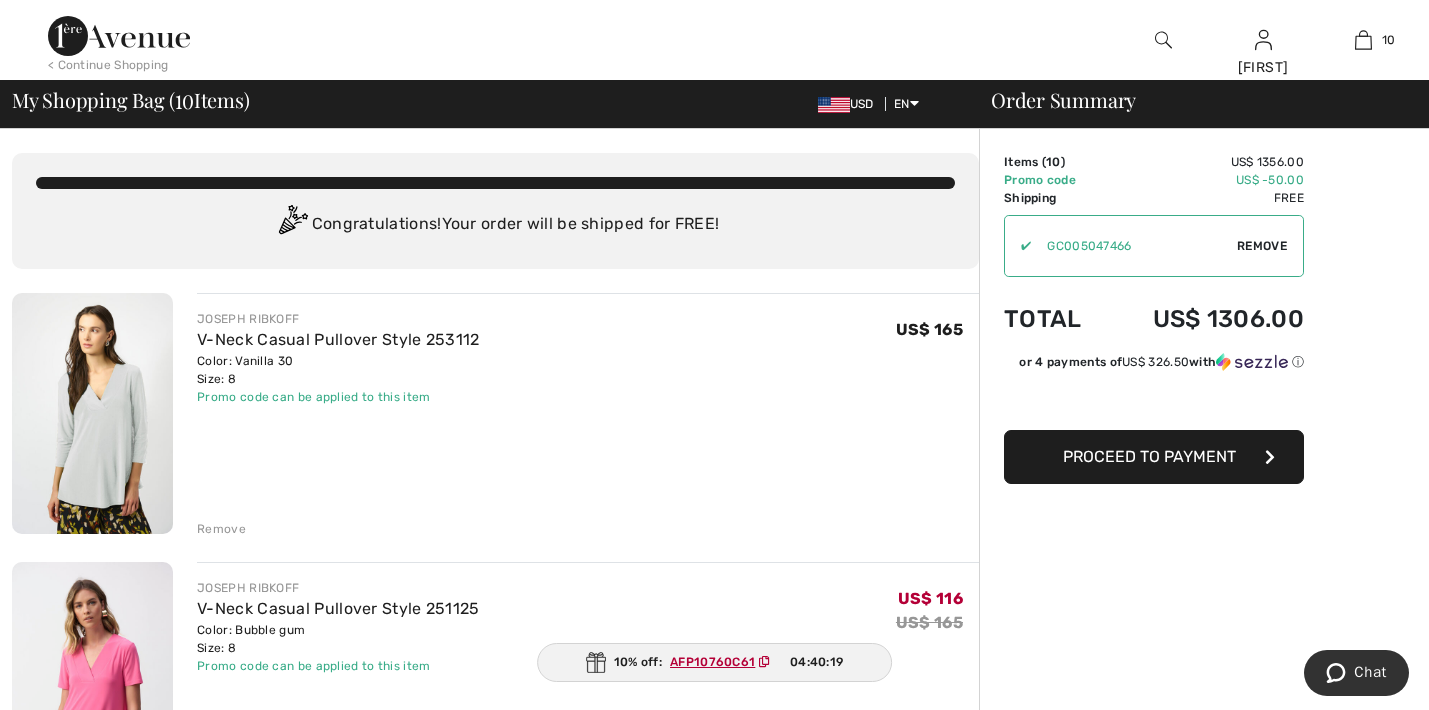 click on "Proceed to Payment" at bounding box center [1154, 457] 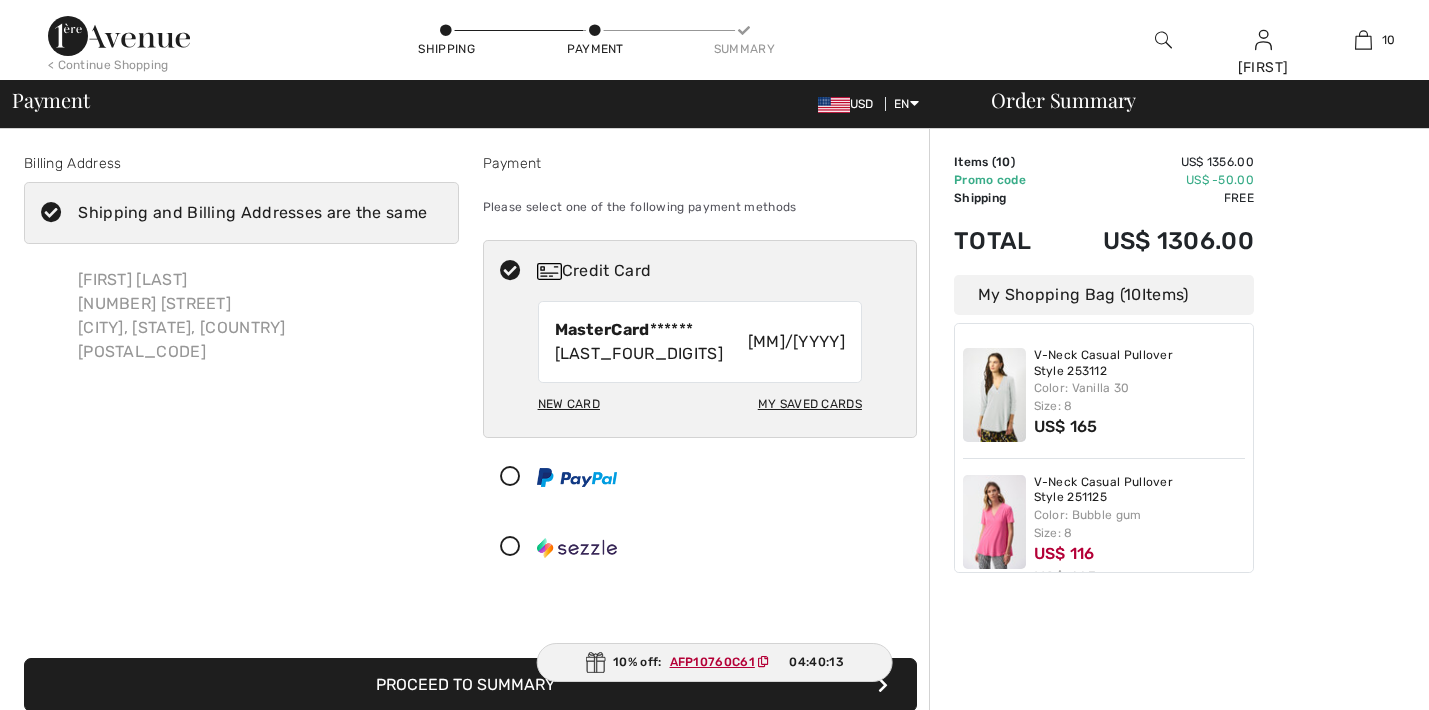 checkbox on "true" 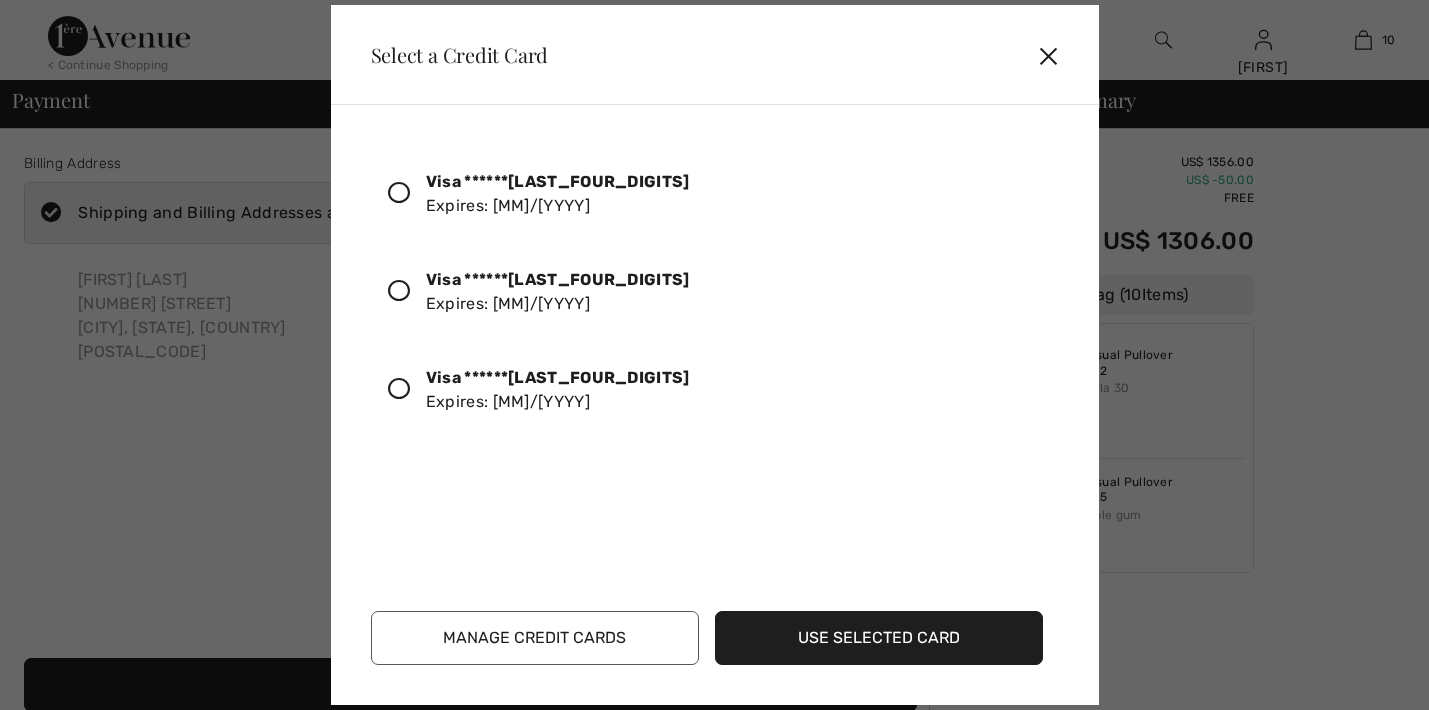 scroll, scrollTop: 0, scrollLeft: 0, axis: both 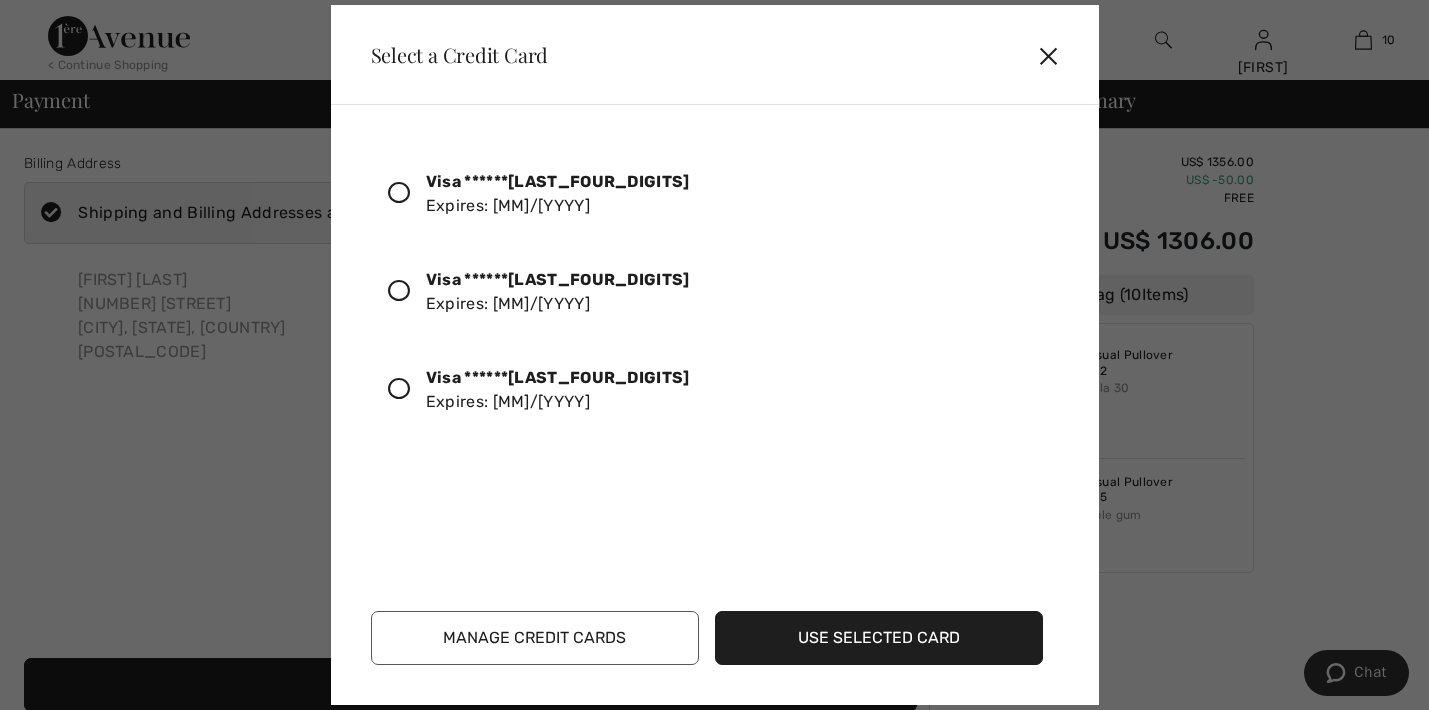 click at bounding box center [399, 389] 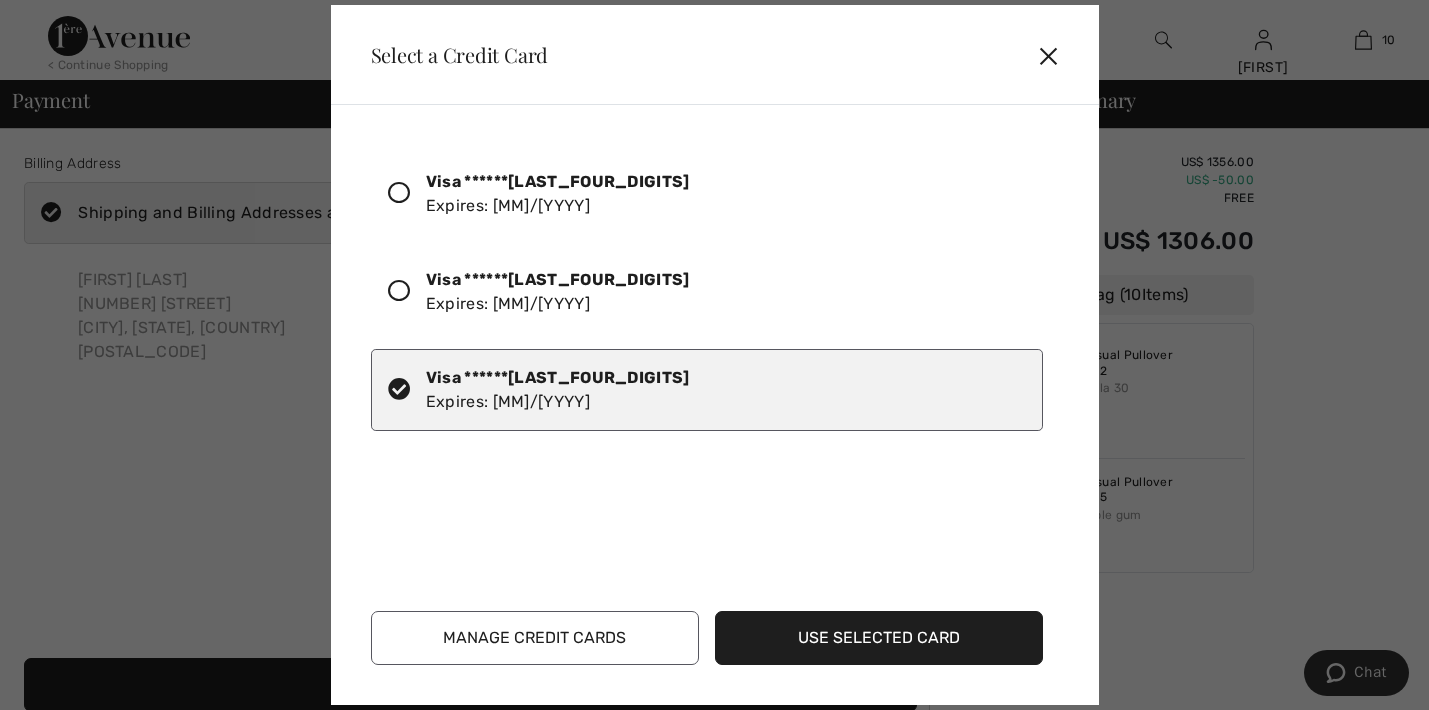 click on "Use Selected Card" at bounding box center (879, 638) 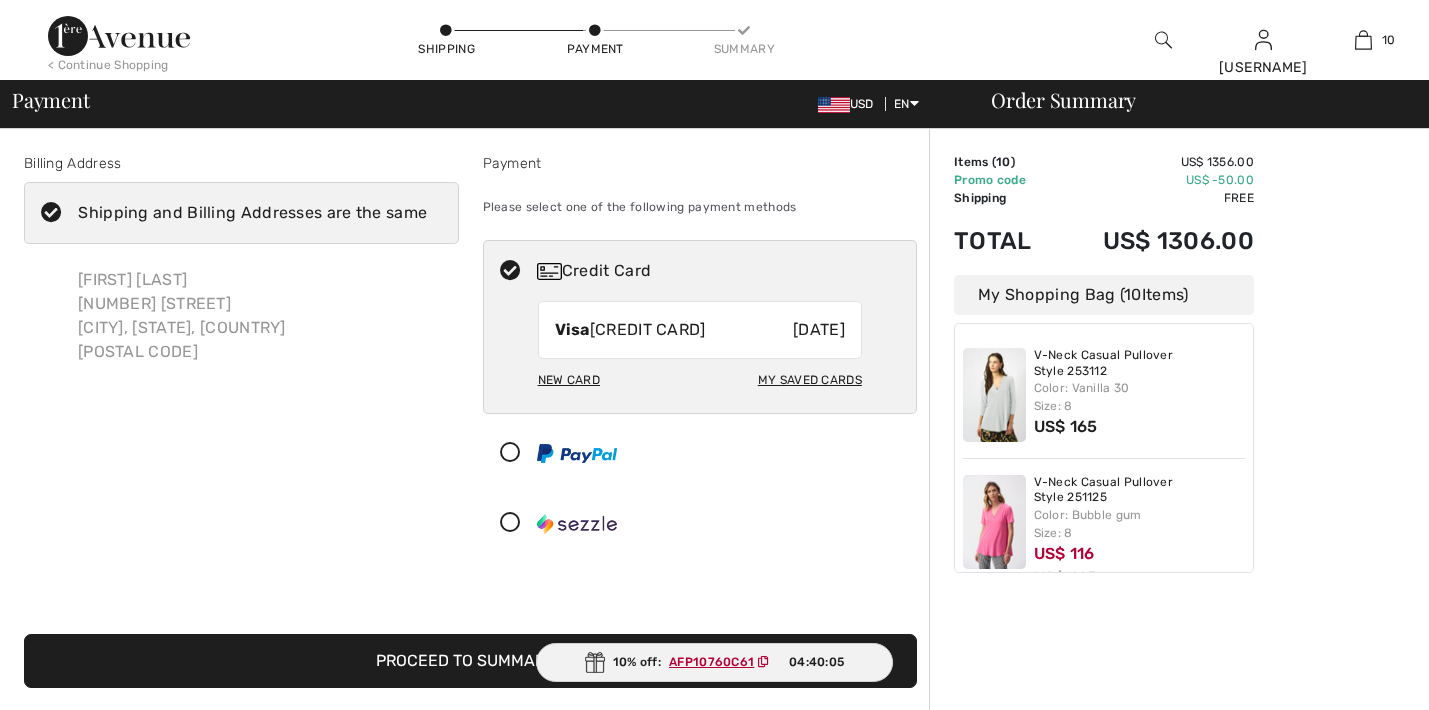 checkbox on "true" 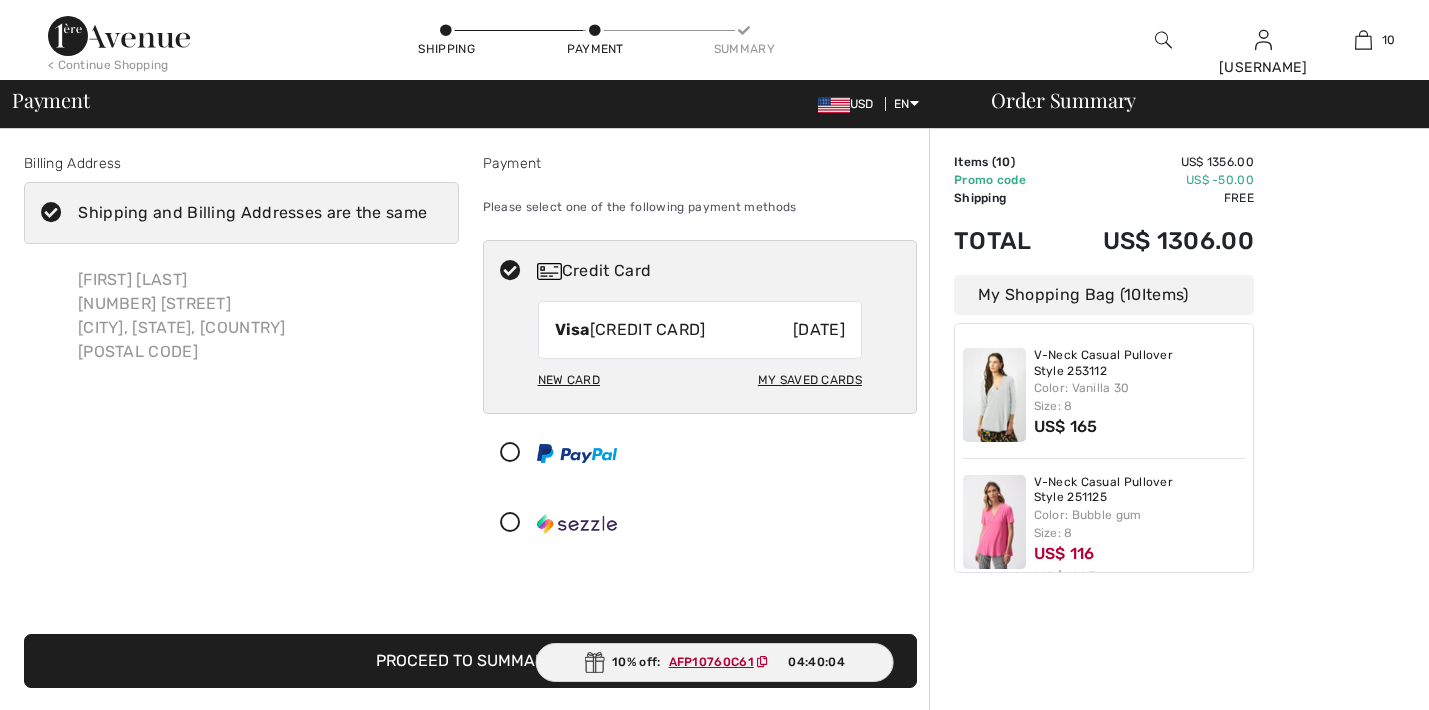 scroll, scrollTop: 0, scrollLeft: 0, axis: both 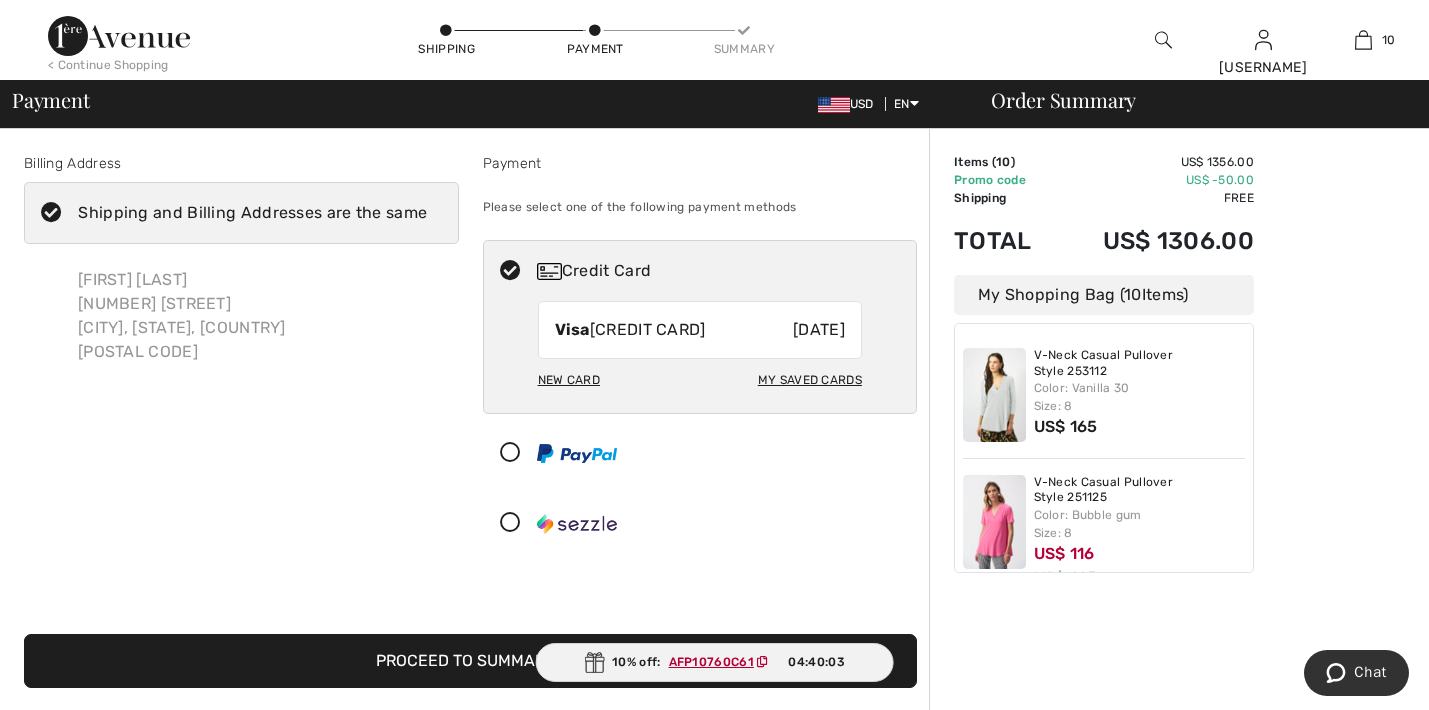 click on "AFP10760C61" at bounding box center [711, 662] 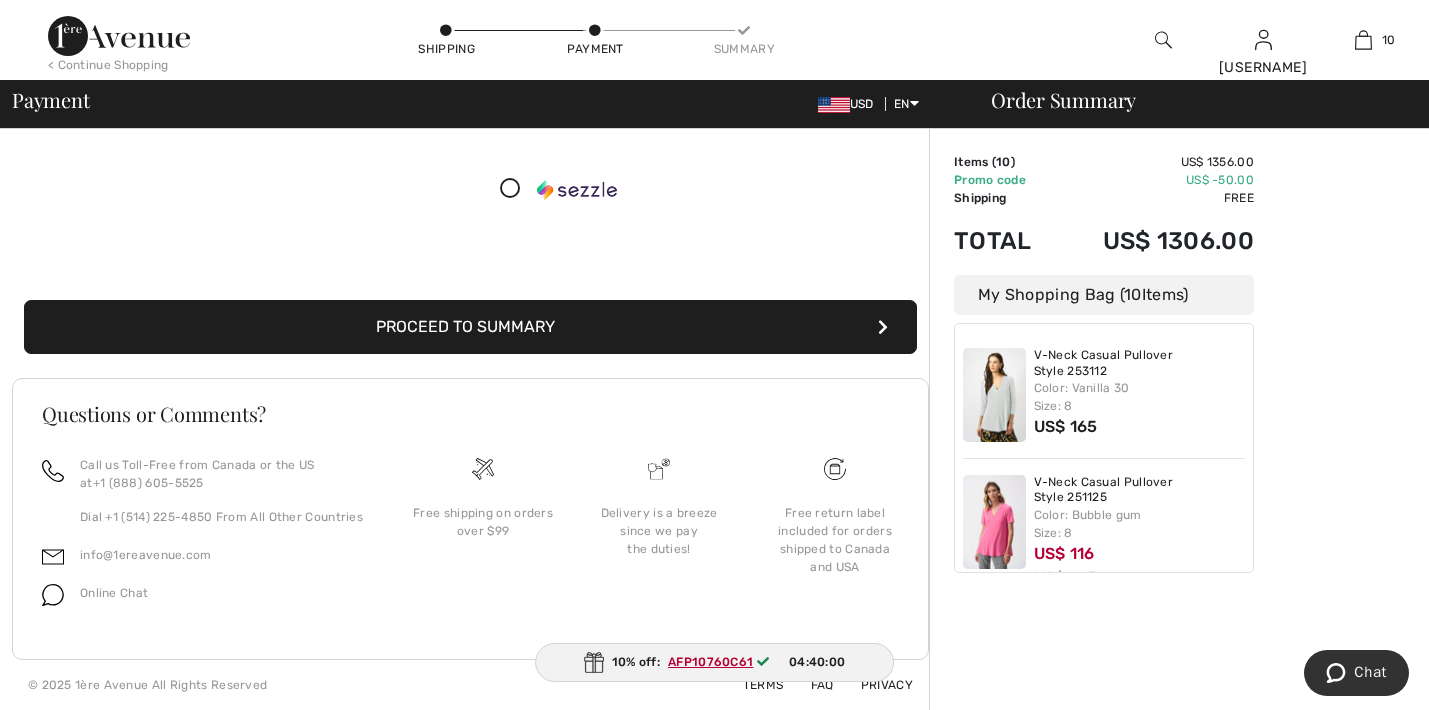 scroll, scrollTop: 334, scrollLeft: 0, axis: vertical 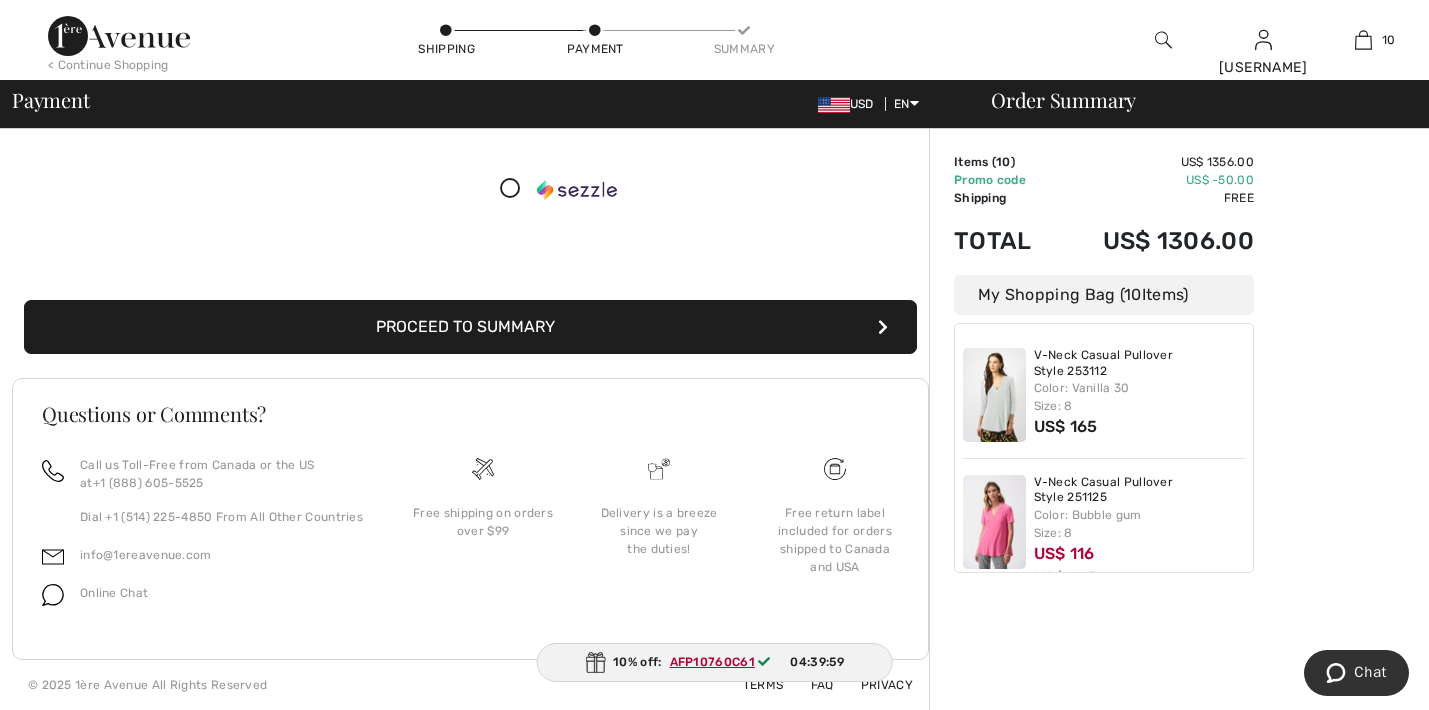 click on "Proceed to Summary" at bounding box center [470, 327] 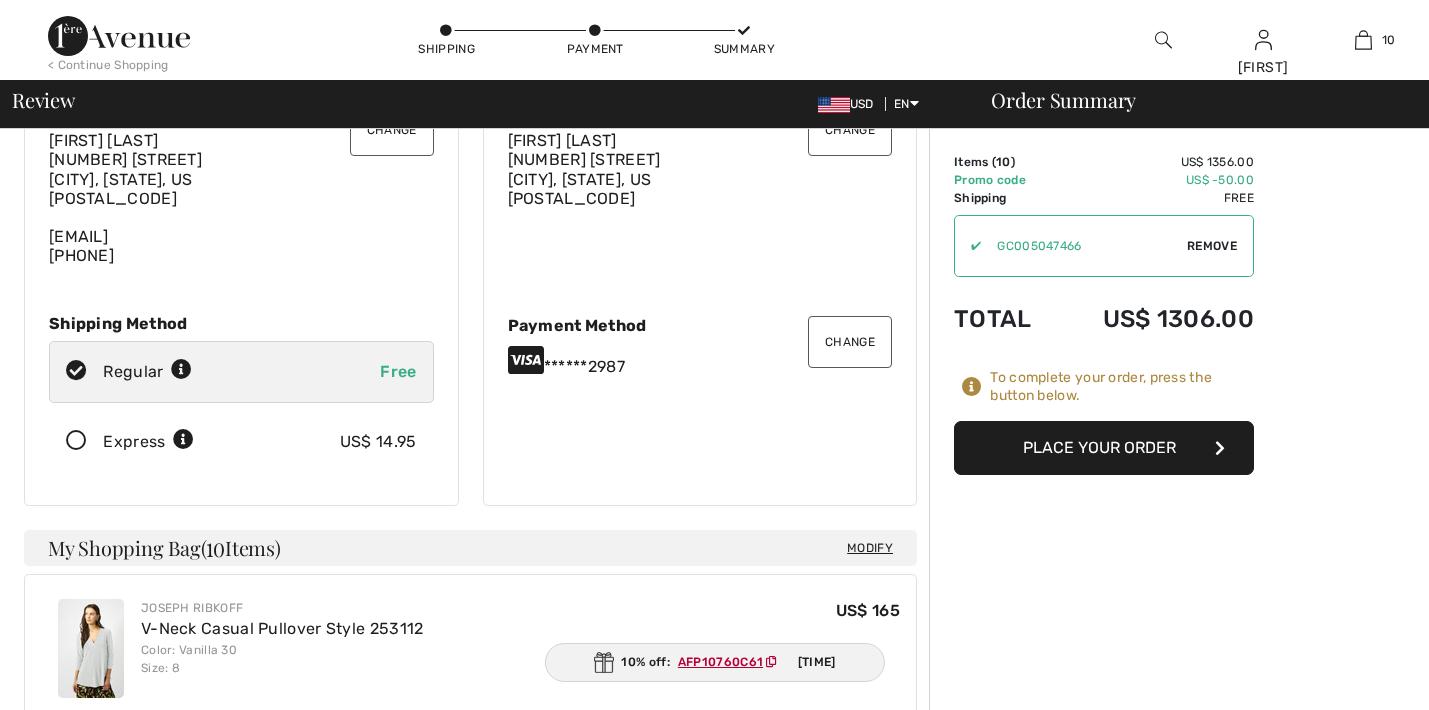 scroll, scrollTop: 118, scrollLeft: 0, axis: vertical 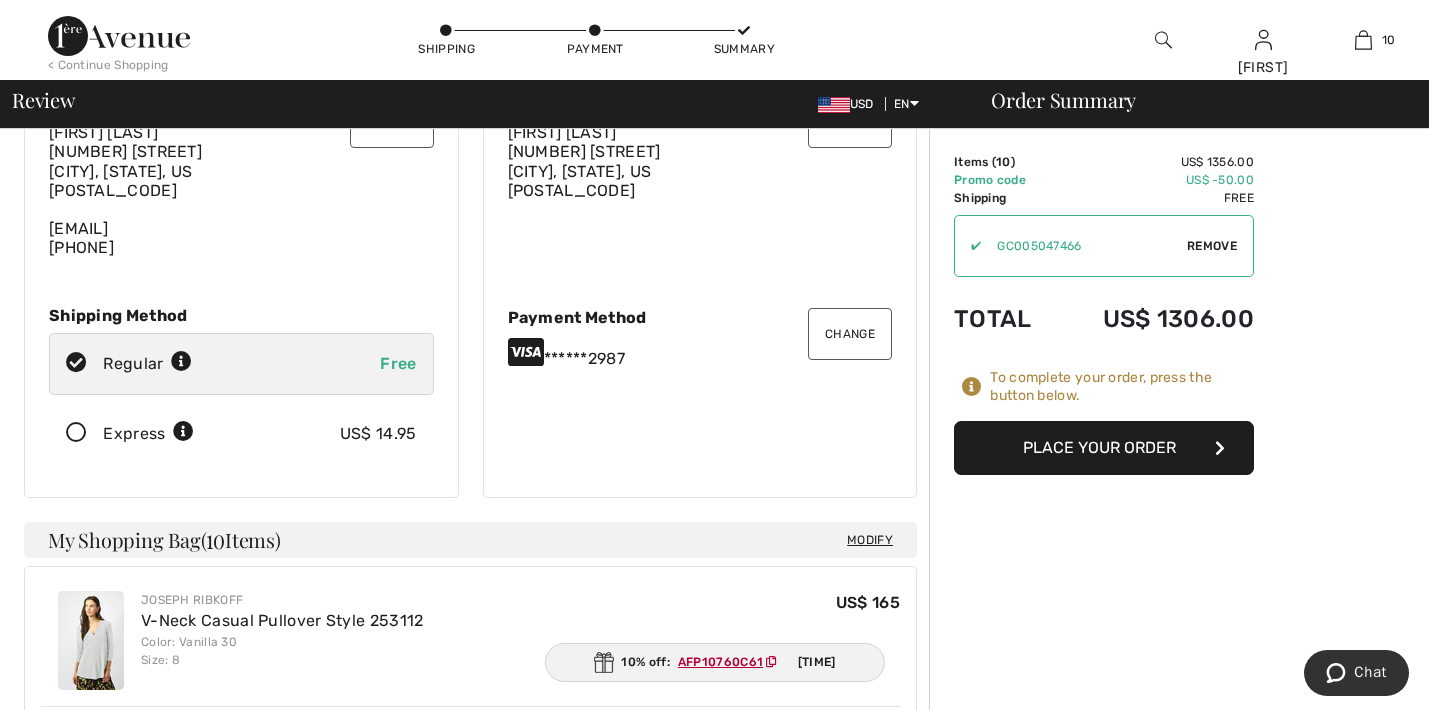 click on "Place Your Order" at bounding box center (1104, 448) 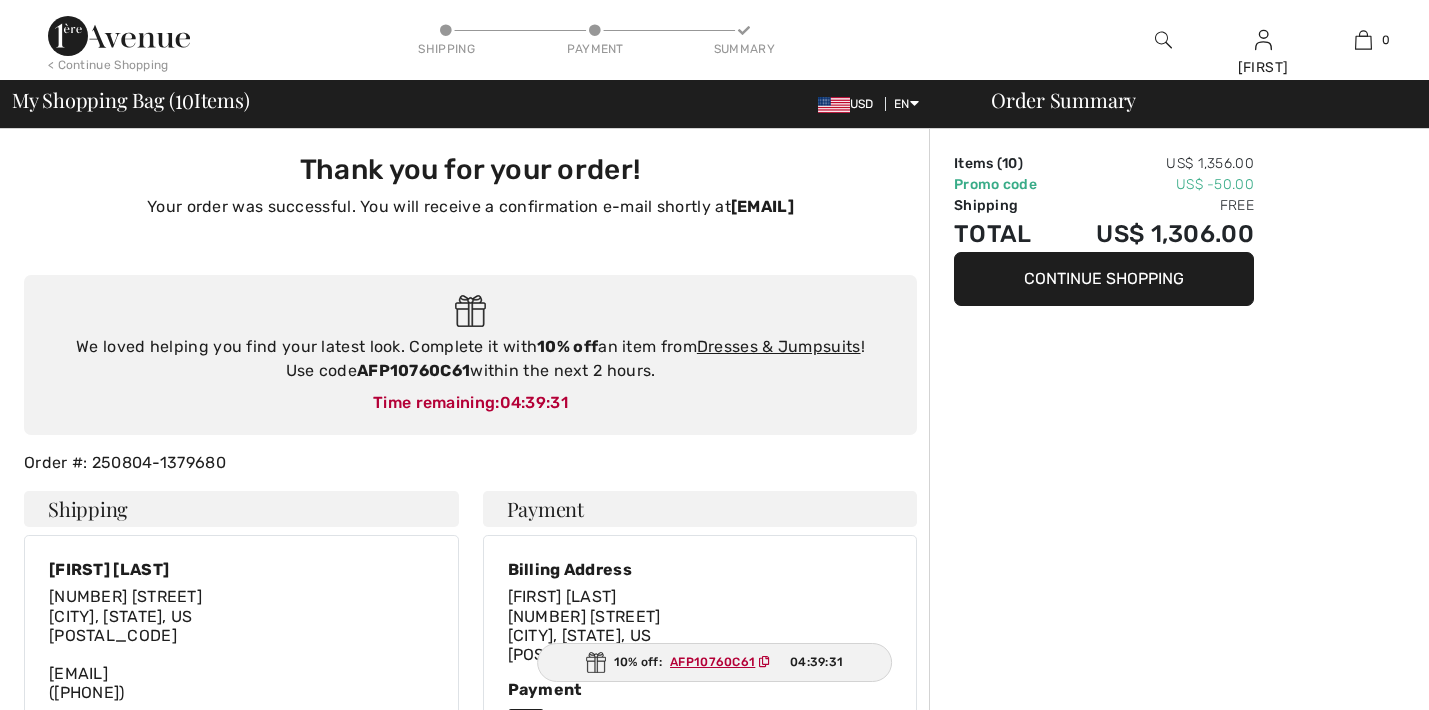 scroll, scrollTop: 0, scrollLeft: 0, axis: both 